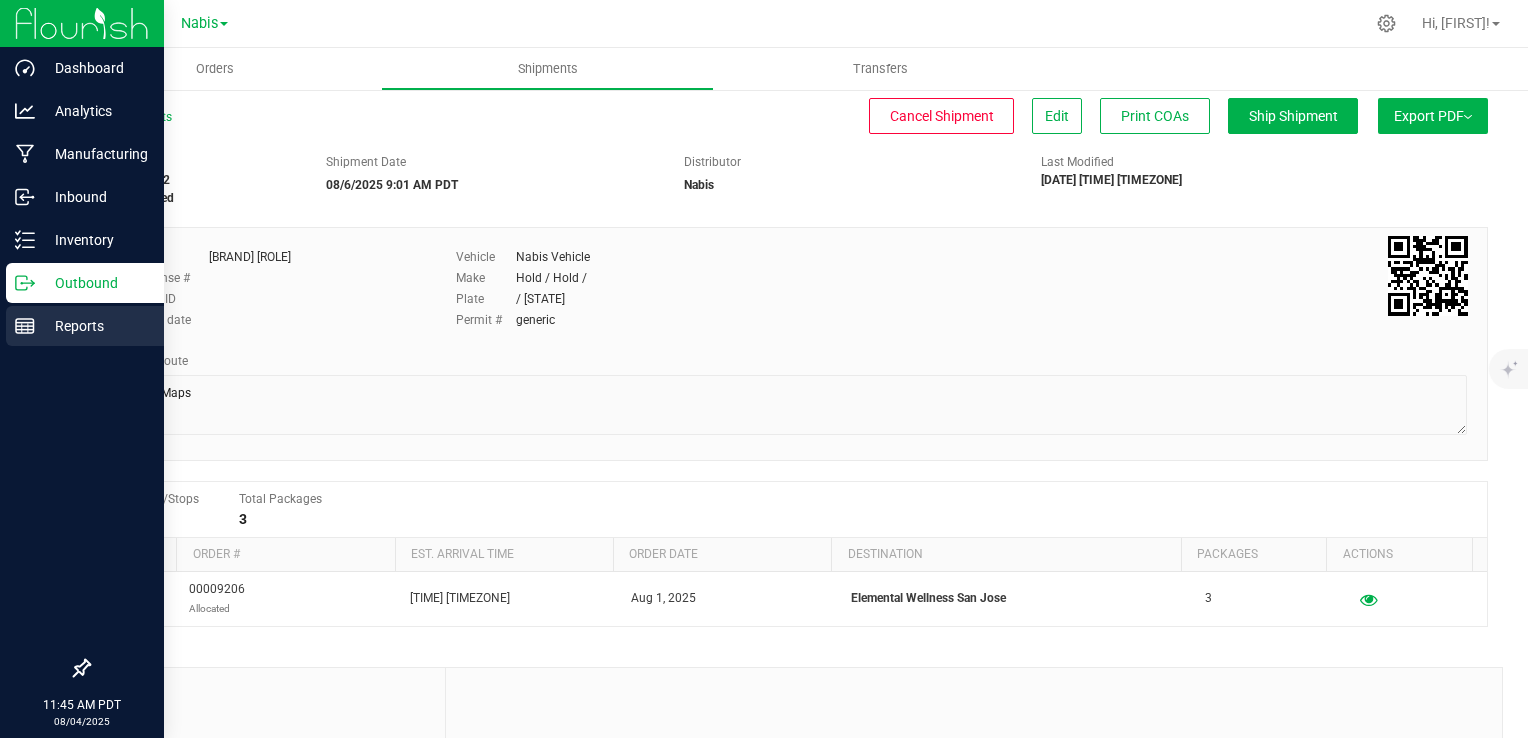 scroll, scrollTop: 0, scrollLeft: 0, axis: both 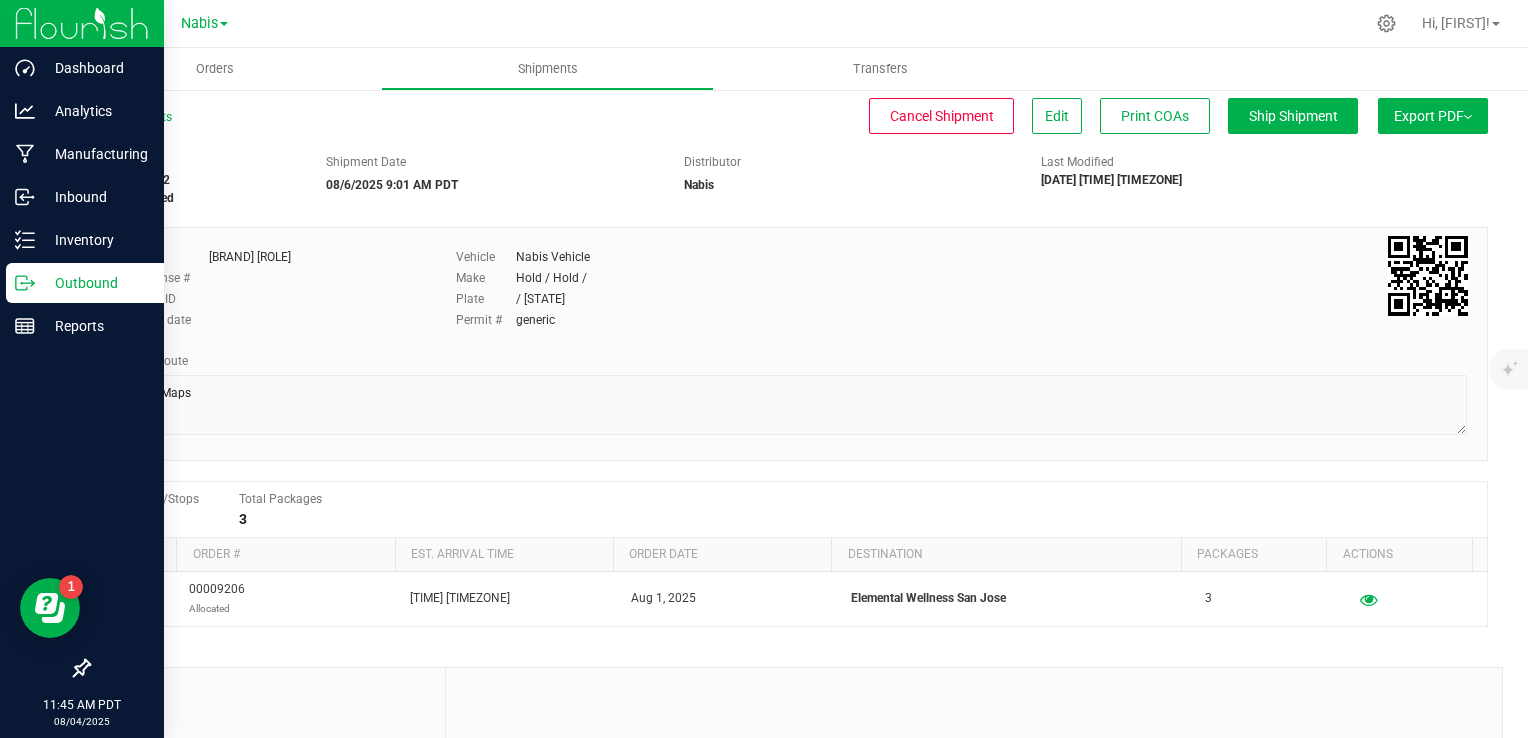 click on "Outbound" at bounding box center (95, 283) 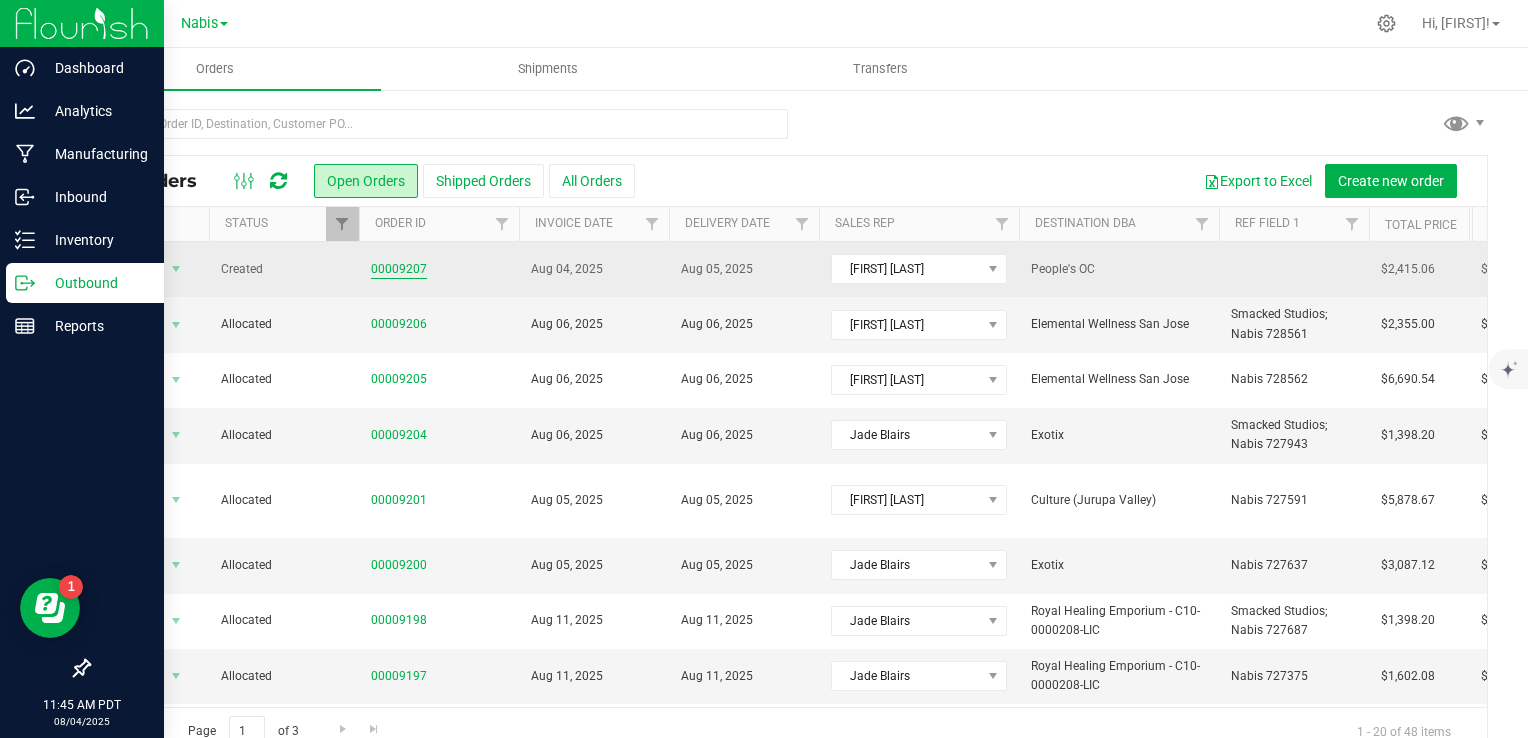 click on "00009207" at bounding box center (399, 269) 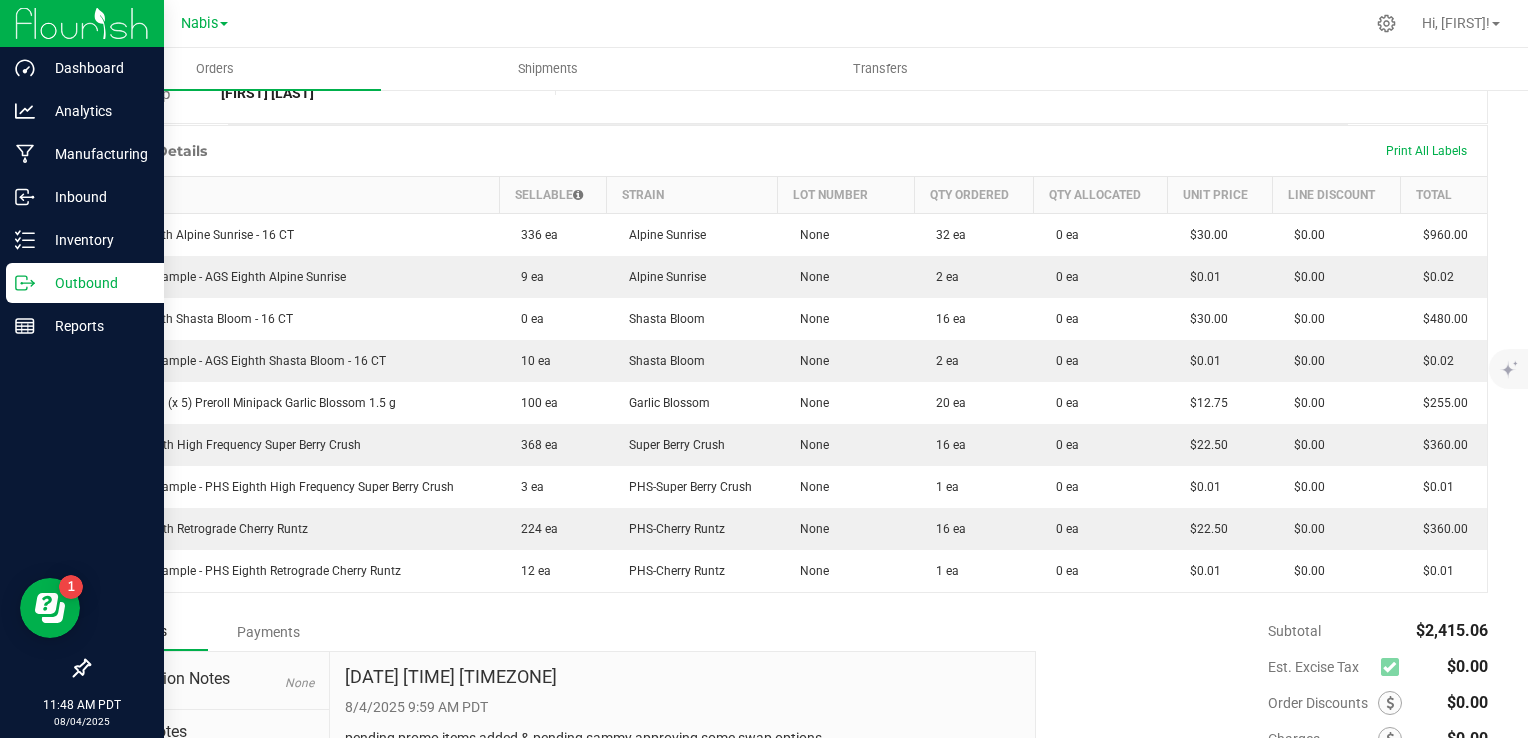 scroll, scrollTop: 0, scrollLeft: 0, axis: both 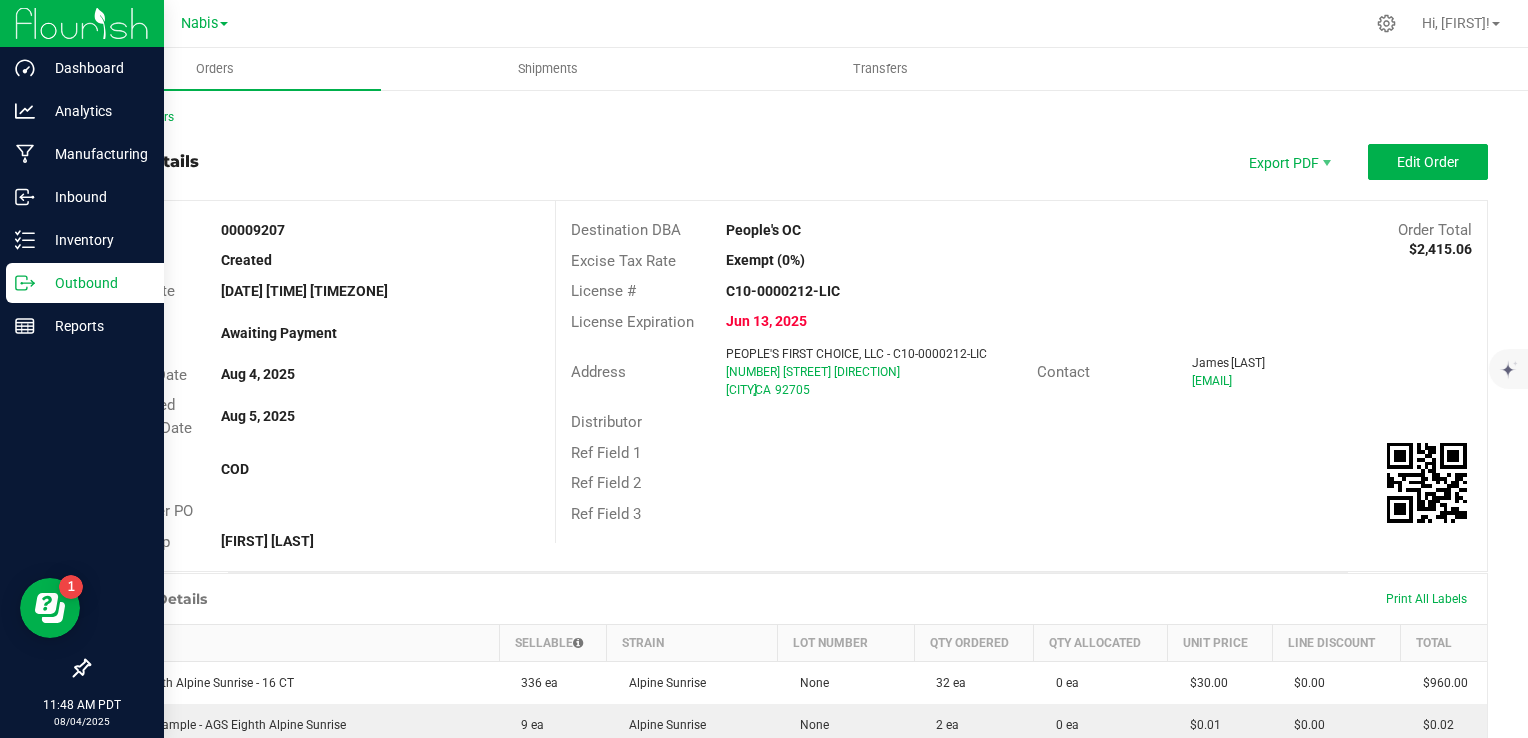 drag, startPoint x: 722, startPoint y: 228, endPoint x: 865, endPoint y: 225, distance: 143.03146 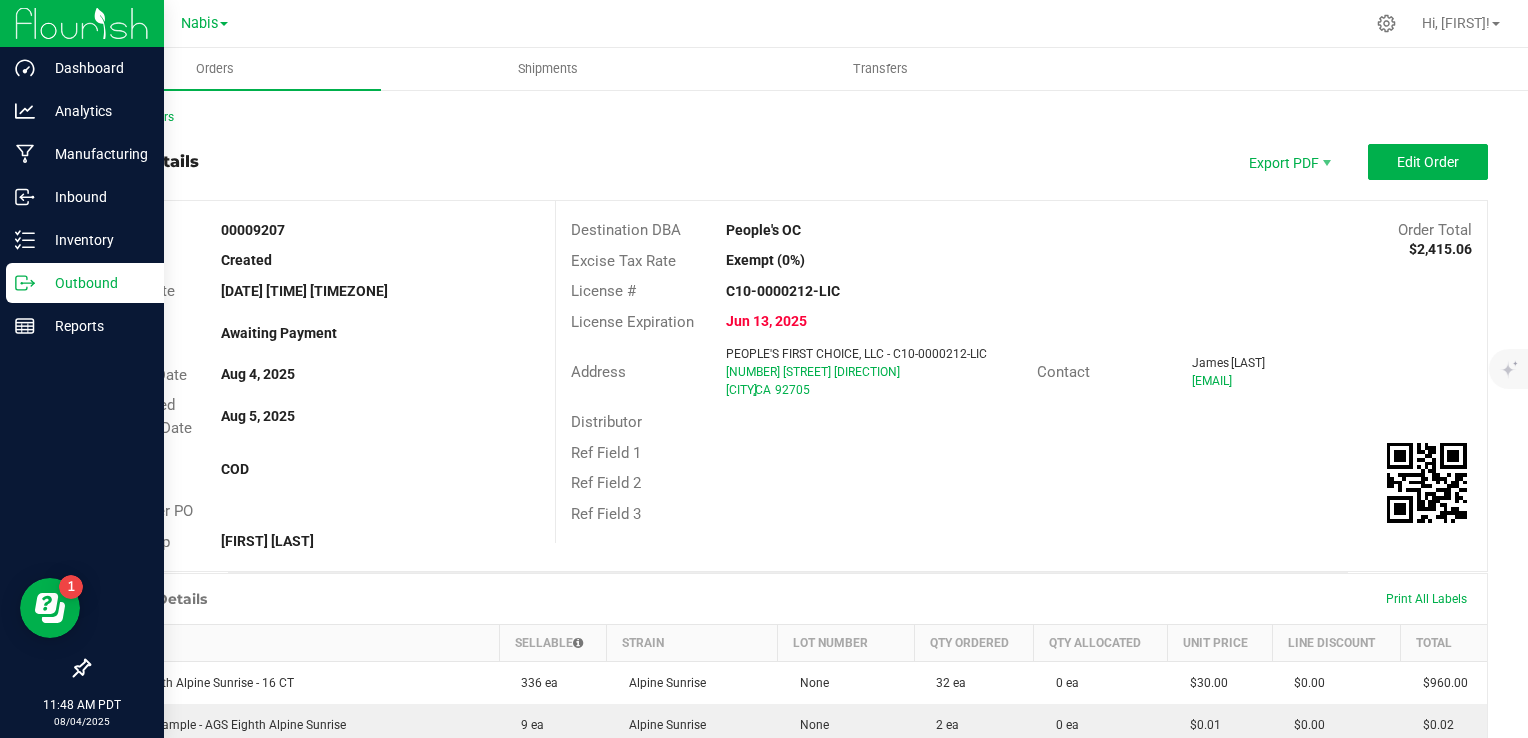 click on "People's OC" at bounding box center [905, 230] 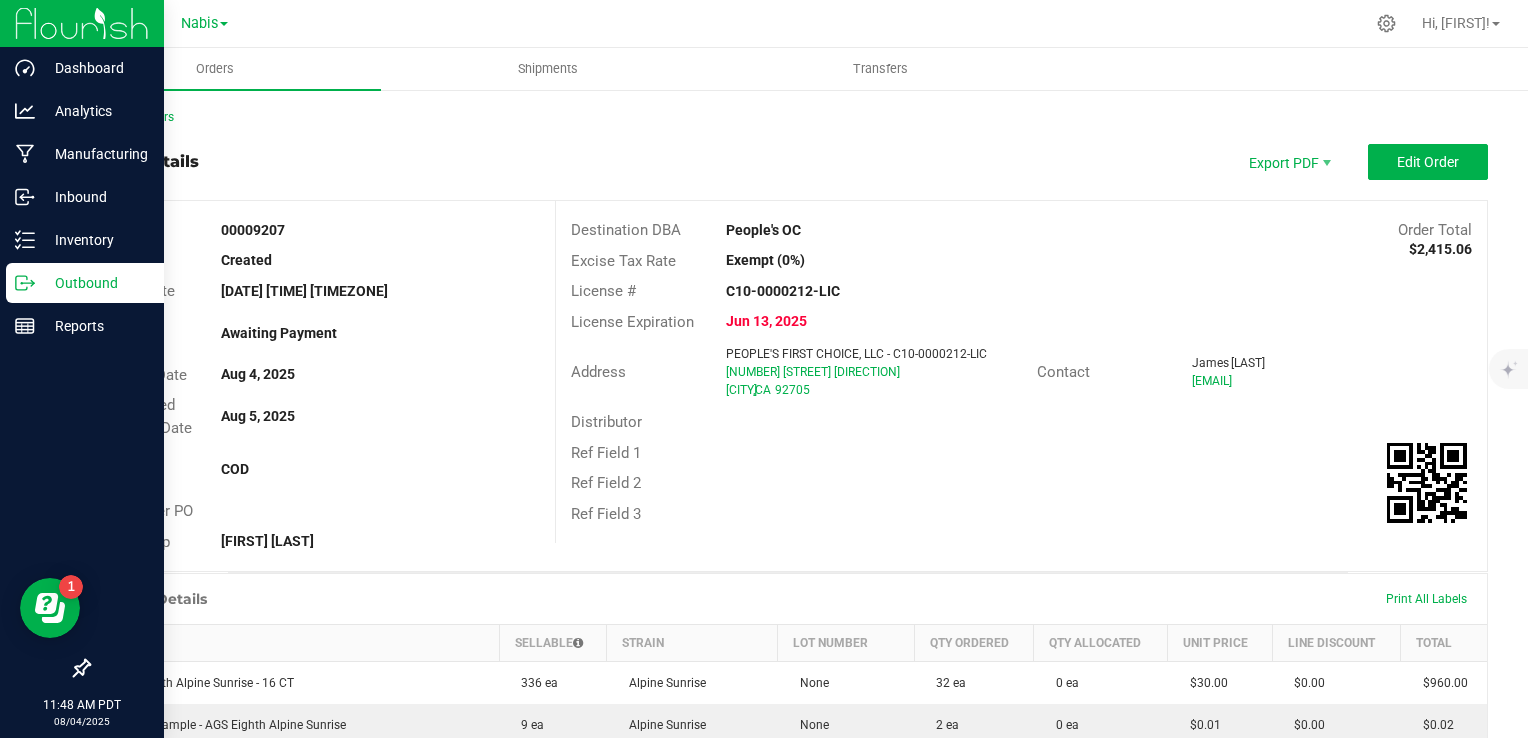 copy on "People's OC" 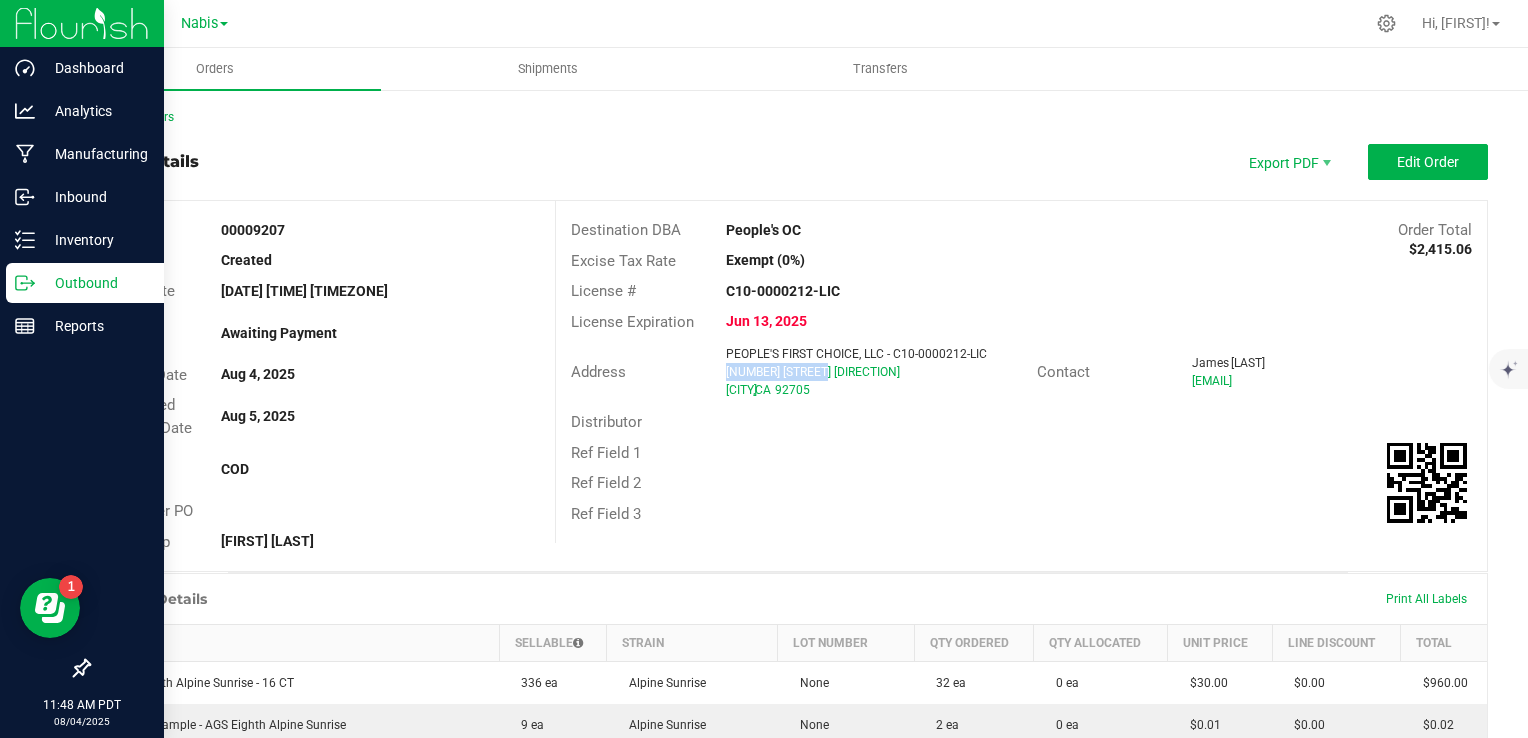 drag, startPoint x: 719, startPoint y: 373, endPoint x: 839, endPoint y: 378, distance: 120.10412 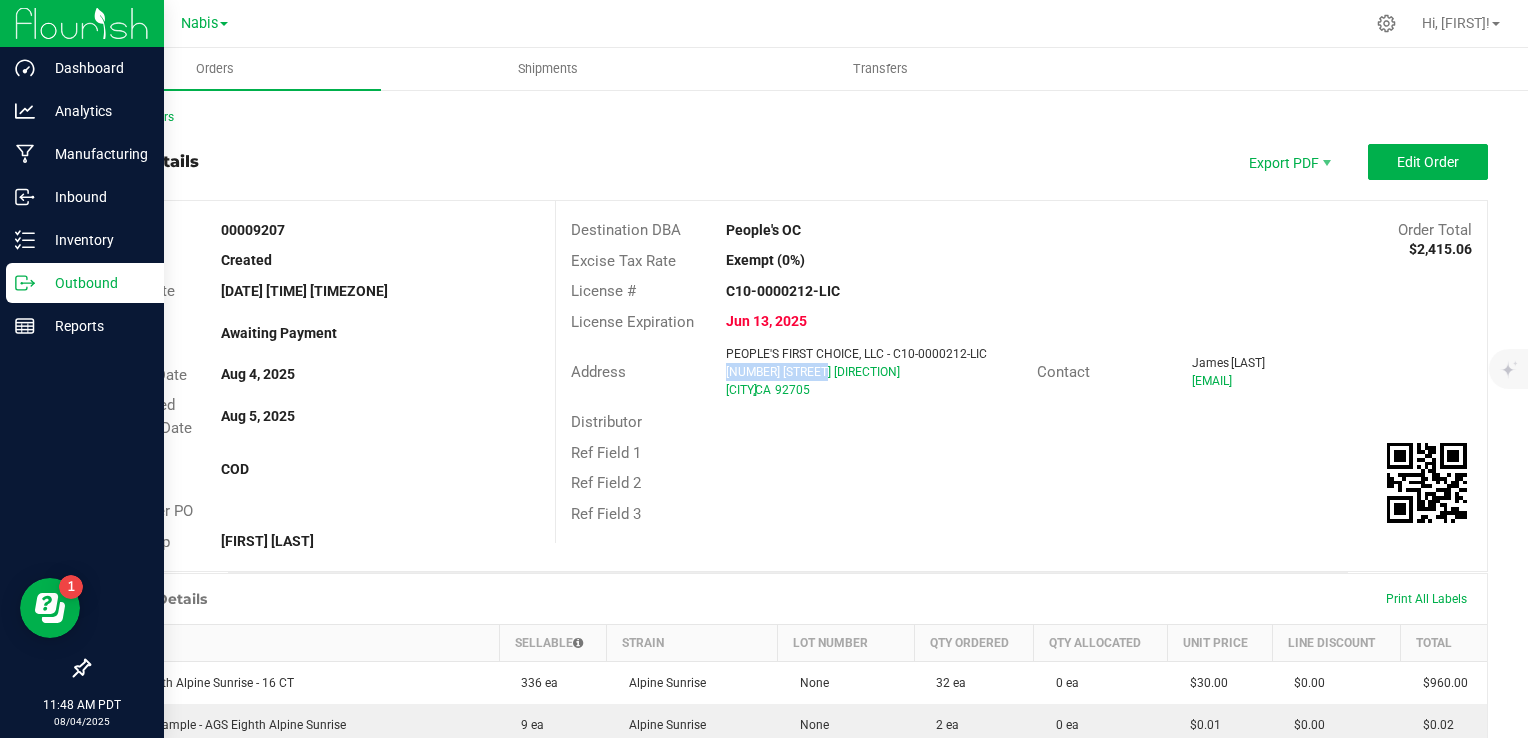 click on "[NUMBER] [STREET] [DIRECTION]" at bounding box center [873, 372] 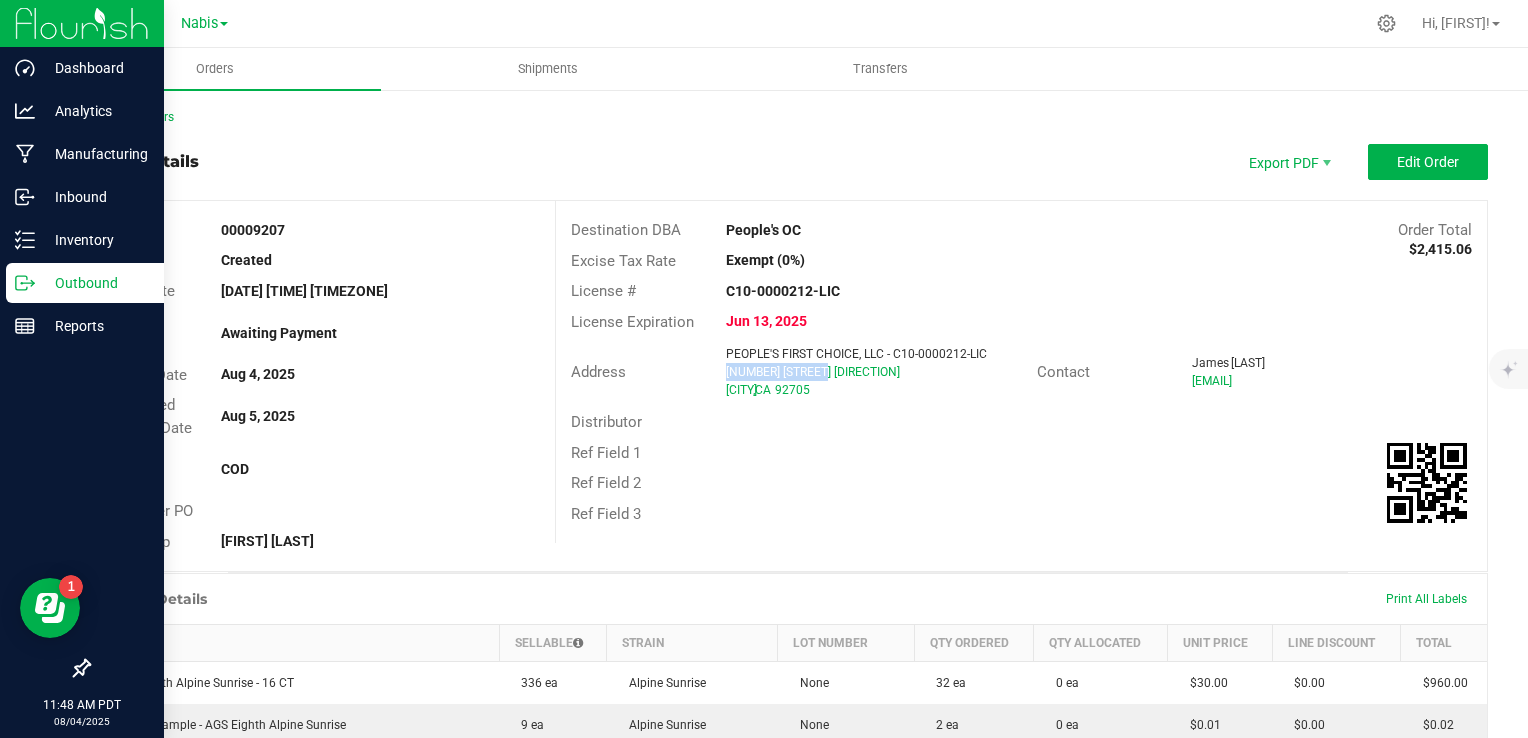 copy on "[NUMBER] [STREET] [DIRECTION]" 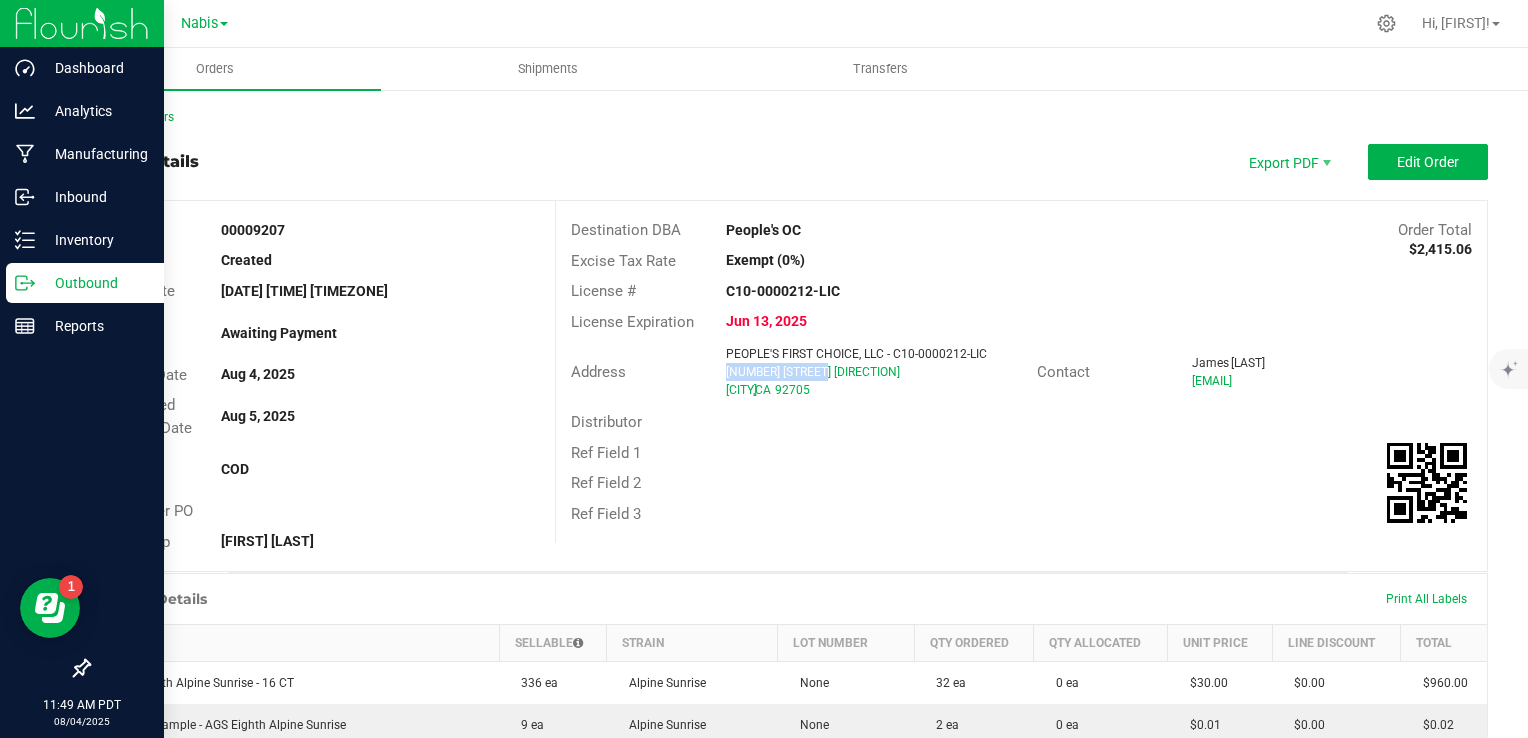 copy on "[NUMBER] [STREET] [DIRECTION]" 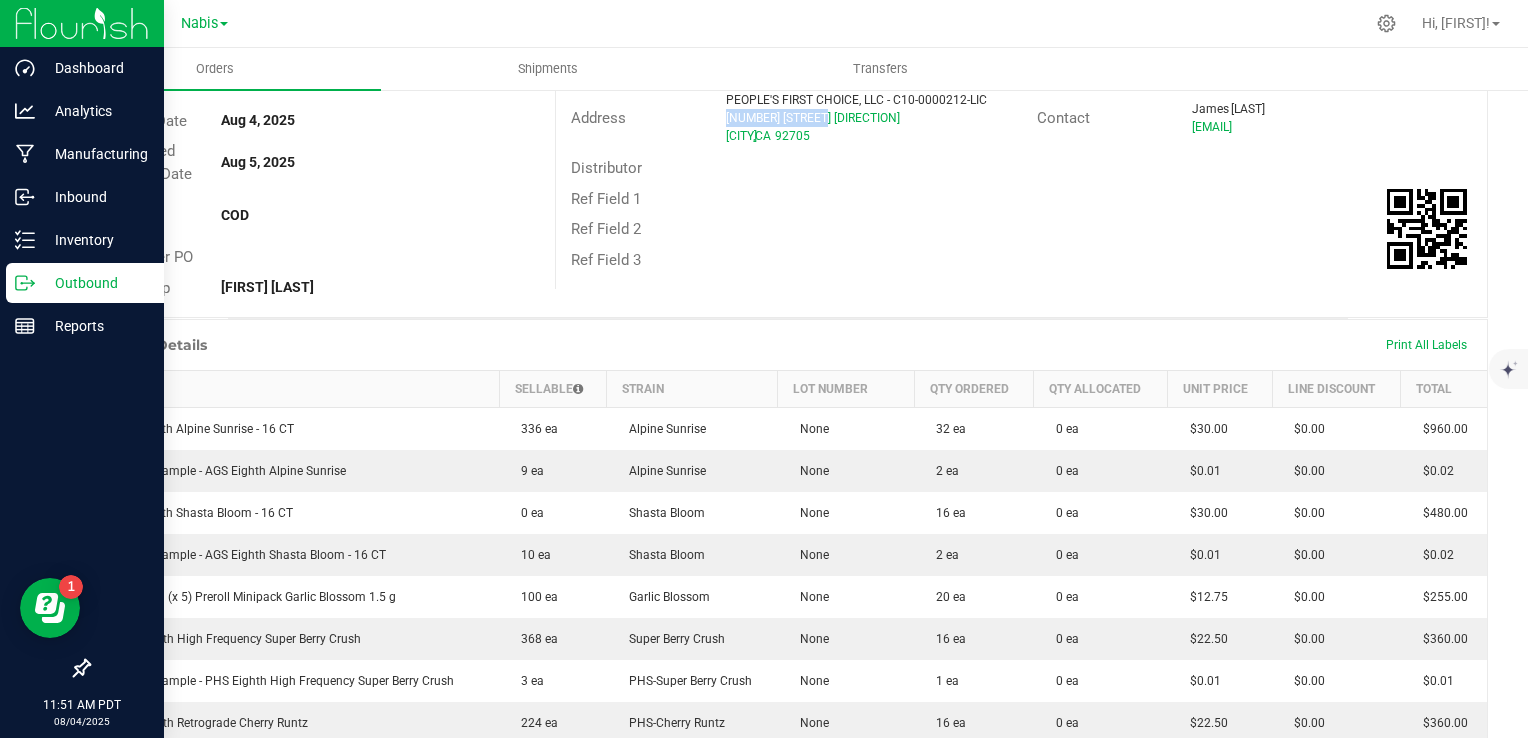 scroll, scrollTop: 0, scrollLeft: 0, axis: both 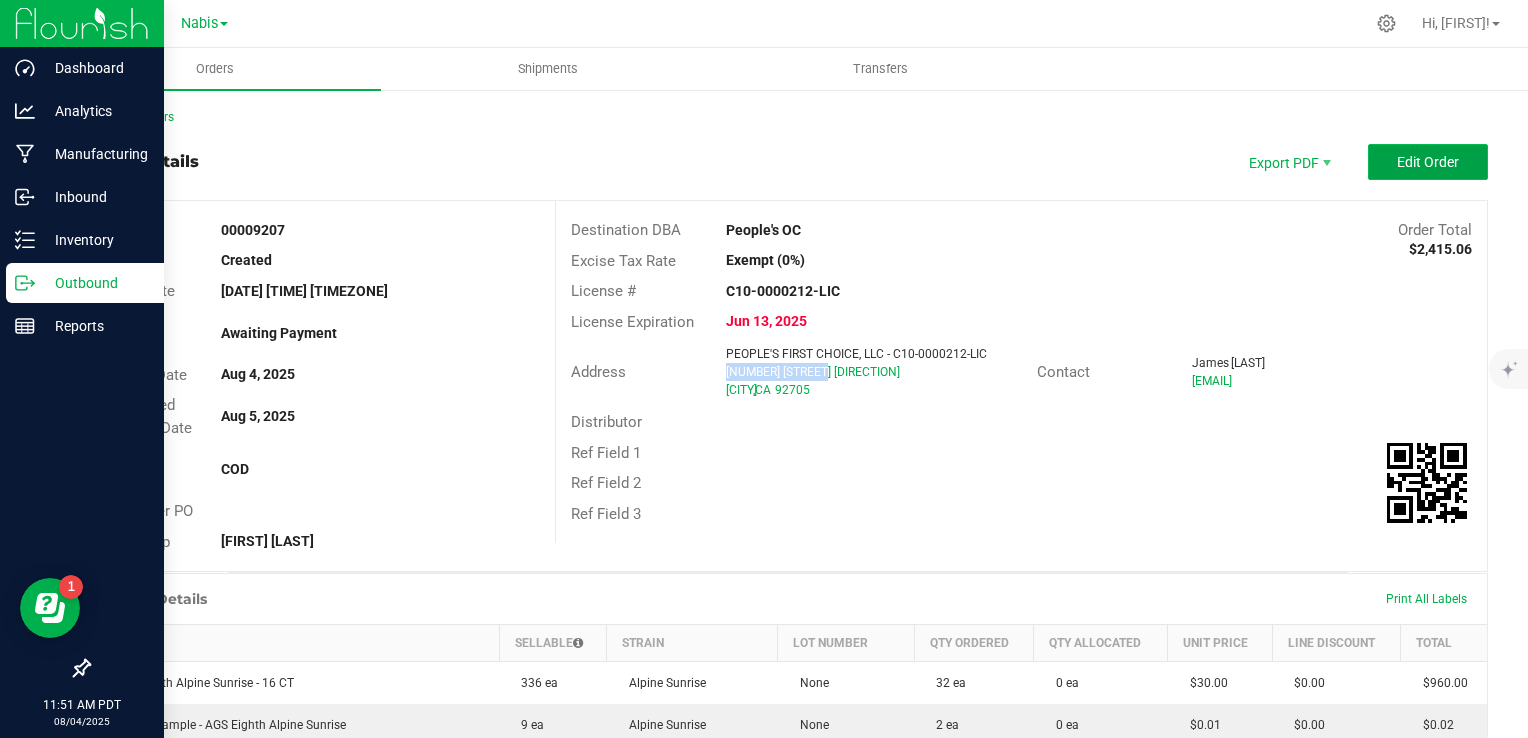 click on "Edit Order" at bounding box center [1428, 162] 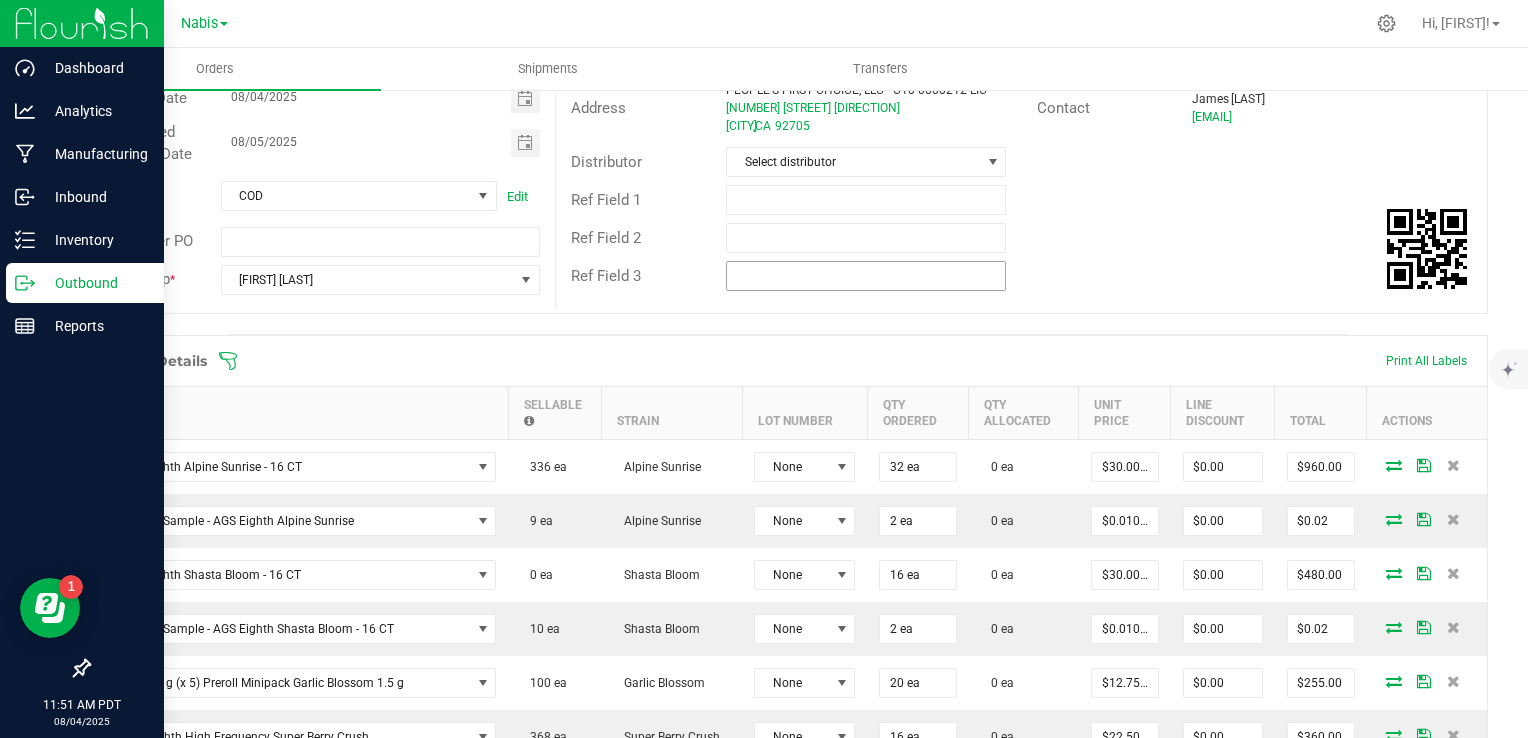 scroll, scrollTop: 400, scrollLeft: 0, axis: vertical 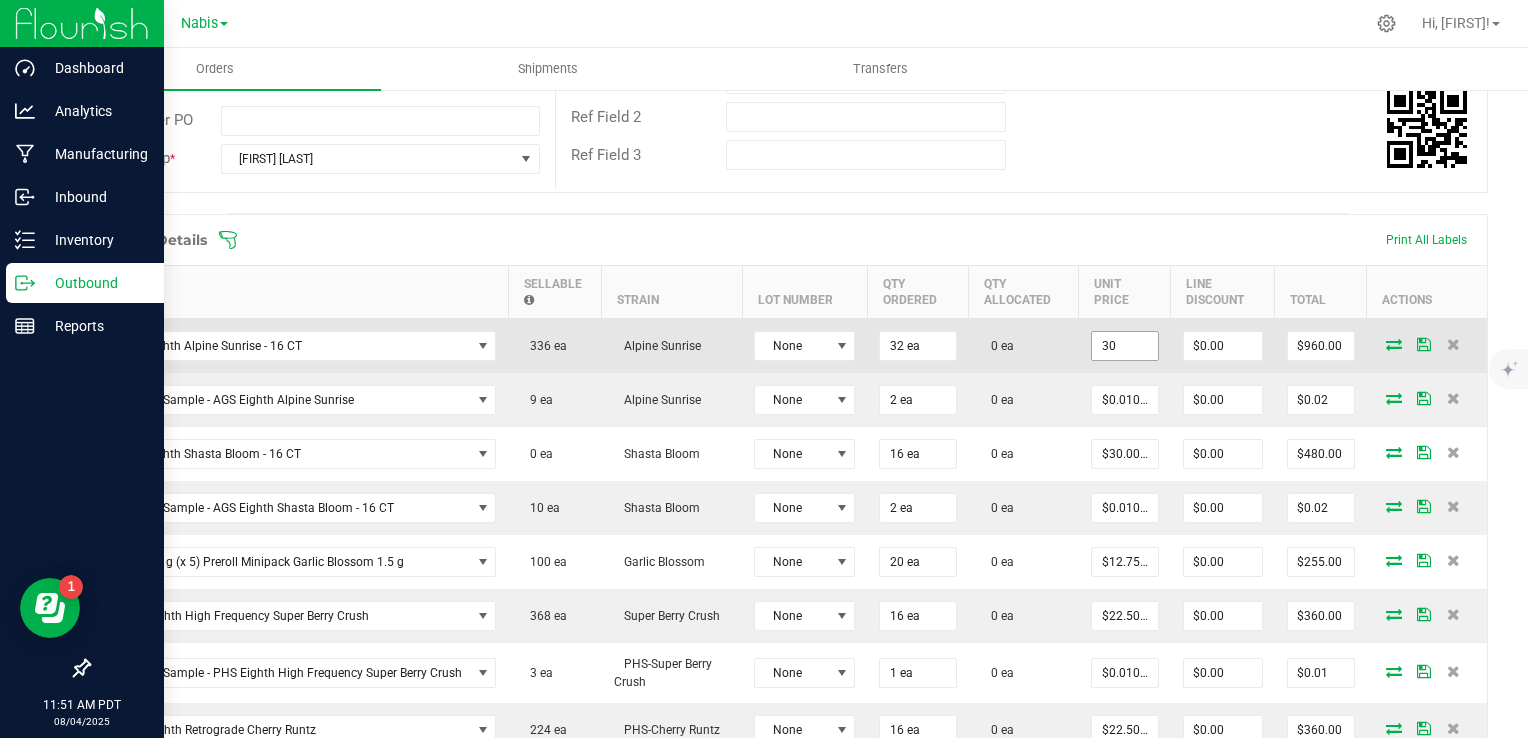 click on "30" at bounding box center [1125, 346] 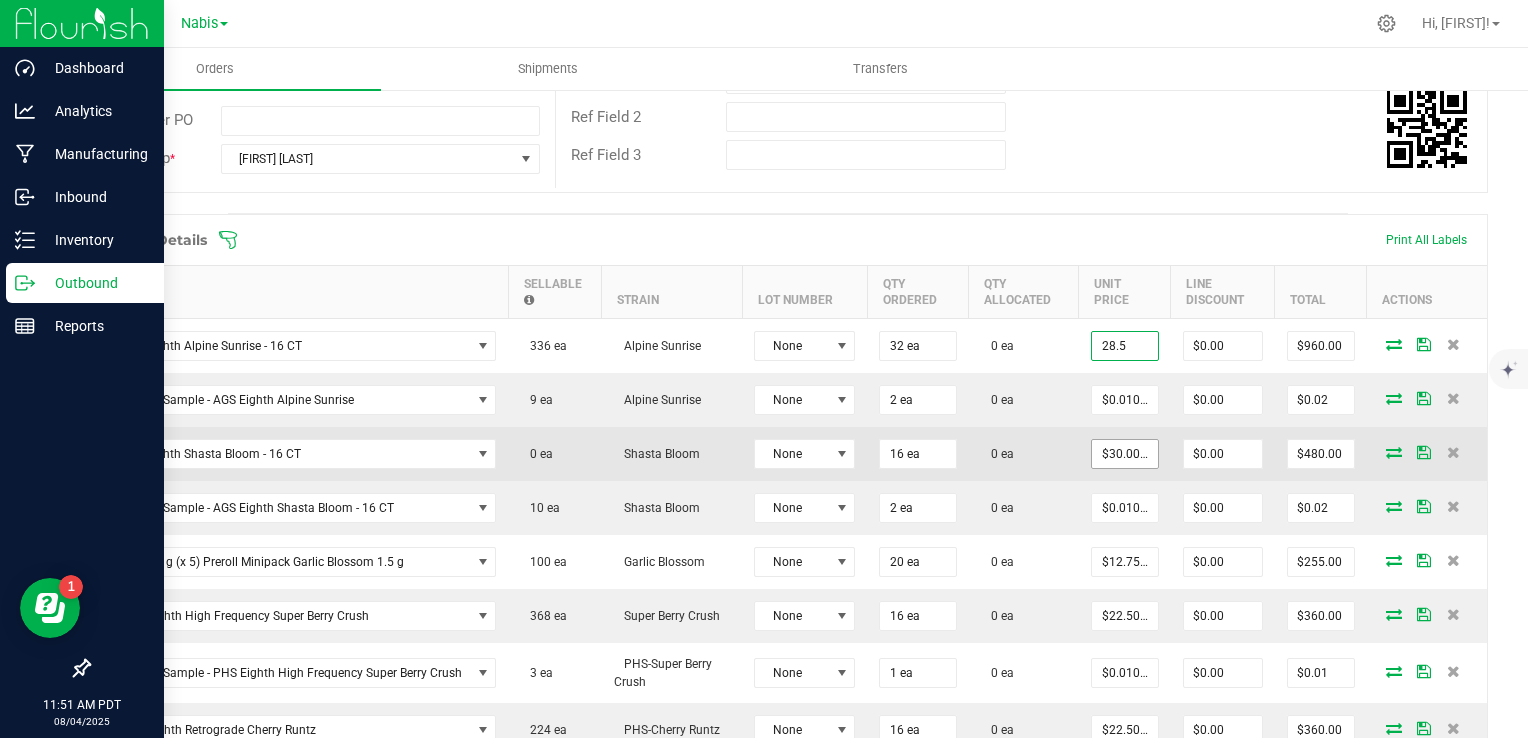 type on "$28.50000" 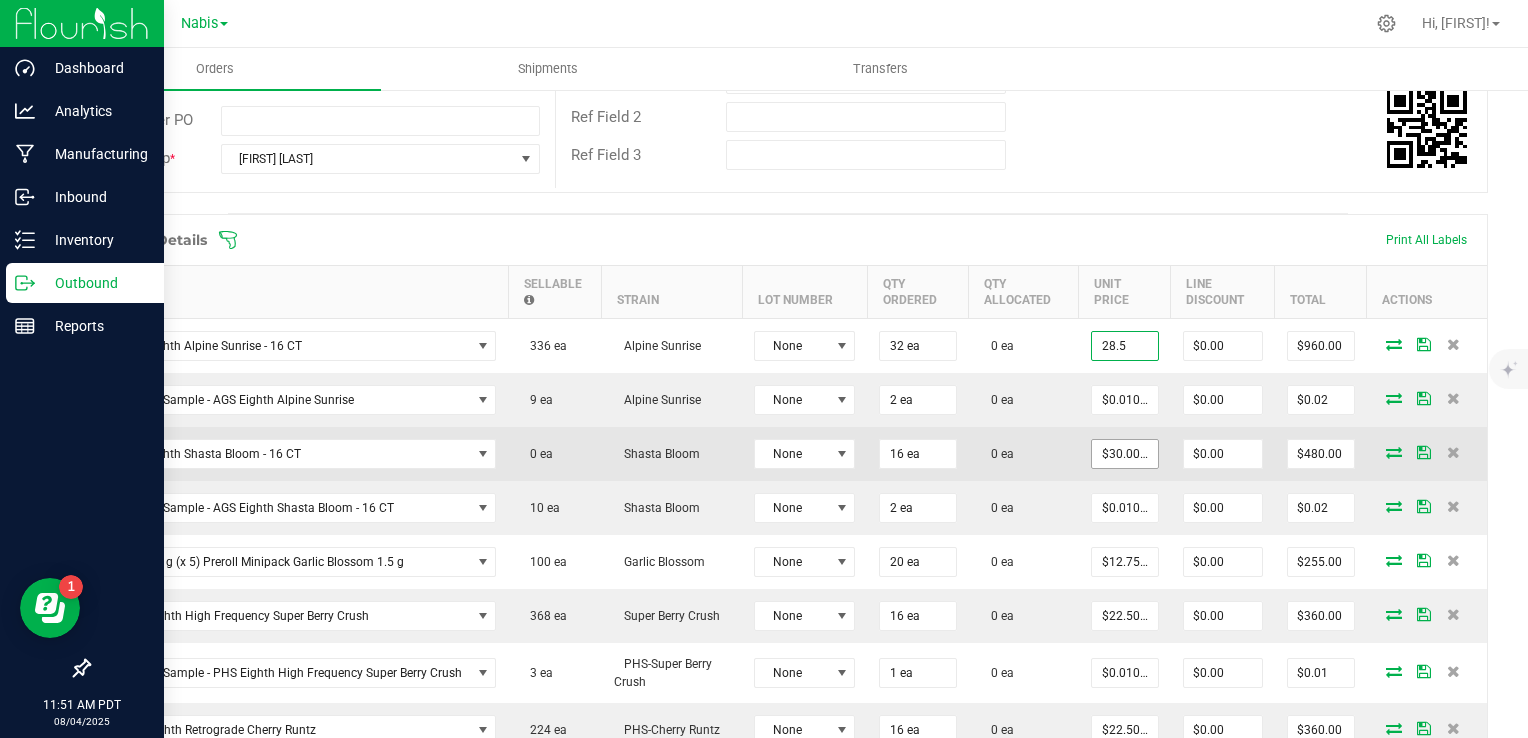 type on "$912.00" 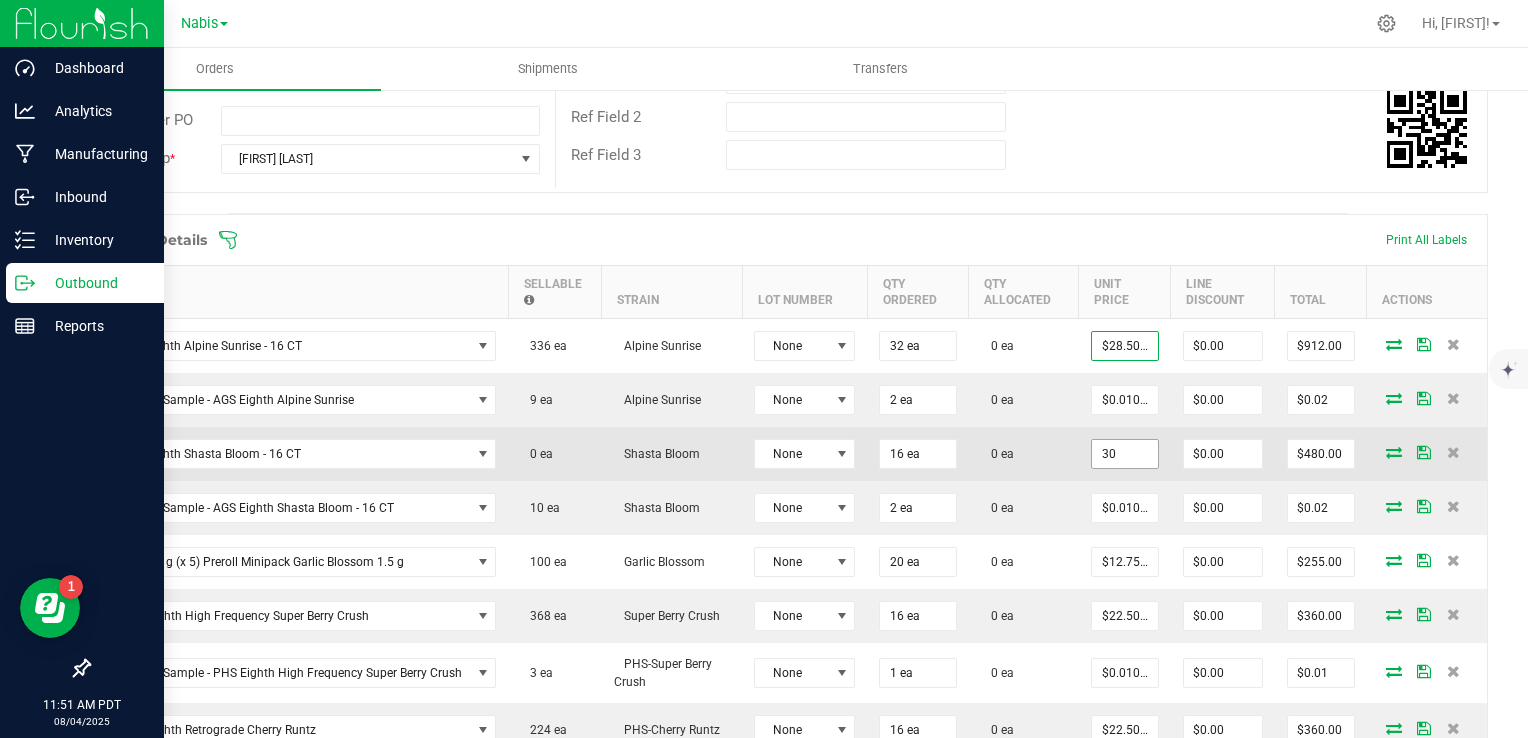 click on "30" at bounding box center [1125, 454] 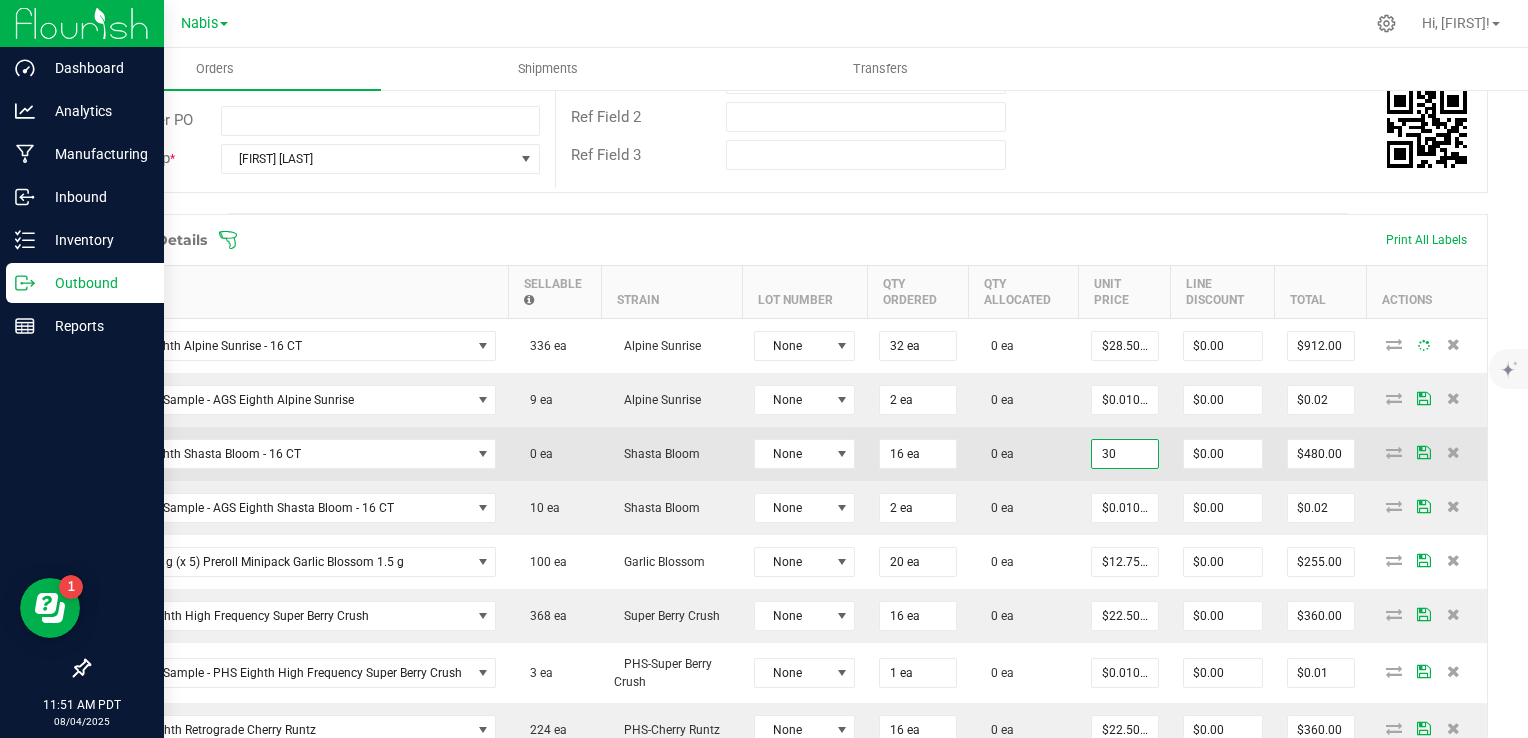 paste on "28.5" 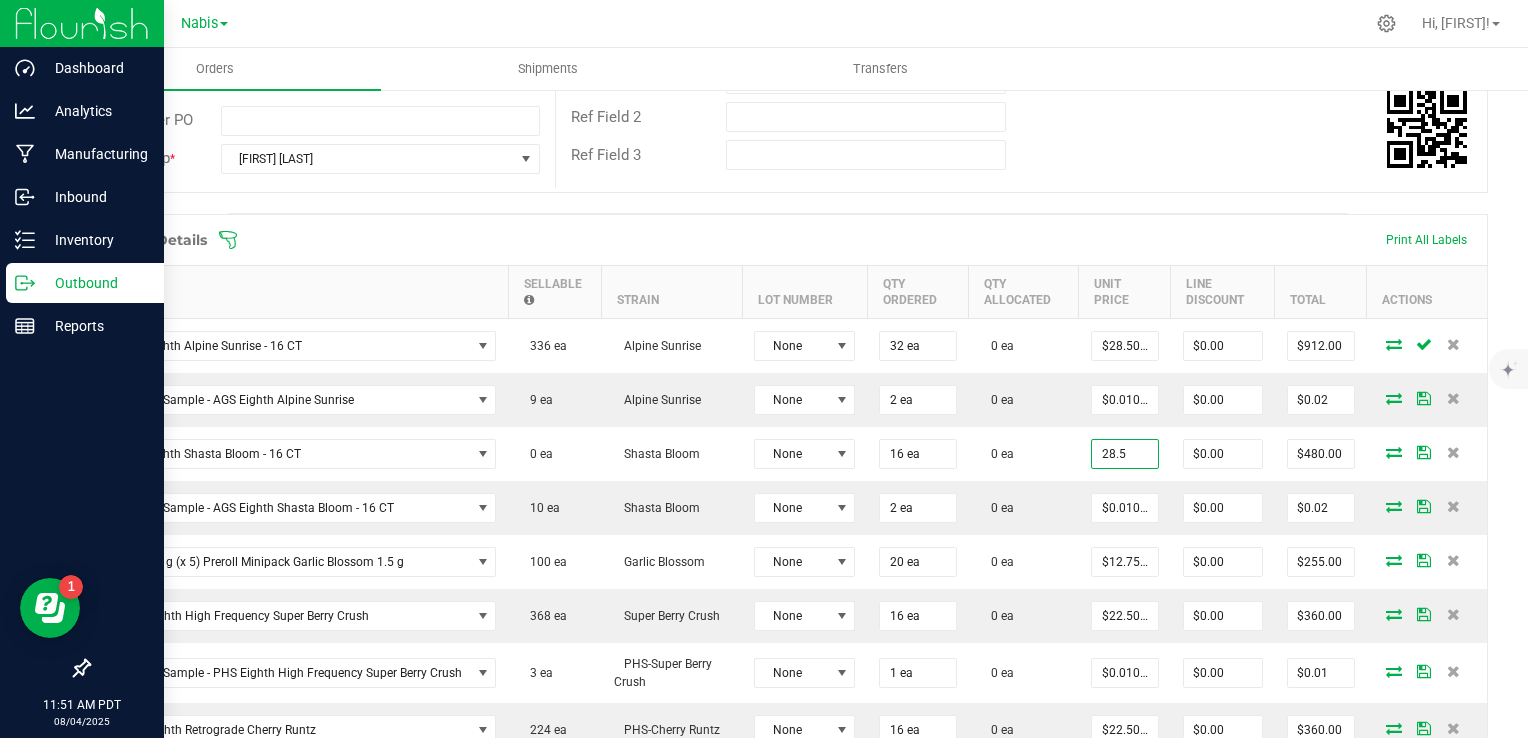 type on "$28.50000" 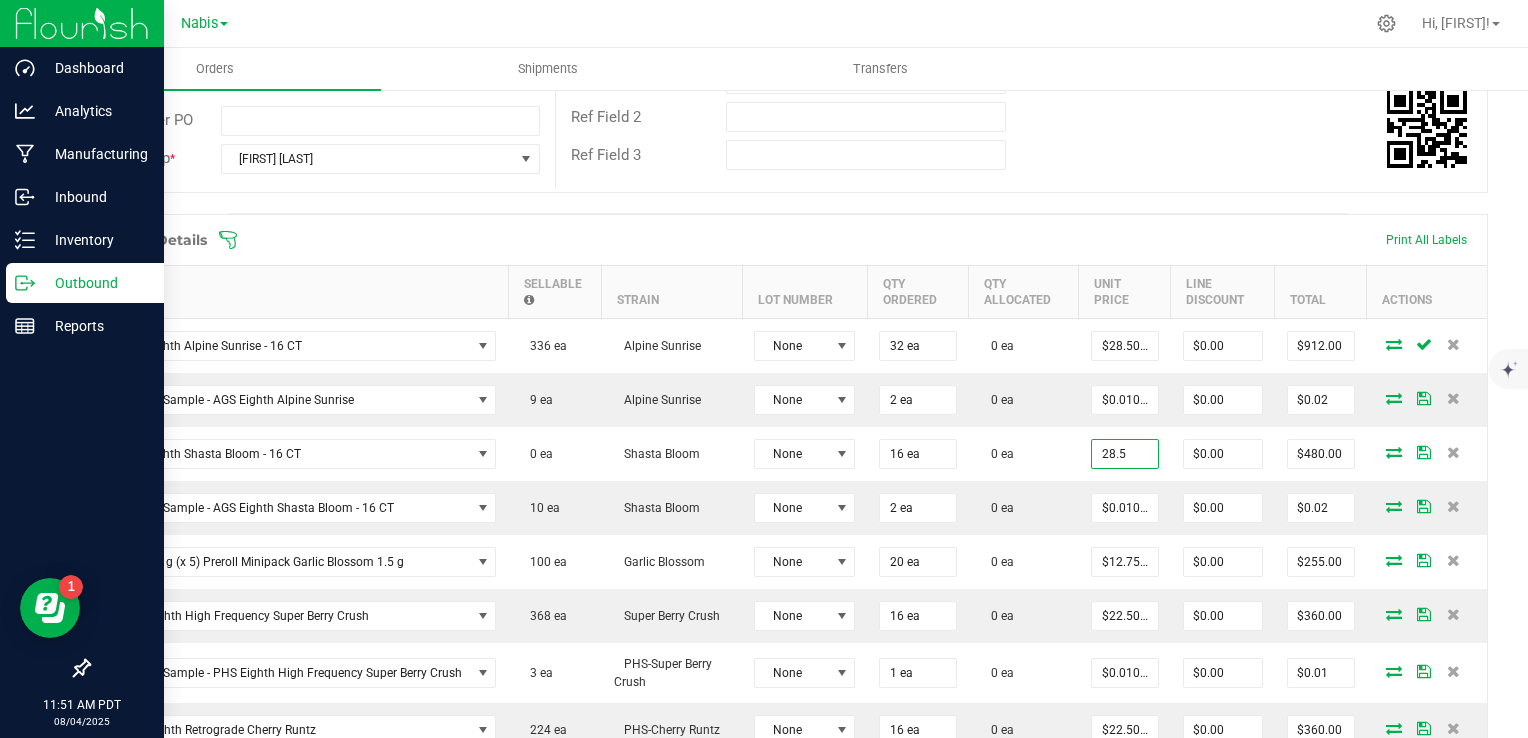 type on "$456.00" 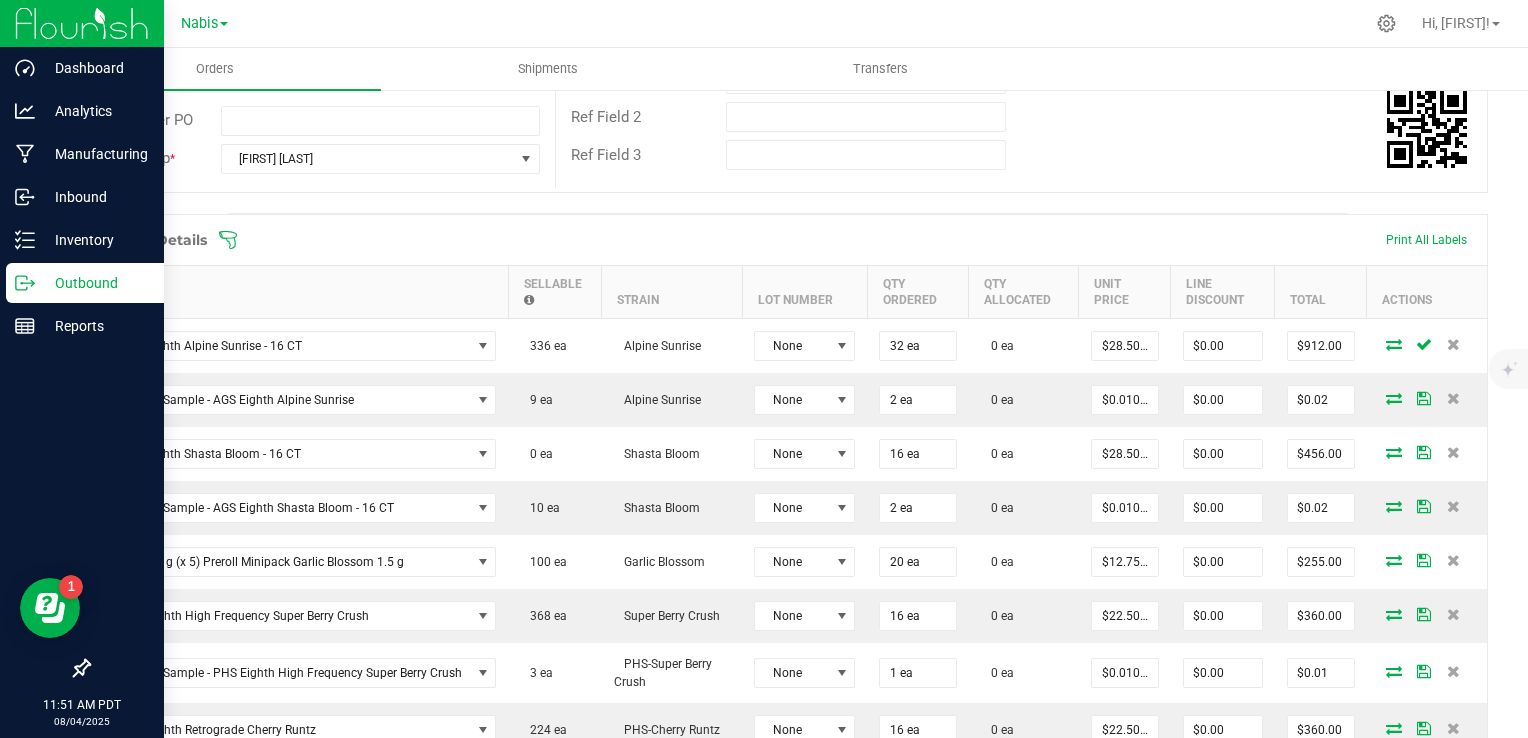 click on "Back to Orders
Order details   Export PDF   Done Editing   Order #   00009207   Status   Created   Order Date   Aug 4, 2025 9:49 AM PDT   Payment Status   Awaiting Payment   Invoice Date  08/04/2025  Requested Delivery Date  08/05/2025  Payment Terms  COD  Edit   Customer PO   Sales Rep   *  [PERSON_NAME]  Destination DBA  * [COMPANY_NAME]  Edit   Order Total   $2,367.06   Excise Tax Rate  Exempt (0%)  License #   C10-0000212-LIC   License Expiration   Jun 13, 2025   Address  [COMPANY_NAME] - [LICENSE_NUMBER] [NUMBER] [STREET] [CITY]  ,  [STATE] [POSTAL_CODE]  Contact  [FIRST] [LAST] [EMAIL]  Distributor  Select distributor  Ref Field 1   Ref Field 2   Ref Field 3
Order Details Print All Labels Item  Sellable  Strain  Lot Number  Qty Ordered Qty Allocated Total" at bounding box center [788, 452] 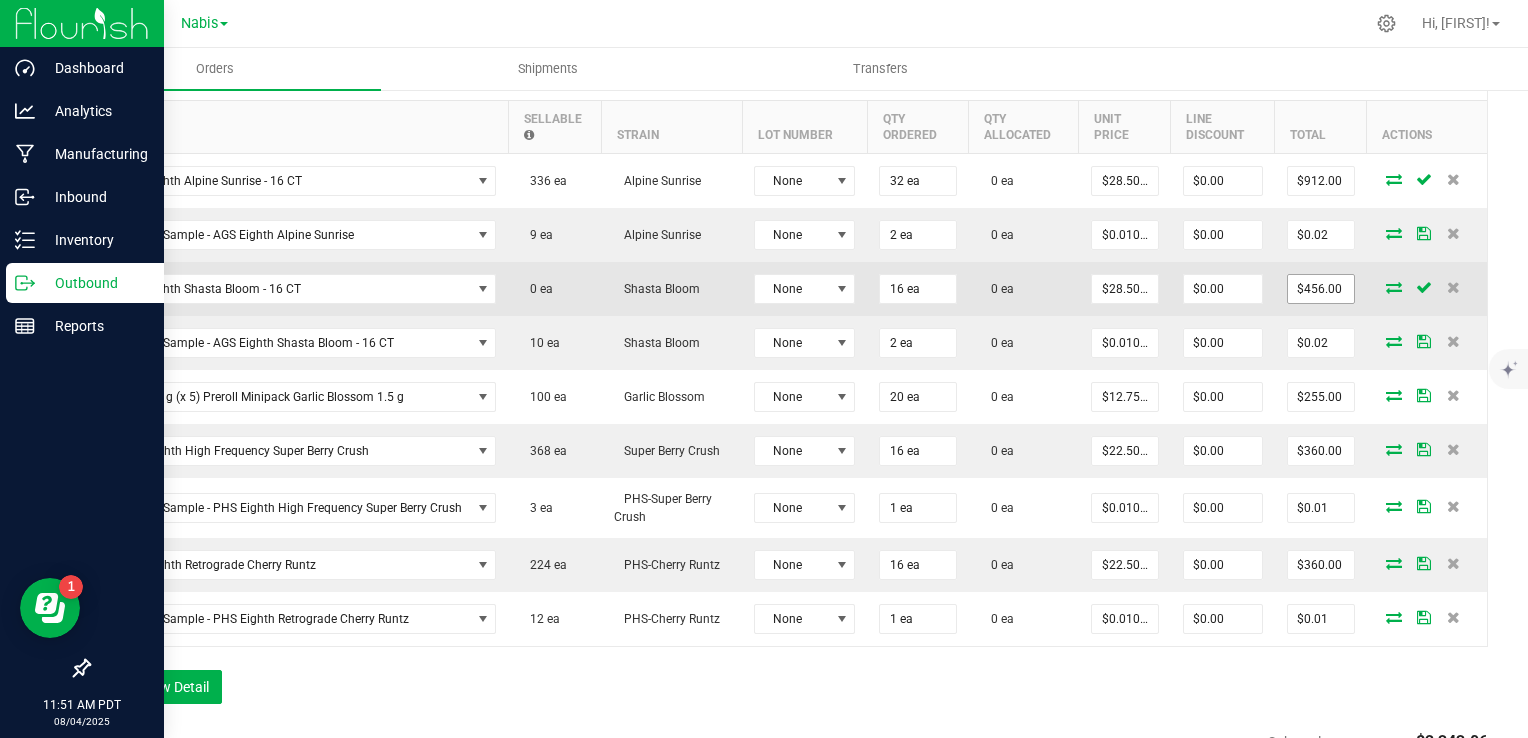 scroll, scrollTop: 600, scrollLeft: 0, axis: vertical 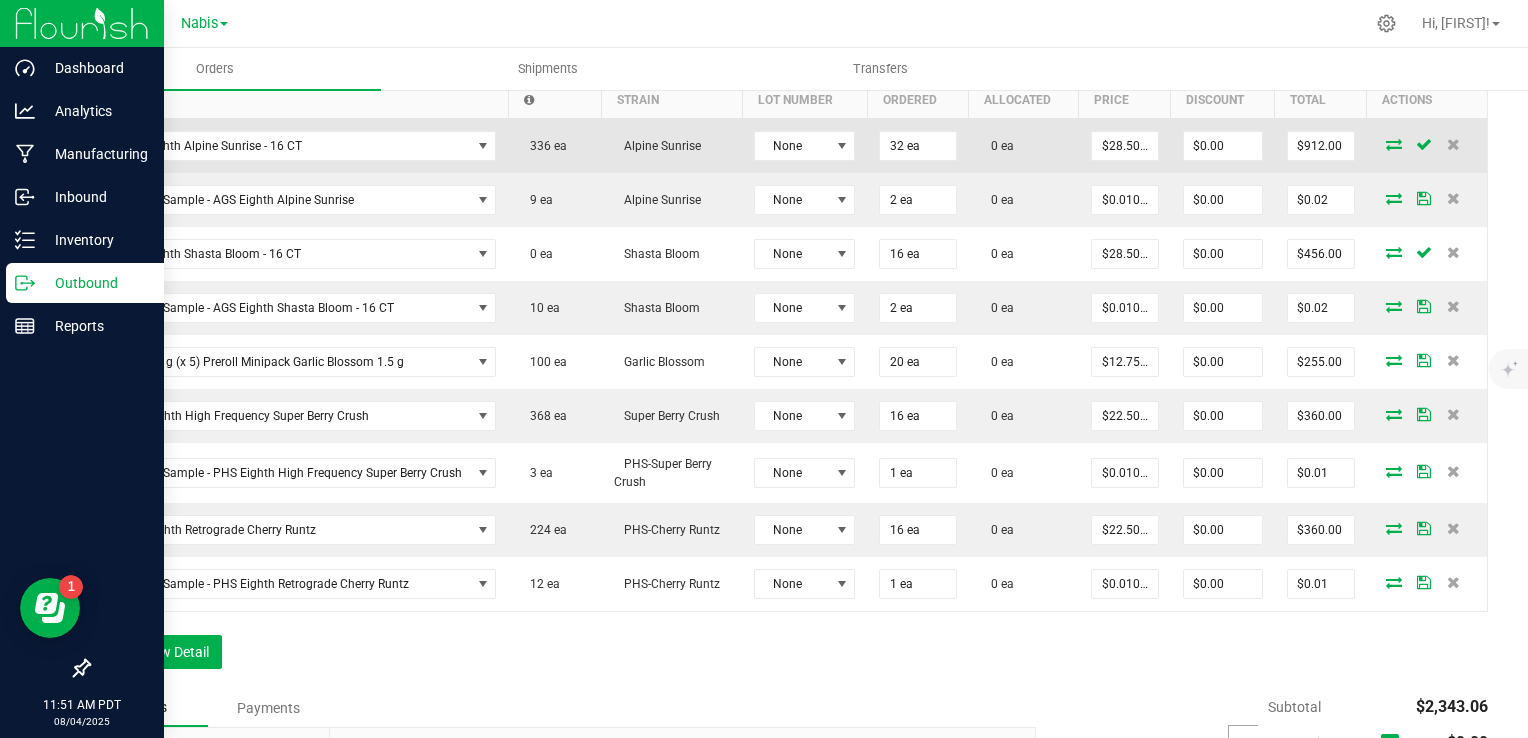 click at bounding box center [1394, 144] 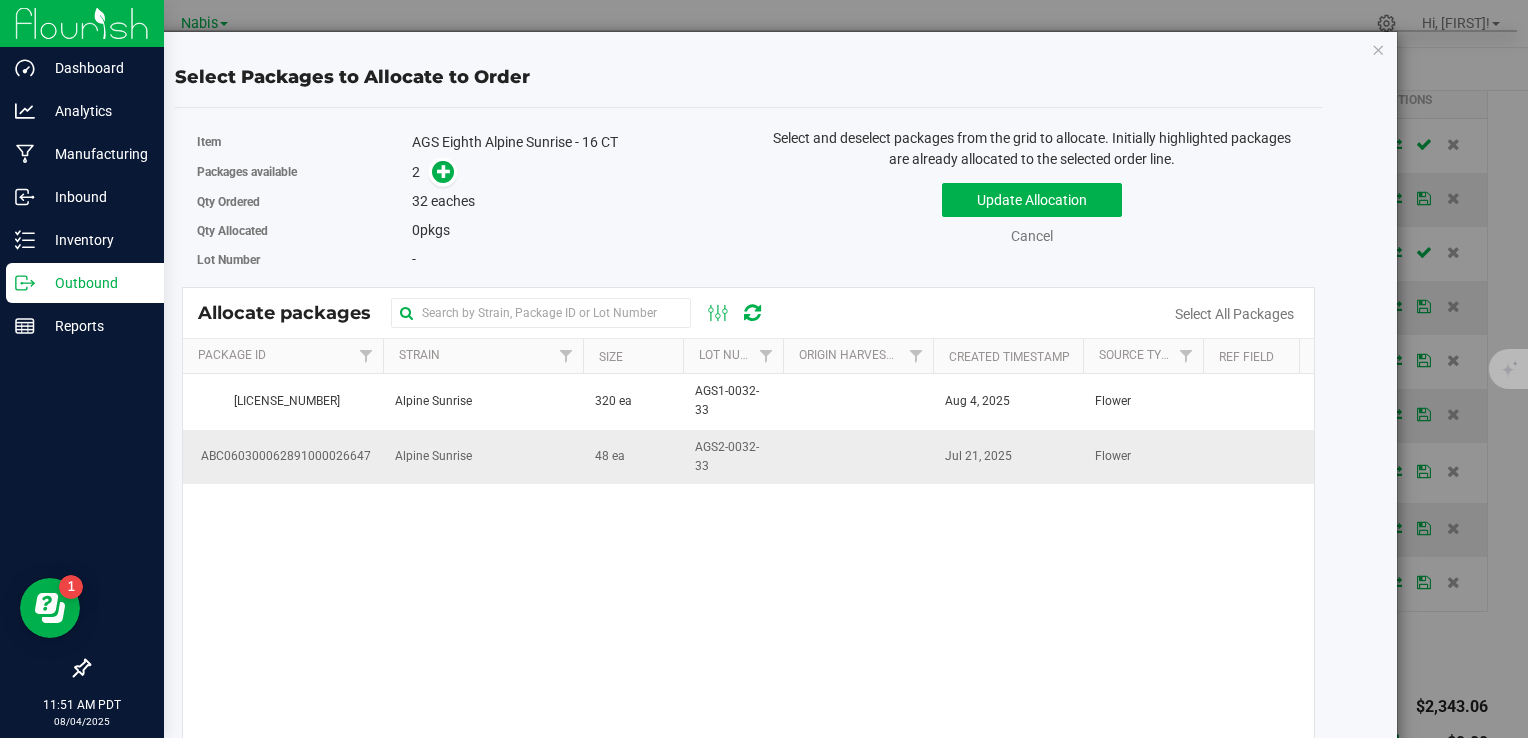 click on "Alpine Sunrise" at bounding box center (483, 457) 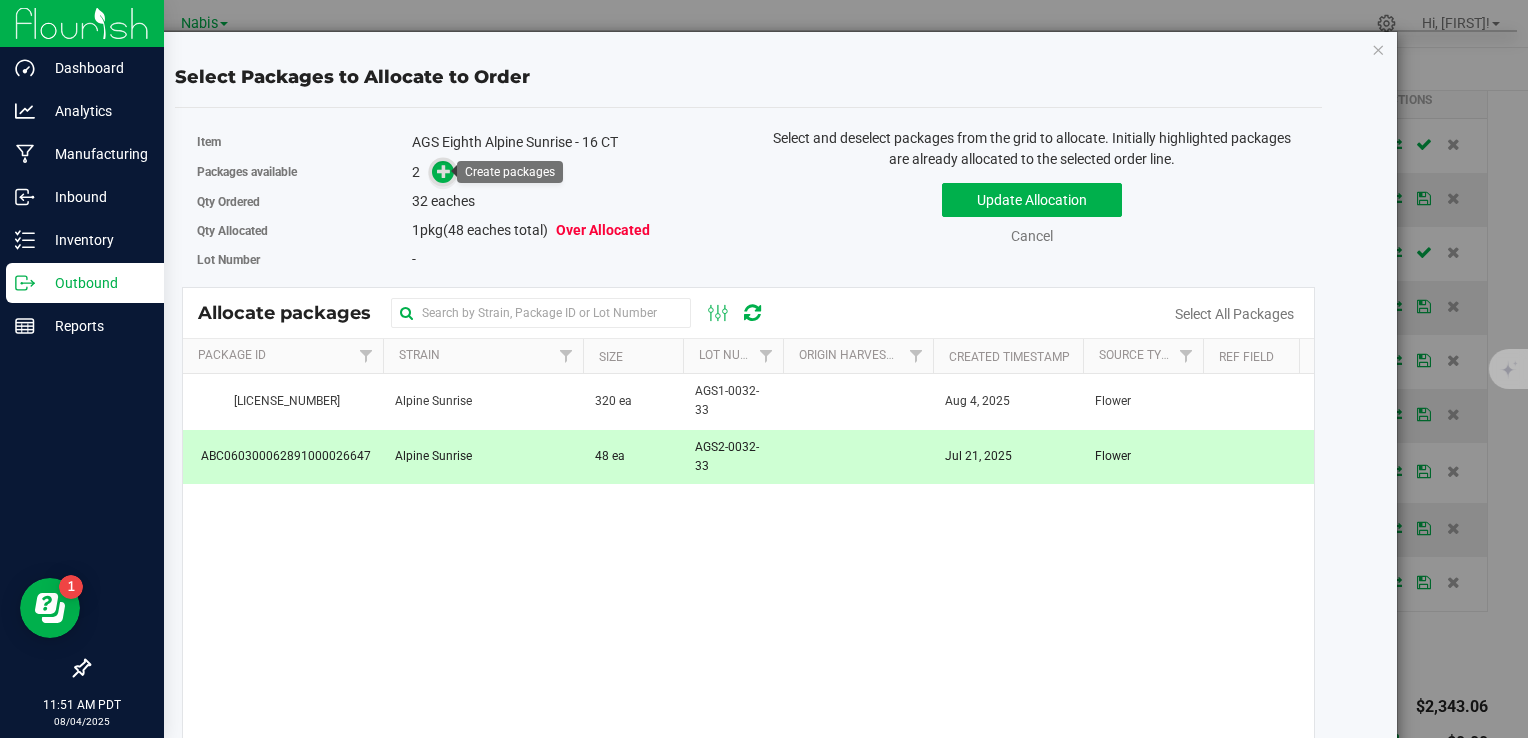 click at bounding box center (444, 171) 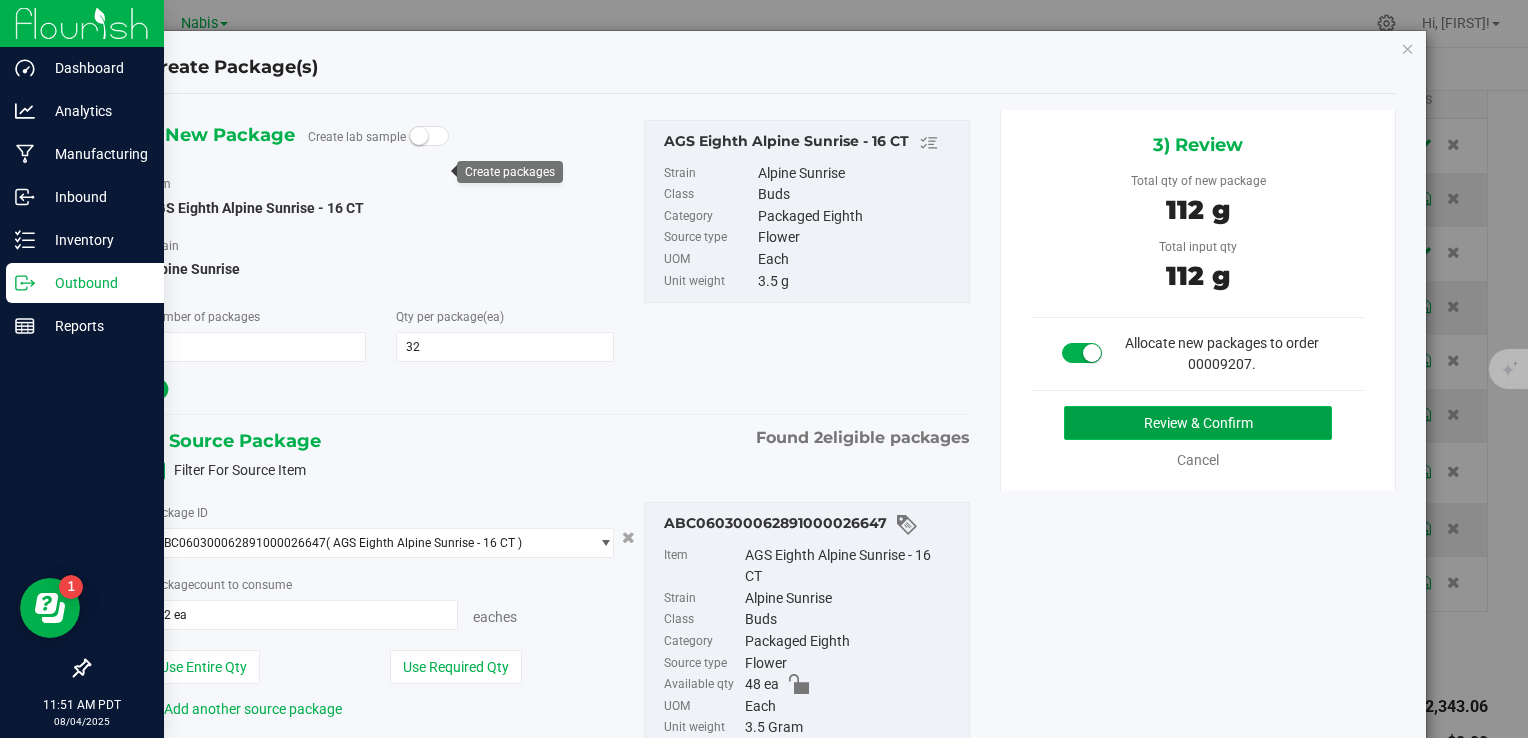 click on "Review & Confirm" at bounding box center [1198, 423] 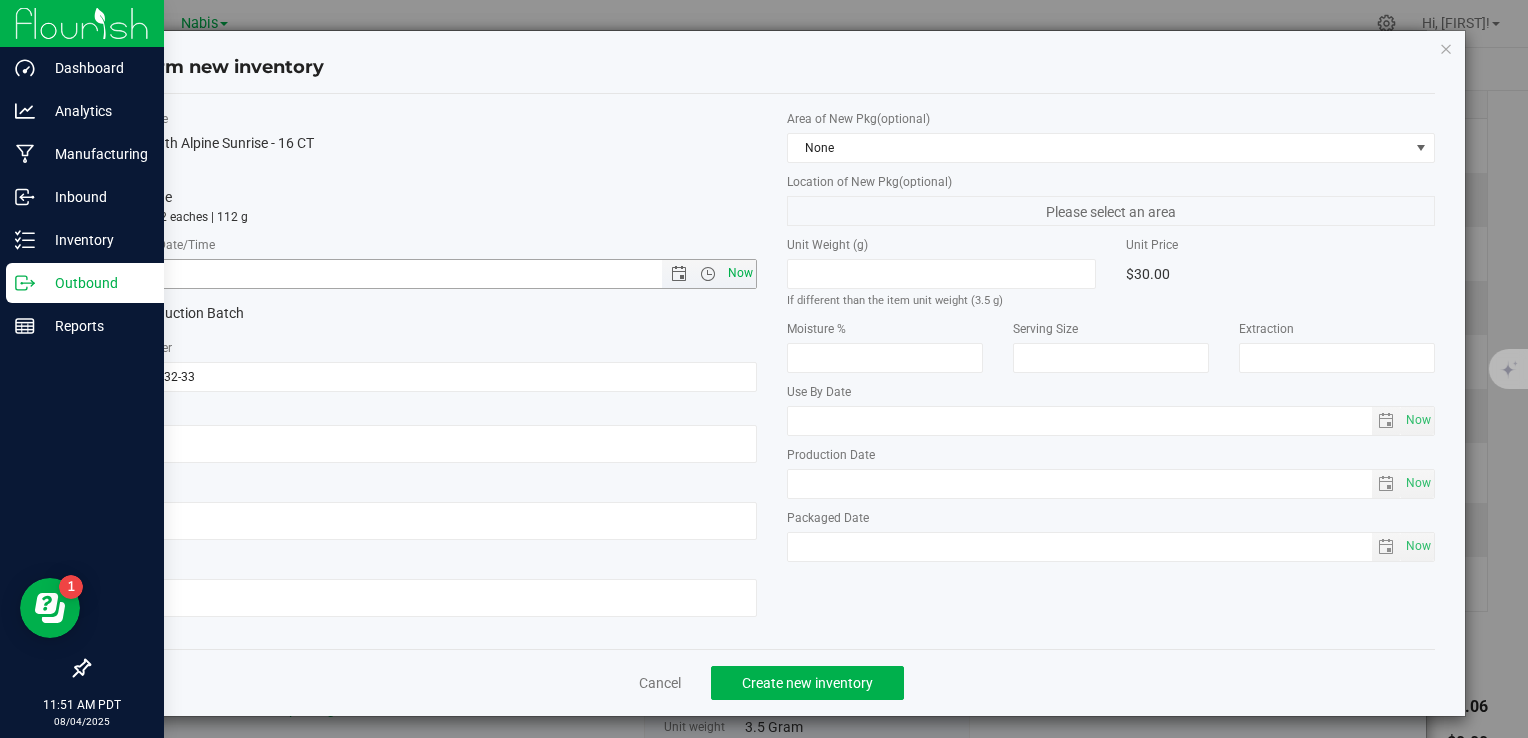 click on "Now" at bounding box center (740, 273) 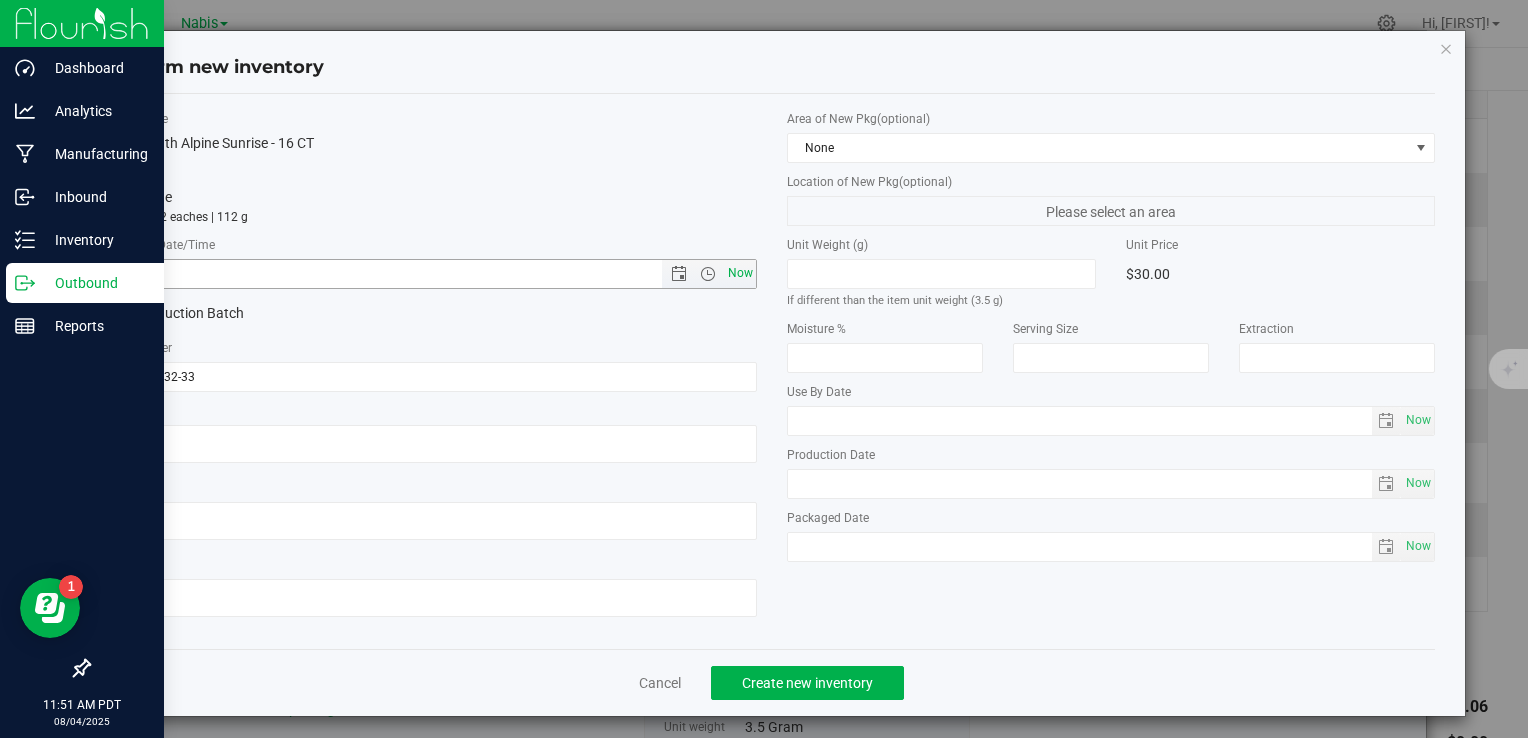 type on "8/4/2025 11:51 AM" 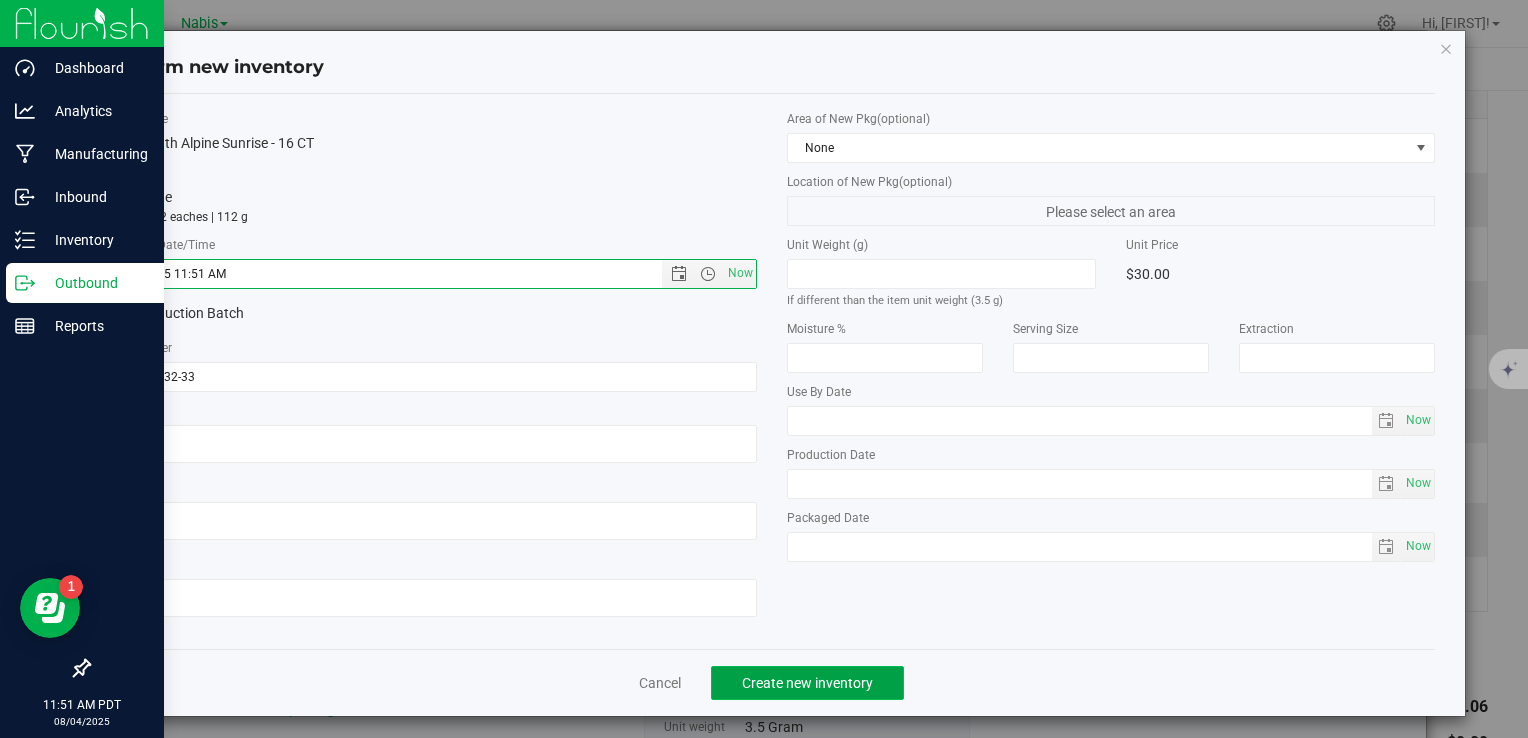 click on "Create new inventory" 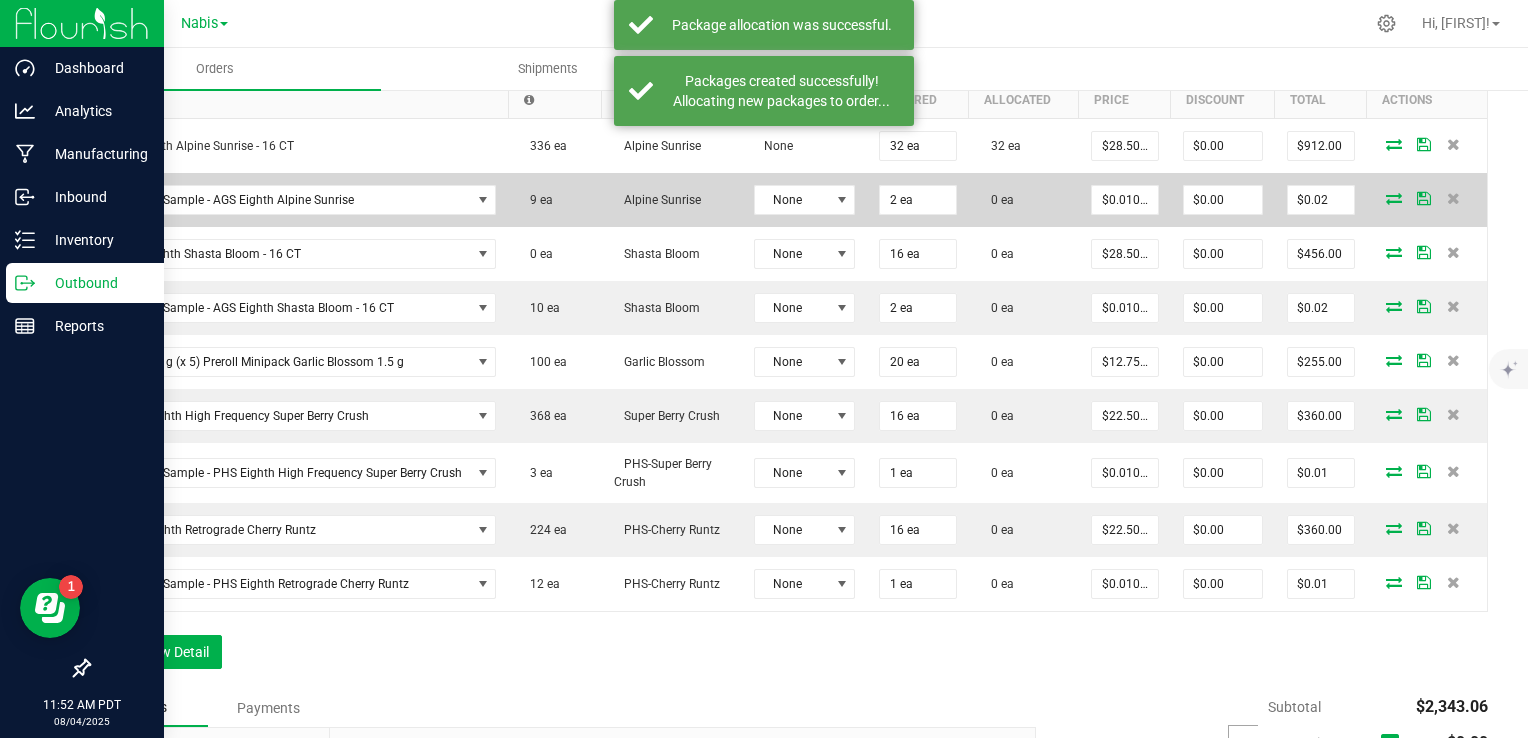 click at bounding box center (1394, 198) 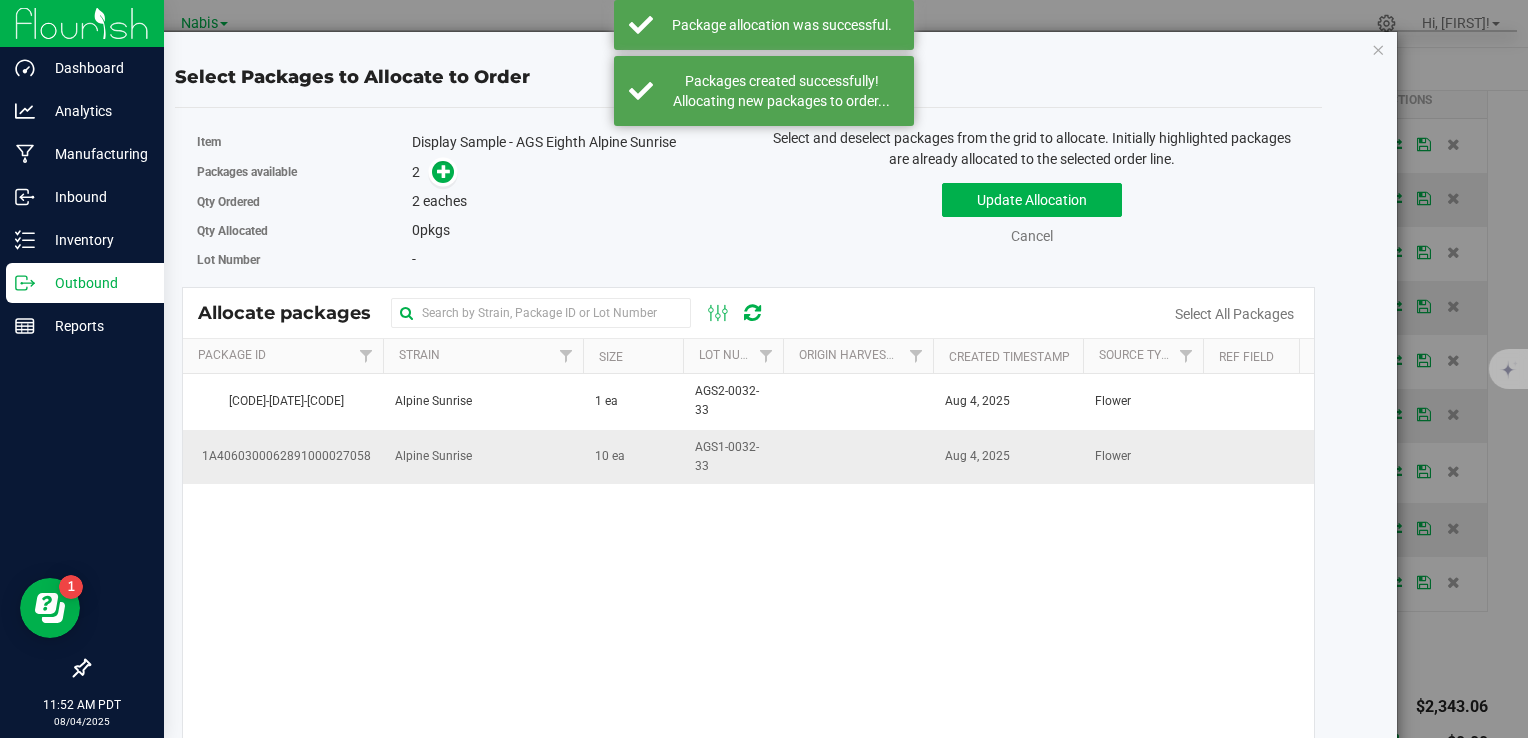 click on "AGS1-0032-33" at bounding box center (733, 457) 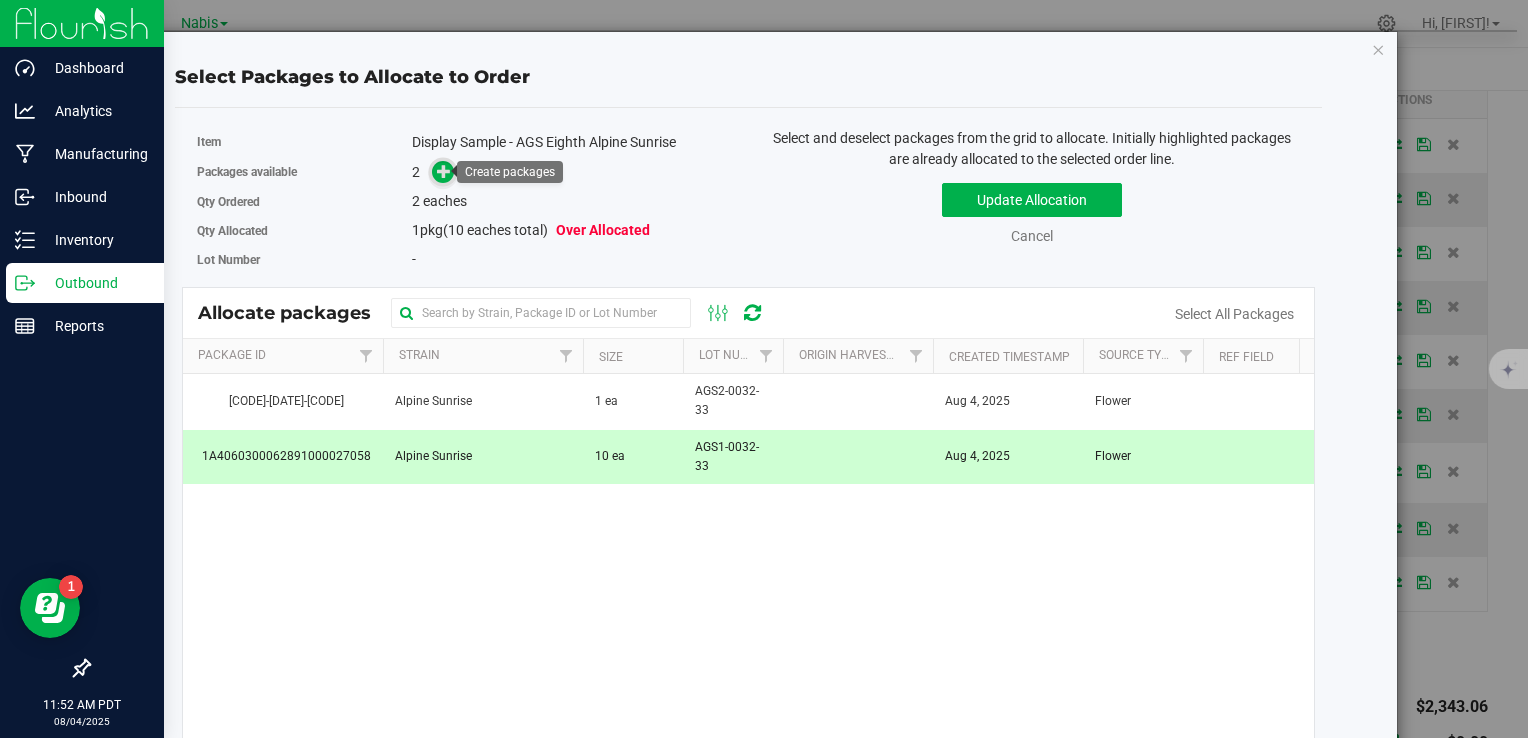 click at bounding box center [444, 171] 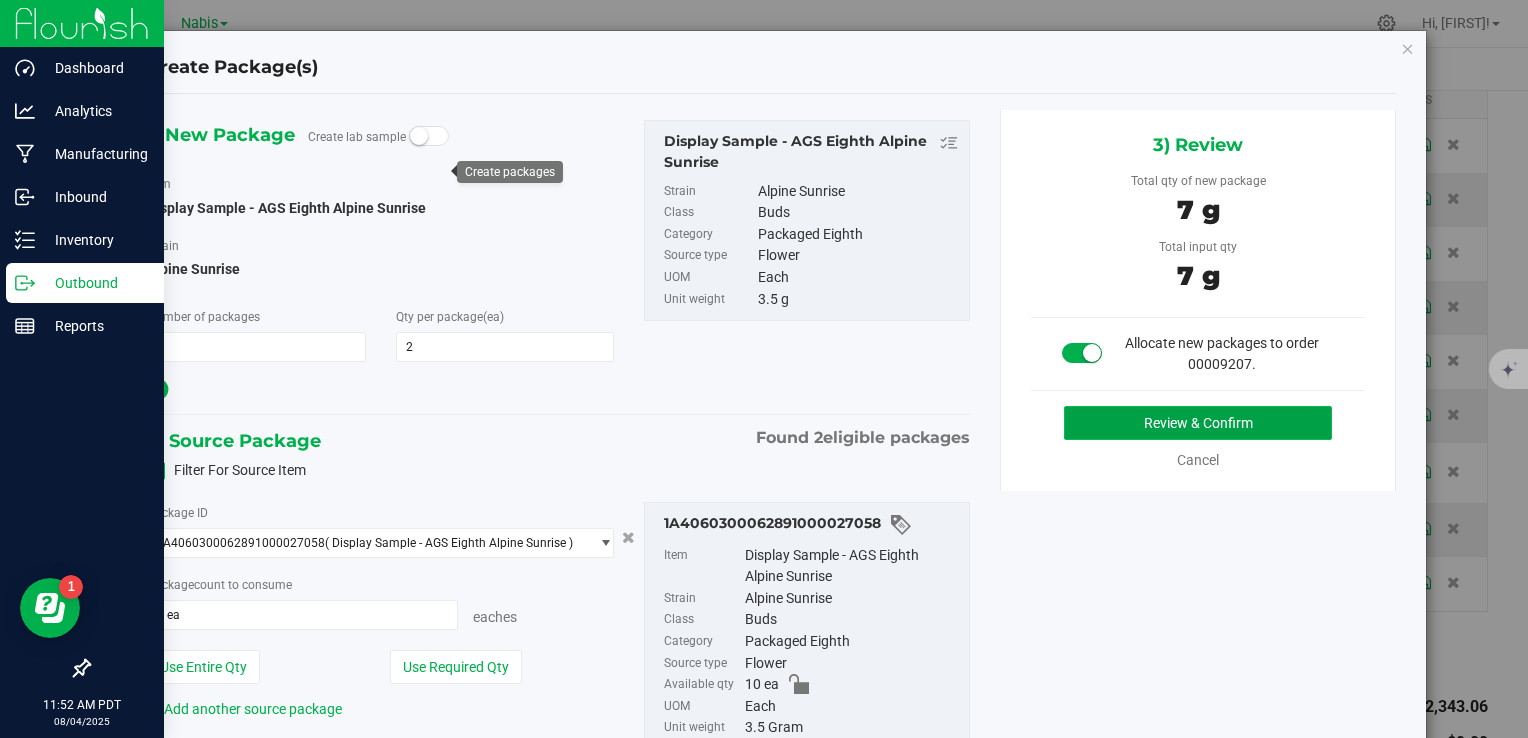 click on "Review & Confirm" at bounding box center (1198, 423) 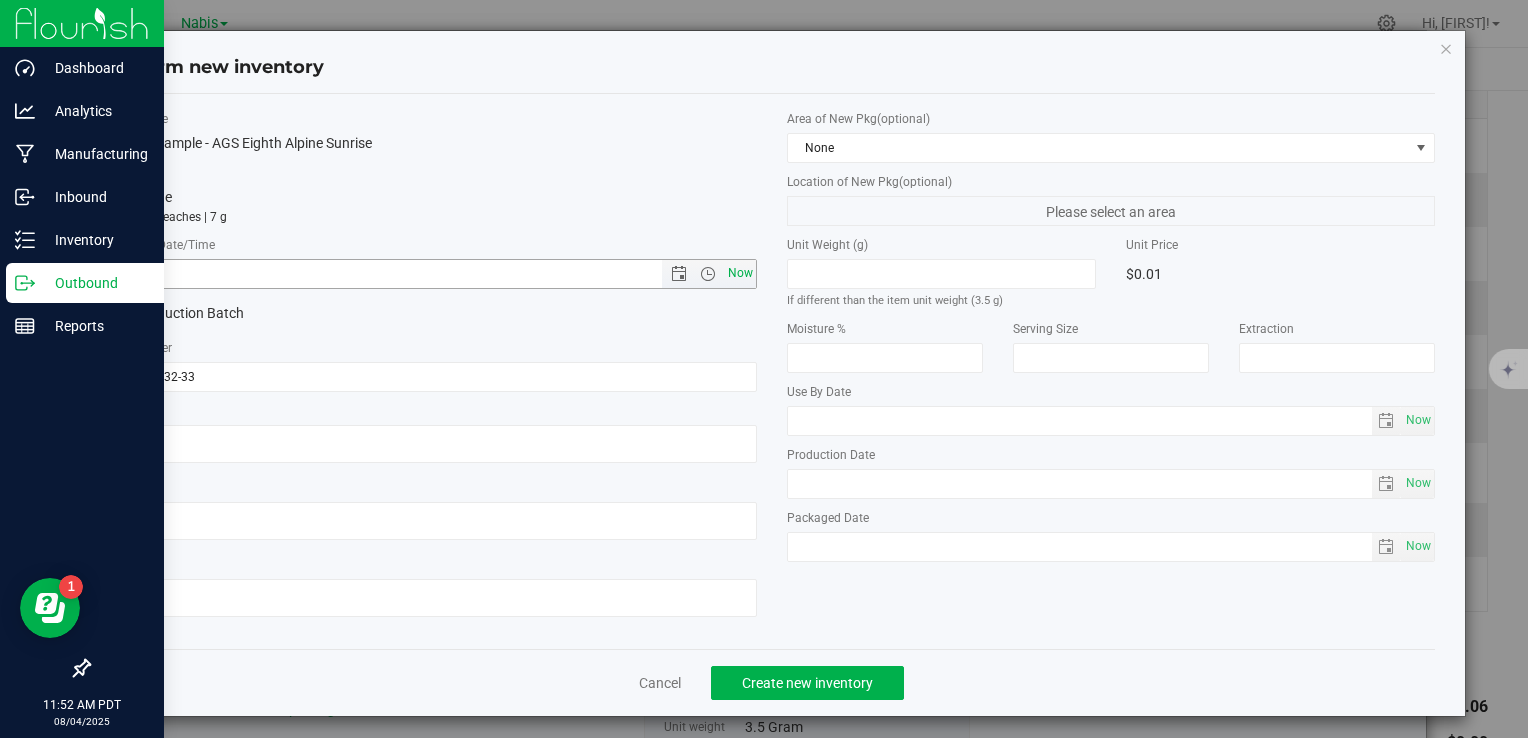 click on "Now" at bounding box center (740, 273) 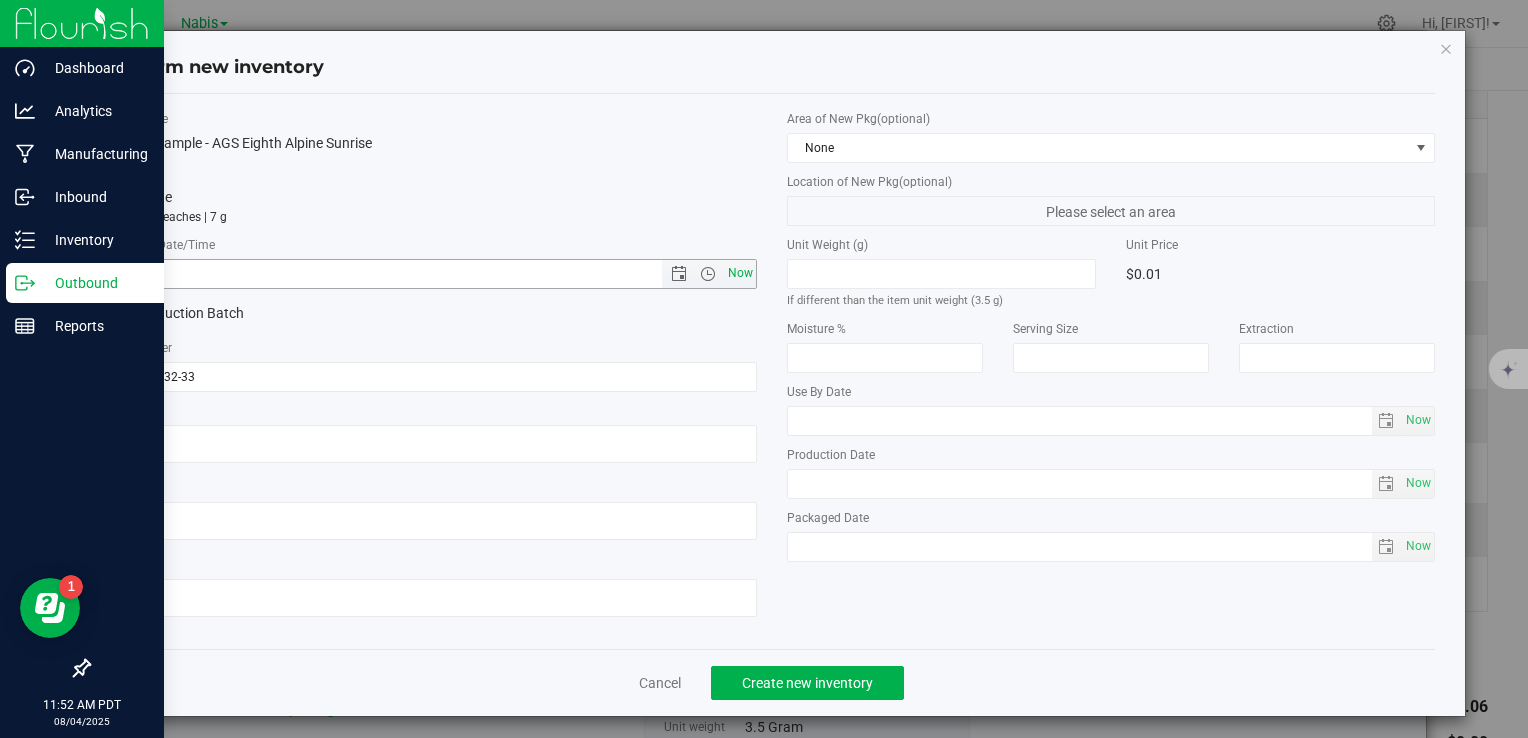type on "8/4/2025 11:52 AM" 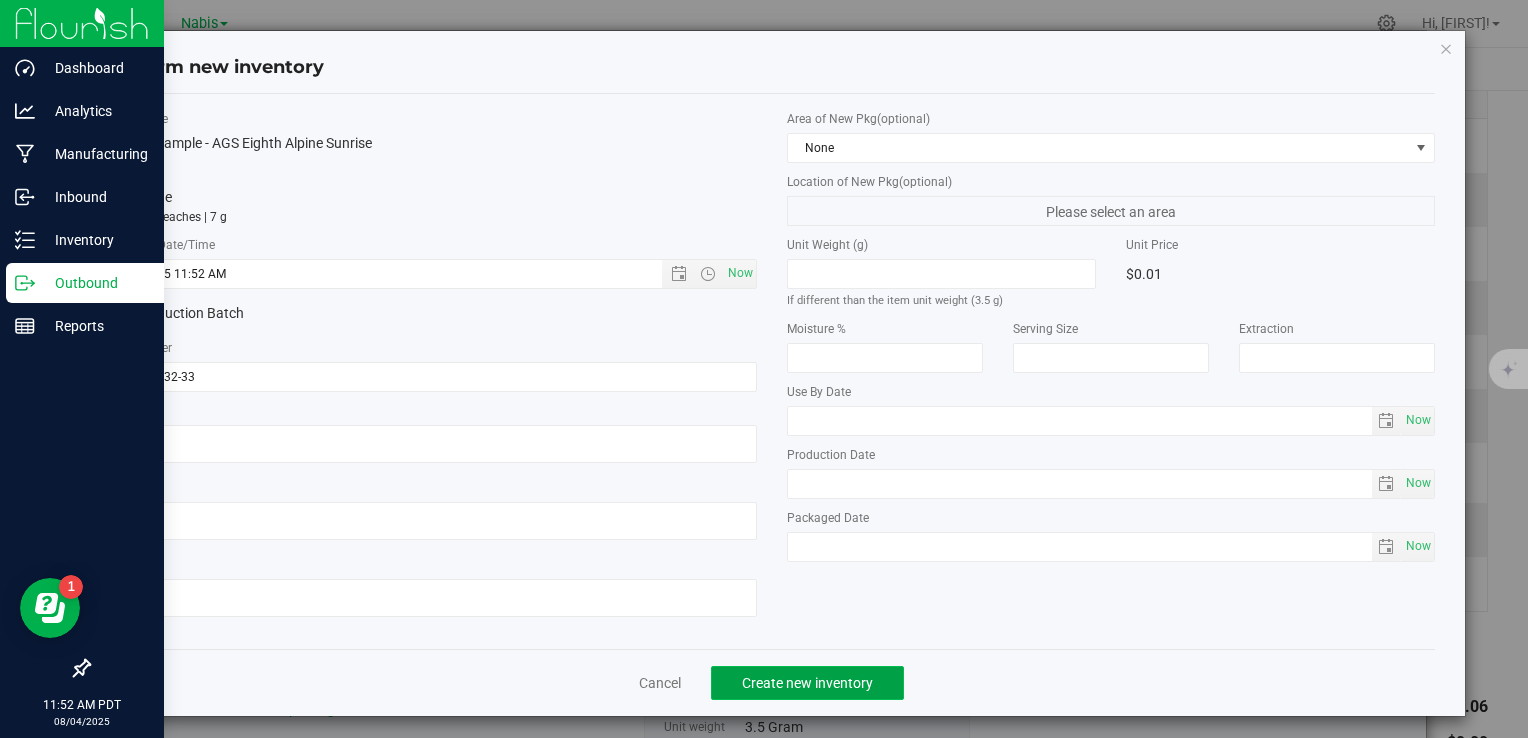 click on "Create new inventory" 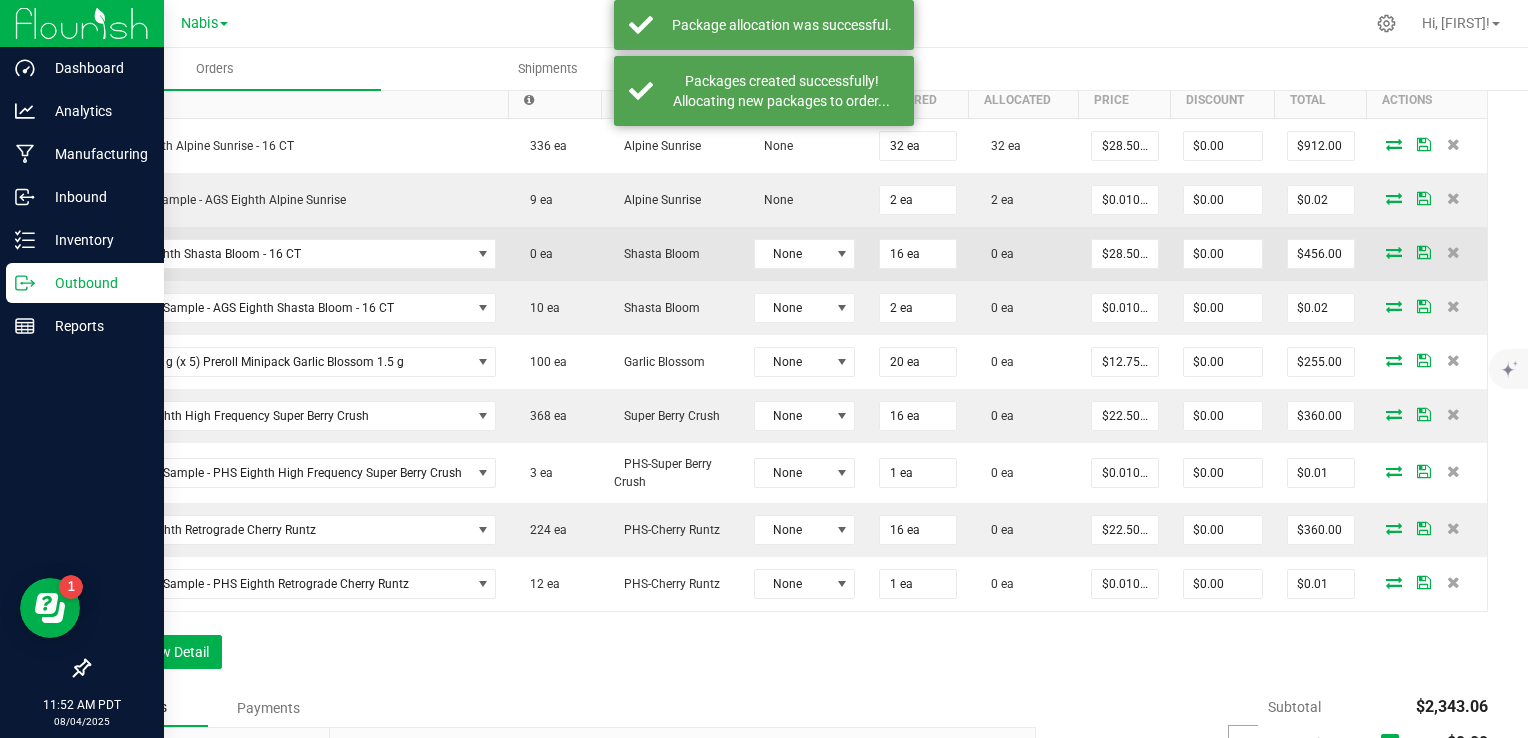 click at bounding box center (1394, 252) 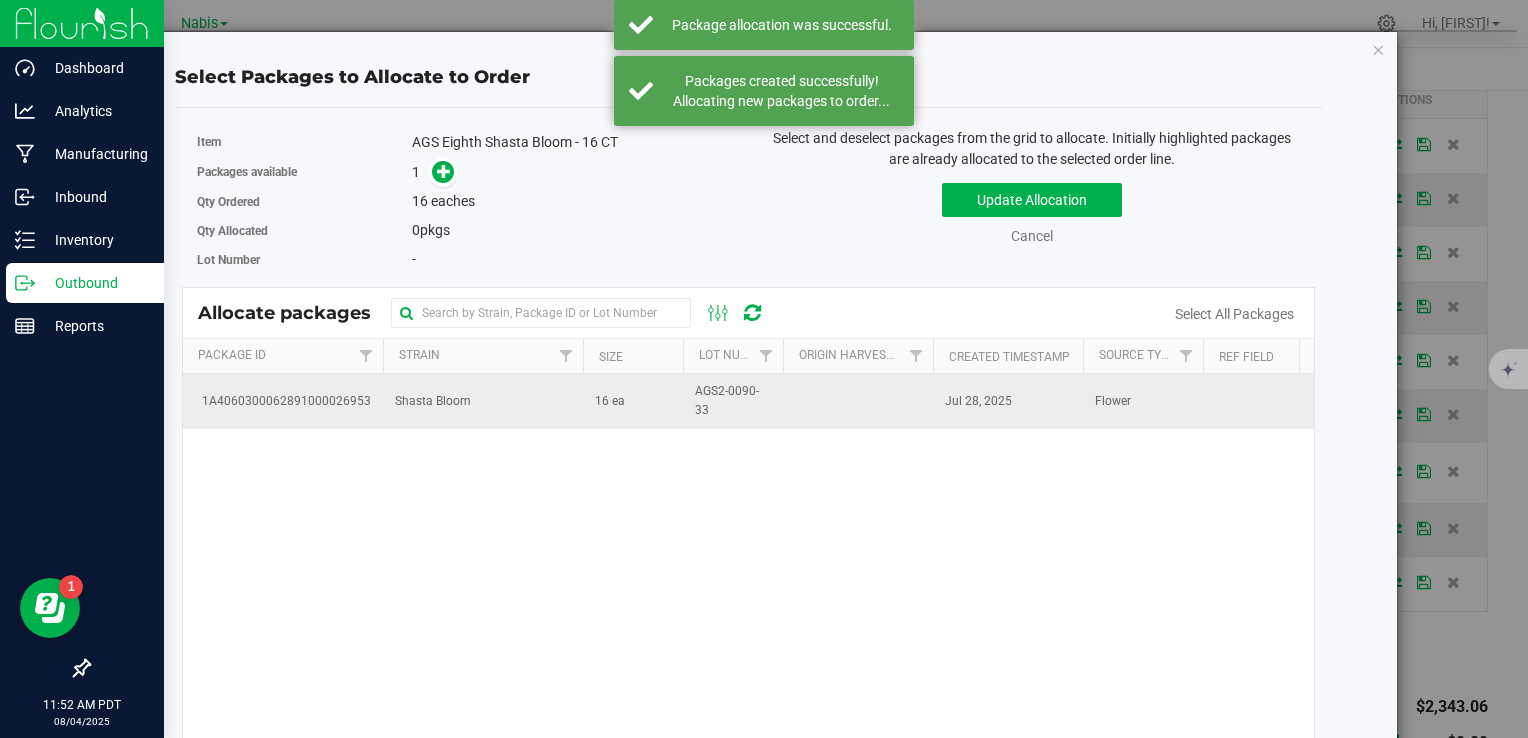 click on "Shasta Bloom" at bounding box center (483, 401) 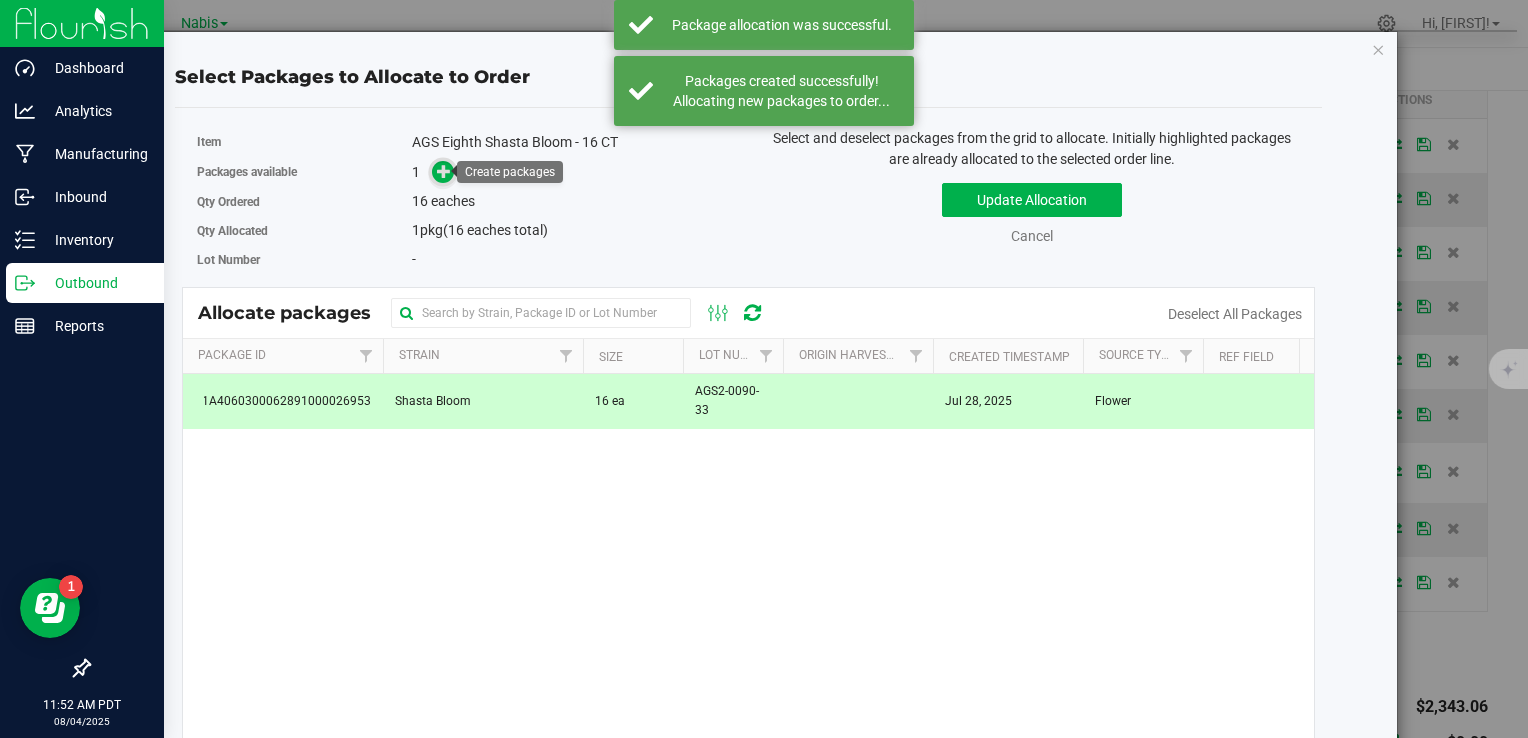click at bounding box center (444, 171) 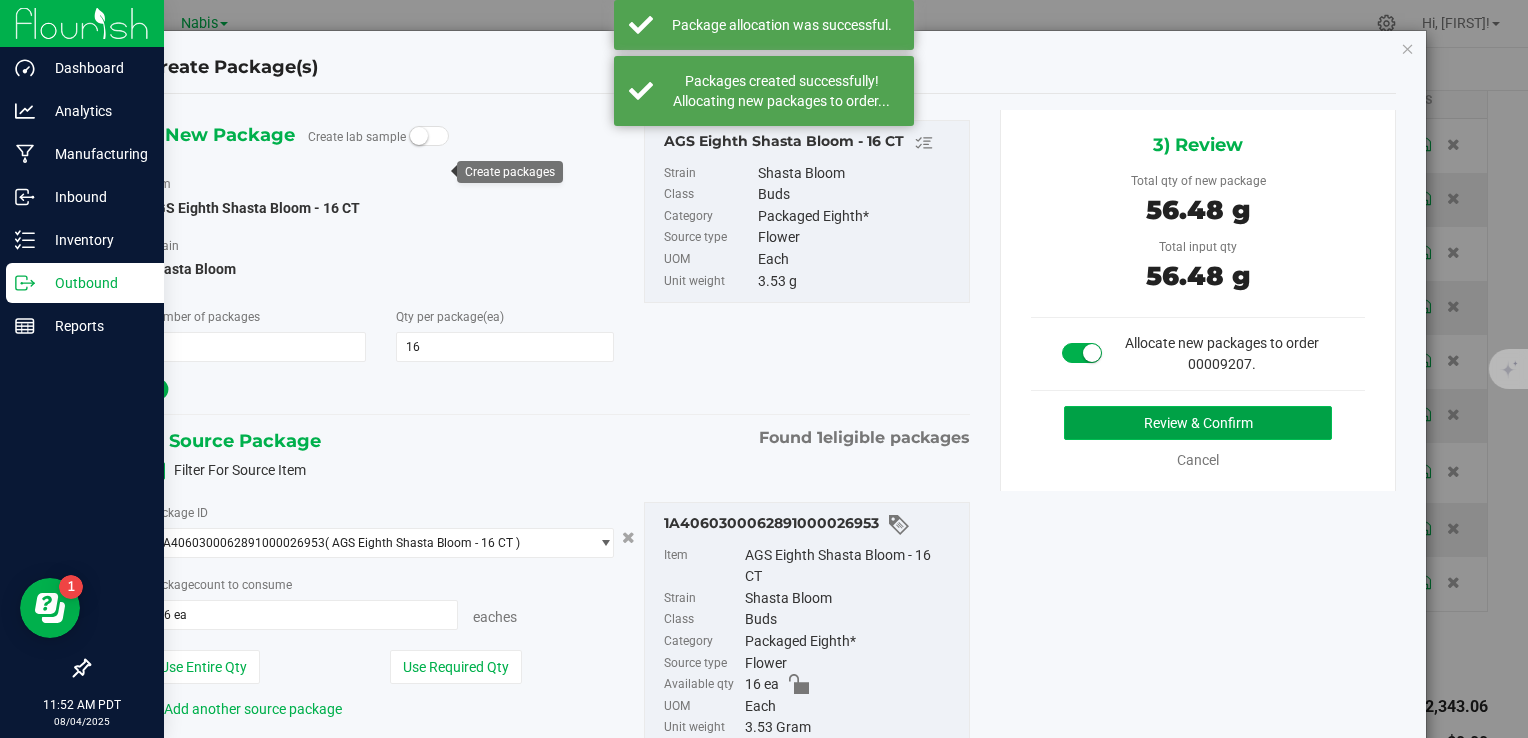 click on "Review & Confirm" at bounding box center [1198, 423] 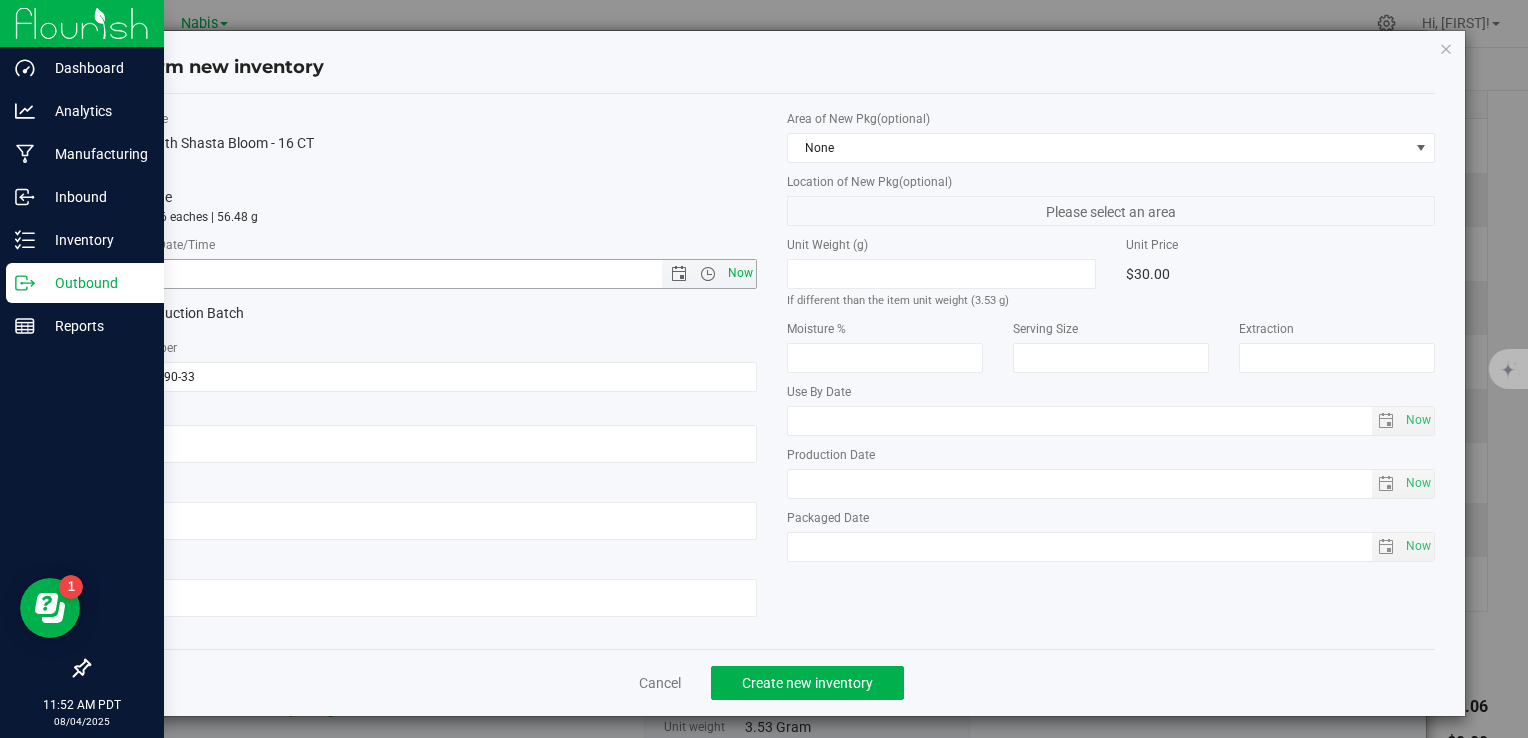 click on "Now" at bounding box center [740, 273] 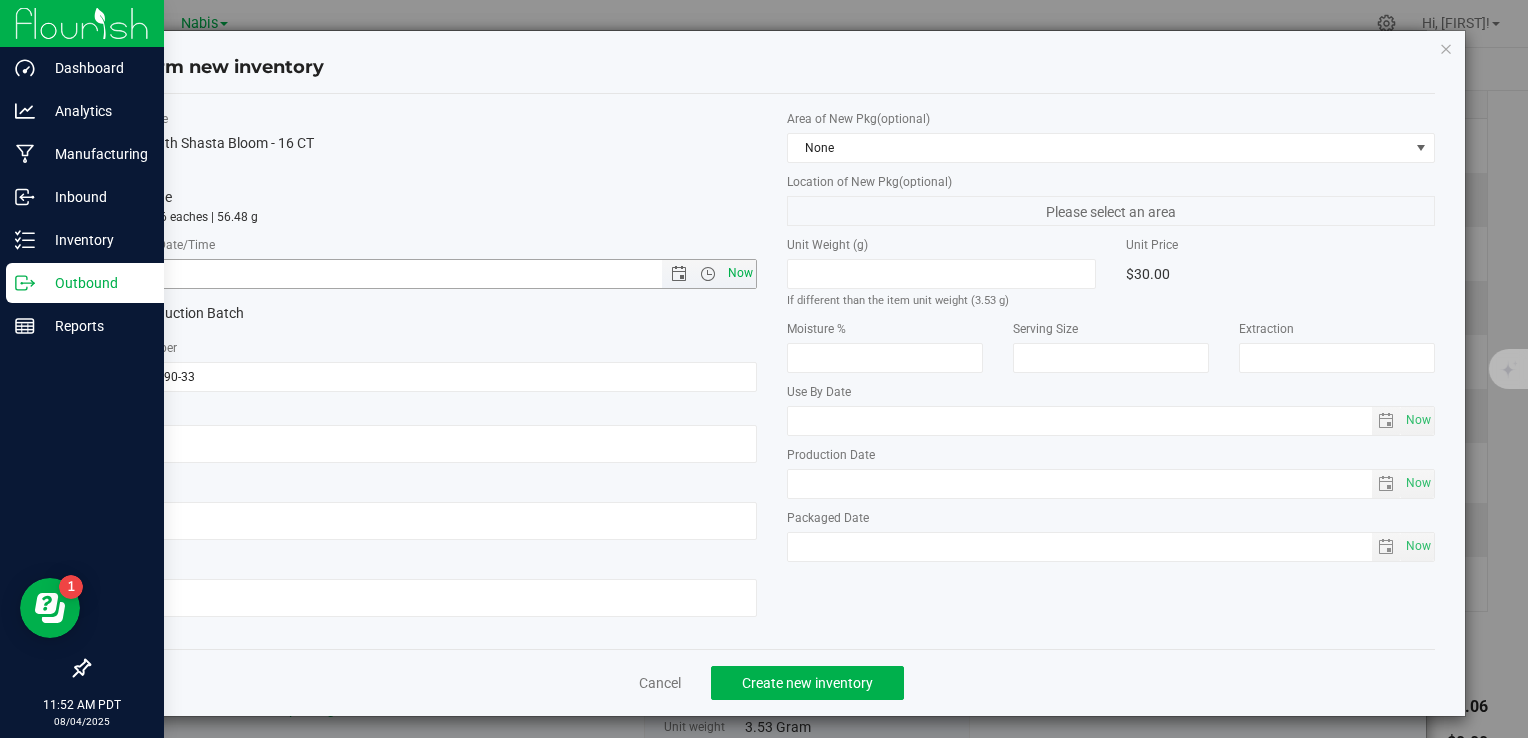 type on "8/4/2025 11:52 AM" 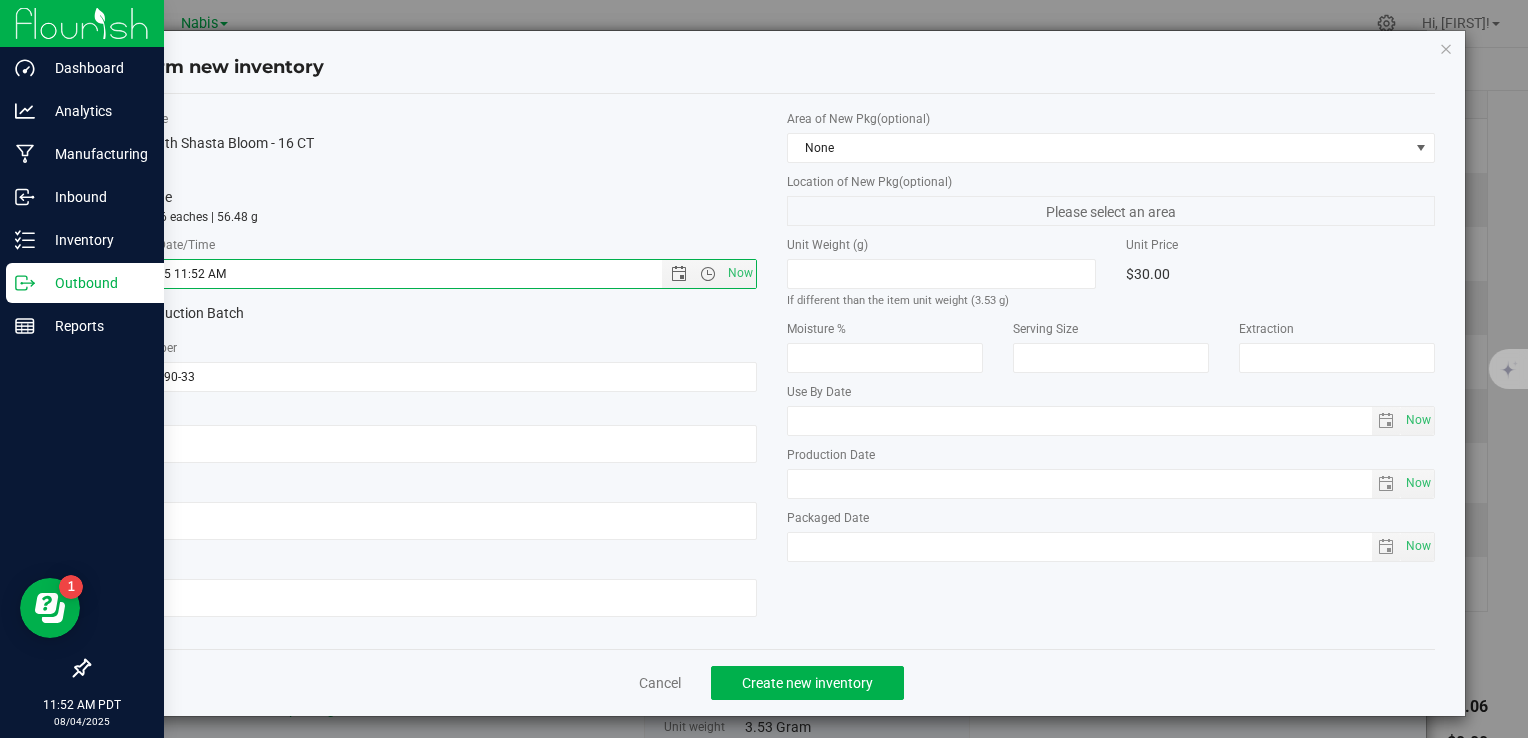 click on "Confirm new inventory
Item Name
AGS Eighth Shasta Bloom - 16 CT
Total Qty
1 package  totaling 16 eaches | 56.48 g
*
Created Date/Time
8/4/2025 11:52 AM
Now
Production Batch" at bounding box center [771, 373] 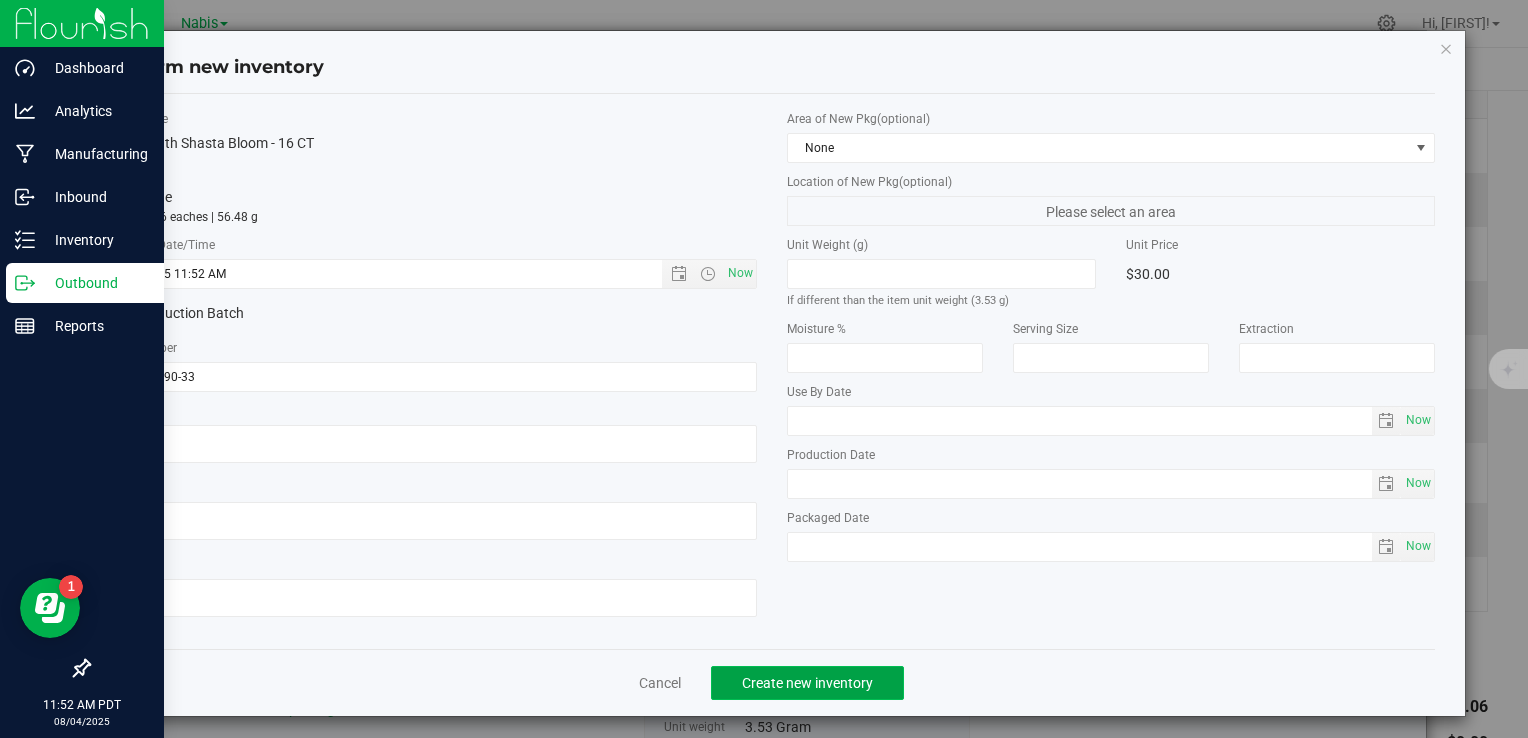 click on "Create new inventory" 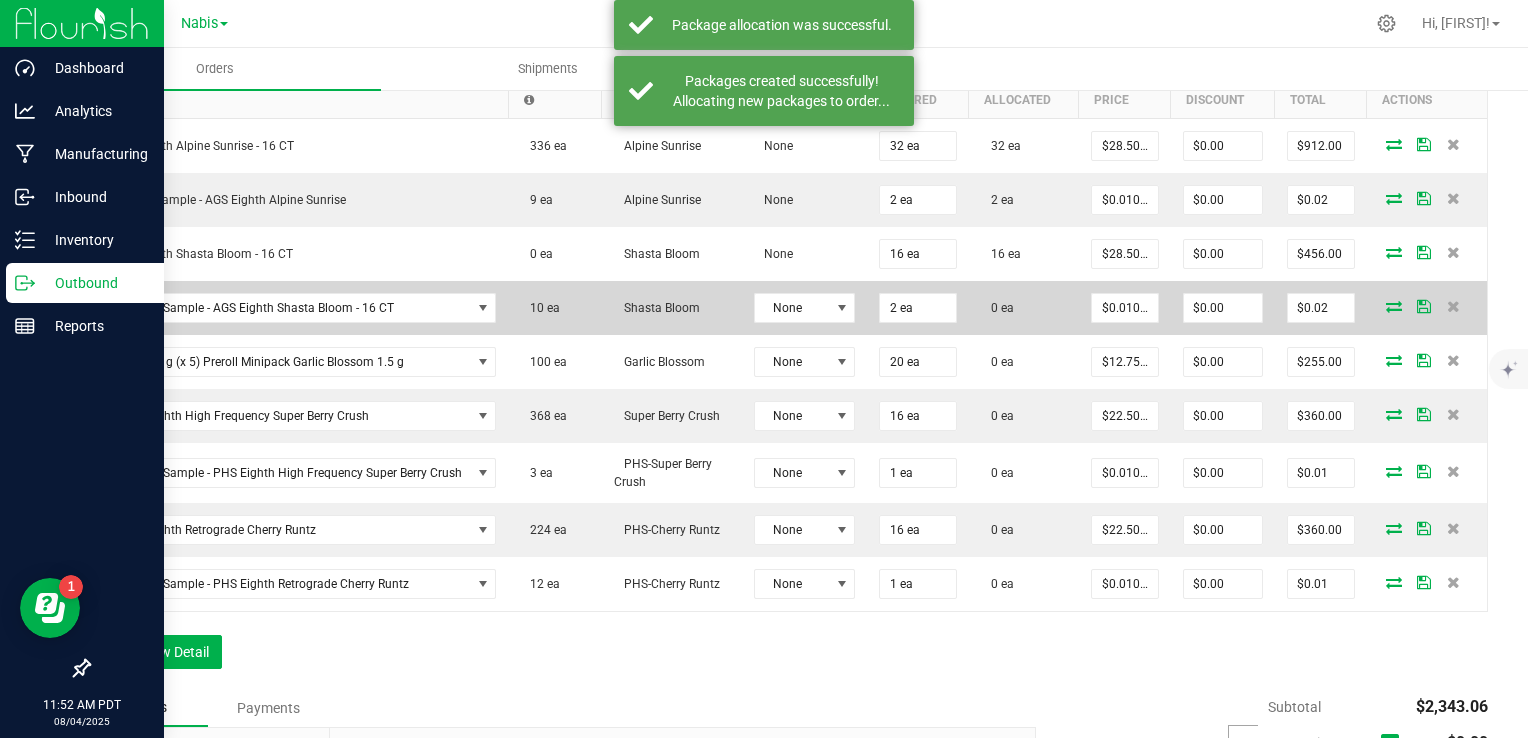 click at bounding box center [1394, 306] 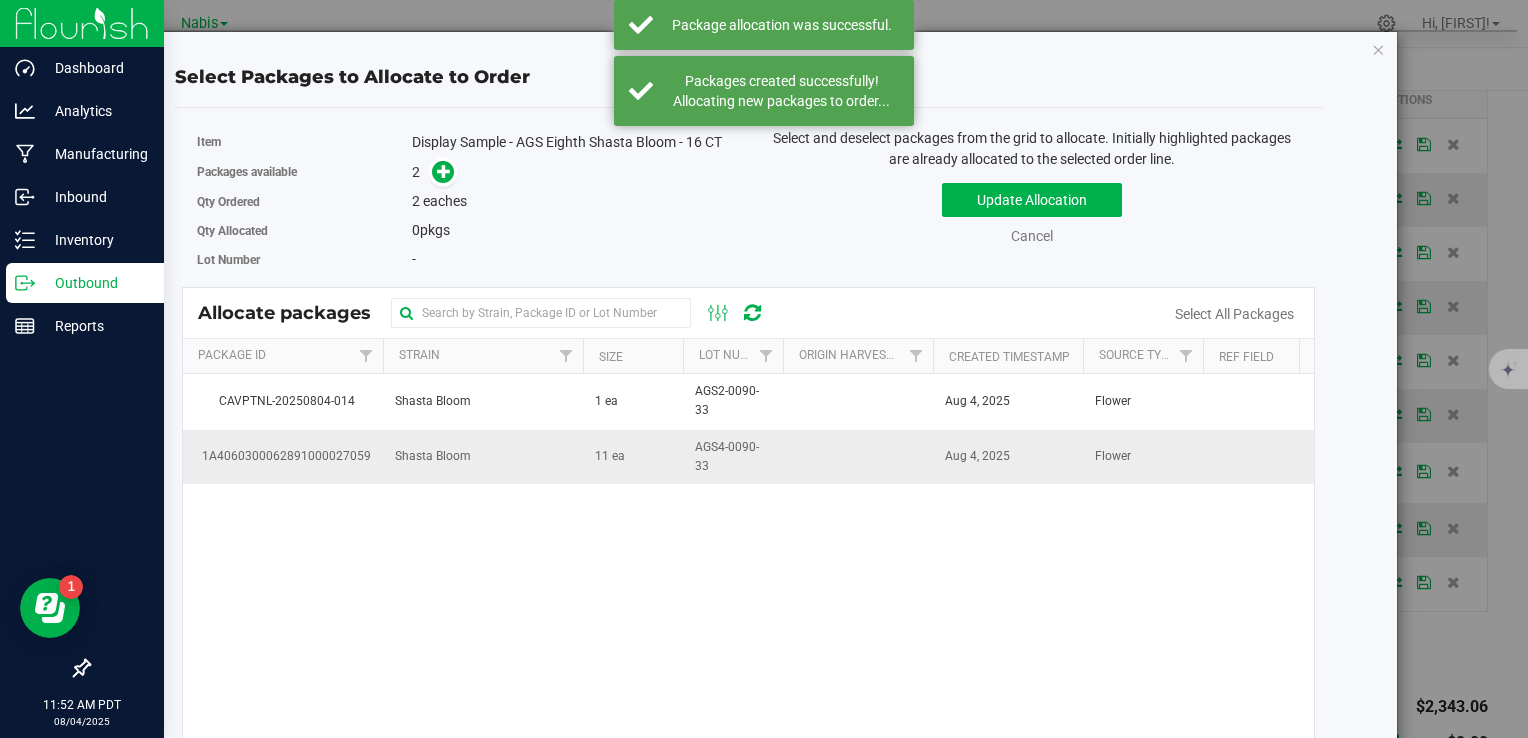 click on "11 ea" at bounding box center (633, 457) 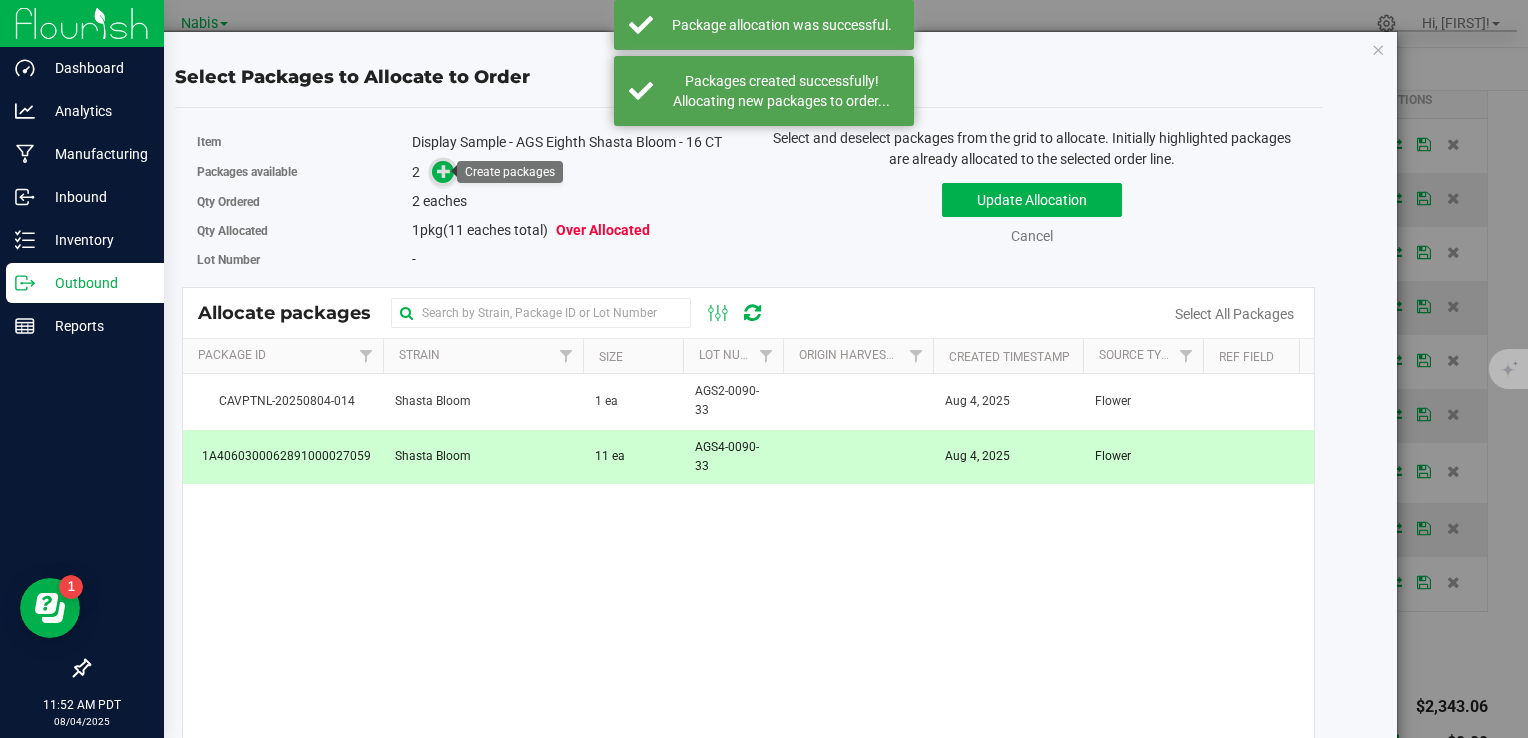 click at bounding box center (443, 172) 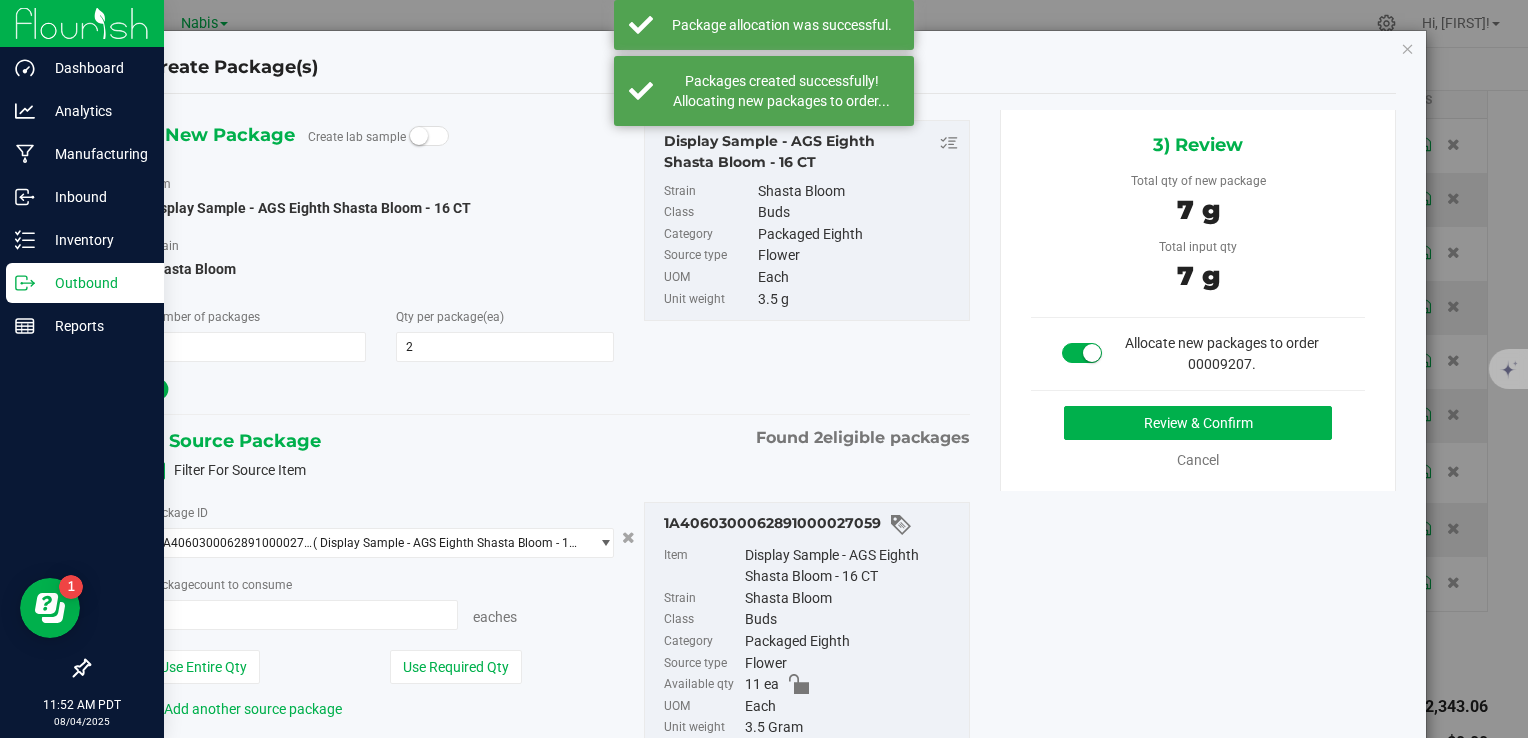 type on "2 ea" 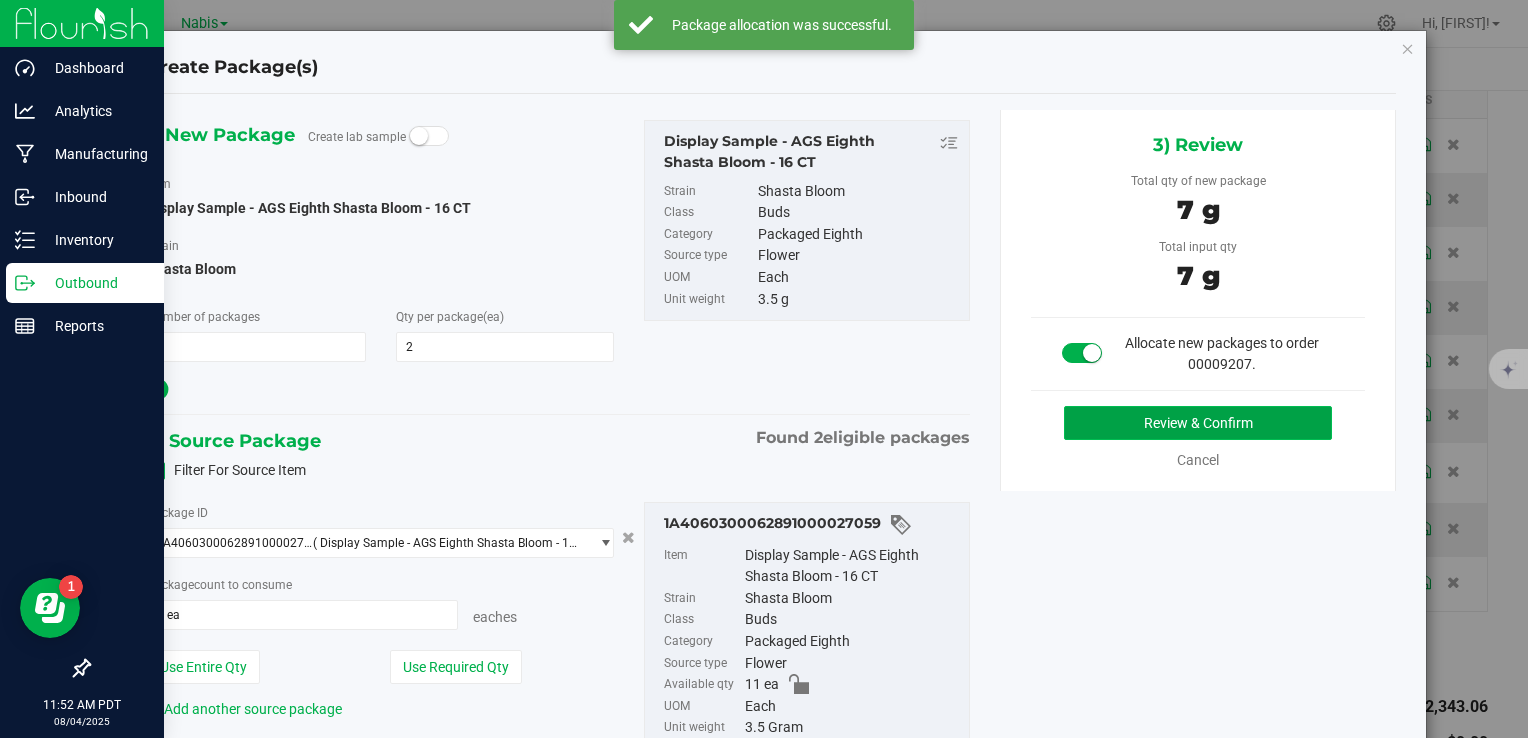 click on "Review & Confirm" at bounding box center [1198, 423] 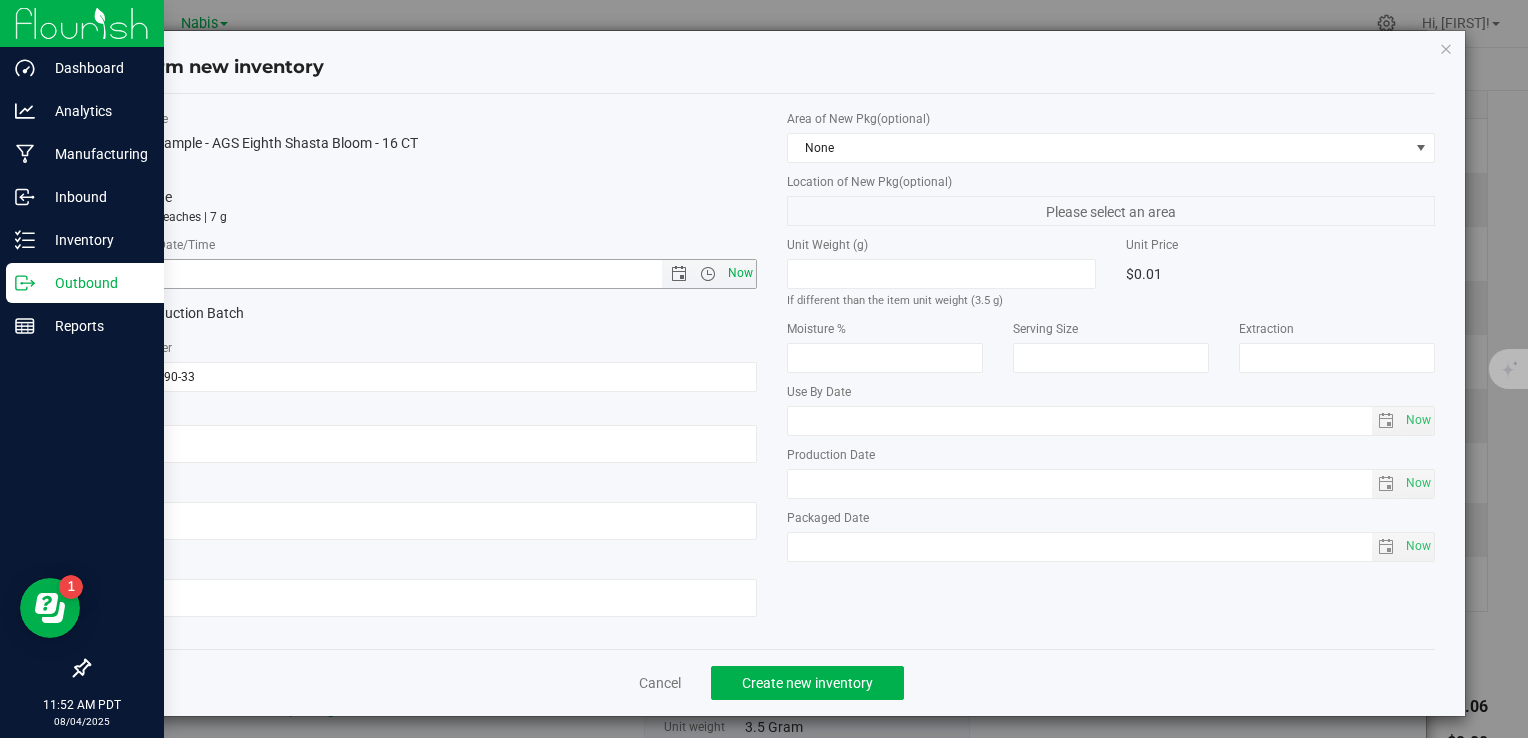 click on "Now" at bounding box center [740, 273] 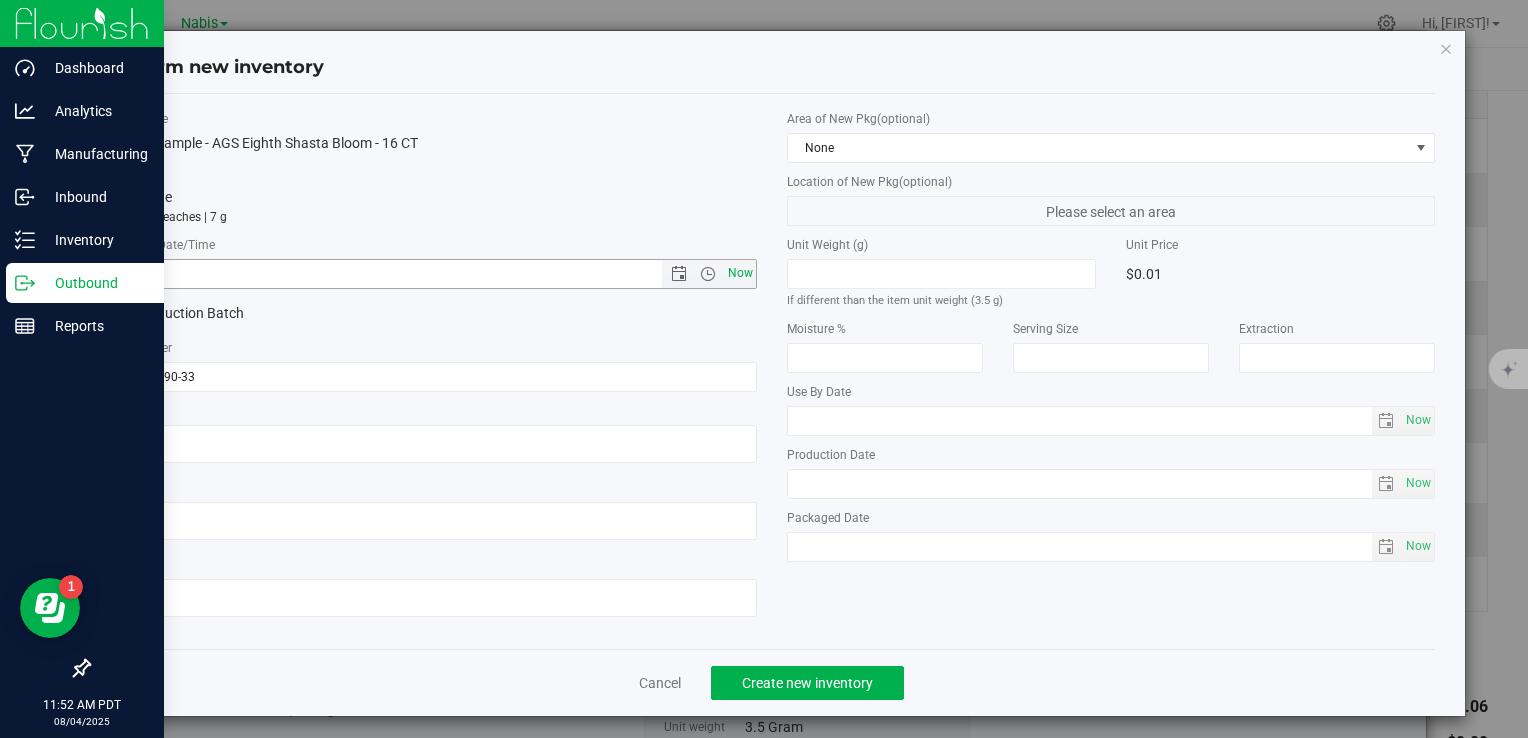 type on "8/4/2025 11:52 AM" 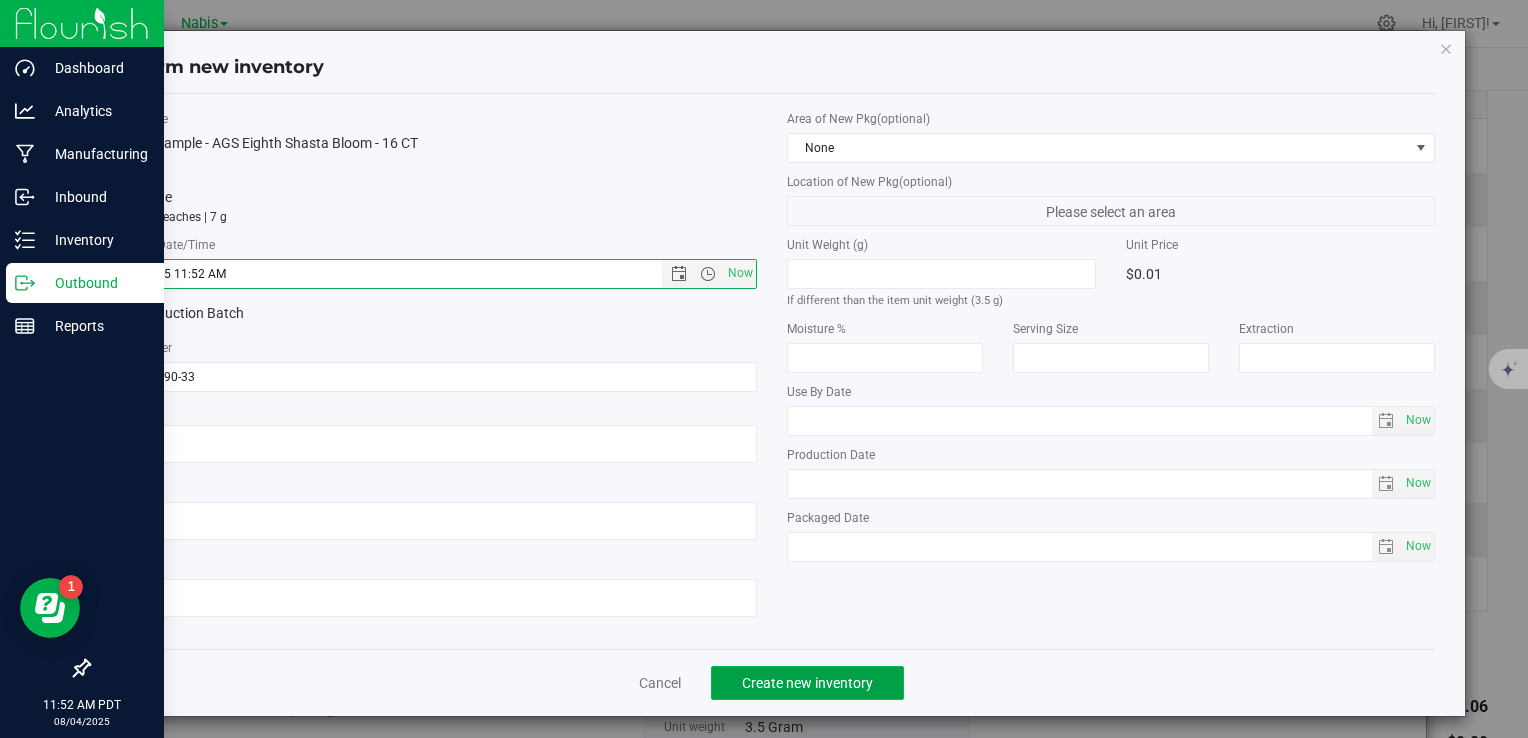 click on "Create new inventory" 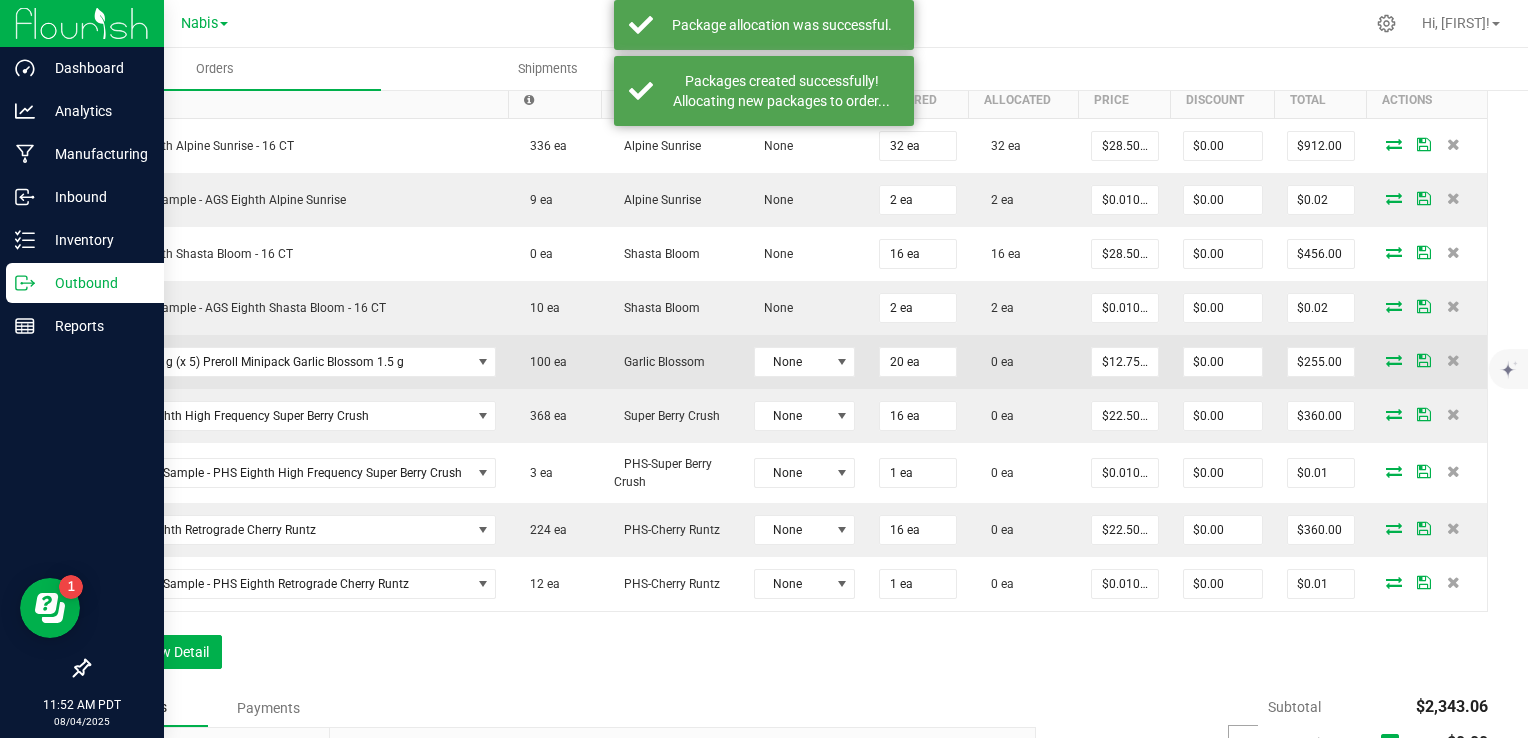 click at bounding box center (1394, 360) 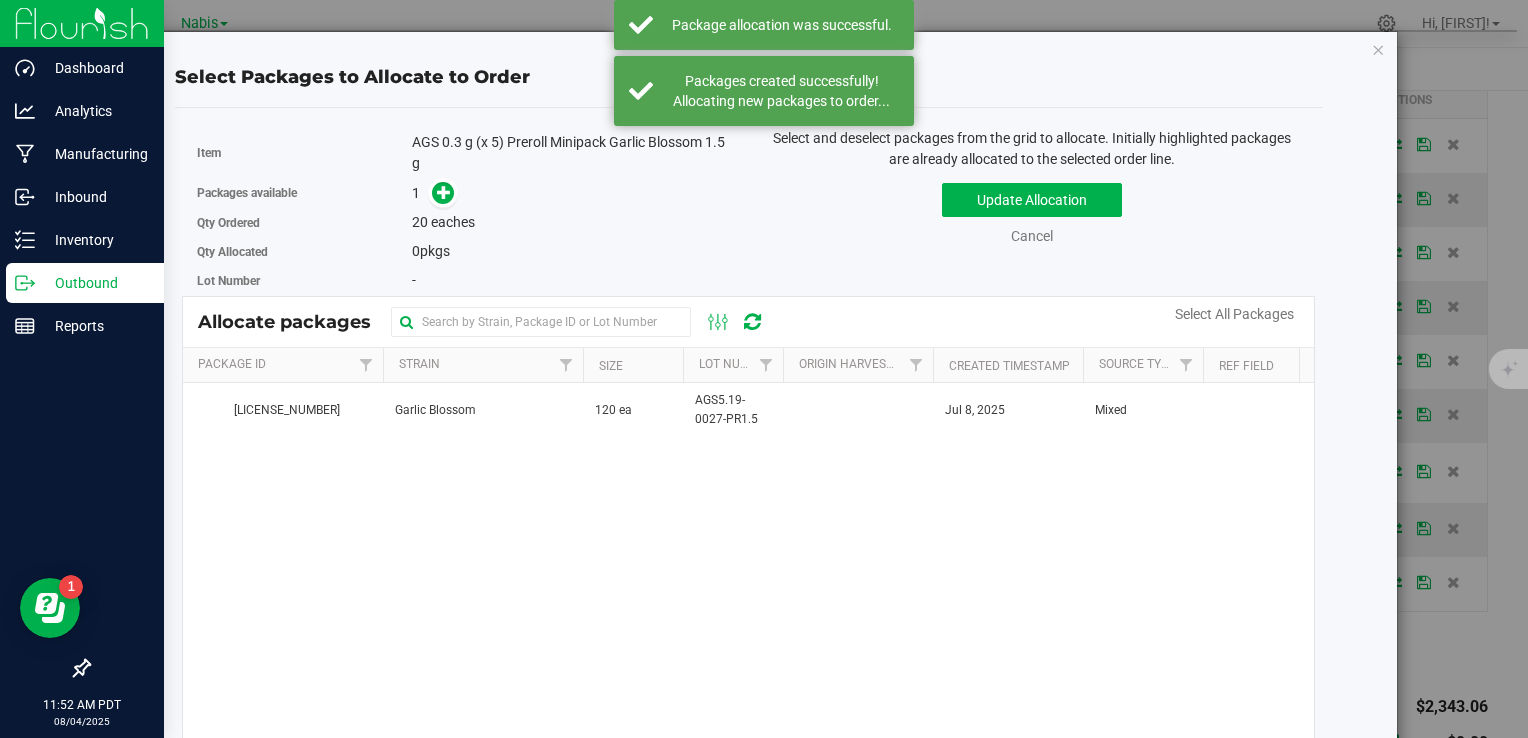 click on "Garlic Blossom" at bounding box center [483, 410] 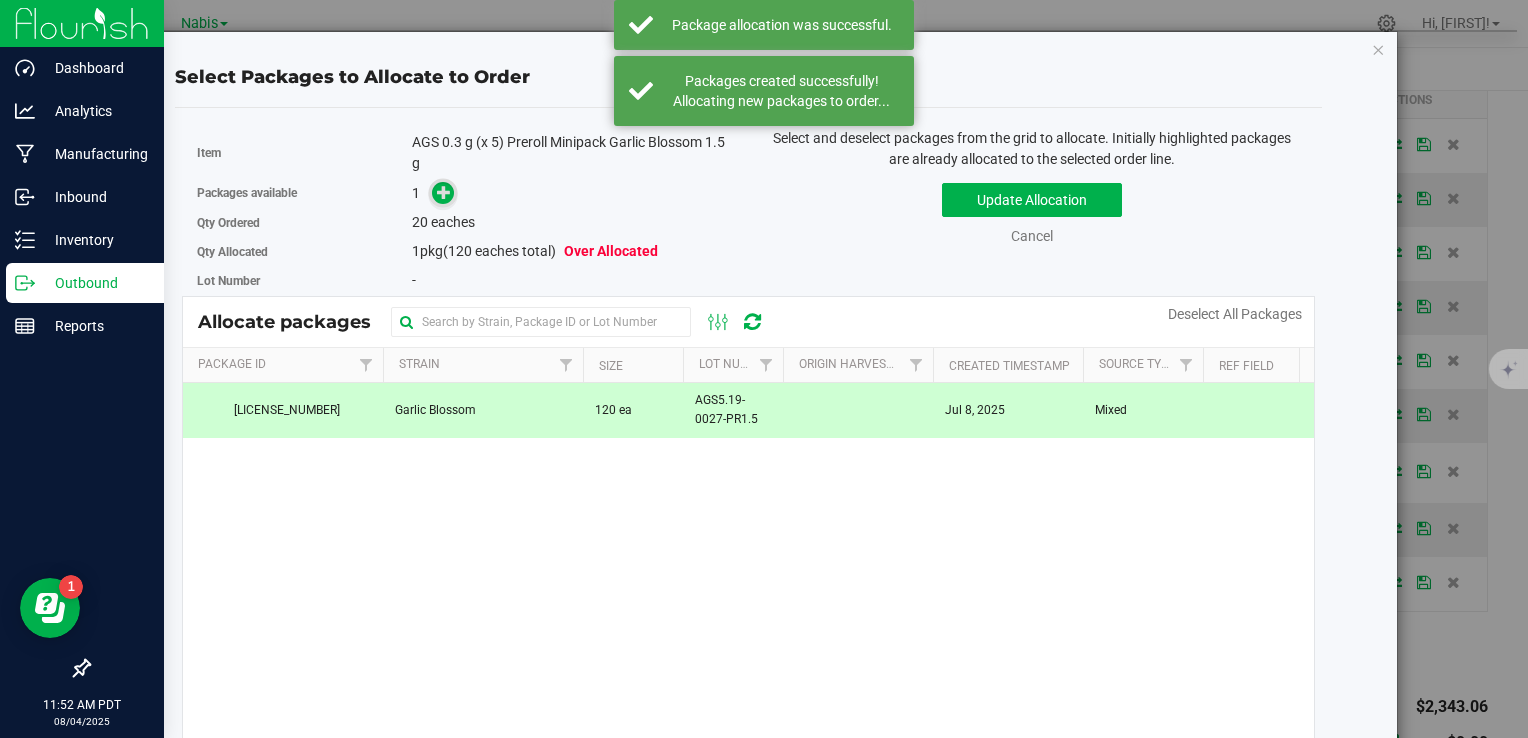 click at bounding box center [443, 193] 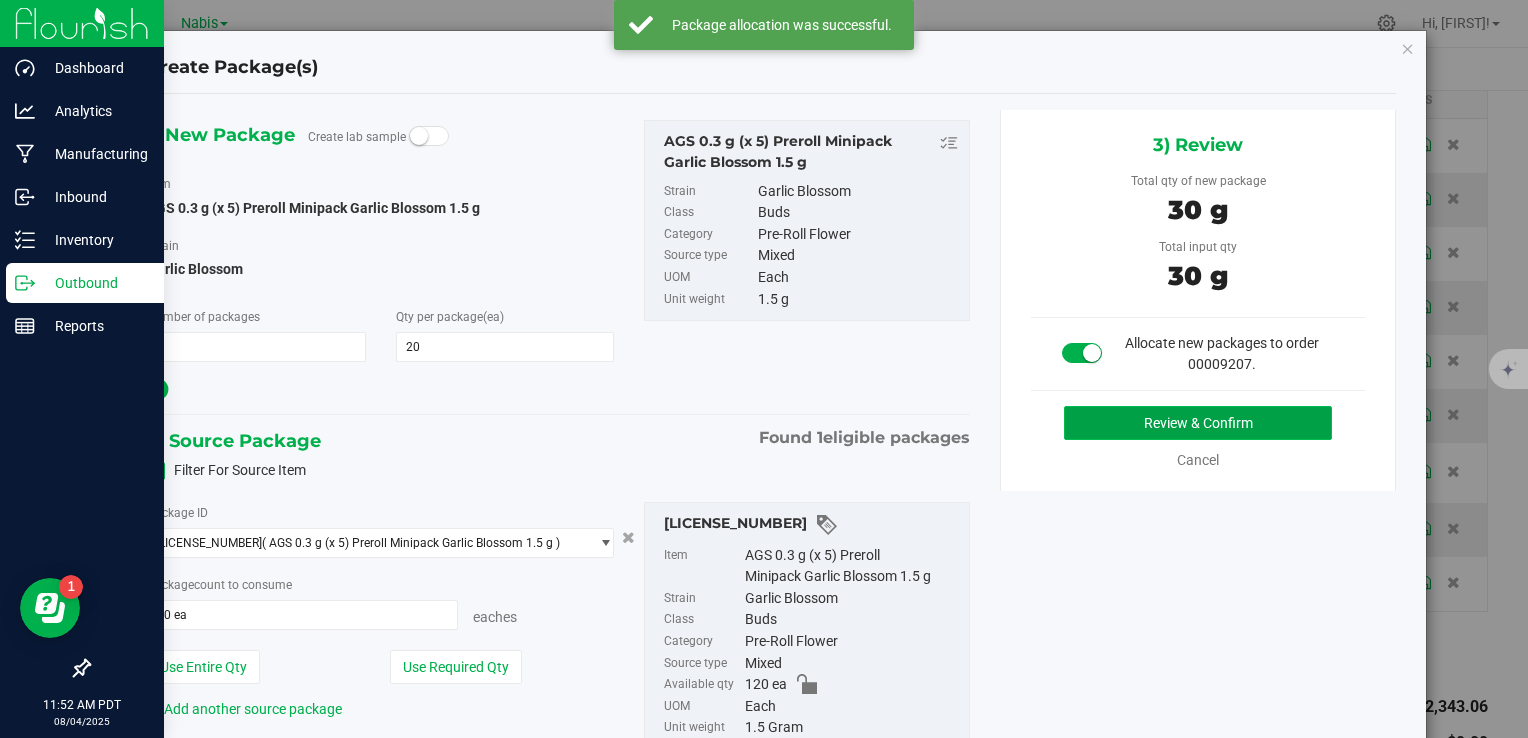 click on "Review & Confirm" at bounding box center (1198, 423) 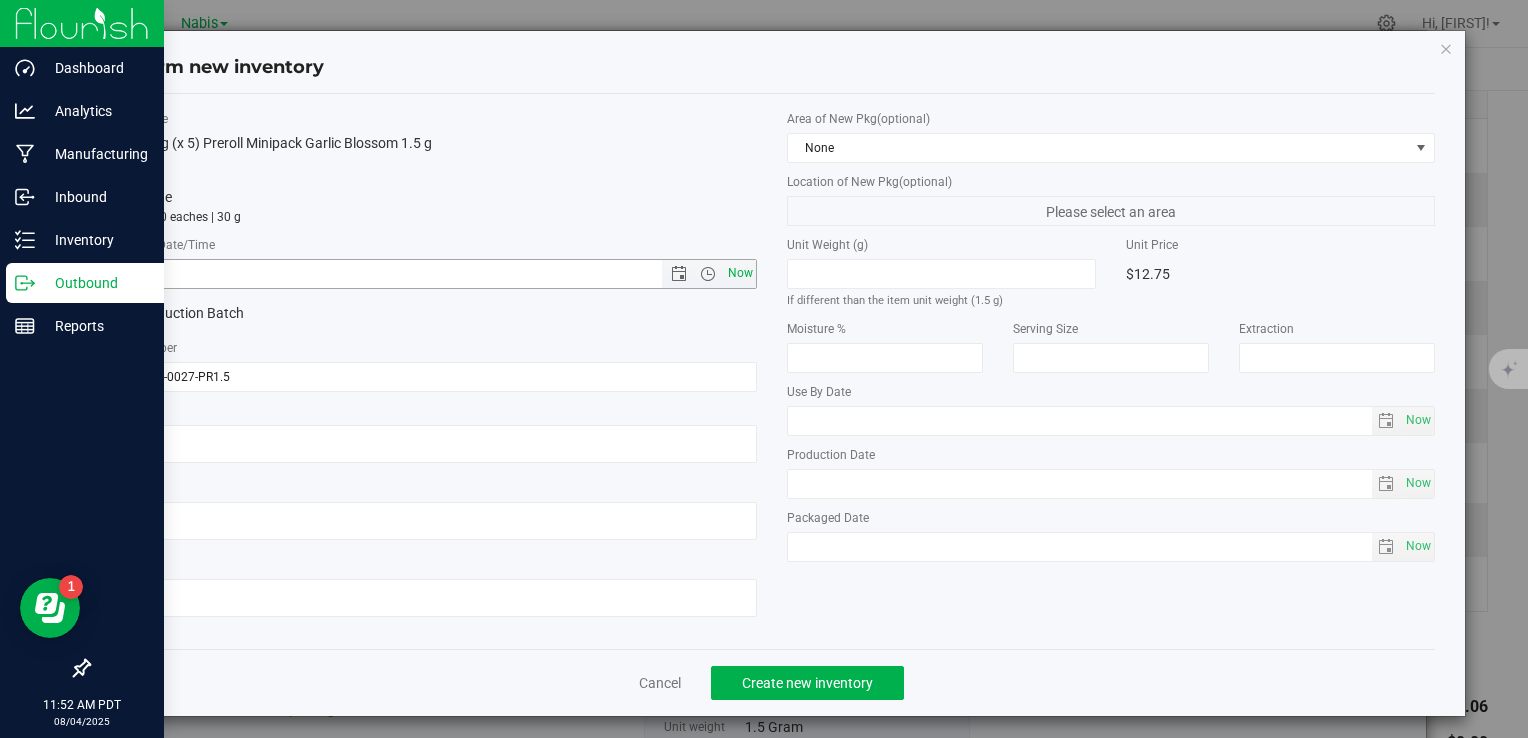 click on "Now" at bounding box center [740, 273] 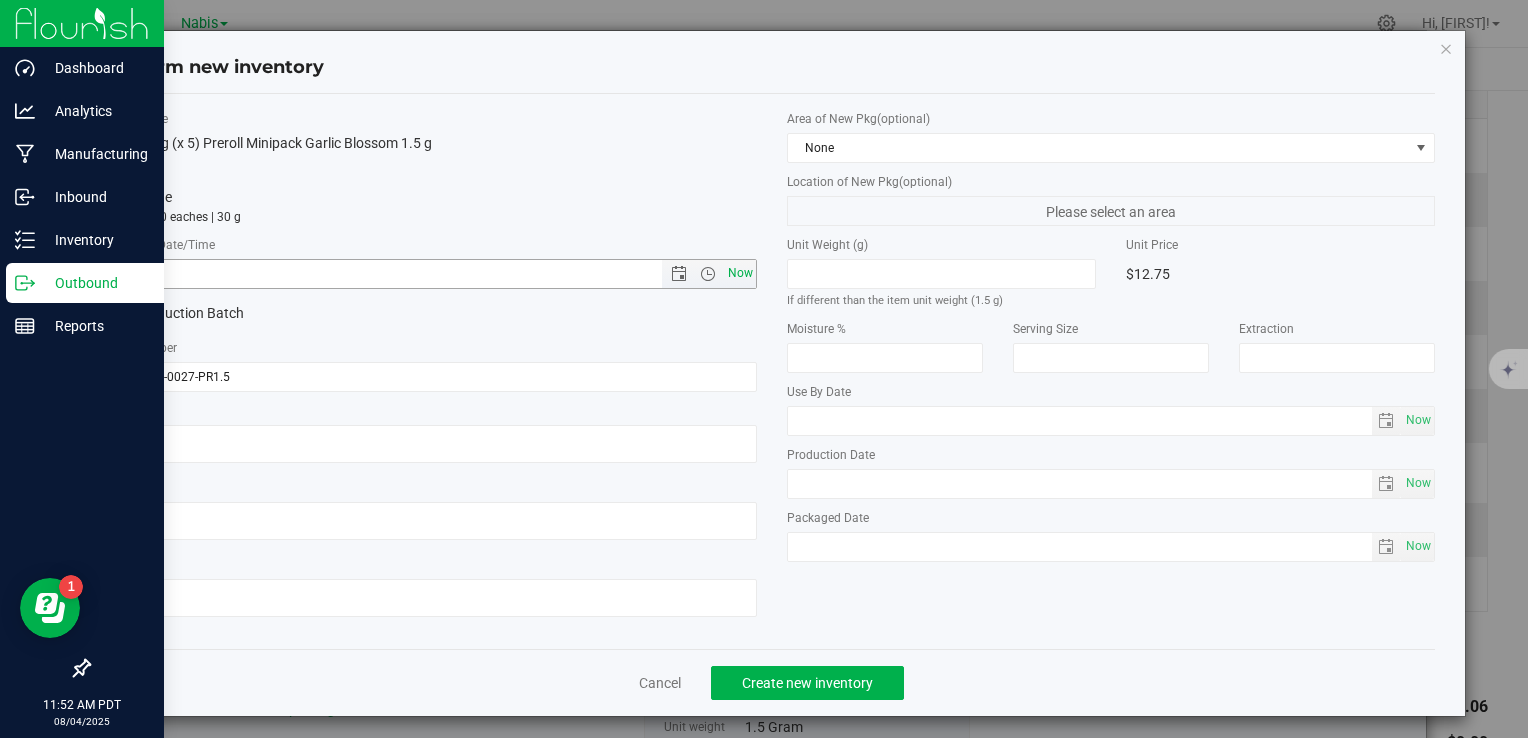 type on "8/4/2025 11:52 AM" 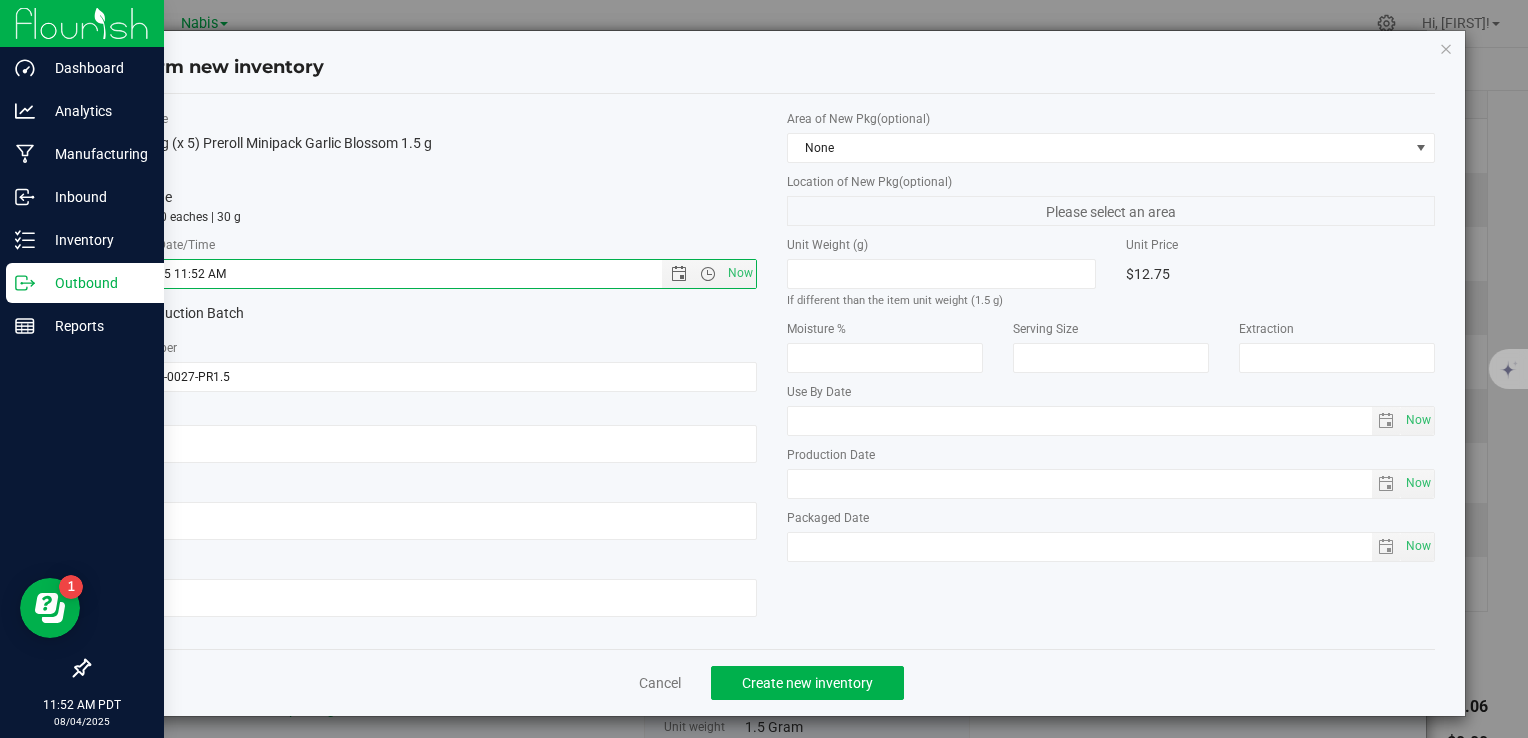 click on "Cancel
Create new inventory" at bounding box center (771, 682) 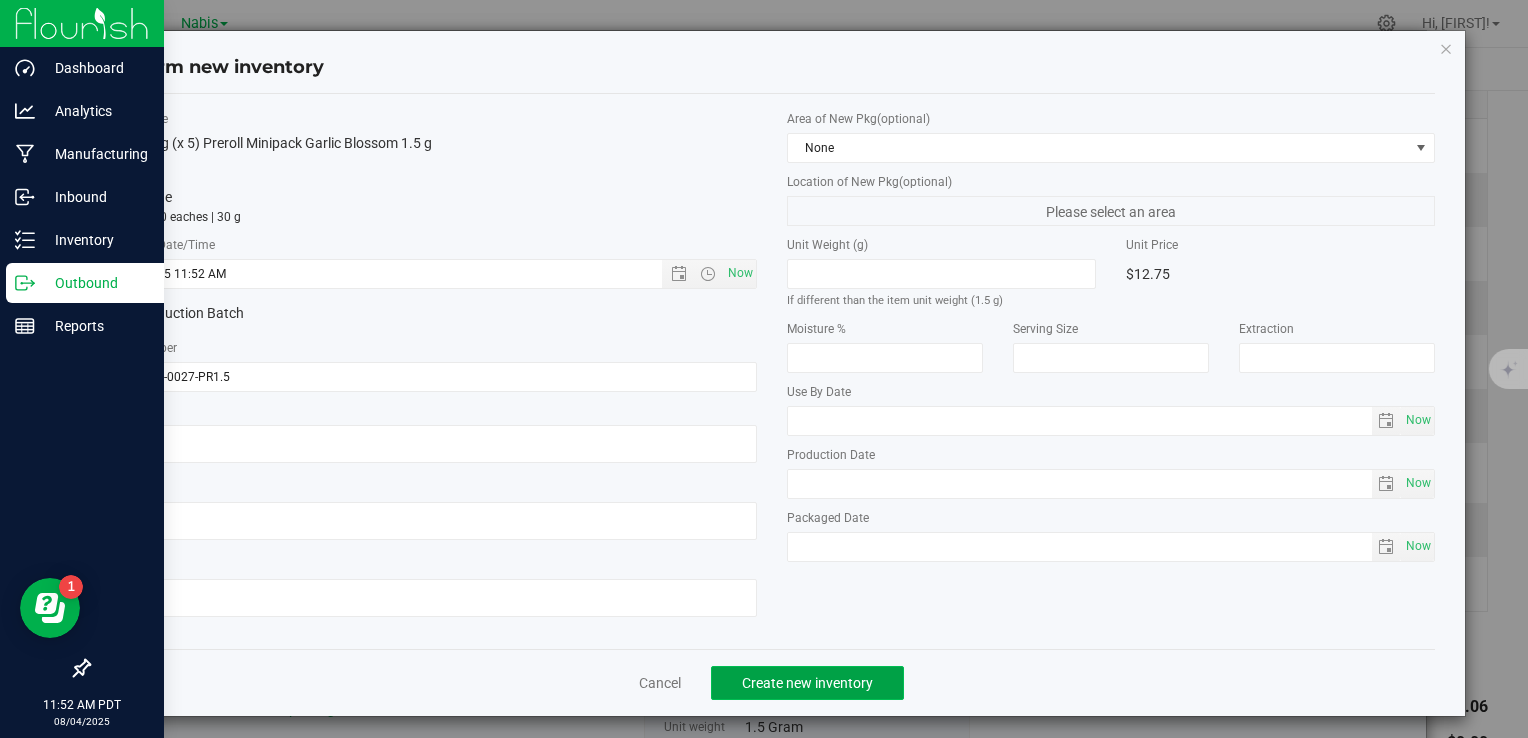 click on "Create new inventory" 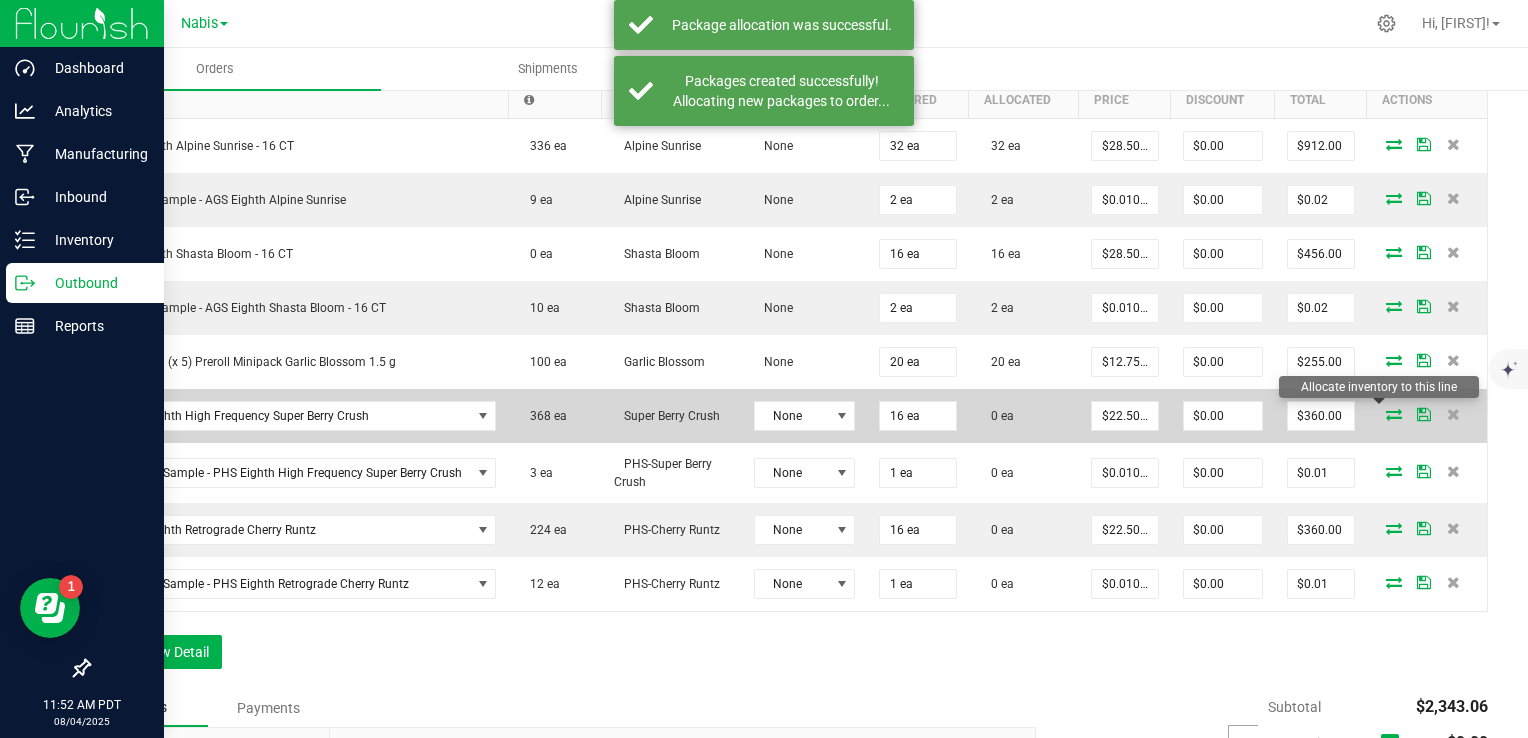 click at bounding box center (1394, 414) 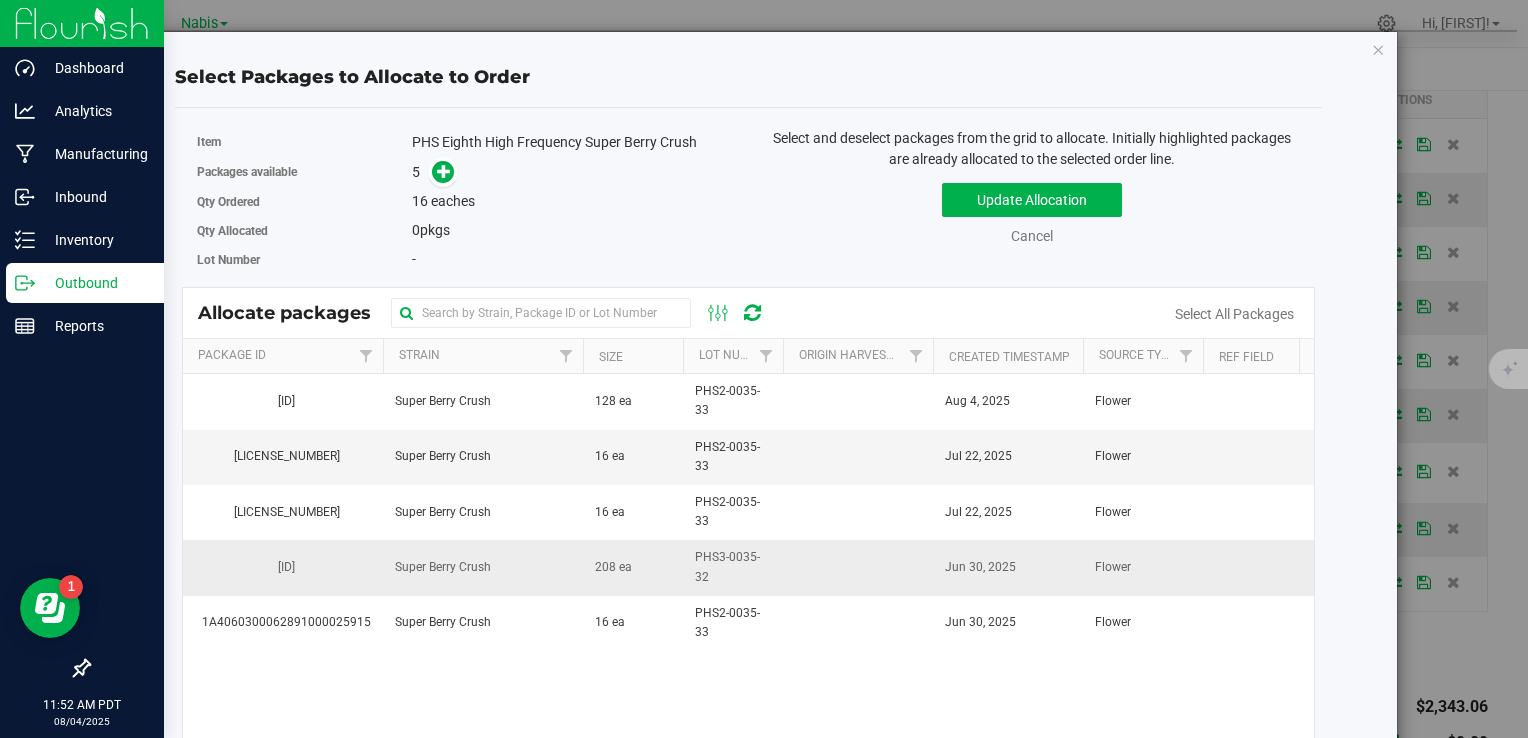 click at bounding box center (858, 567) 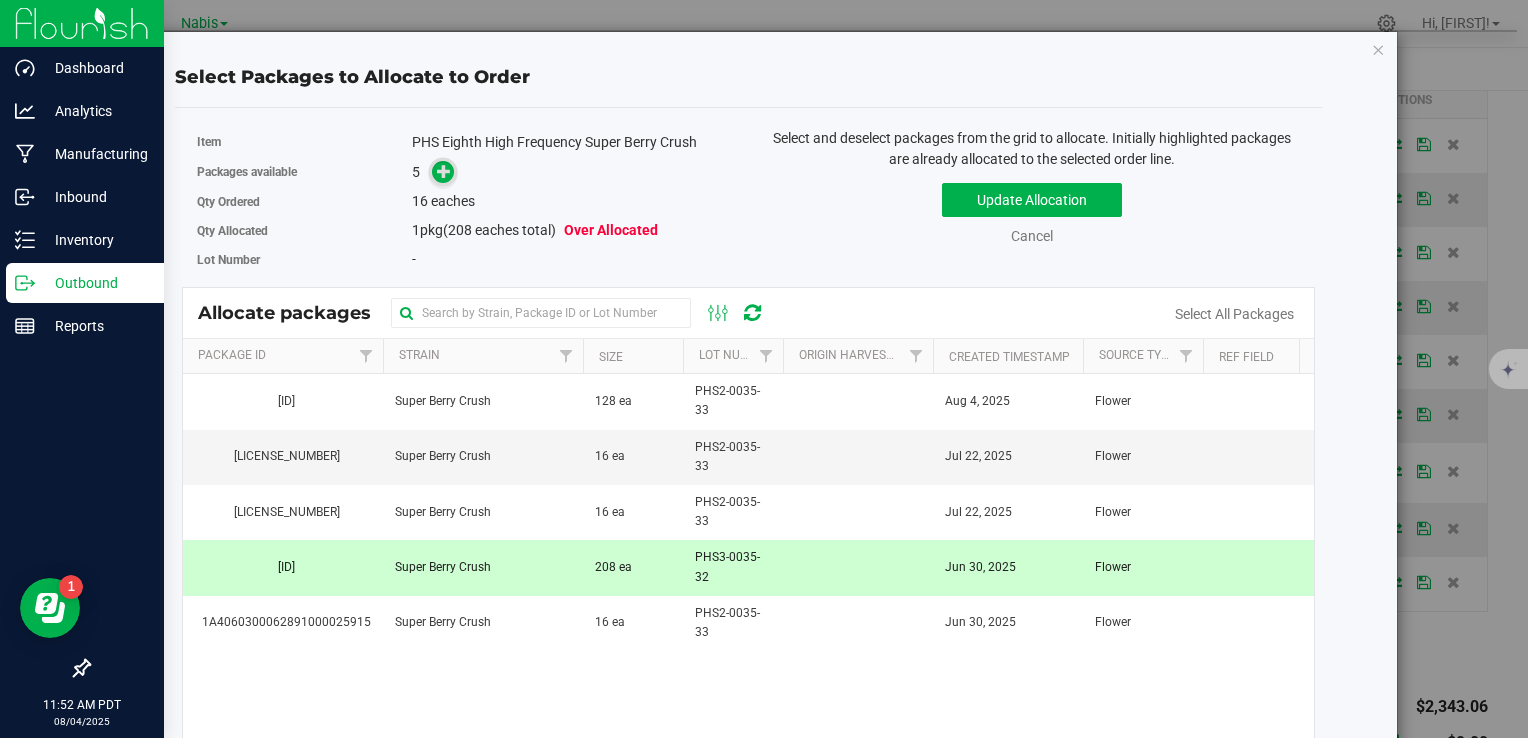 click at bounding box center [443, 172] 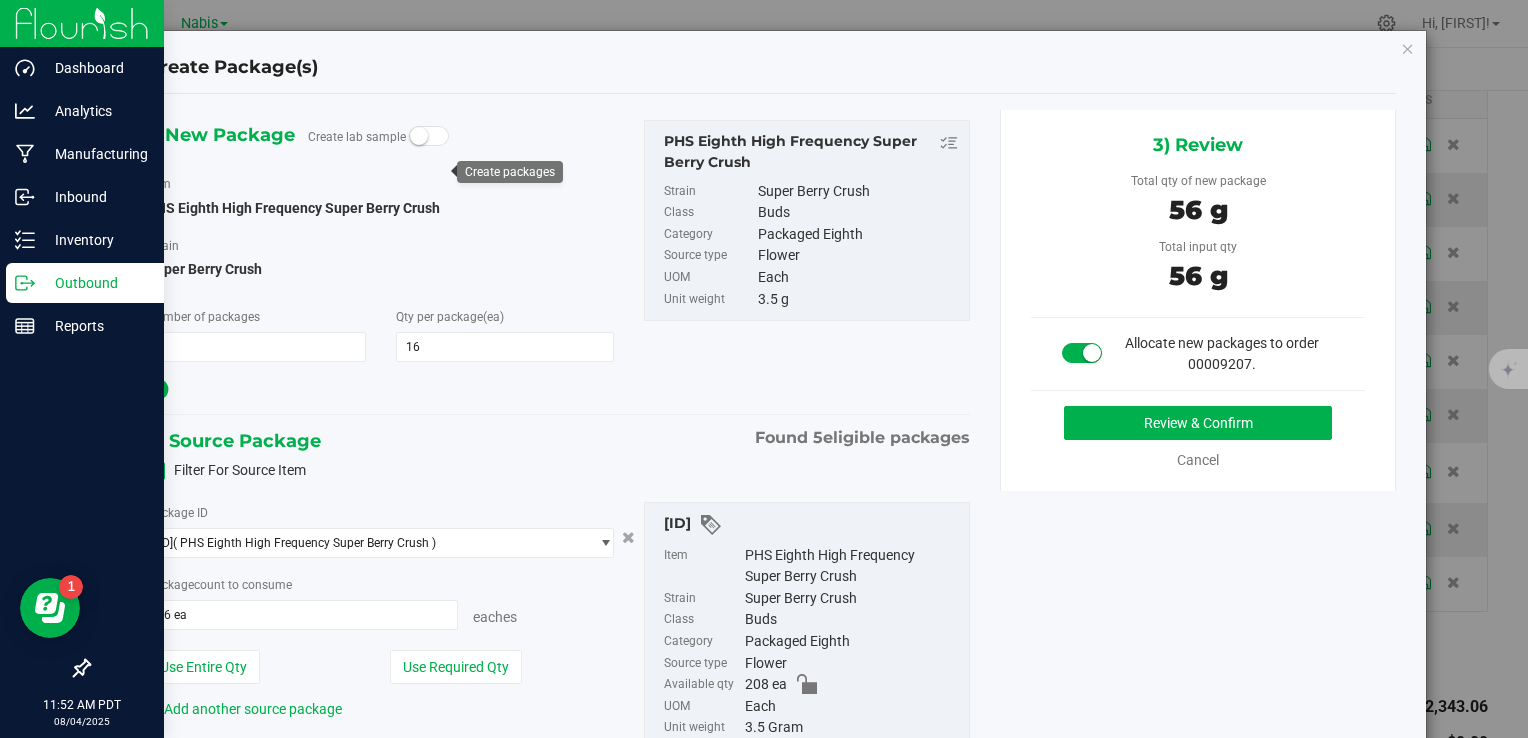 click on "Allocate new packages to order 00009207." at bounding box center [1198, 300] 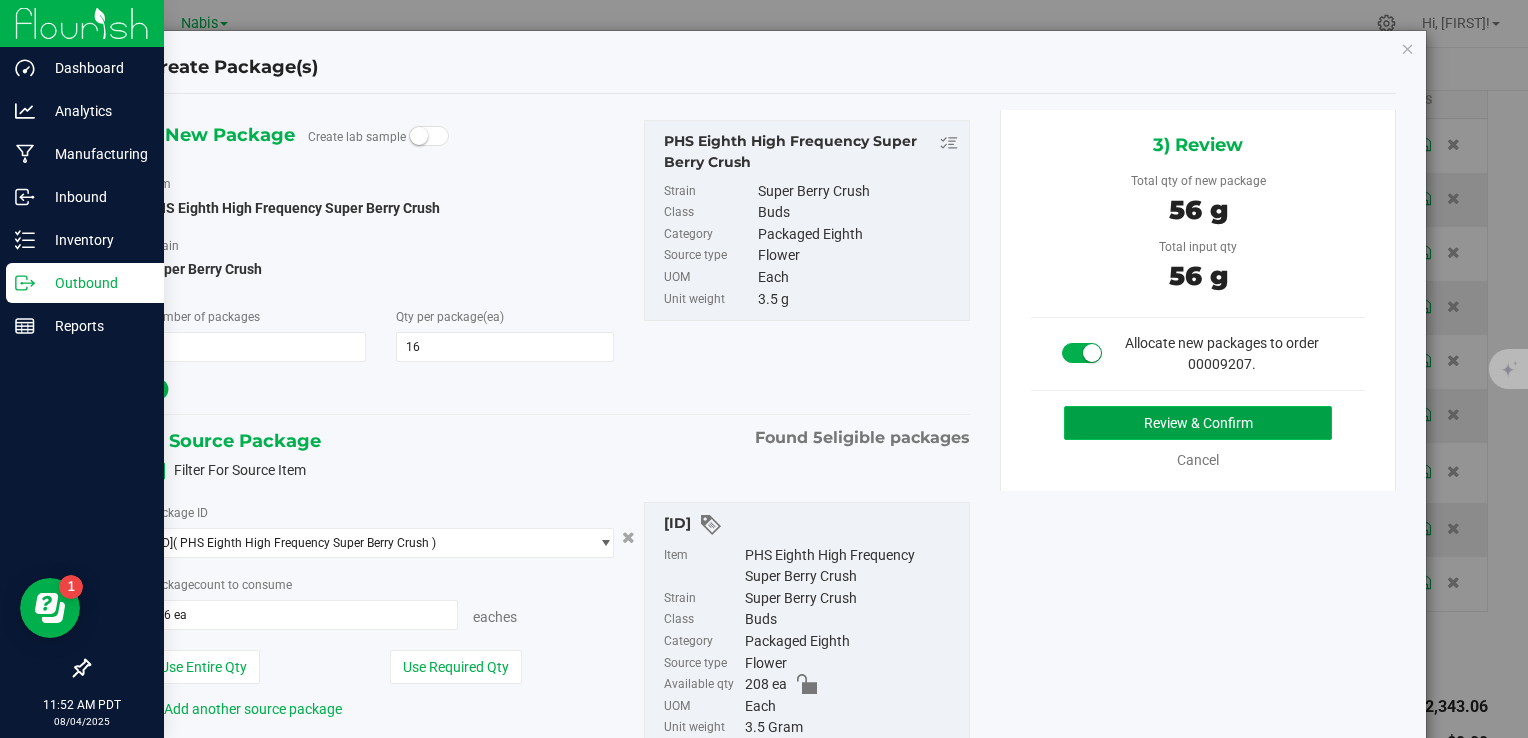 click on "Review & Confirm" at bounding box center (1198, 423) 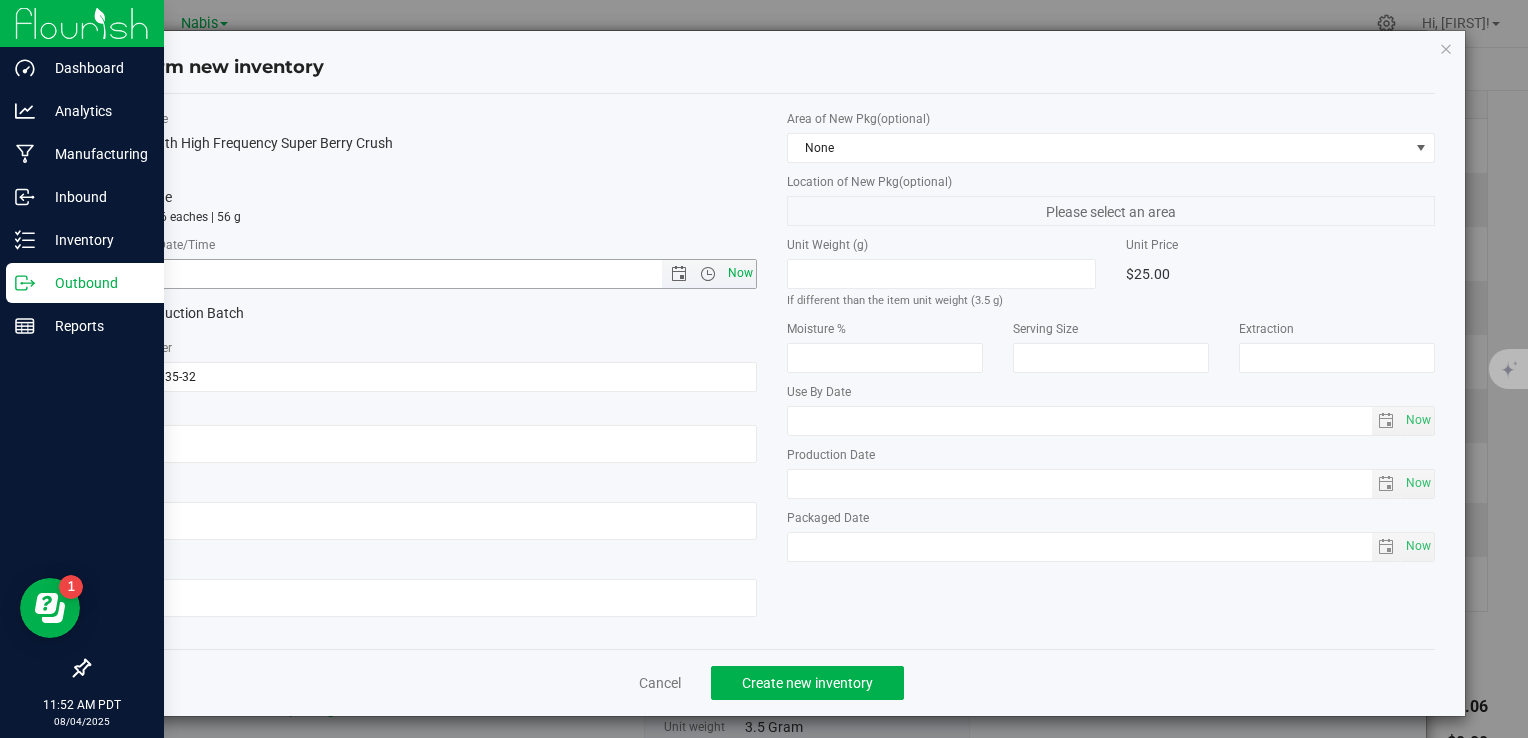 click on "Now" at bounding box center (740, 273) 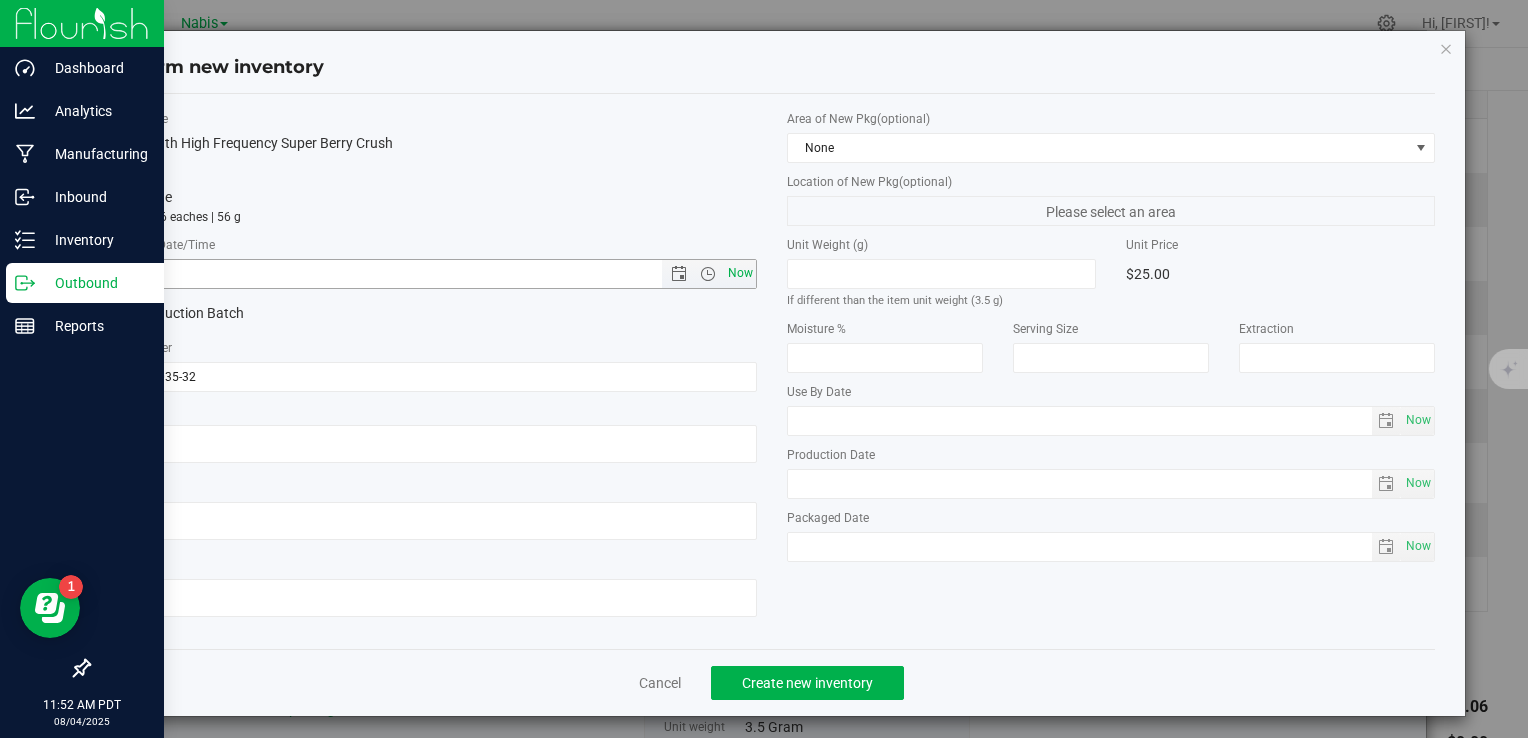 type on "8/4/2025 11:52 AM" 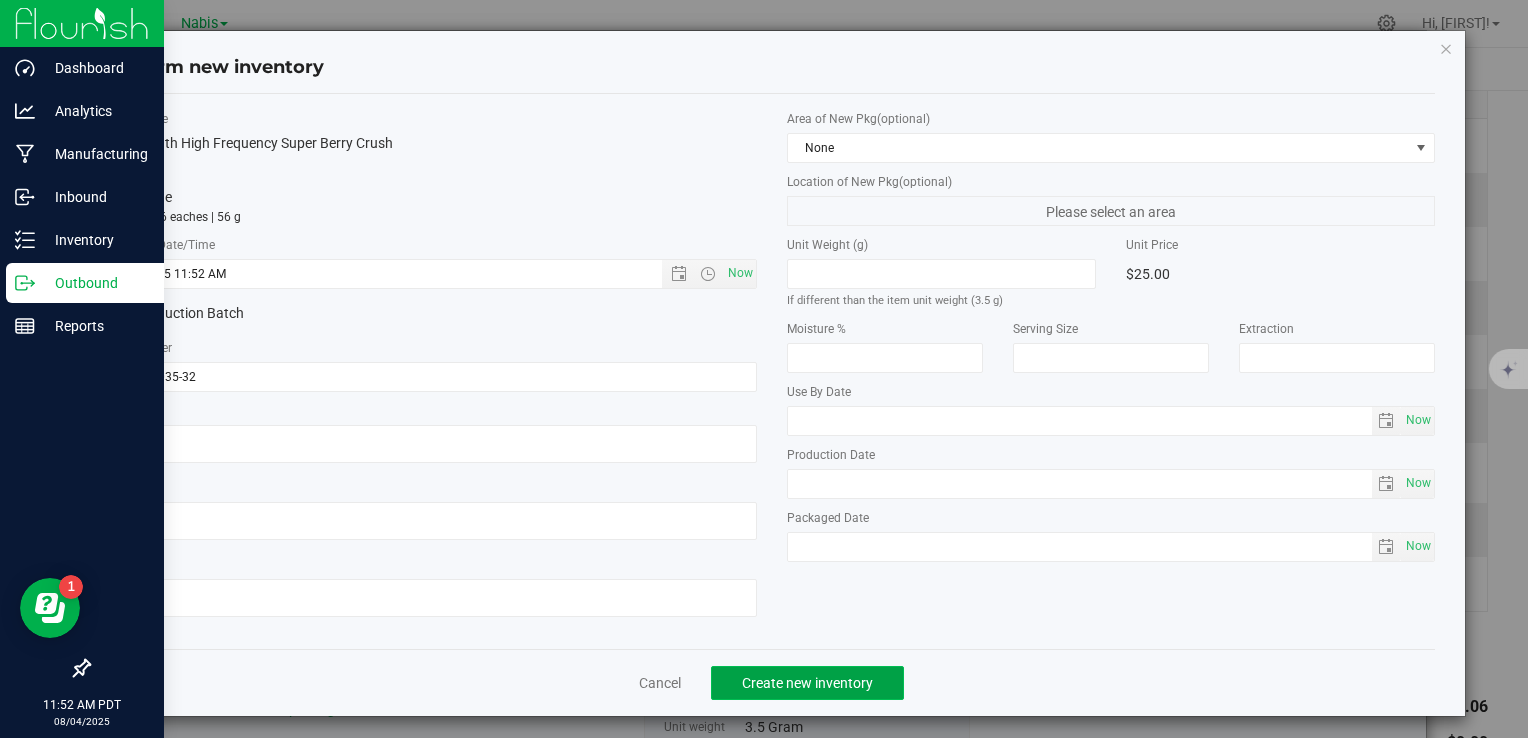 click on "Create new inventory" 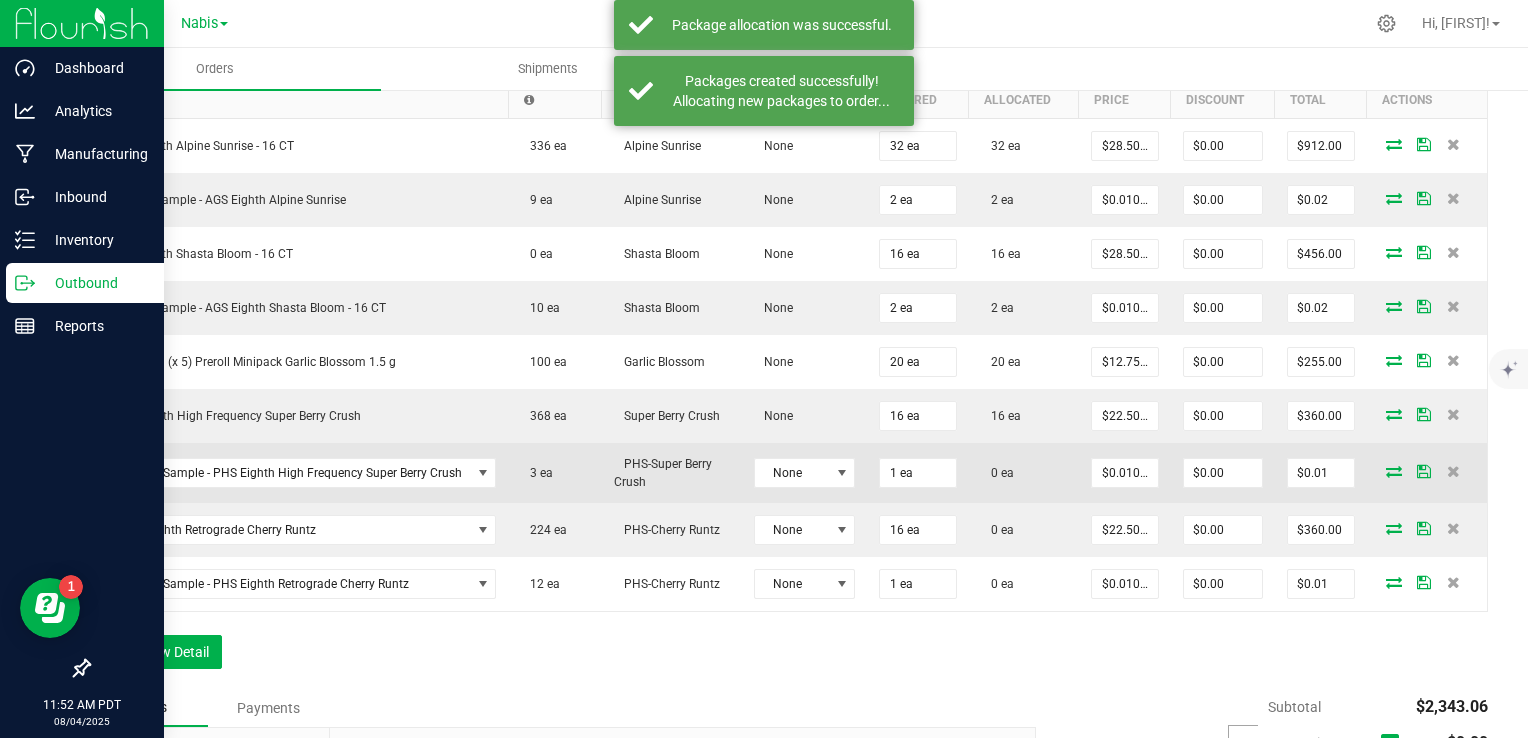 click at bounding box center [1394, 471] 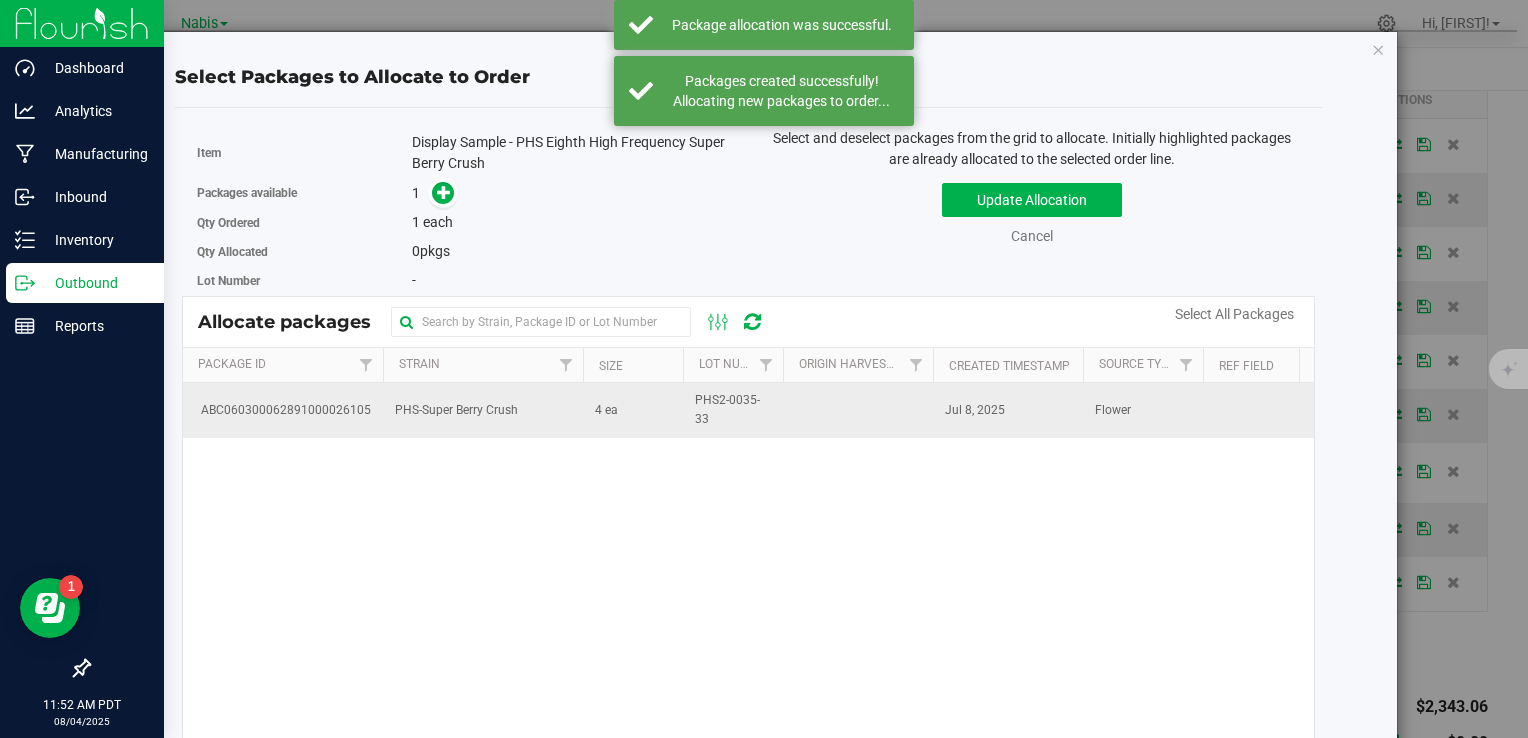 click on "PHS-Super Berry Crush" at bounding box center [483, 410] 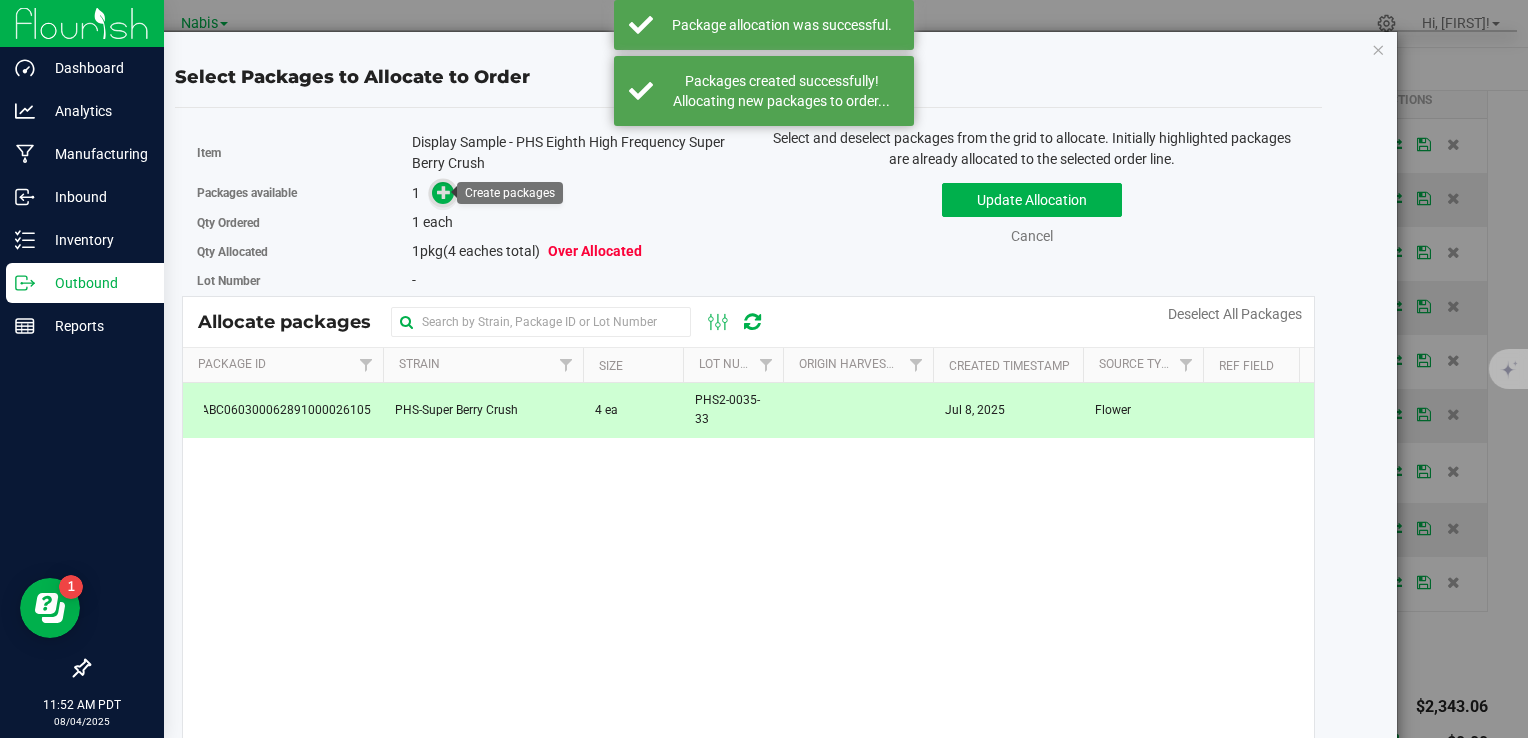 click at bounding box center [444, 192] 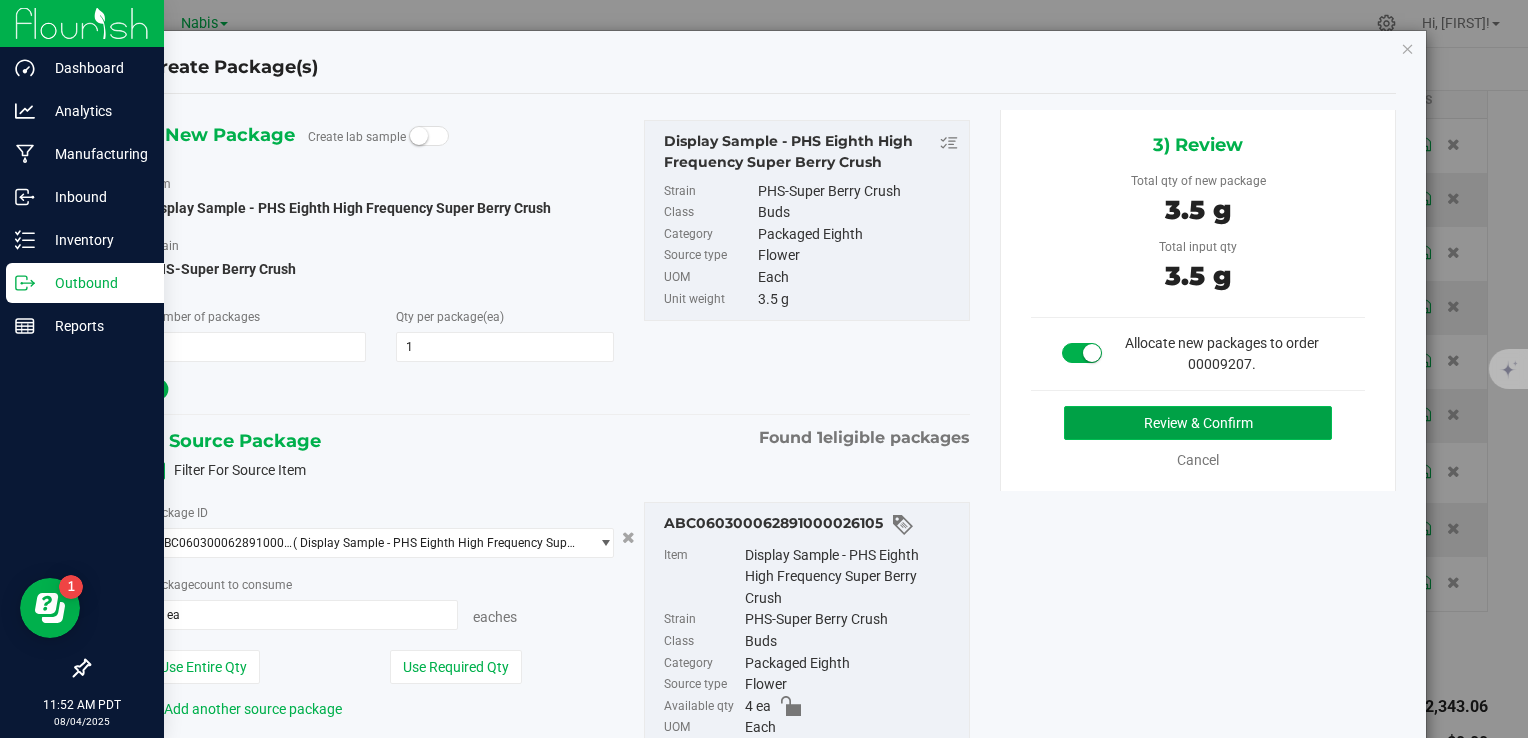click on "Review & Confirm" at bounding box center (1198, 423) 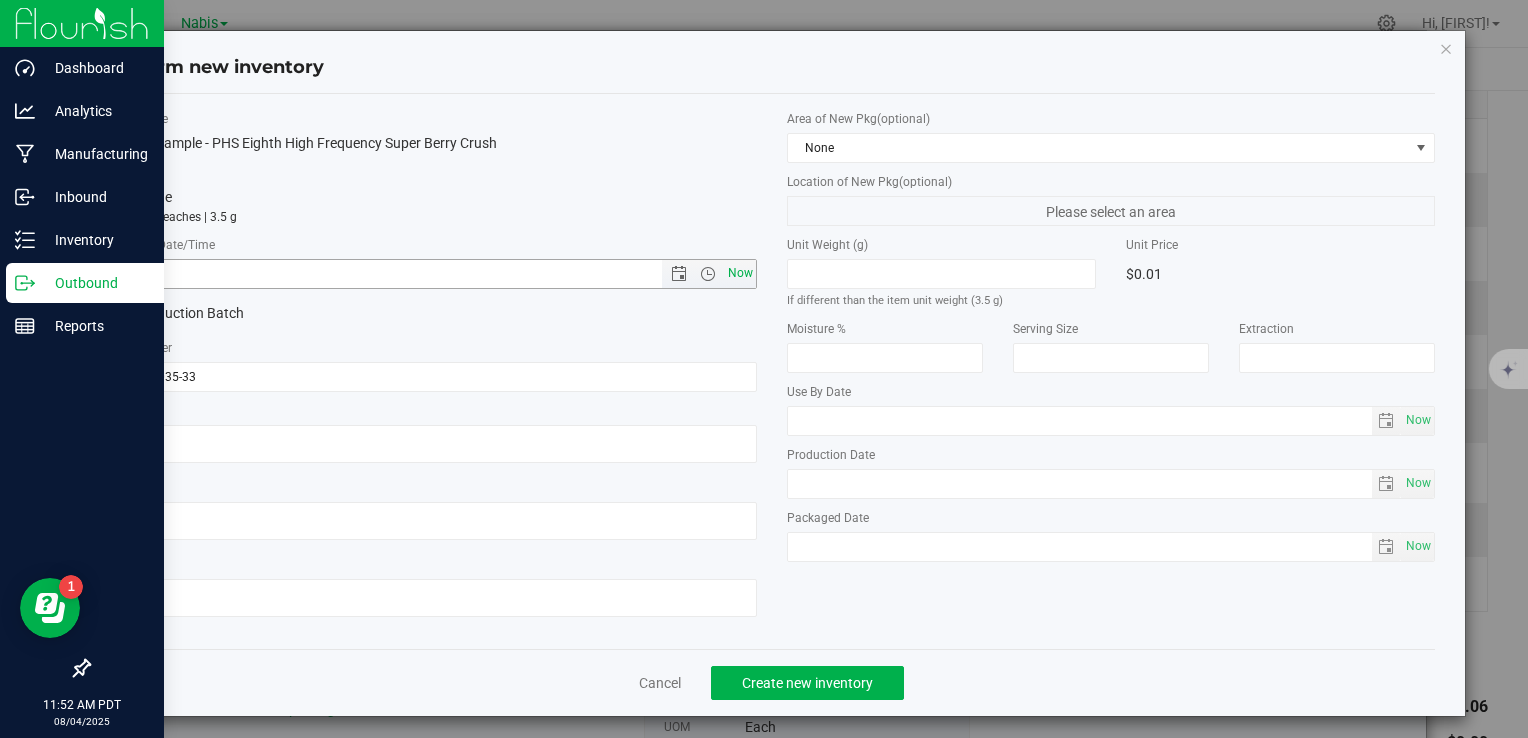 click on "Now" at bounding box center (740, 273) 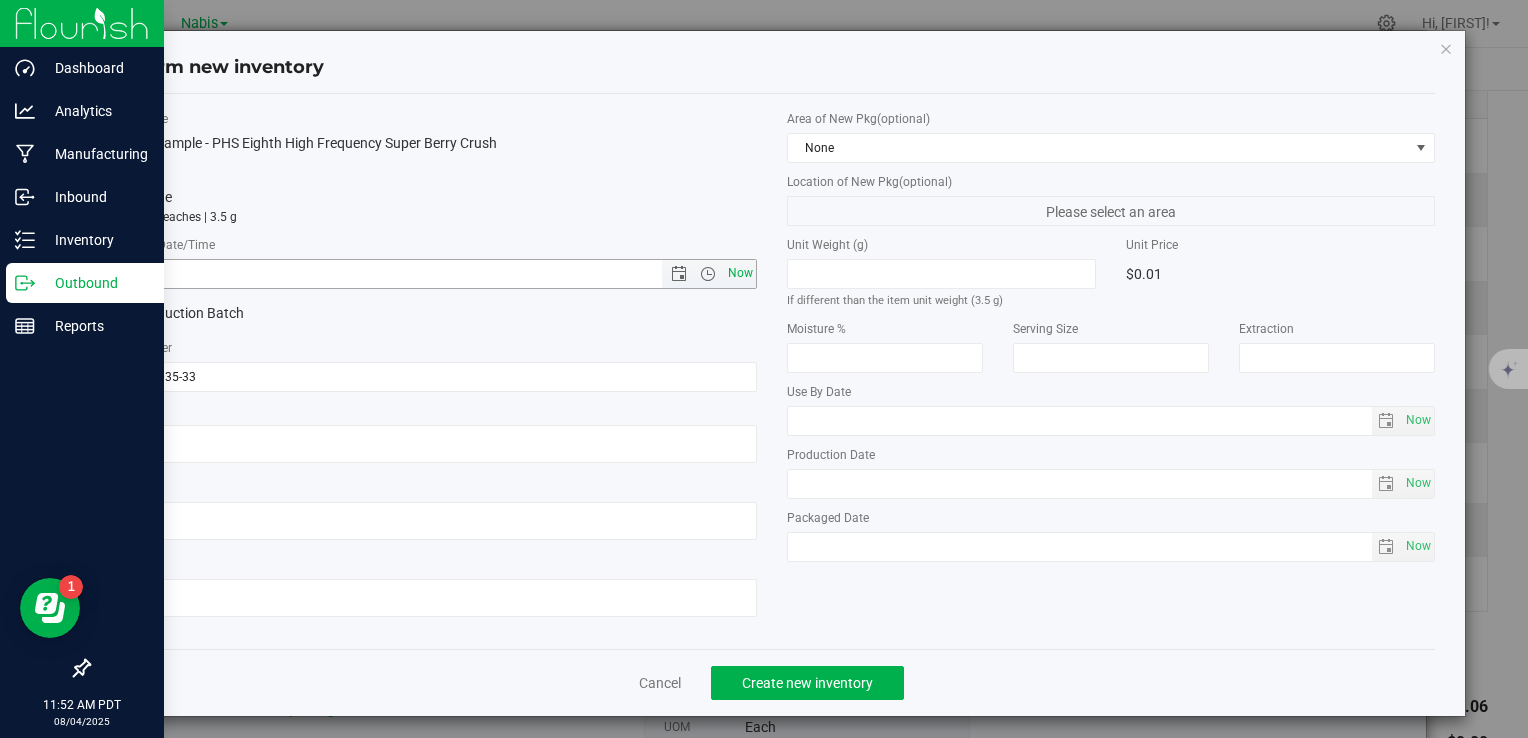 type on "[DATE] [TIME]" 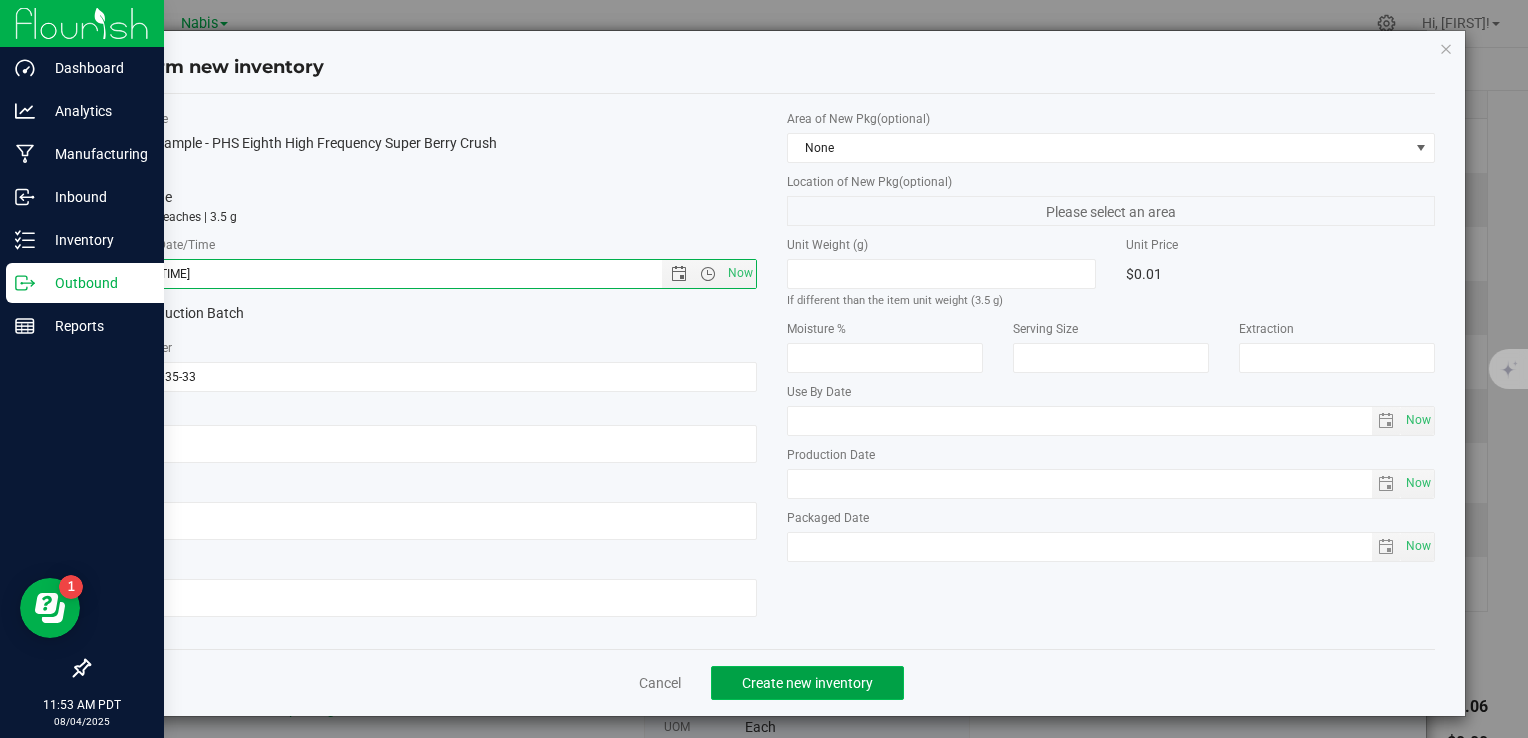 click on "Create new inventory" 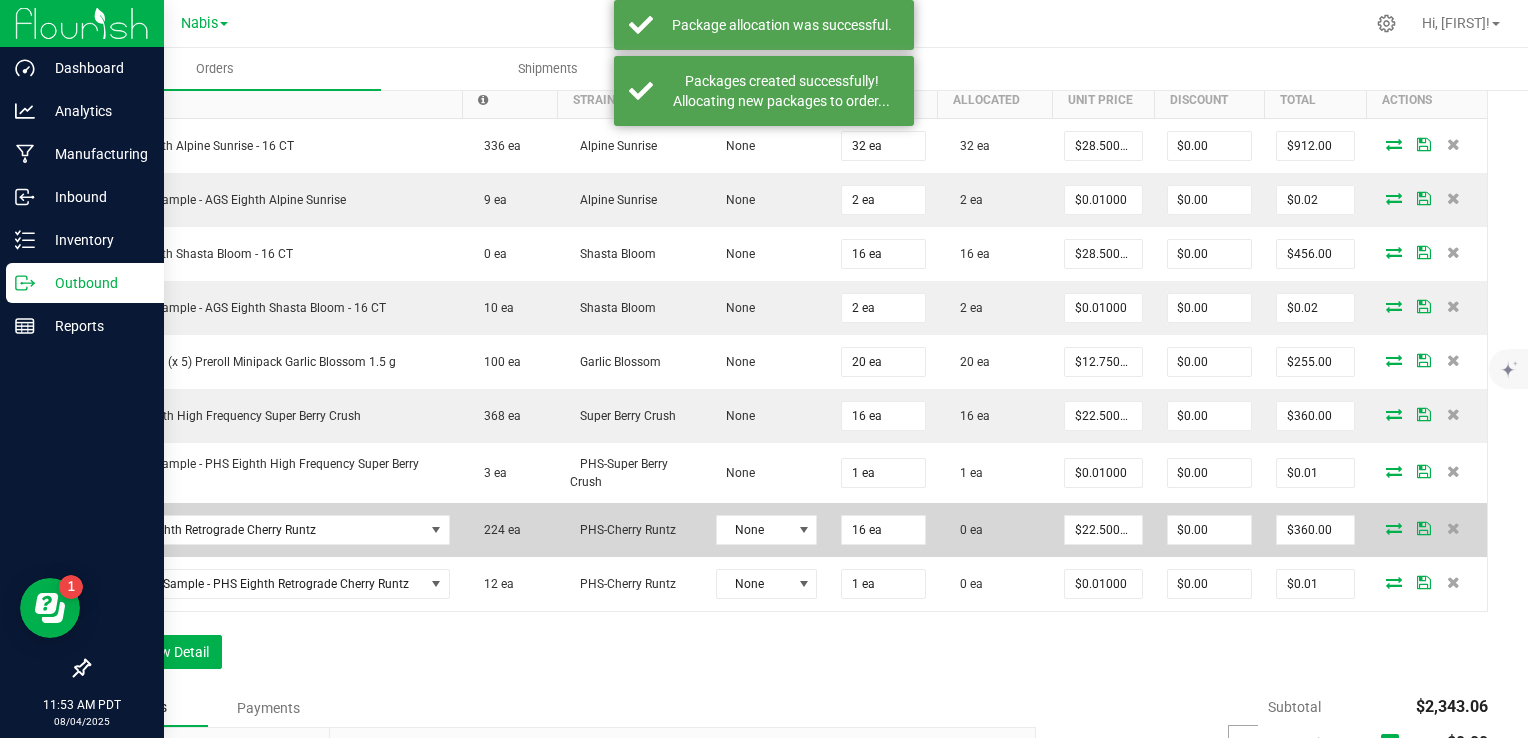 click at bounding box center (1394, 528) 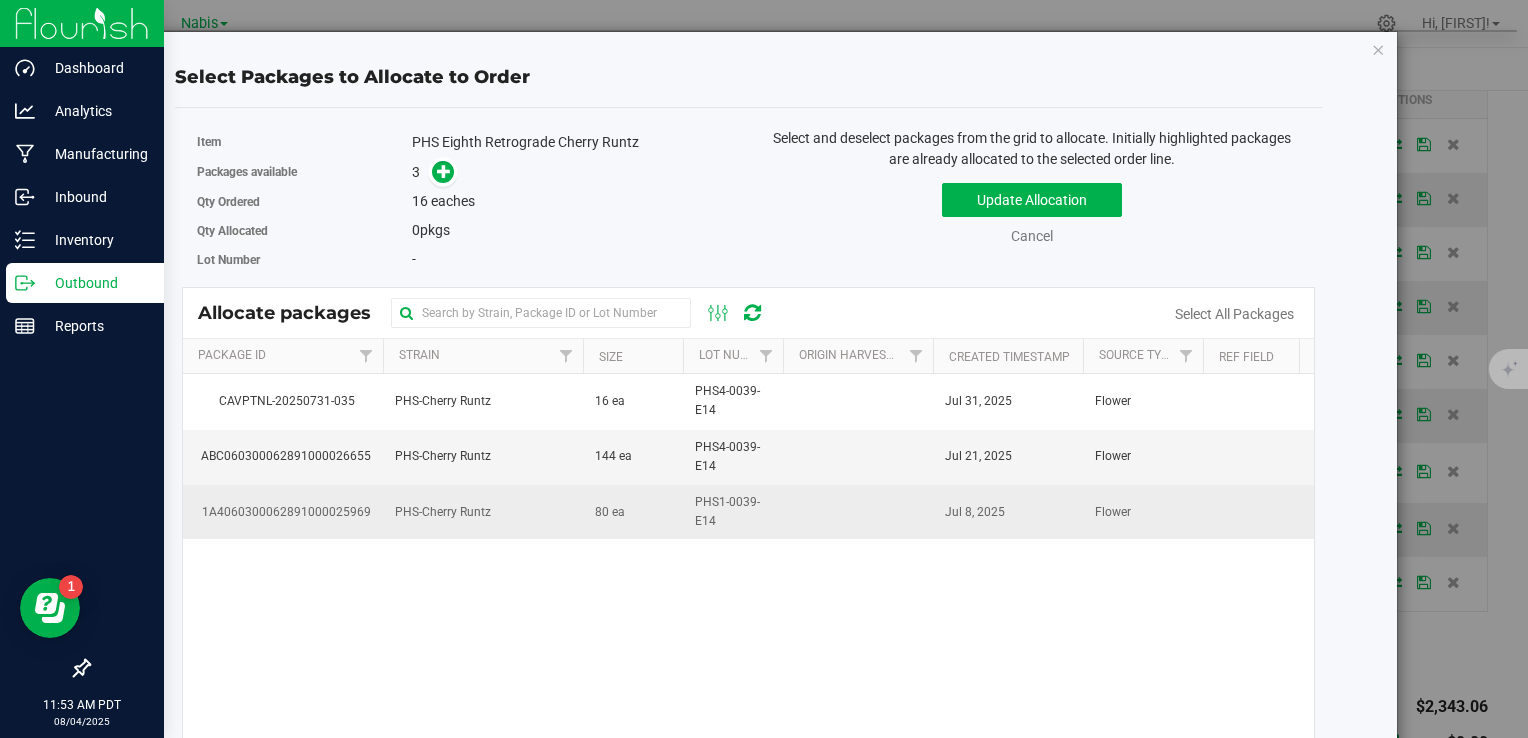 click on "80 ea" at bounding box center (633, 512) 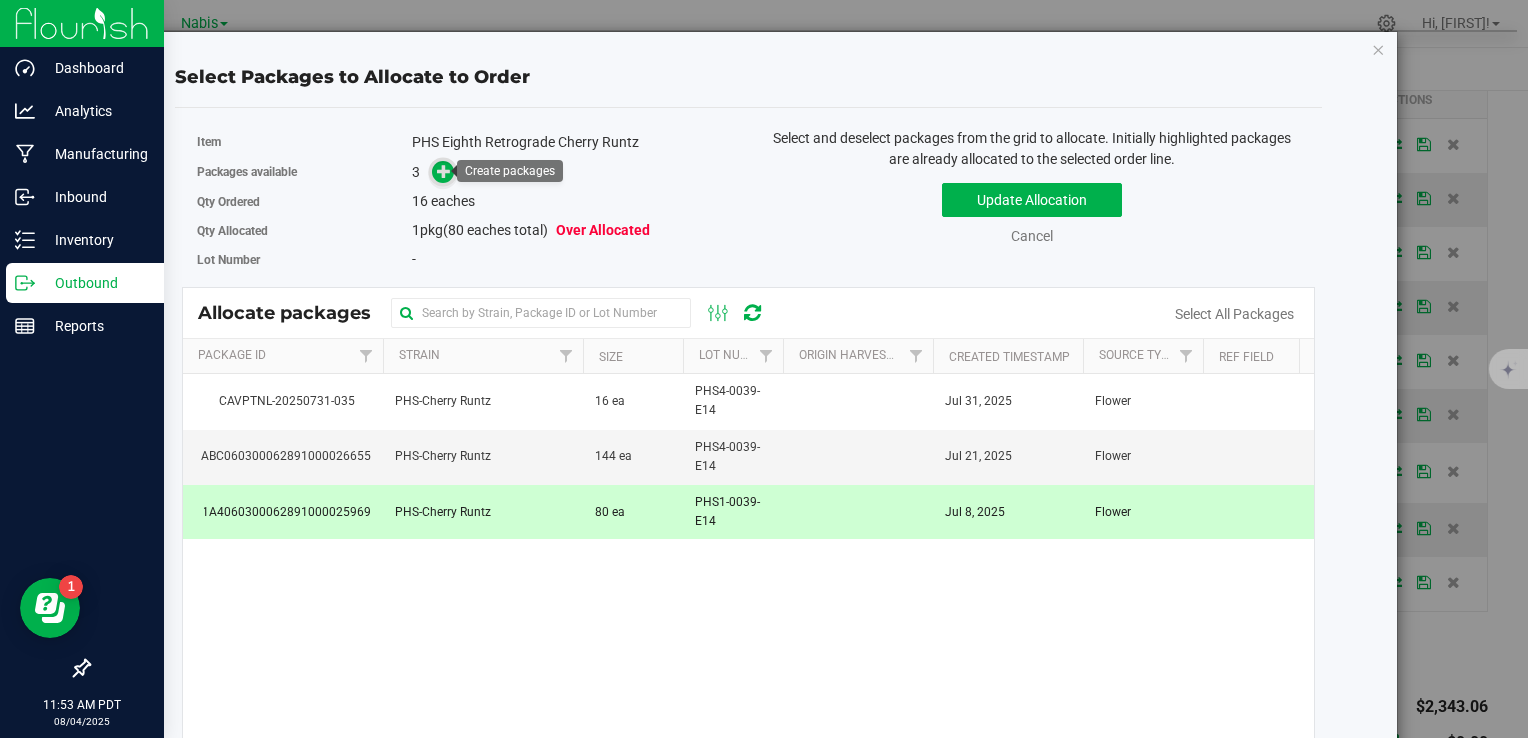 click at bounding box center (444, 171) 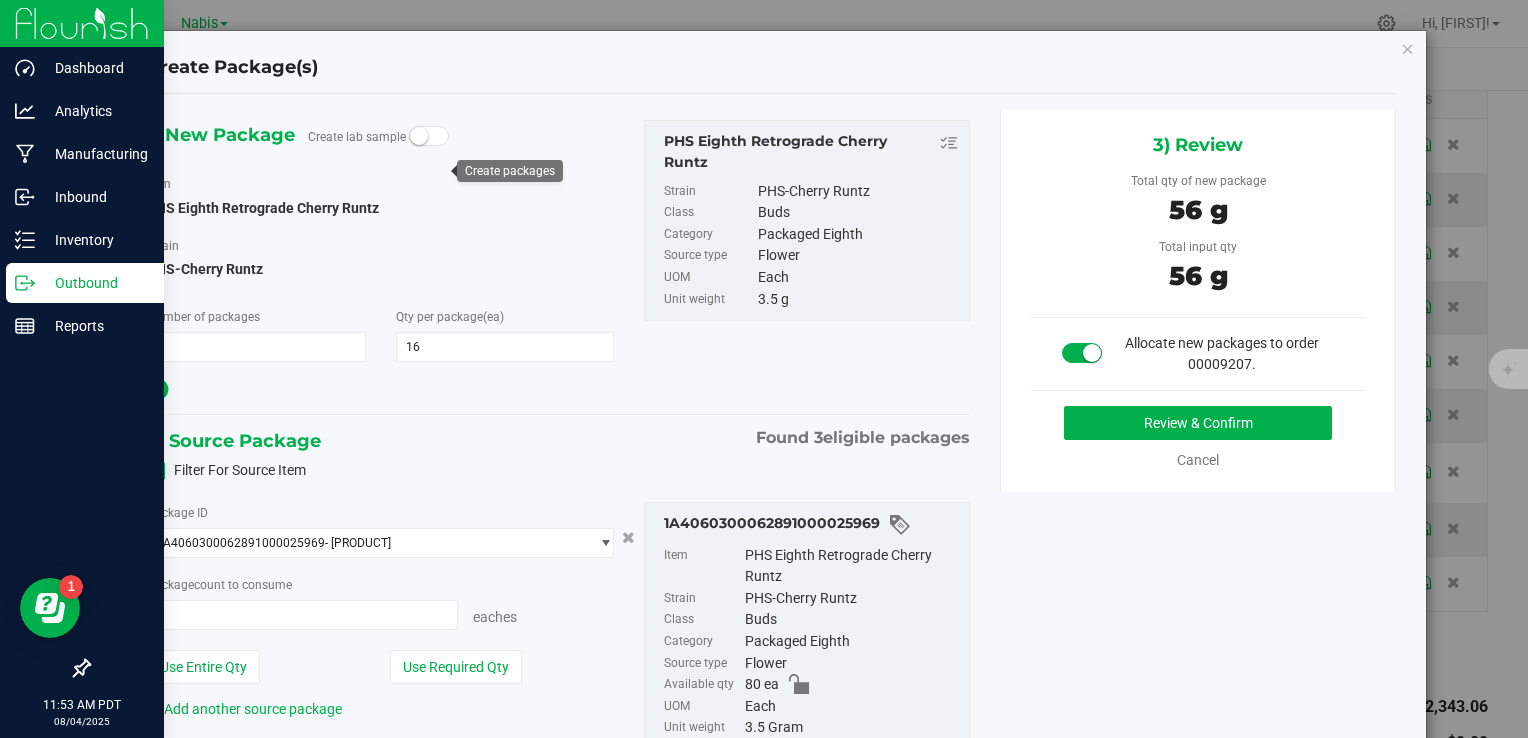 type on "16 ea" 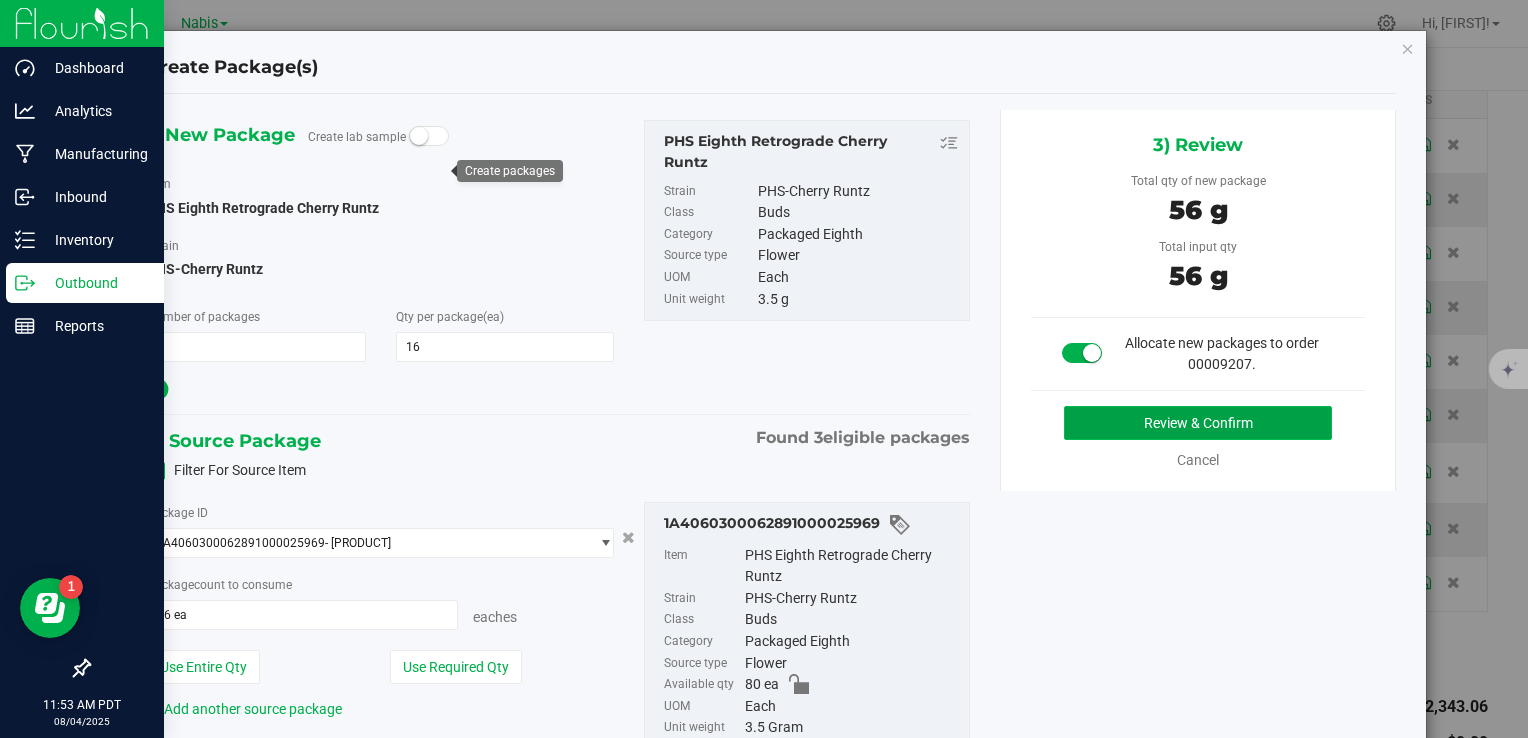 click on "Review & Confirm" at bounding box center [1198, 423] 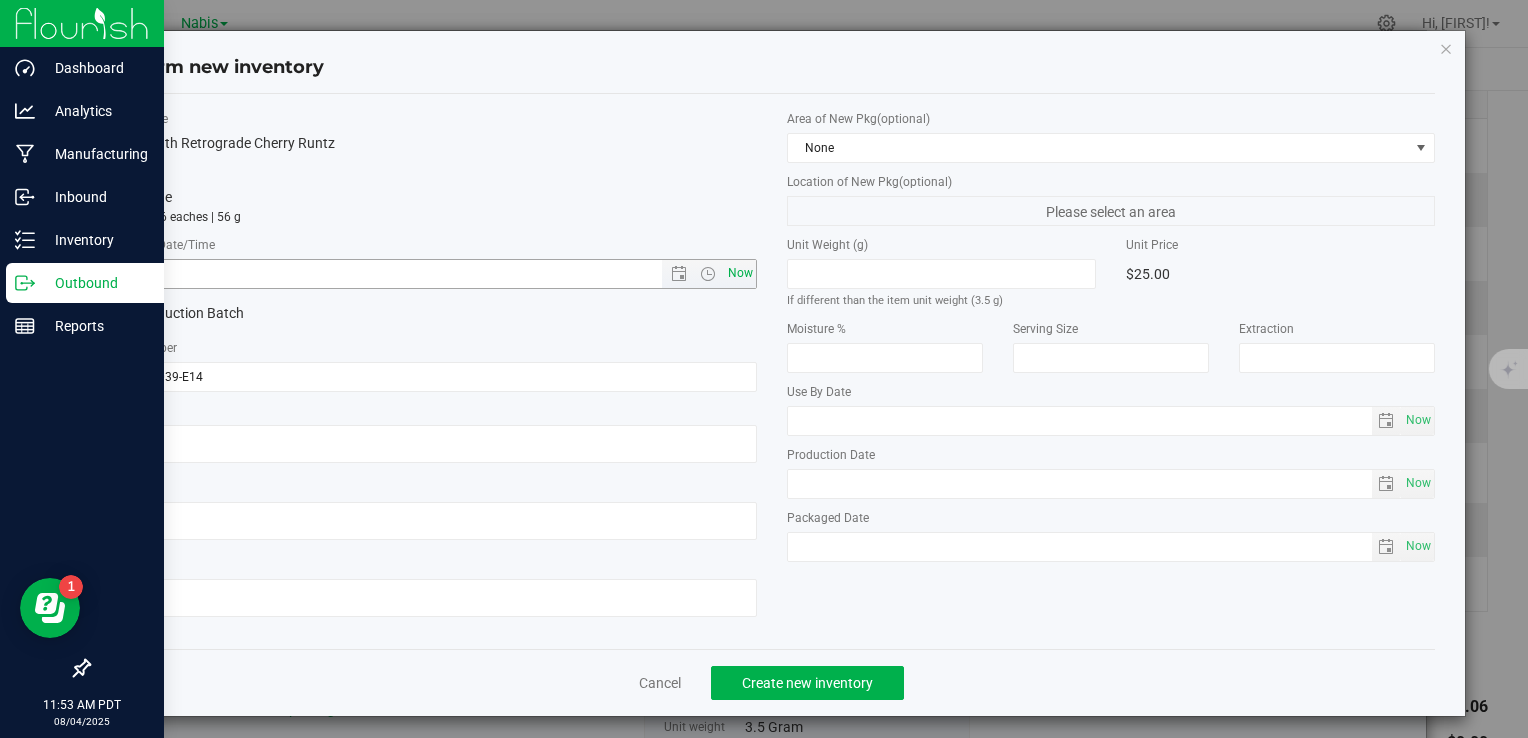 click on "Now" at bounding box center (740, 273) 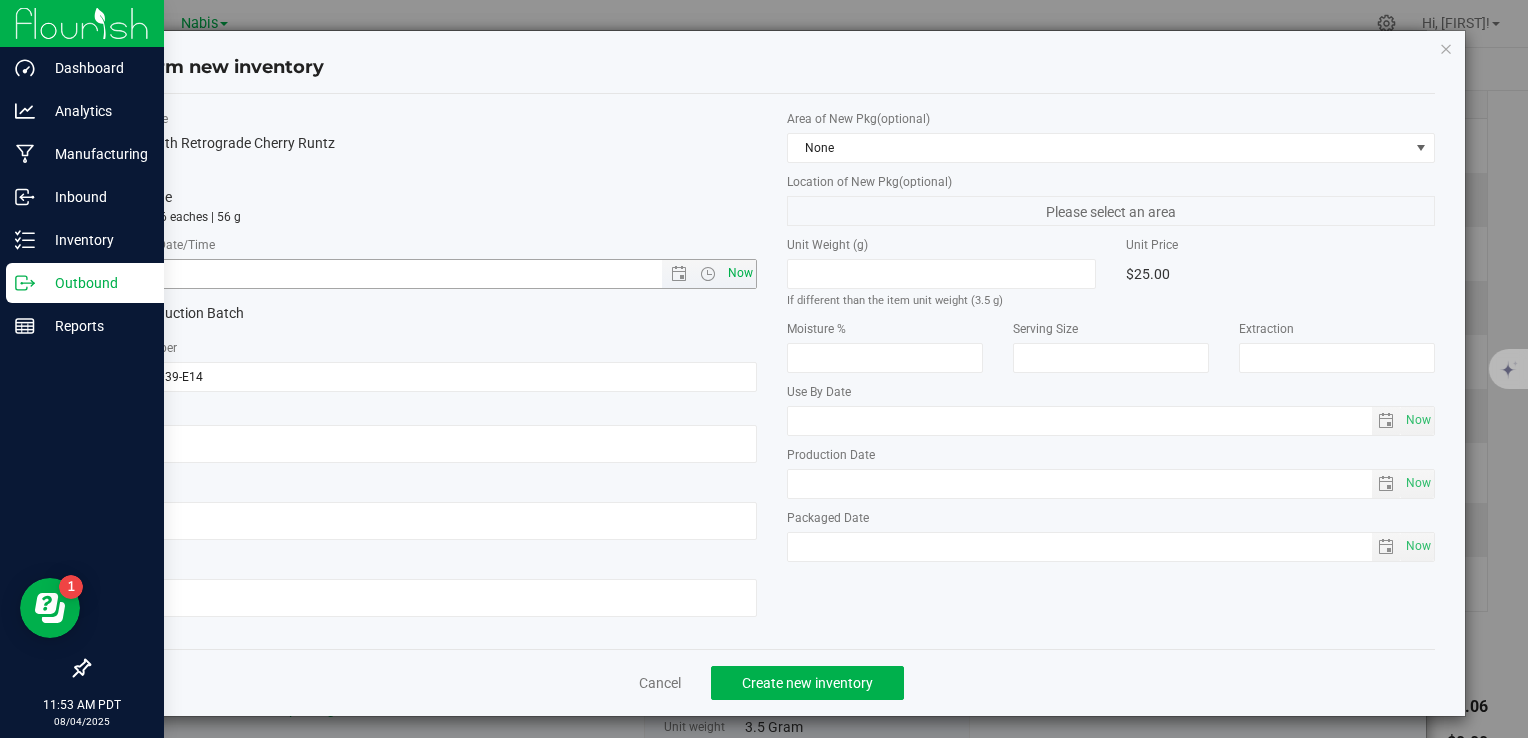 type on "[DATE] [TIME]" 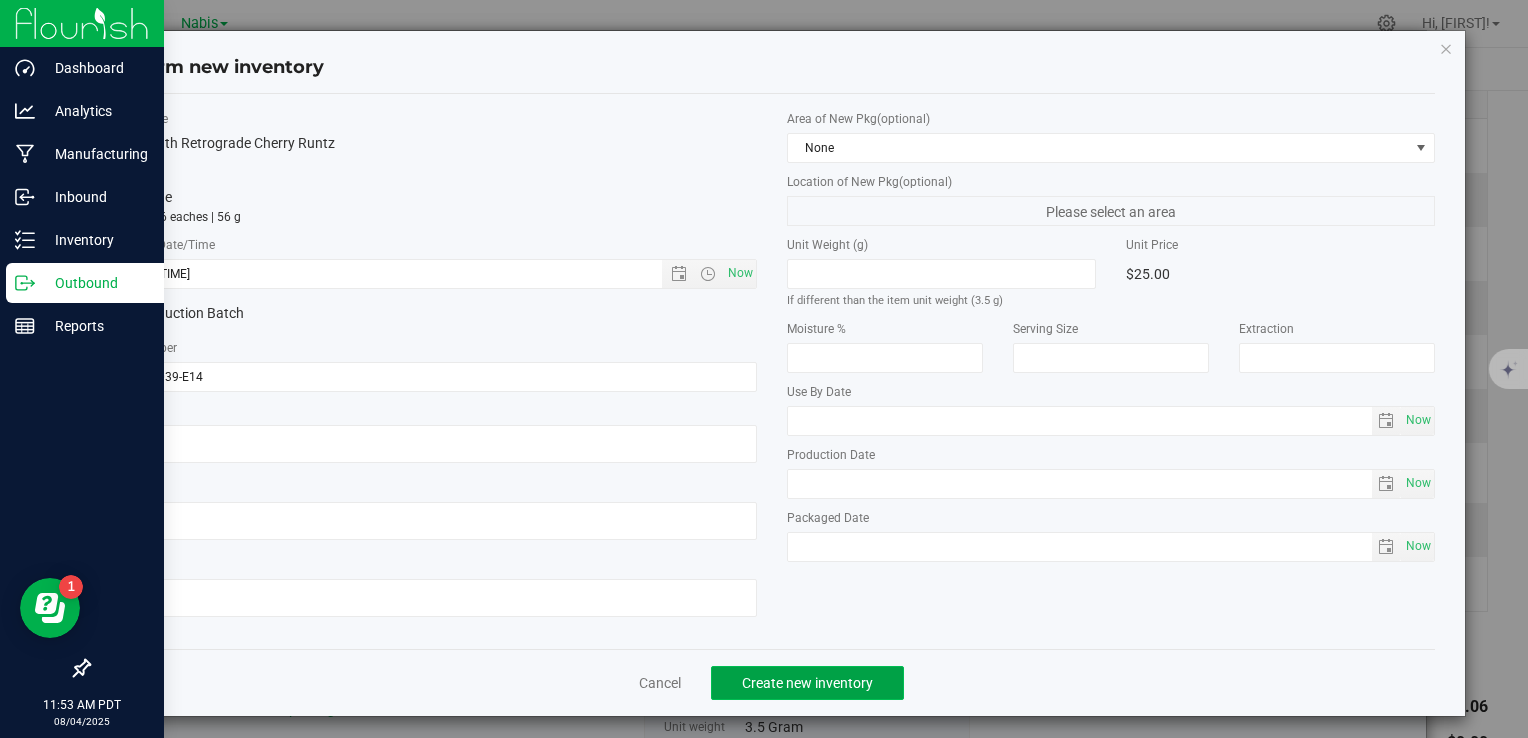 click on "Create new inventory" 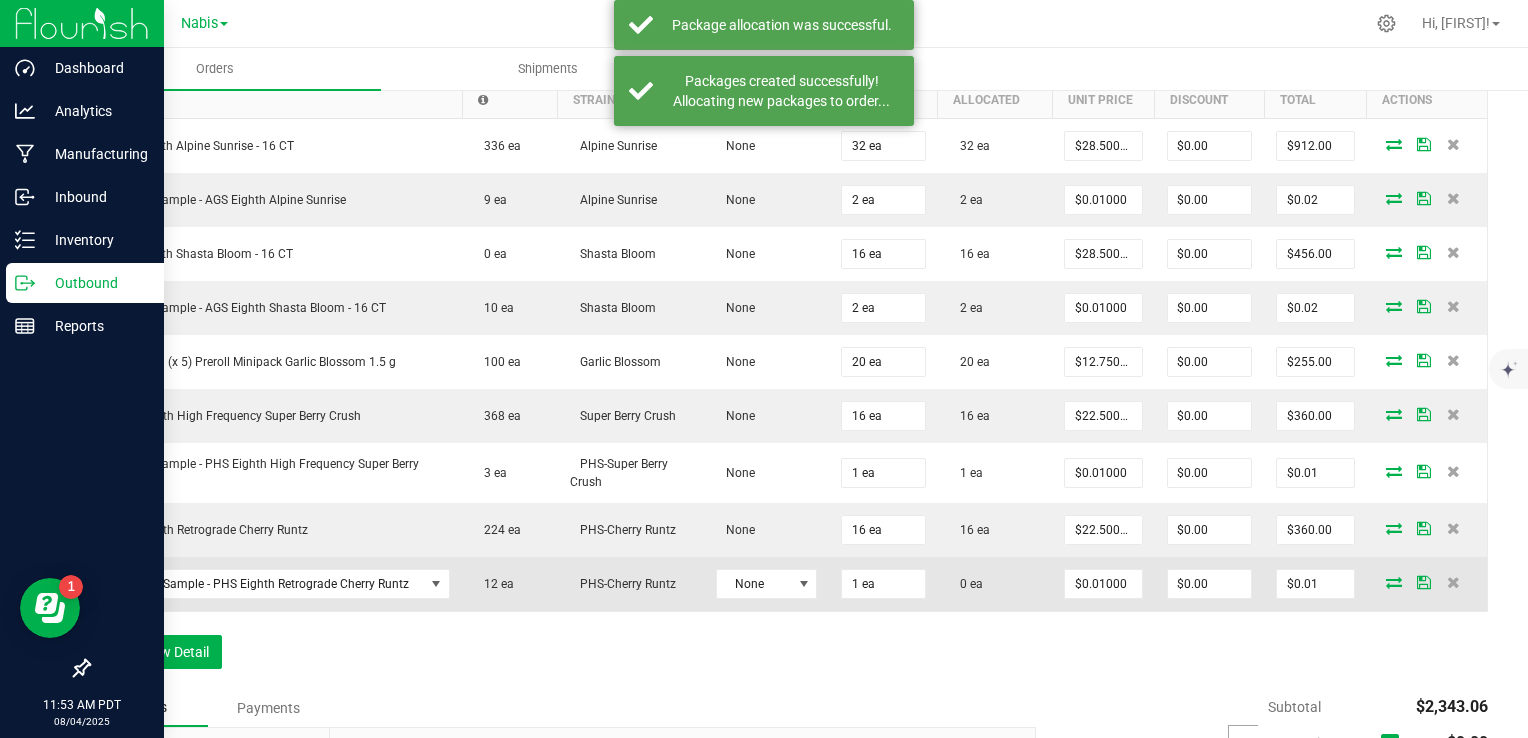 click at bounding box center [1394, 582] 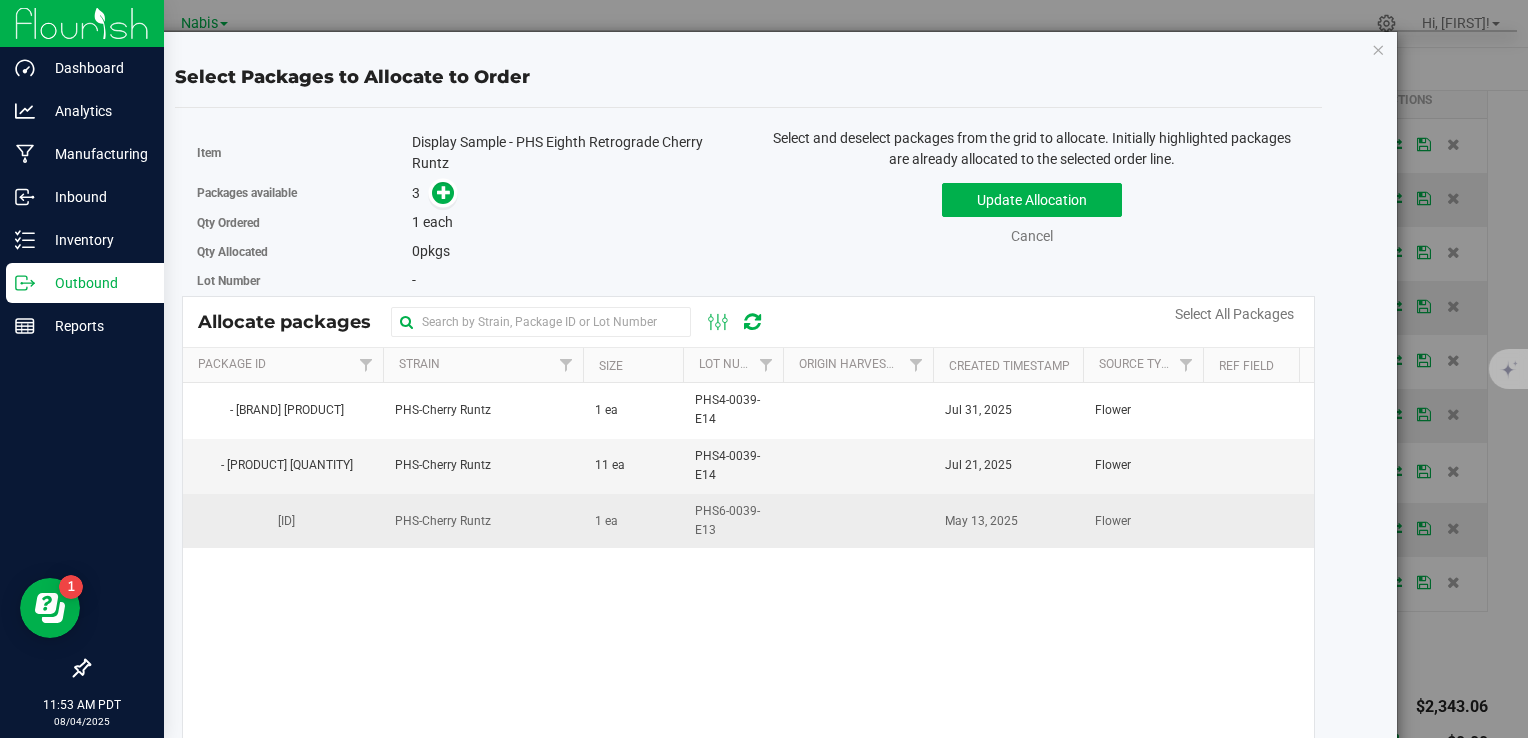 click on "PHS6-0039-E13" at bounding box center [733, 521] 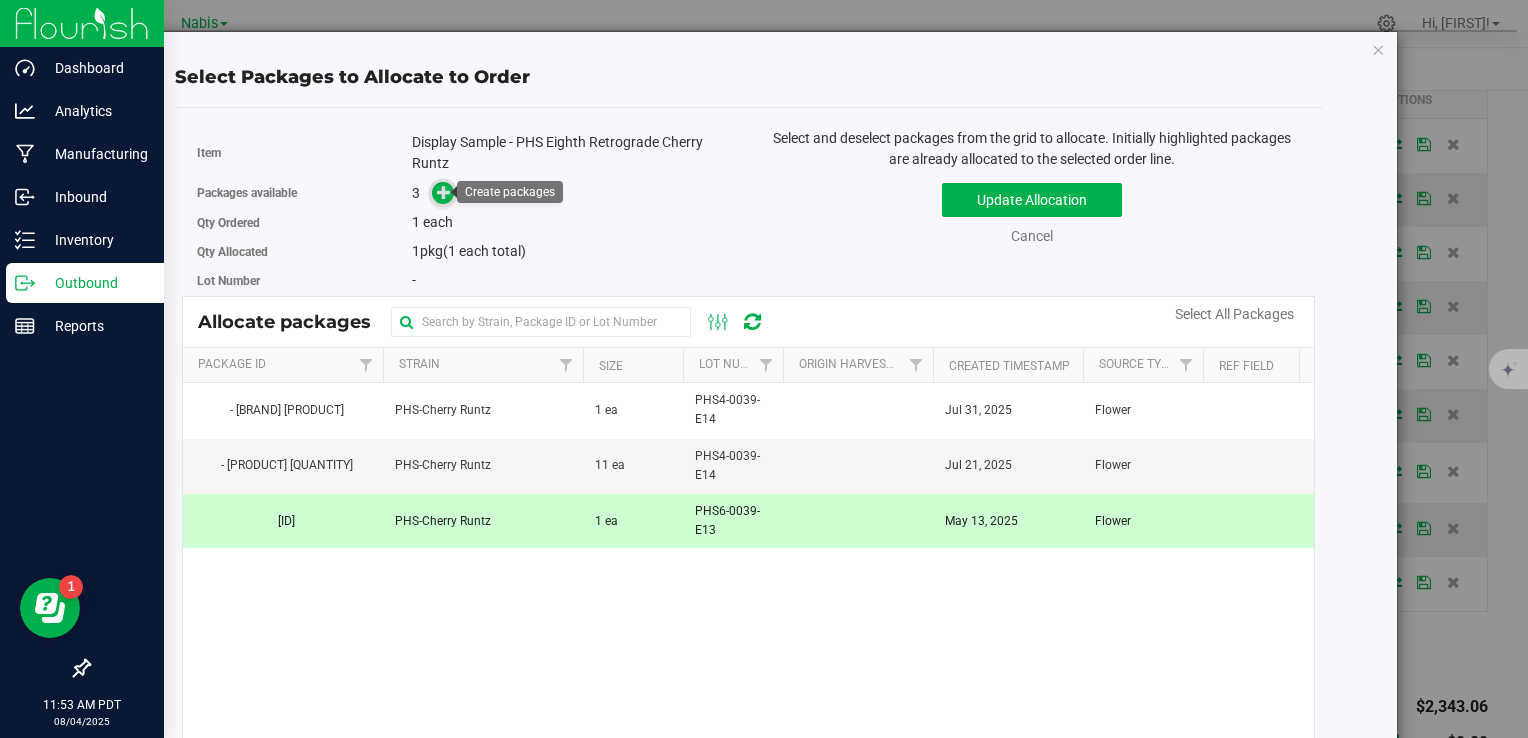 click at bounding box center [444, 192] 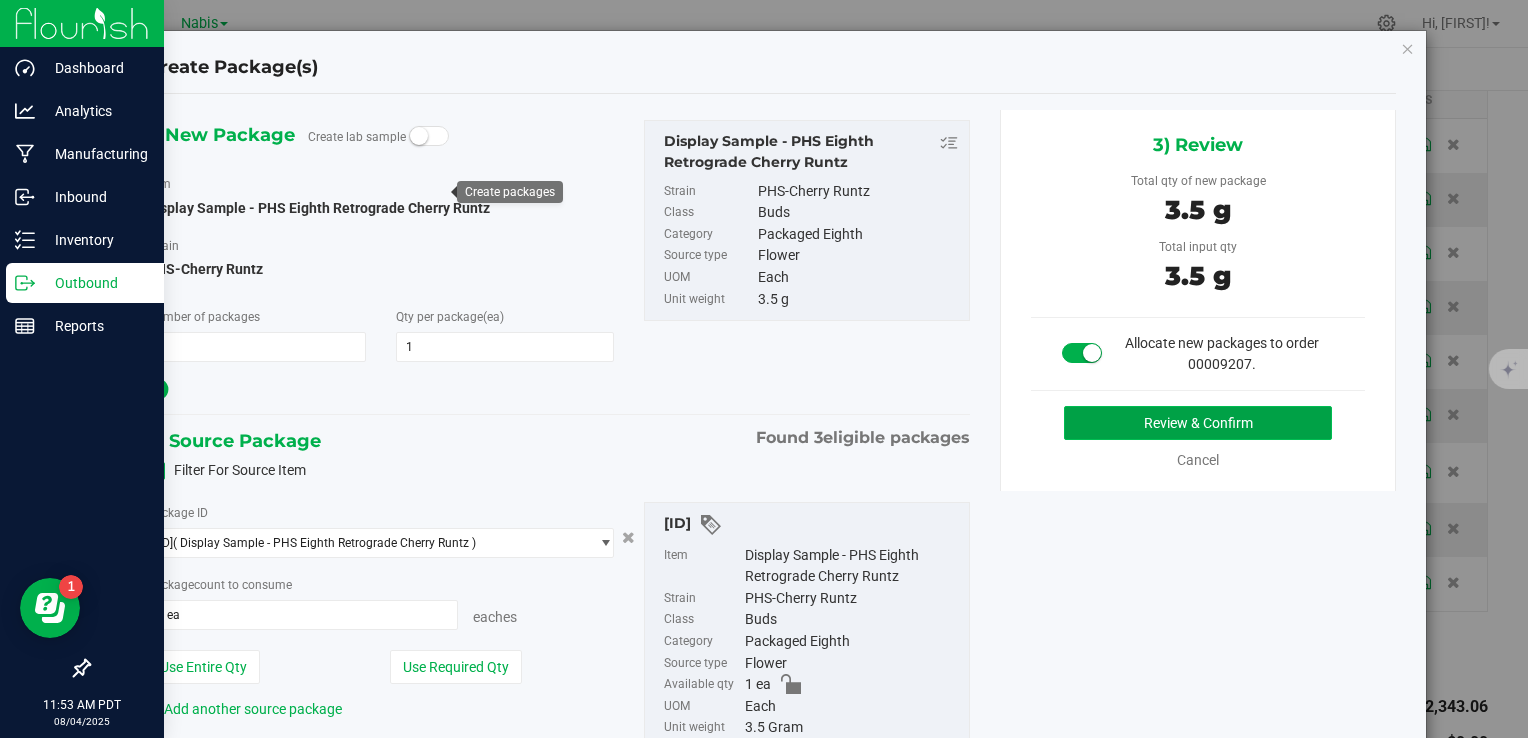 click on "Review & Confirm" at bounding box center (1198, 423) 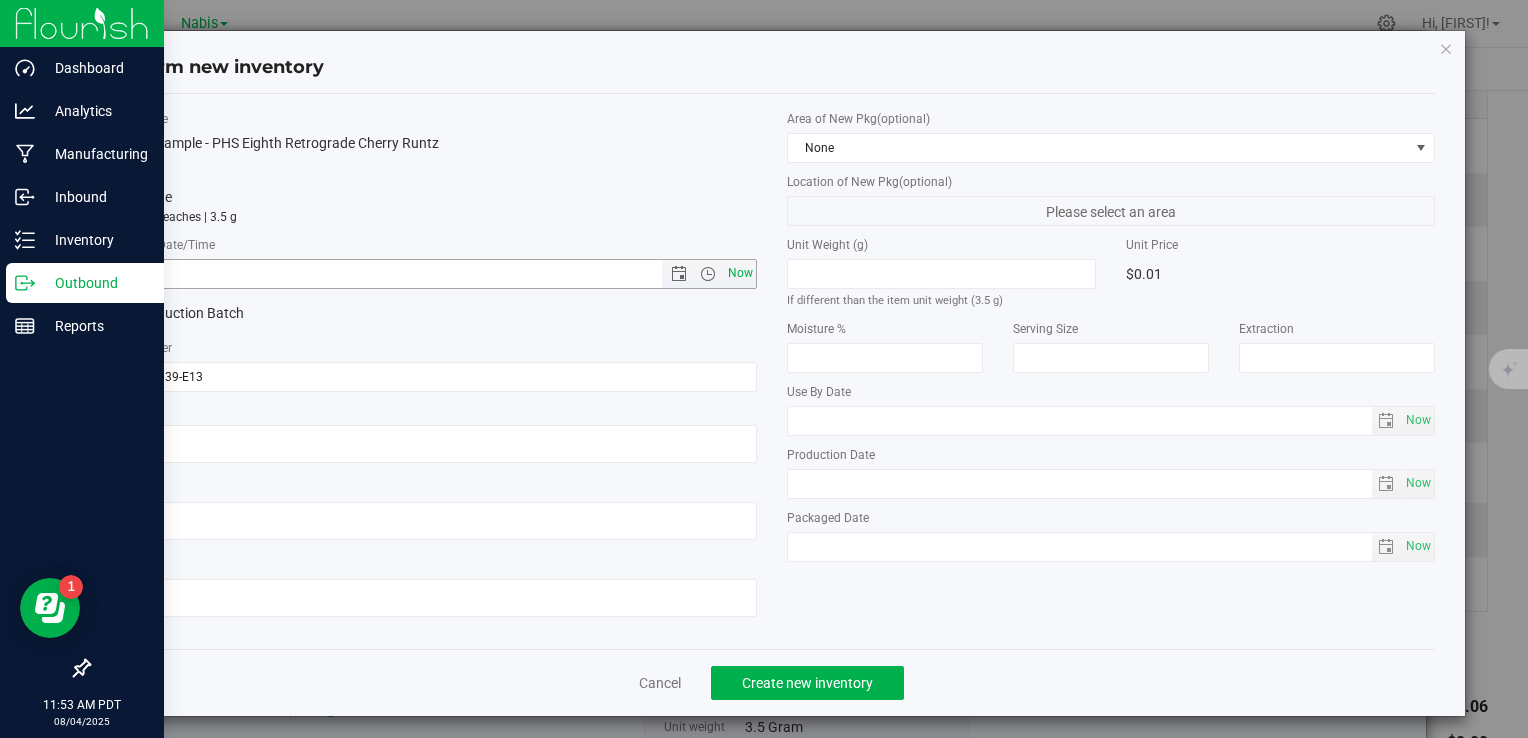 click on "Now" at bounding box center [740, 273] 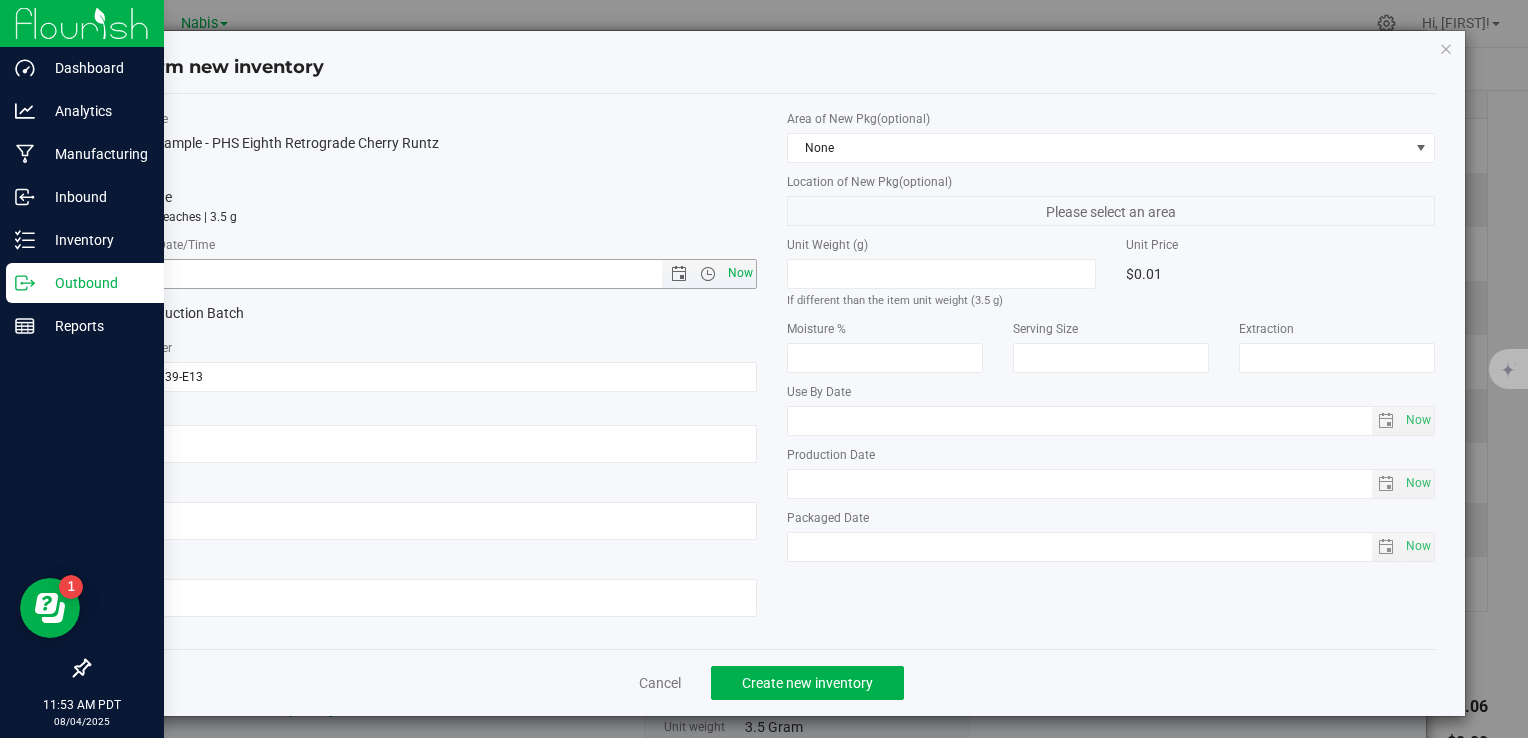 type on "[DATE] [TIME]" 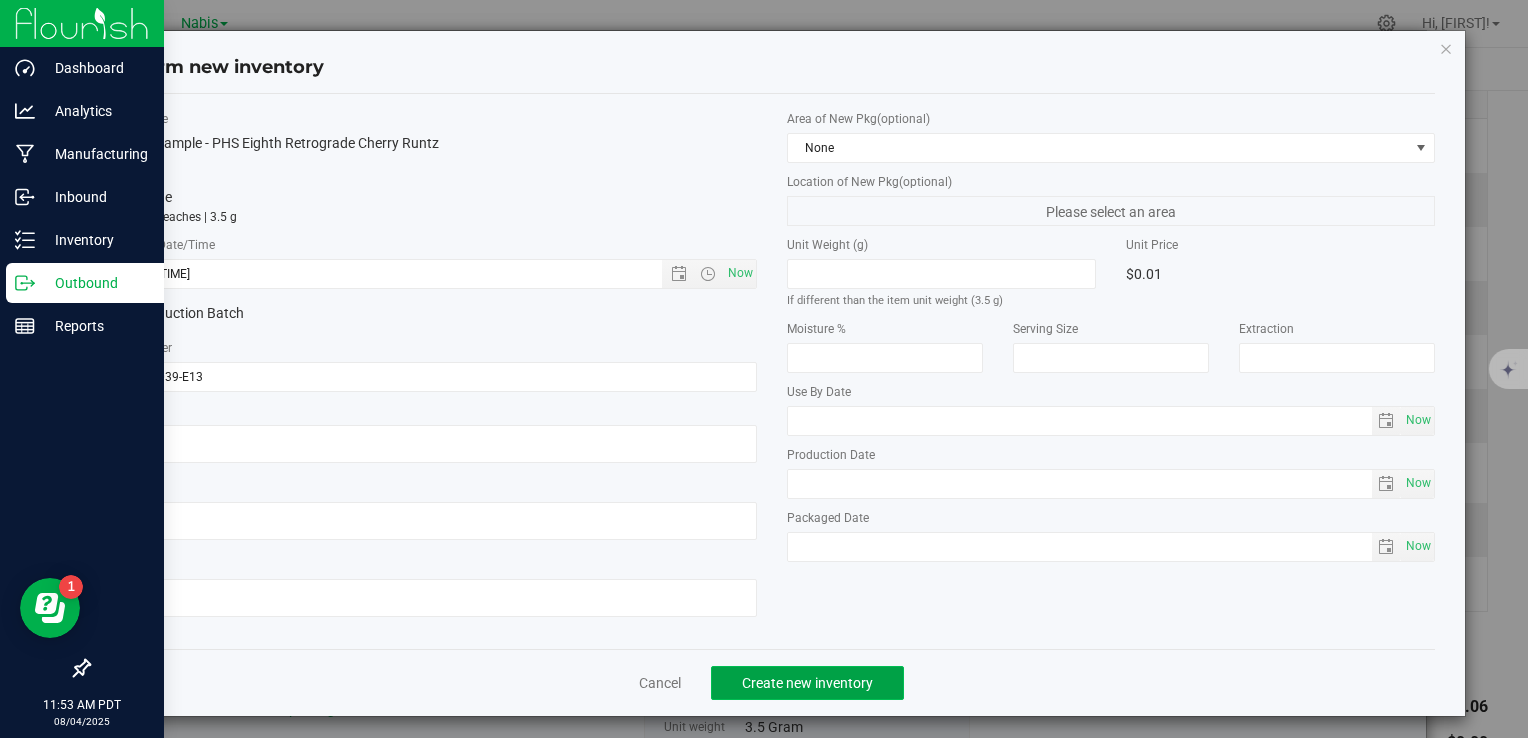 click on "Create new inventory" 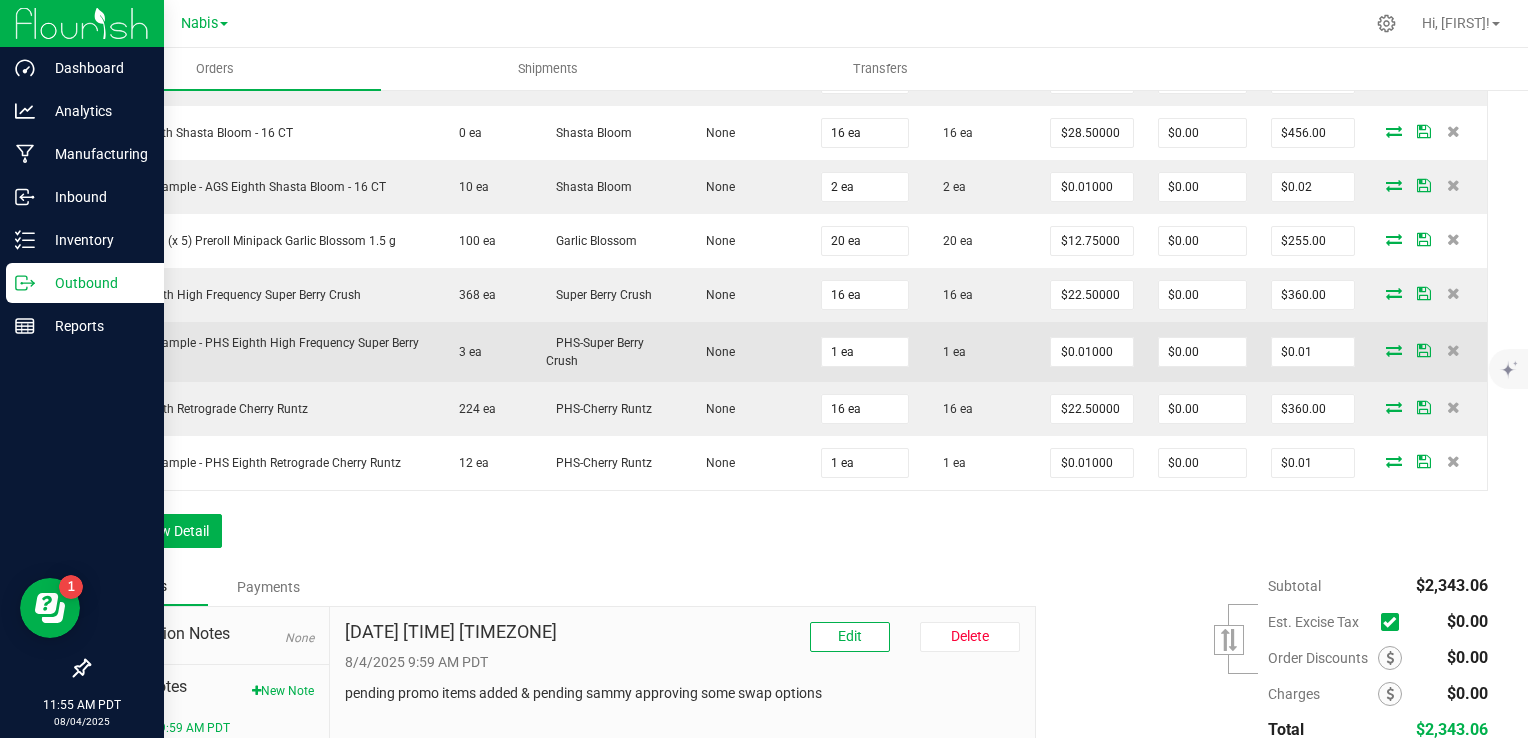 scroll, scrollTop: 872, scrollLeft: 0, axis: vertical 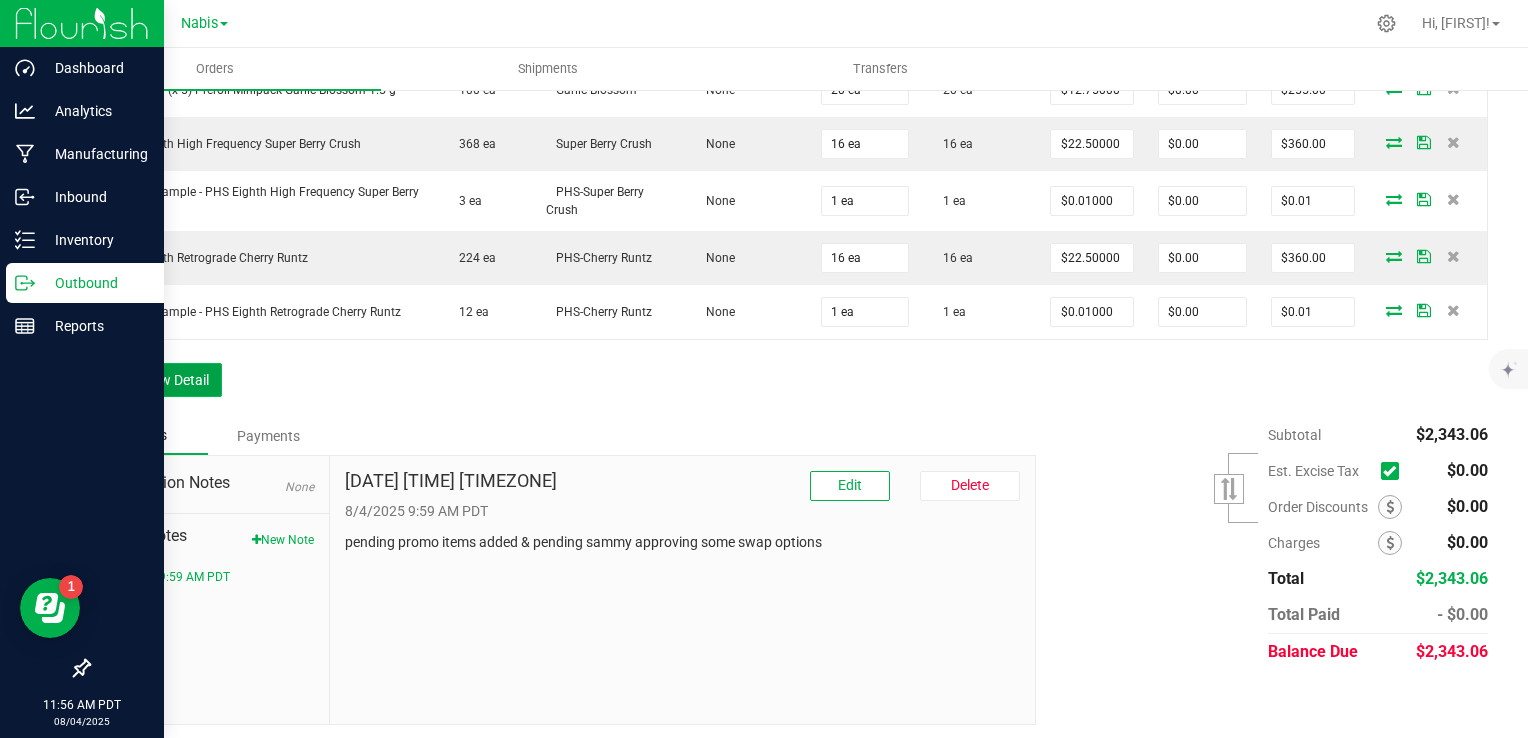 click on "Add New Detail" at bounding box center (155, 380) 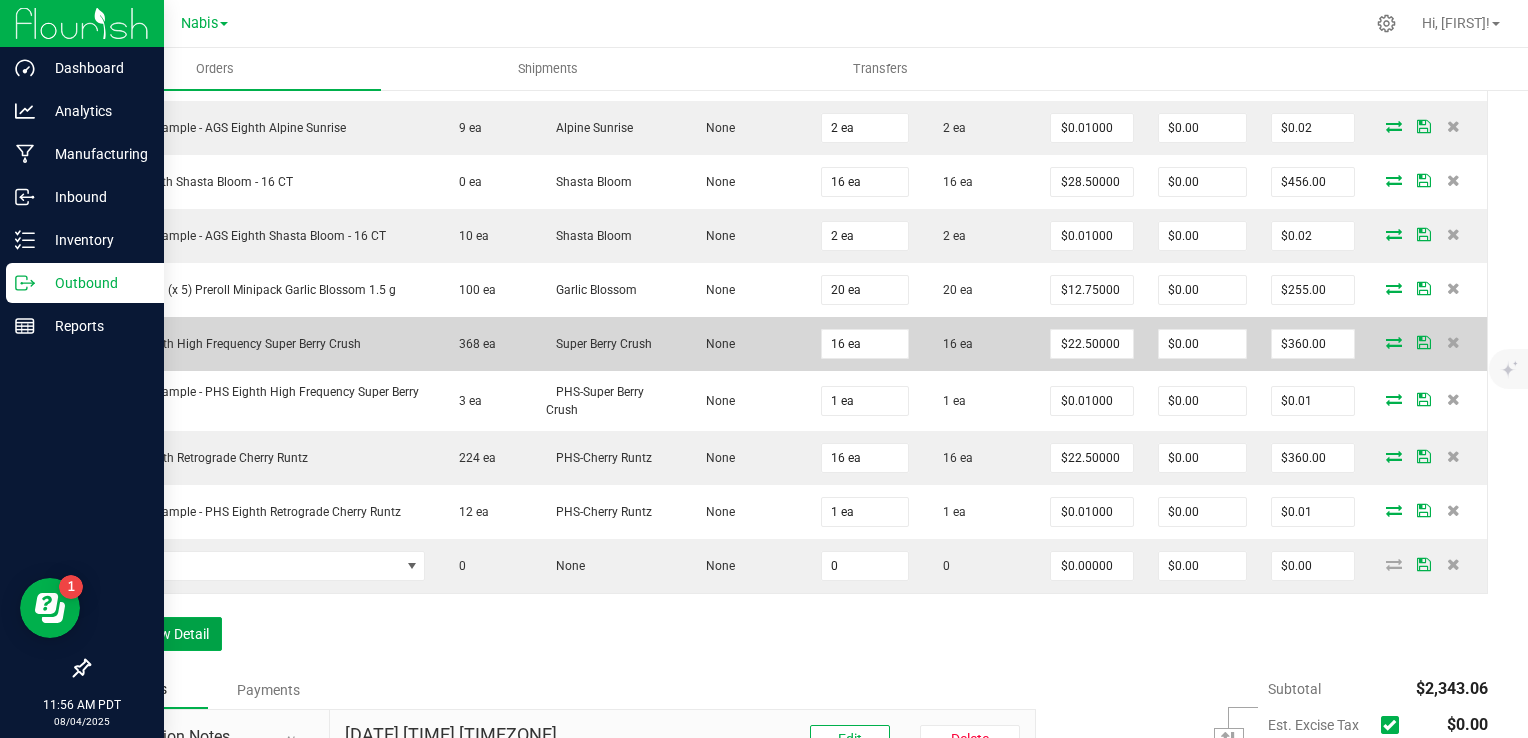 scroll, scrollTop: 772, scrollLeft: 0, axis: vertical 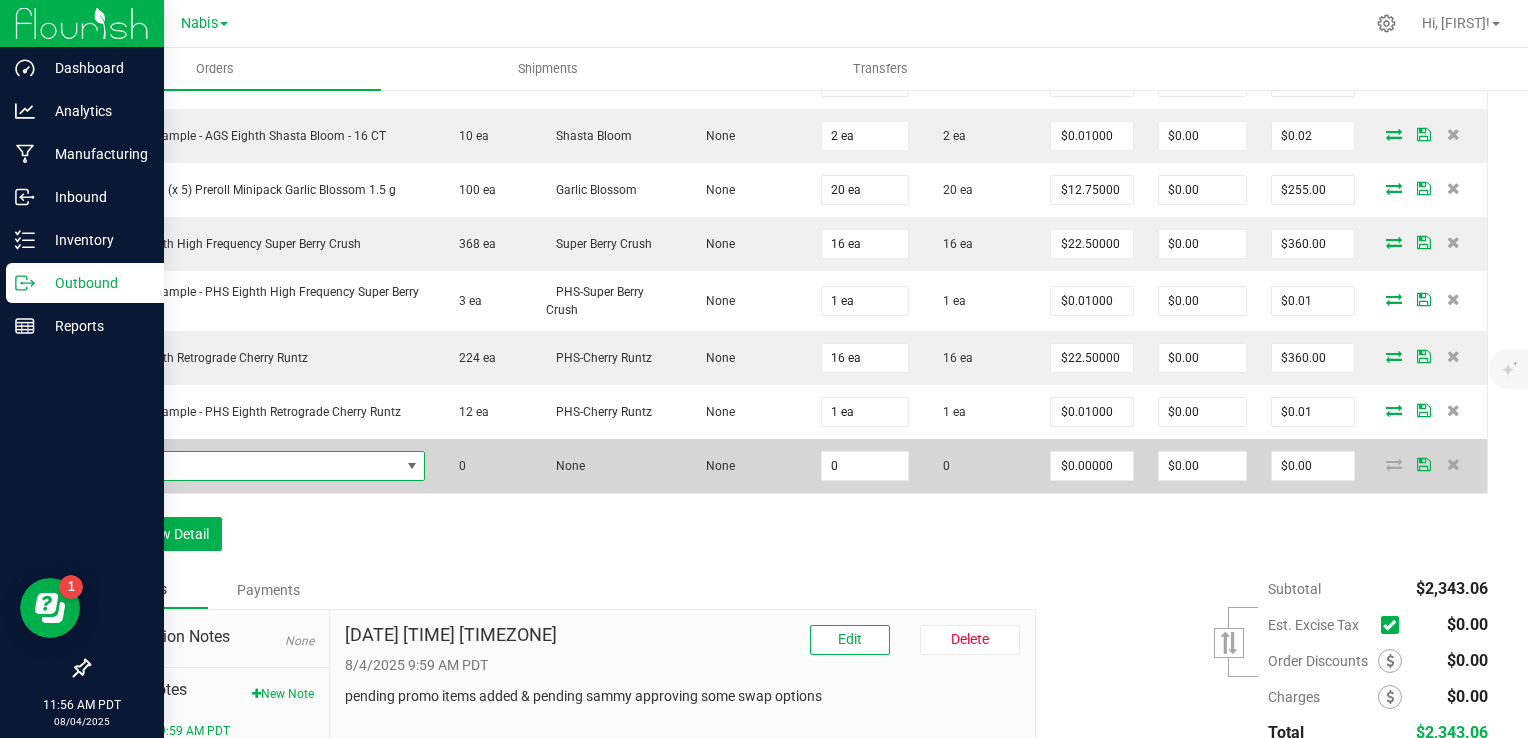 click at bounding box center (264, 466) 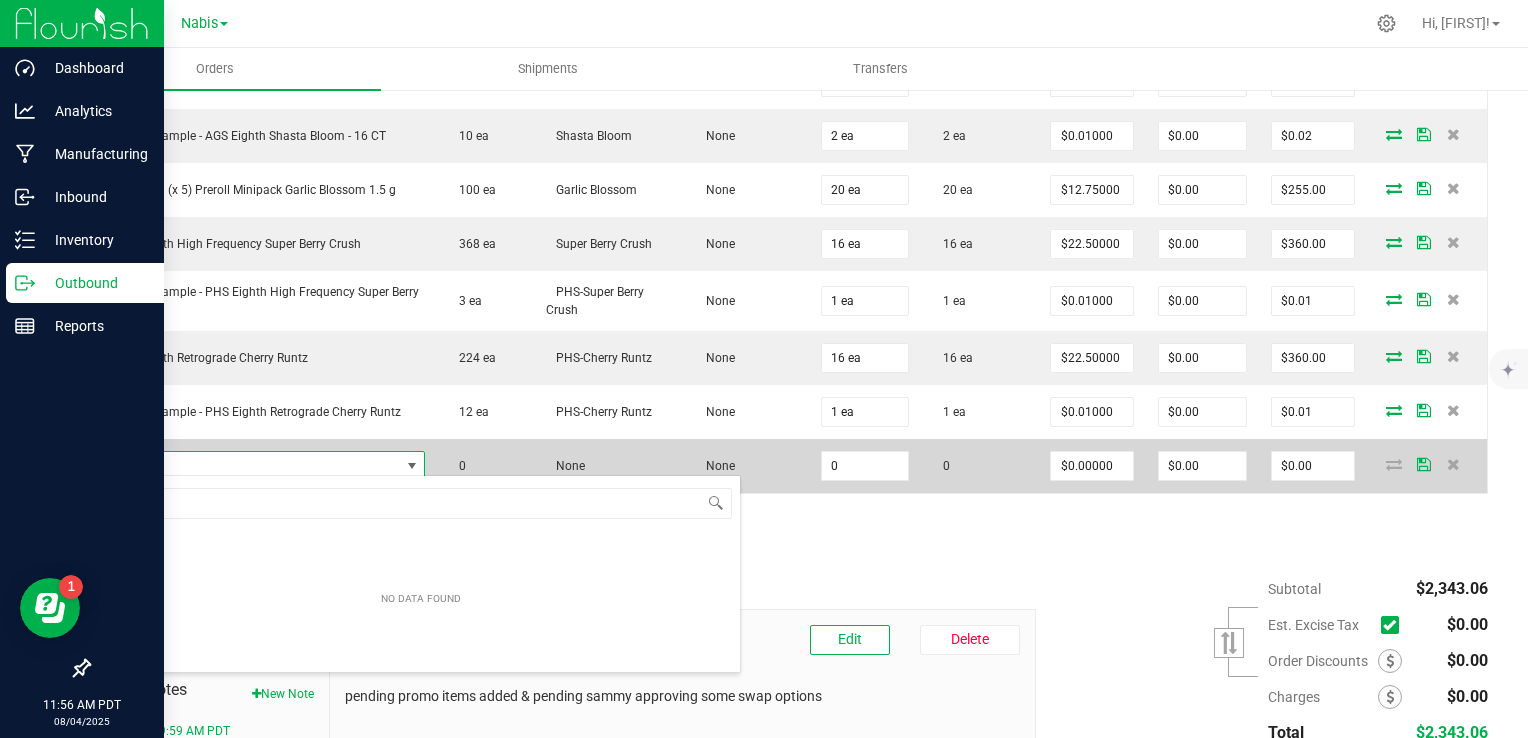 scroll, scrollTop: 99970, scrollLeft: 99684, axis: both 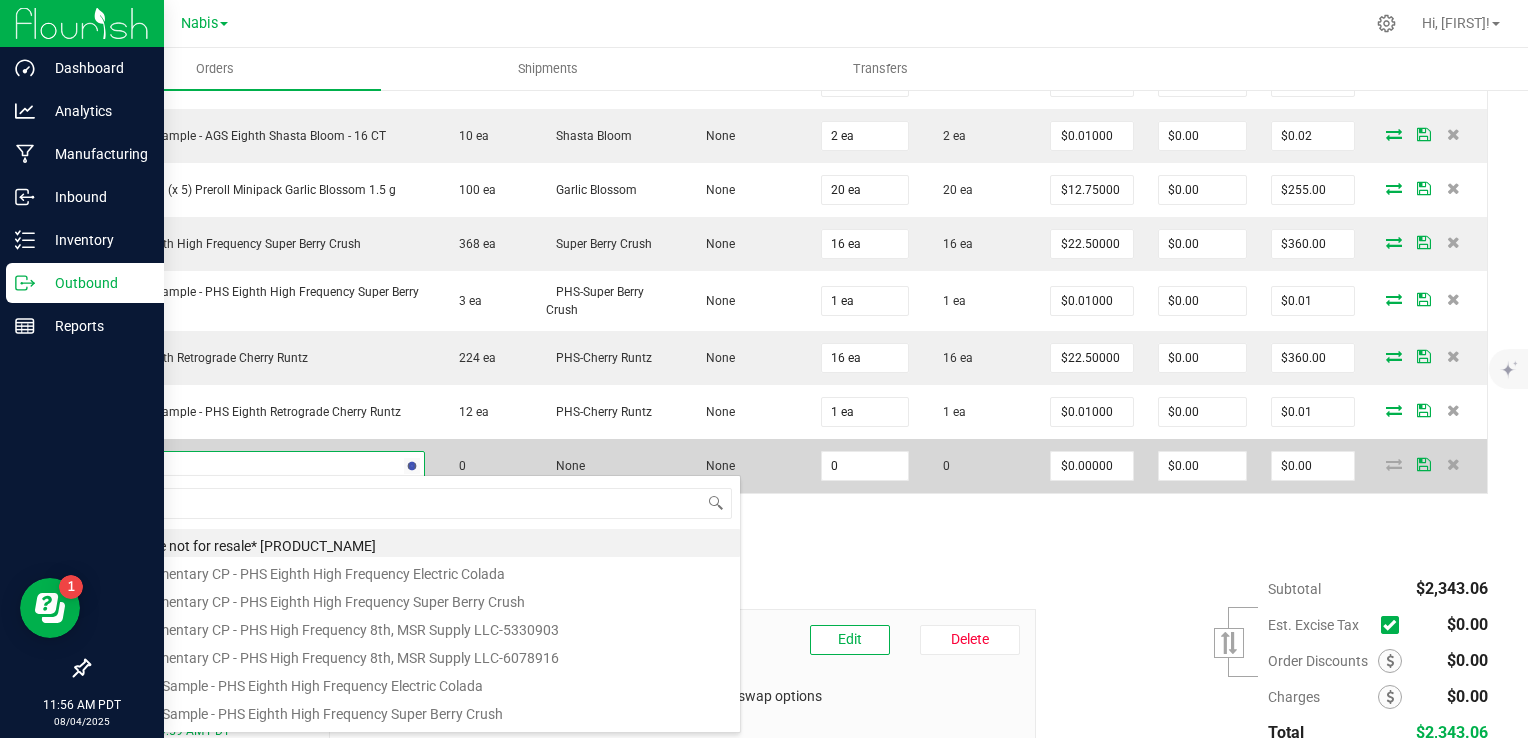 type on "high fre" 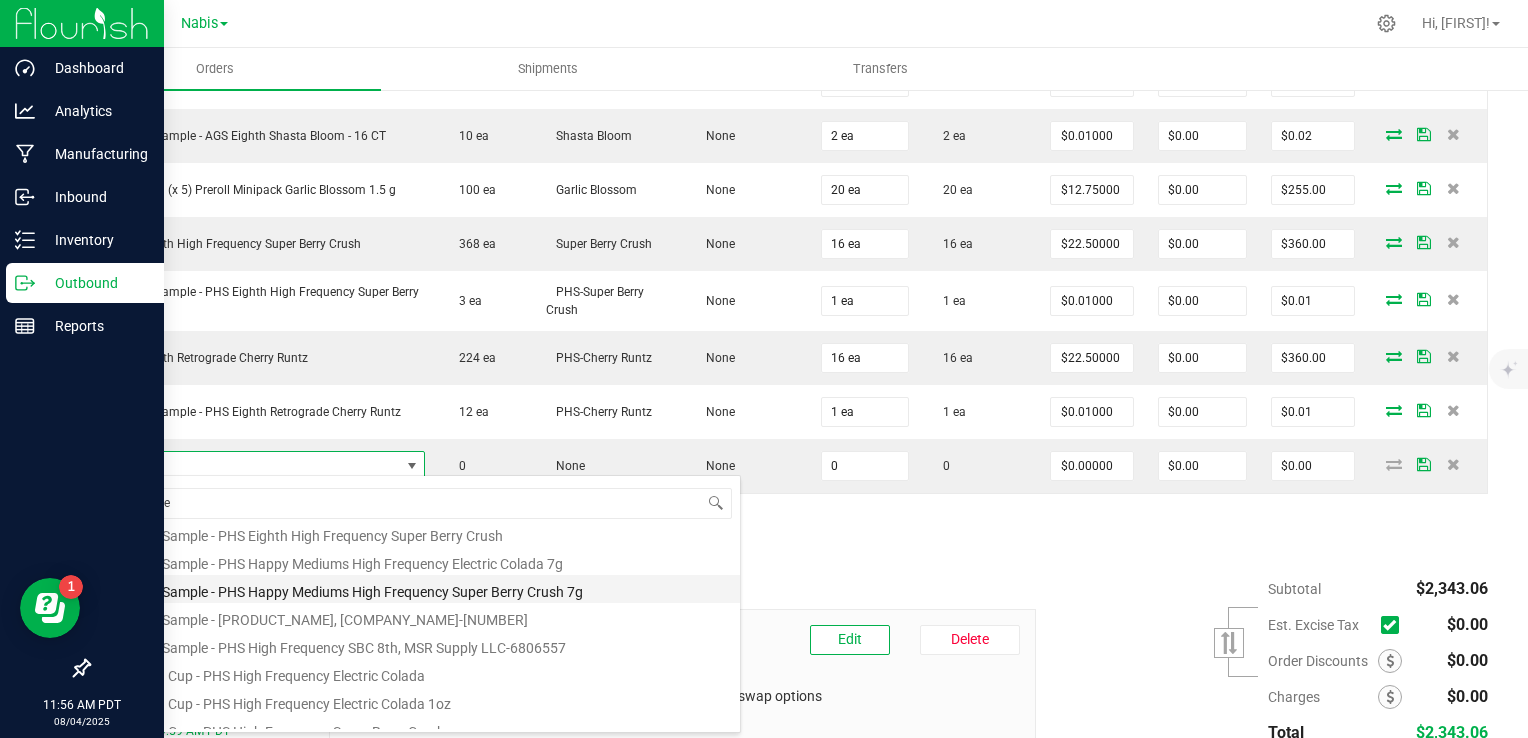 scroll, scrollTop: 160, scrollLeft: 0, axis: vertical 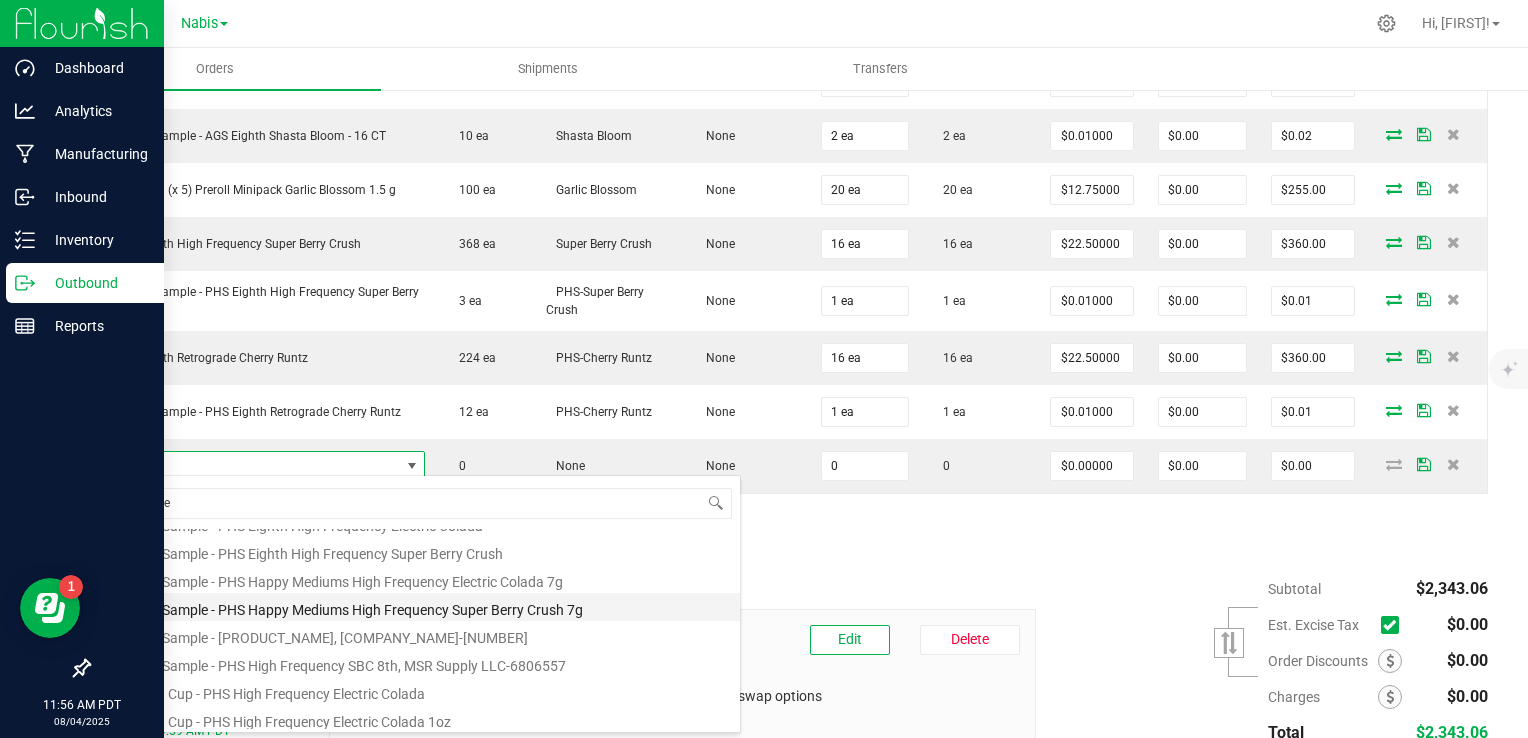 click on "Display Sample - PHS Happy Mediums High Frequency Super Berry Crush 7g" at bounding box center (421, 607) 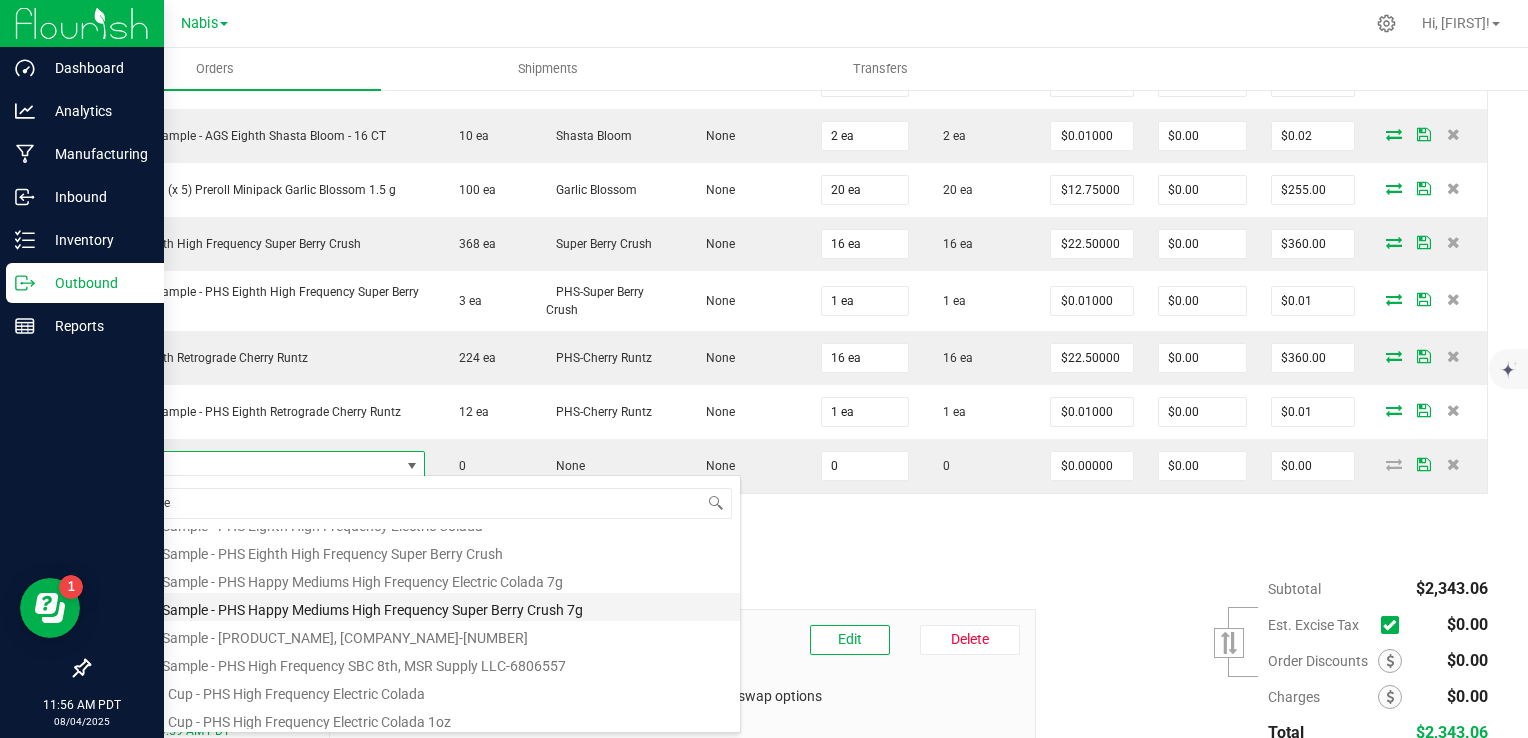 type on "0 ea" 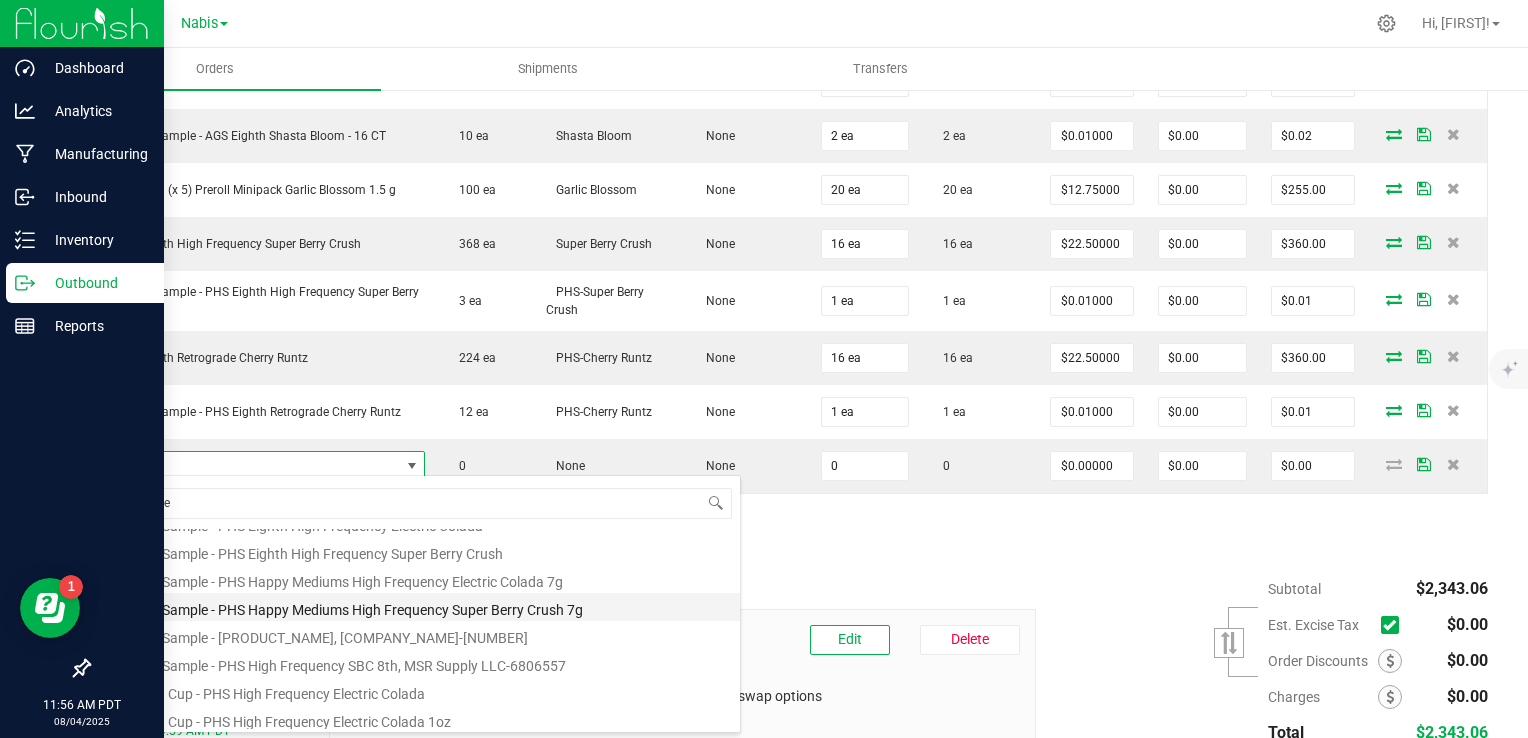 type on "$0.01000" 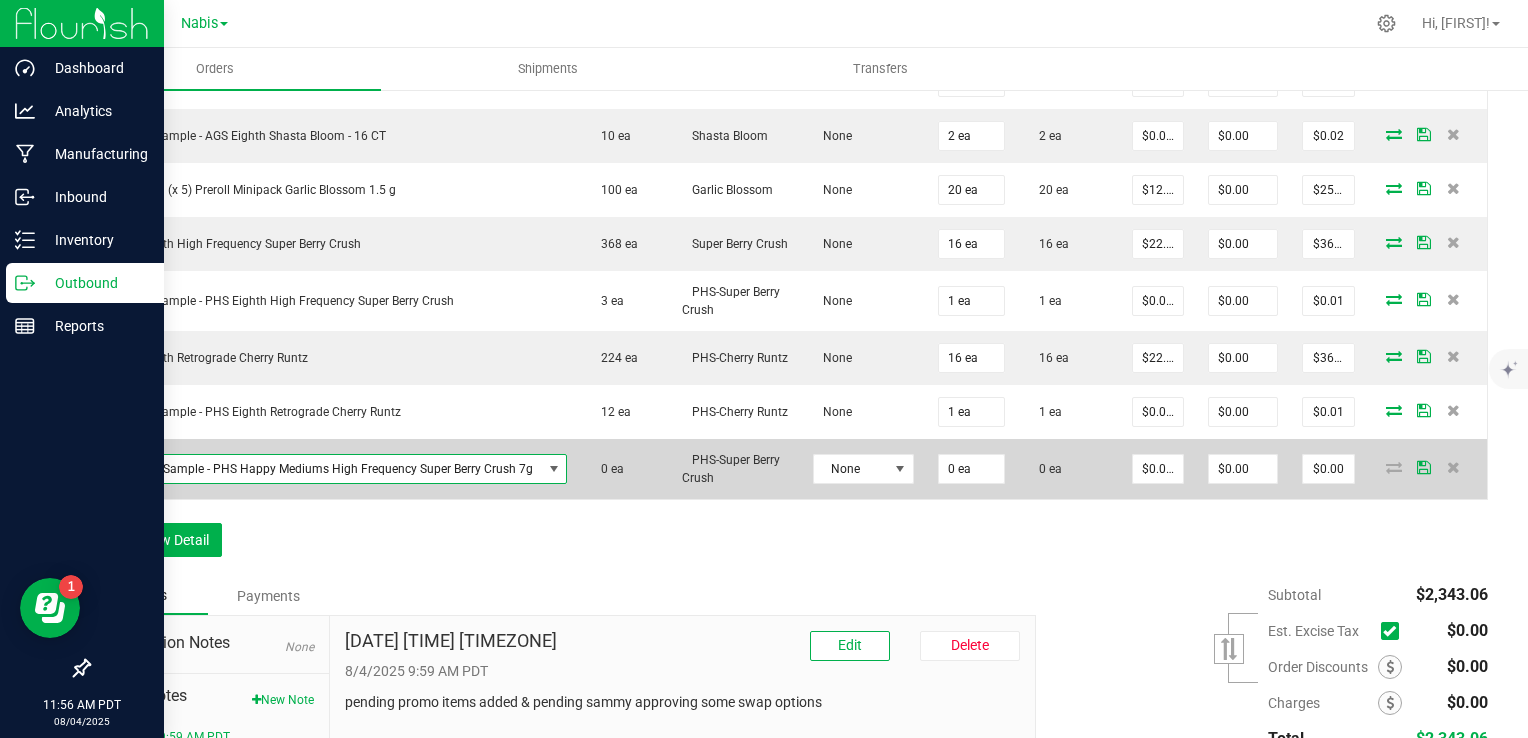 click on "Display Sample - PHS Happy Mediums High Frequency Super Berry Crush 7g" at bounding box center (322, 469) 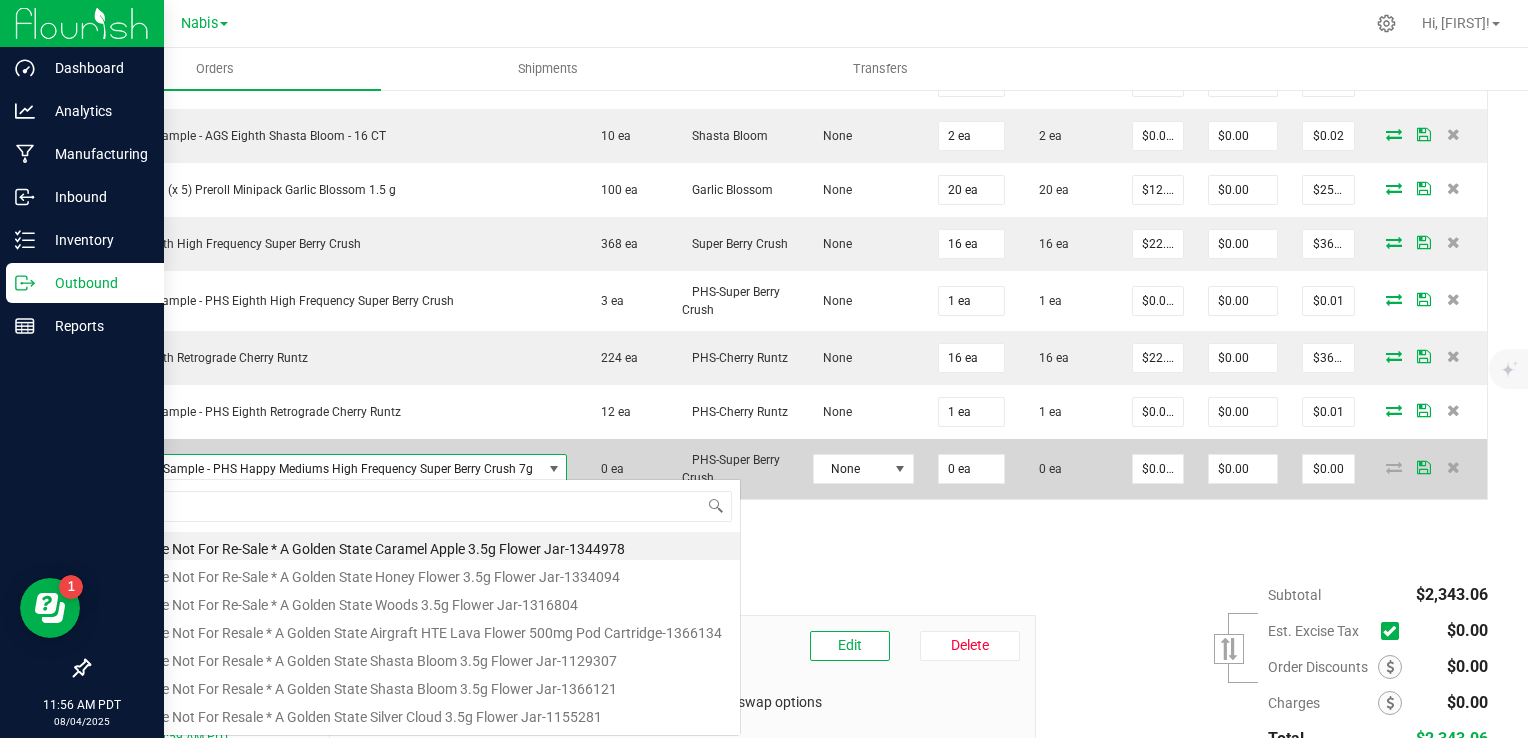 scroll, scrollTop: 99970, scrollLeft: 99542, axis: both 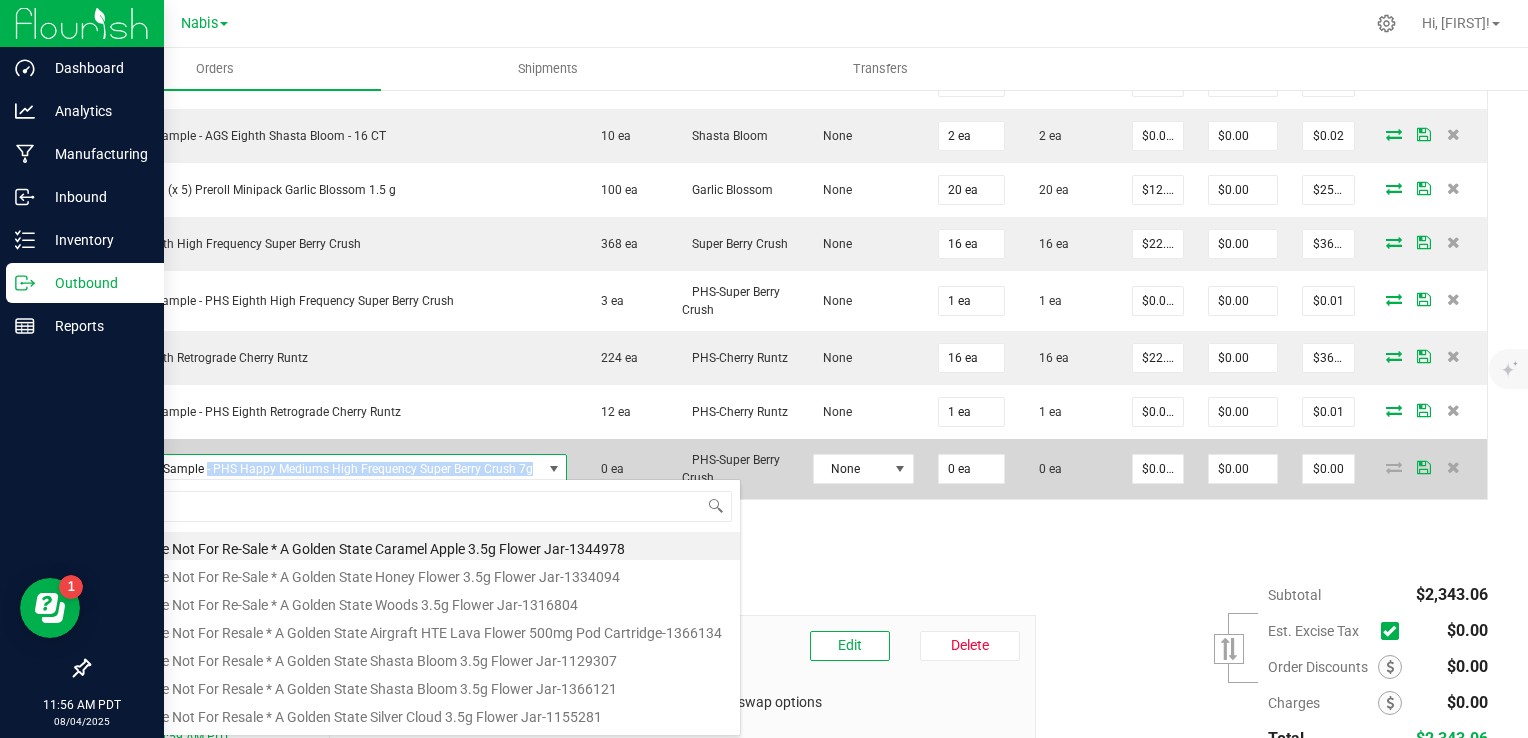 copy on "- [PRODUCT_NAME]" 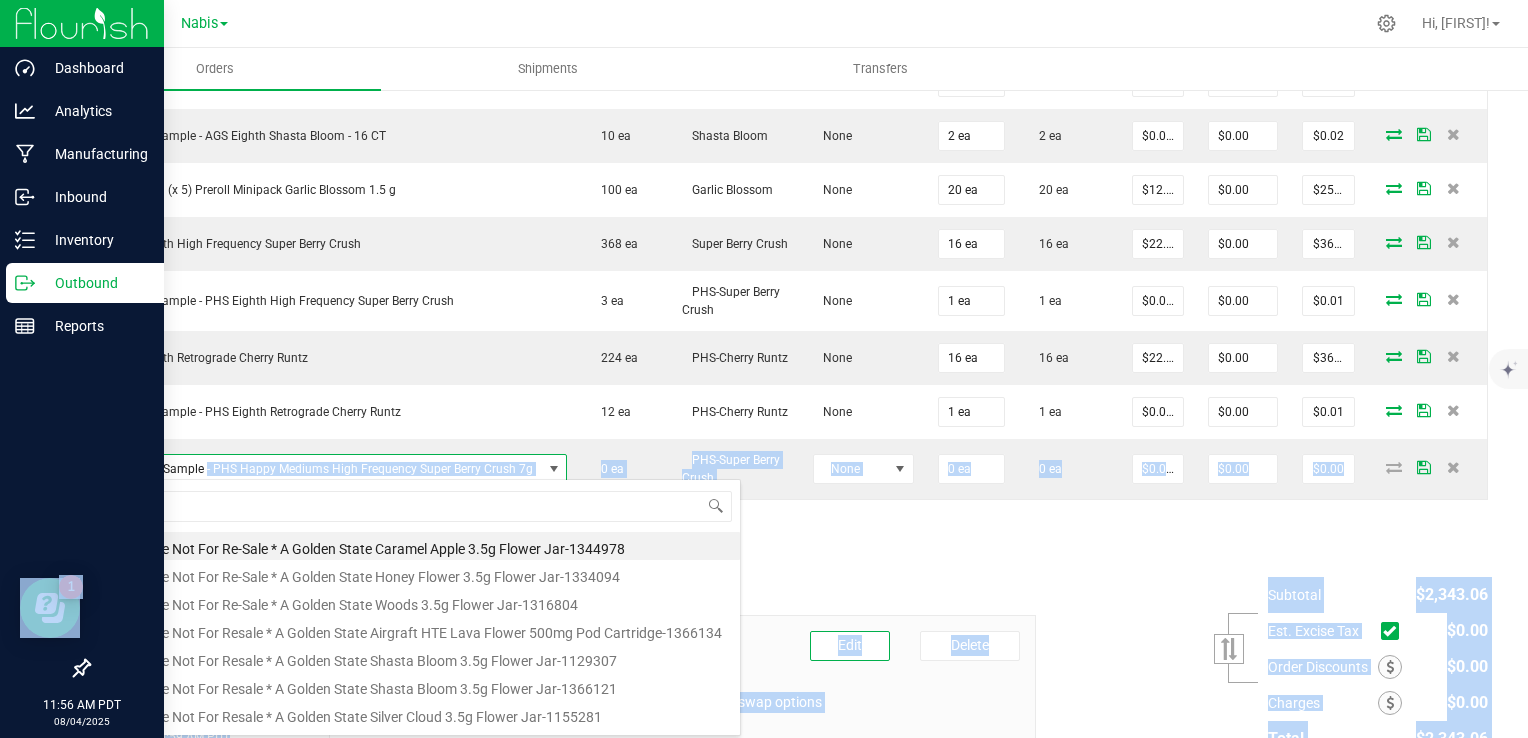 drag, startPoint x: 204, startPoint y: 465, endPoint x: 372, endPoint y: 481, distance: 168.76018 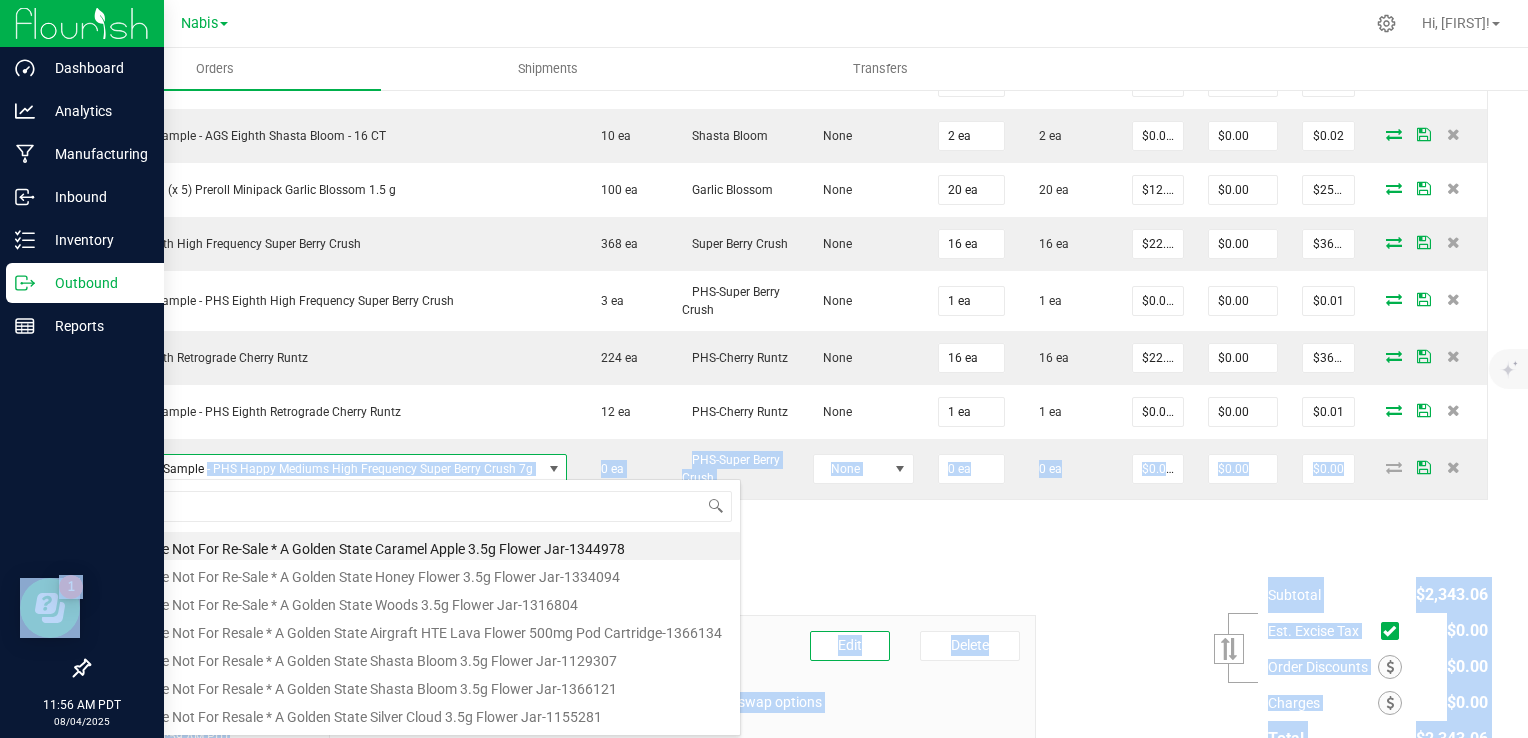 click on "Dashboard Analytics Manufacturing Inbound Inventory Outbound Reports 11:56 AM PDT 08/04/2025  08/04   Nabis   Hi, [PERSON_NAME]!
Orders
Shipments
Transfers
Back to Orders
Order details   Export PDF   Done Editing   Order #   00009207   Status   Allocated   Order Date   Aug 4, 2025 9:49 AM PDT   Payment Status   Awaiting Payment   Invoice Date  08/04/2025  Requested Delivery Date  08/05/2025  Payment Terms  COD  Edit   Customer PO   Sales Rep   *  *[PERSON_NAME]*" at bounding box center (764, 369) 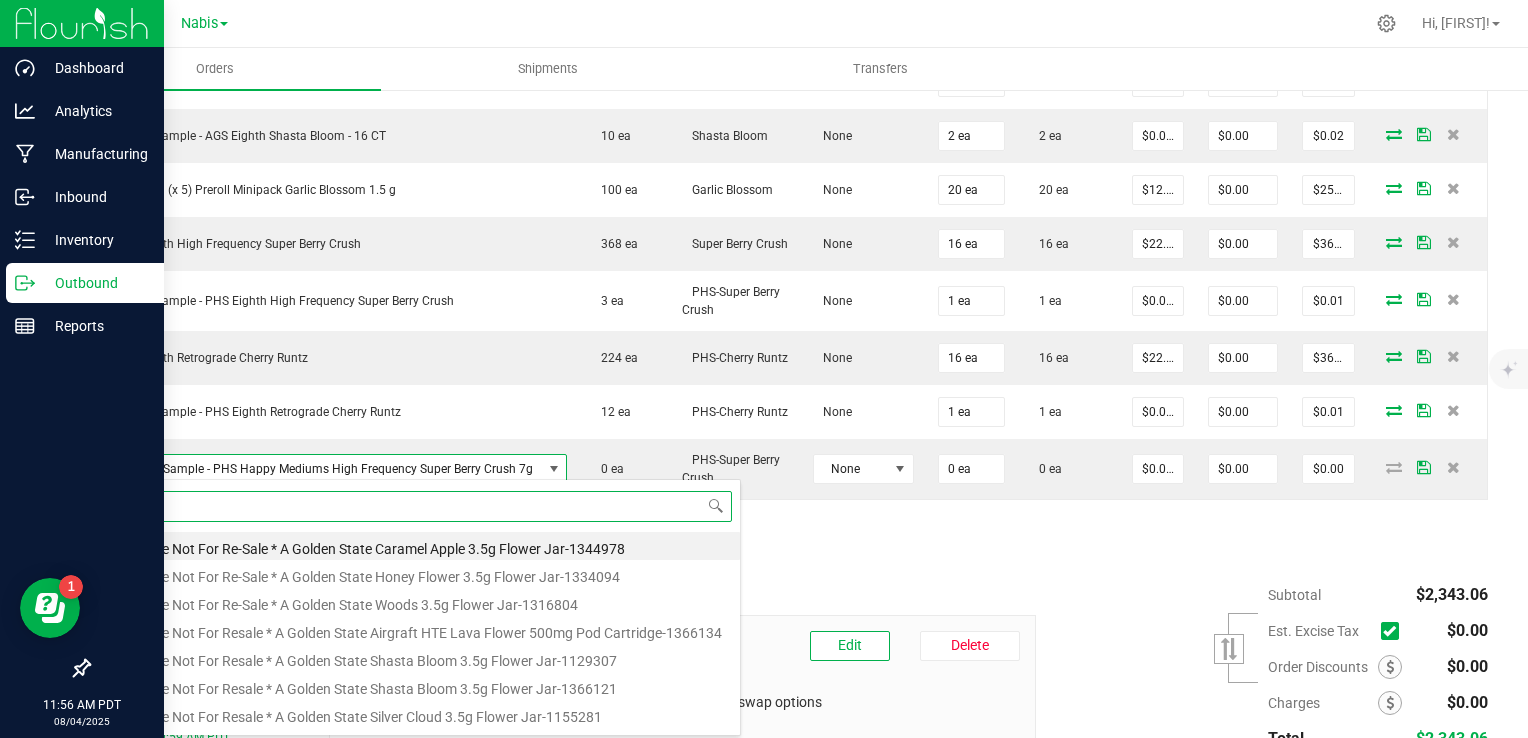 drag, startPoint x: 372, startPoint y: 481, endPoint x: 300, endPoint y: 504, distance: 75.58439 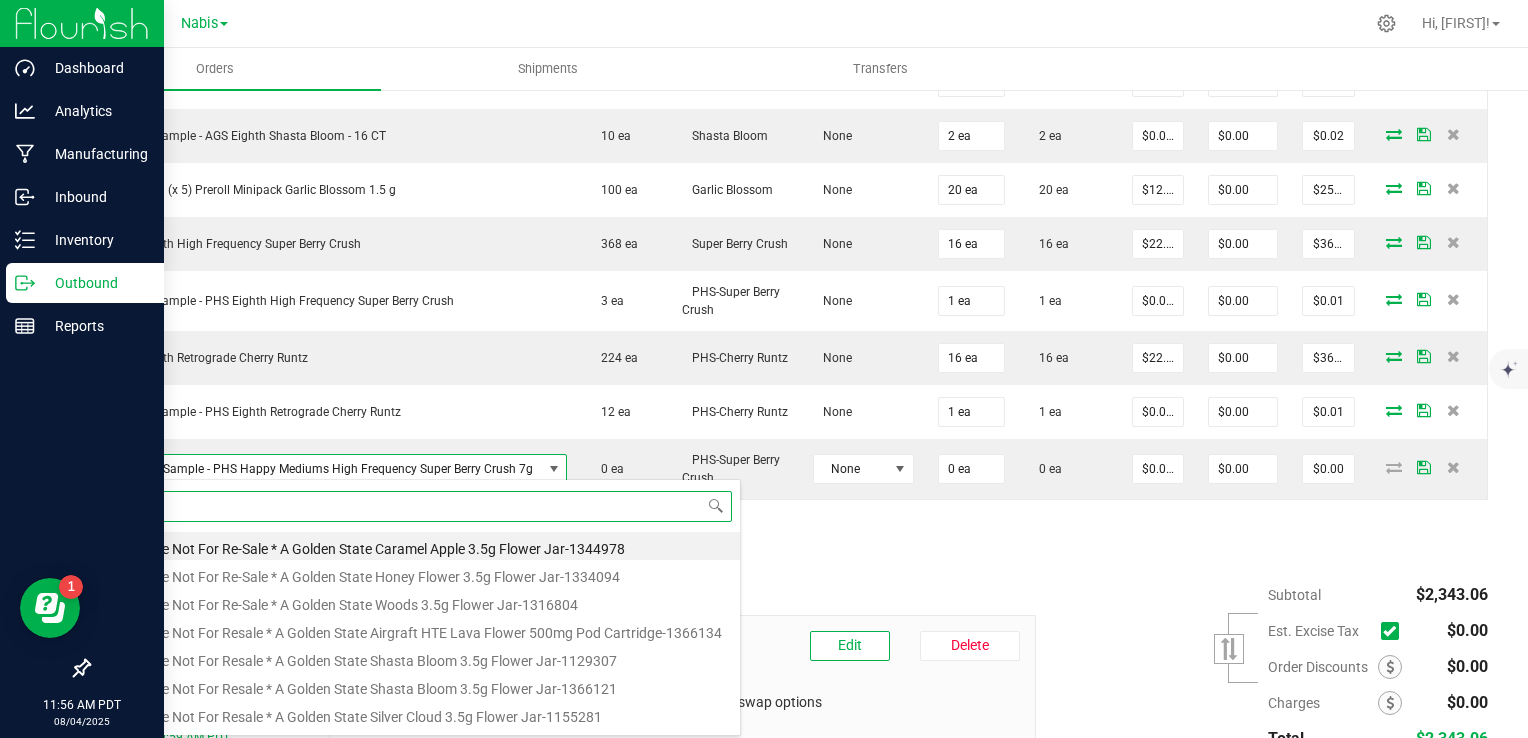 click at bounding box center (421, 506) 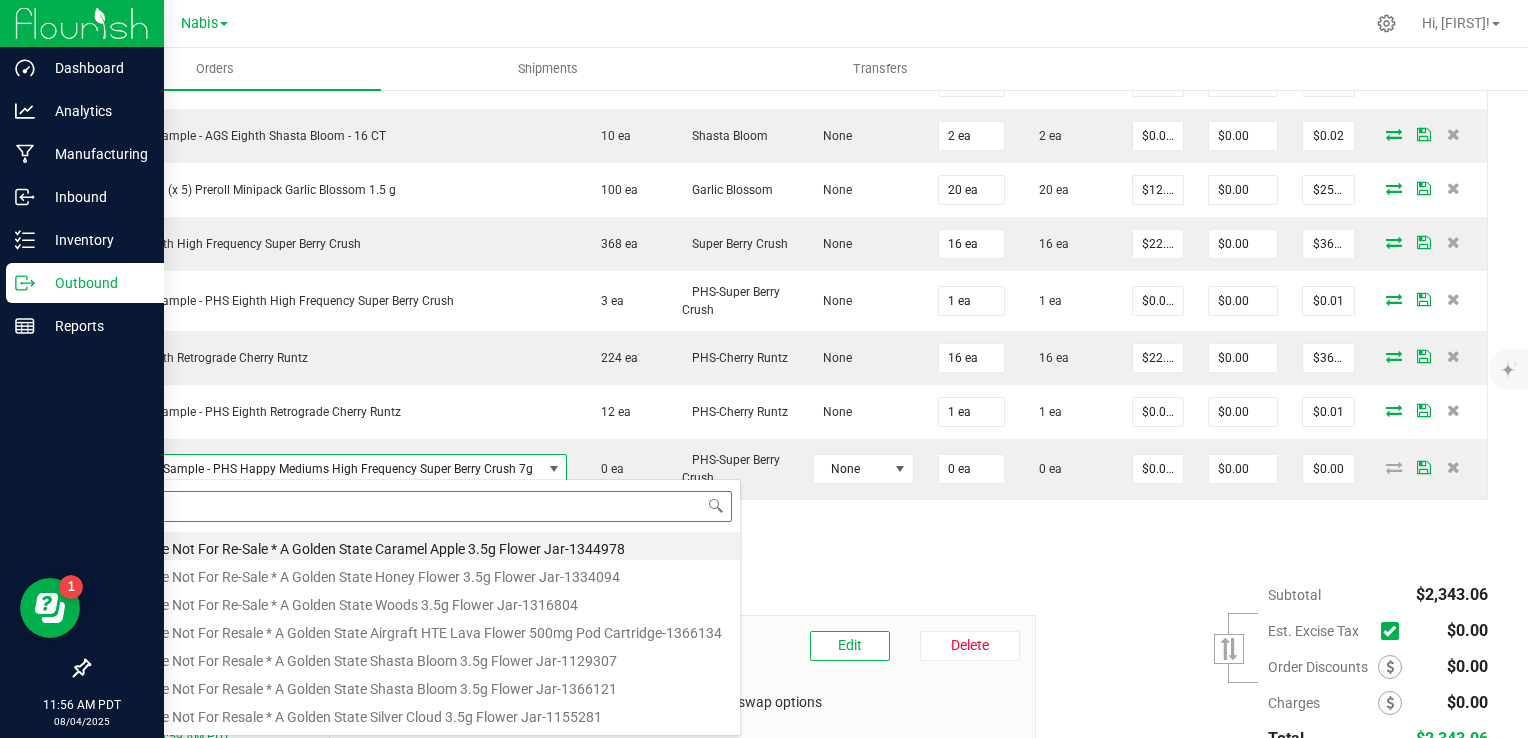 paste on "- [PRODUCT_NAME]" 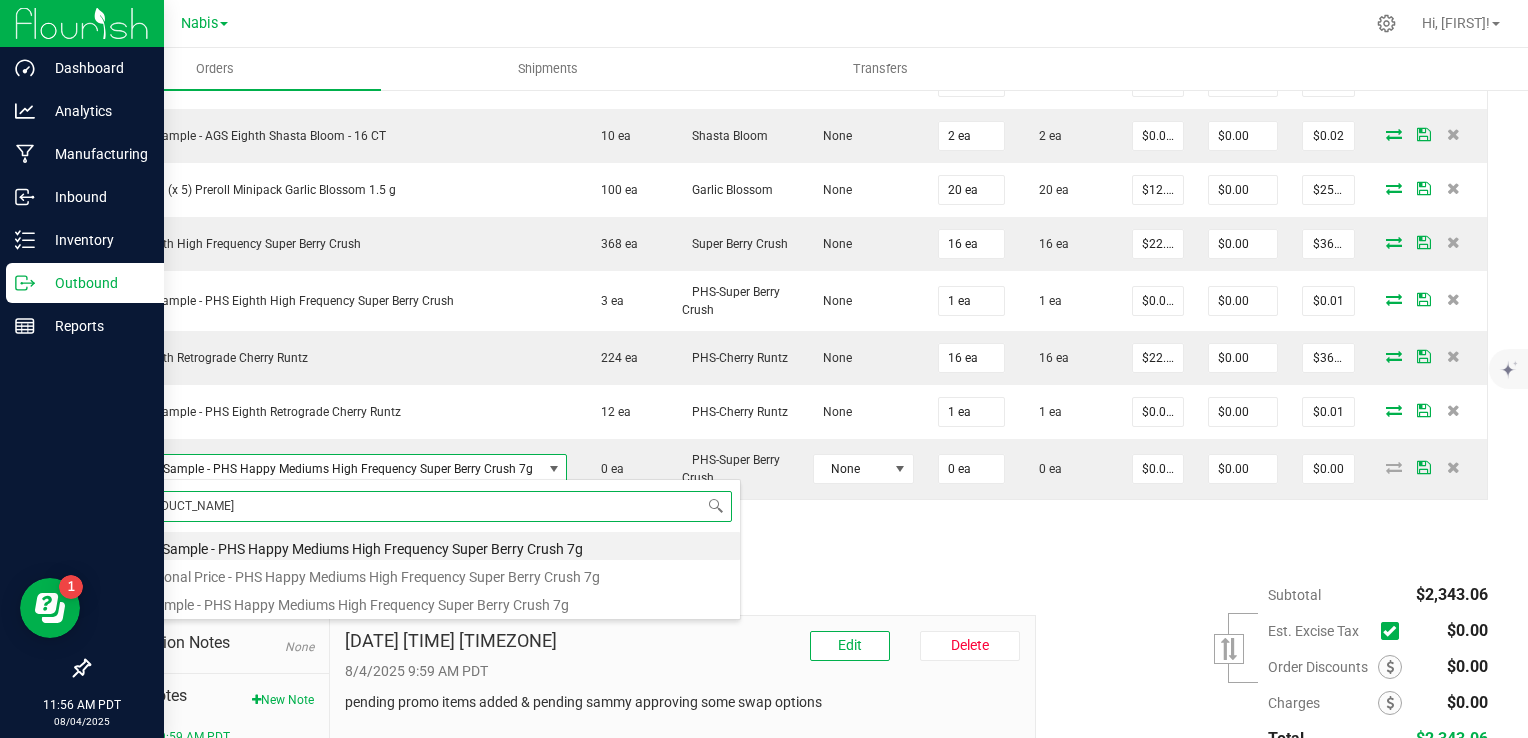 click on "- [PRODUCT_NAME]" at bounding box center [421, 506] 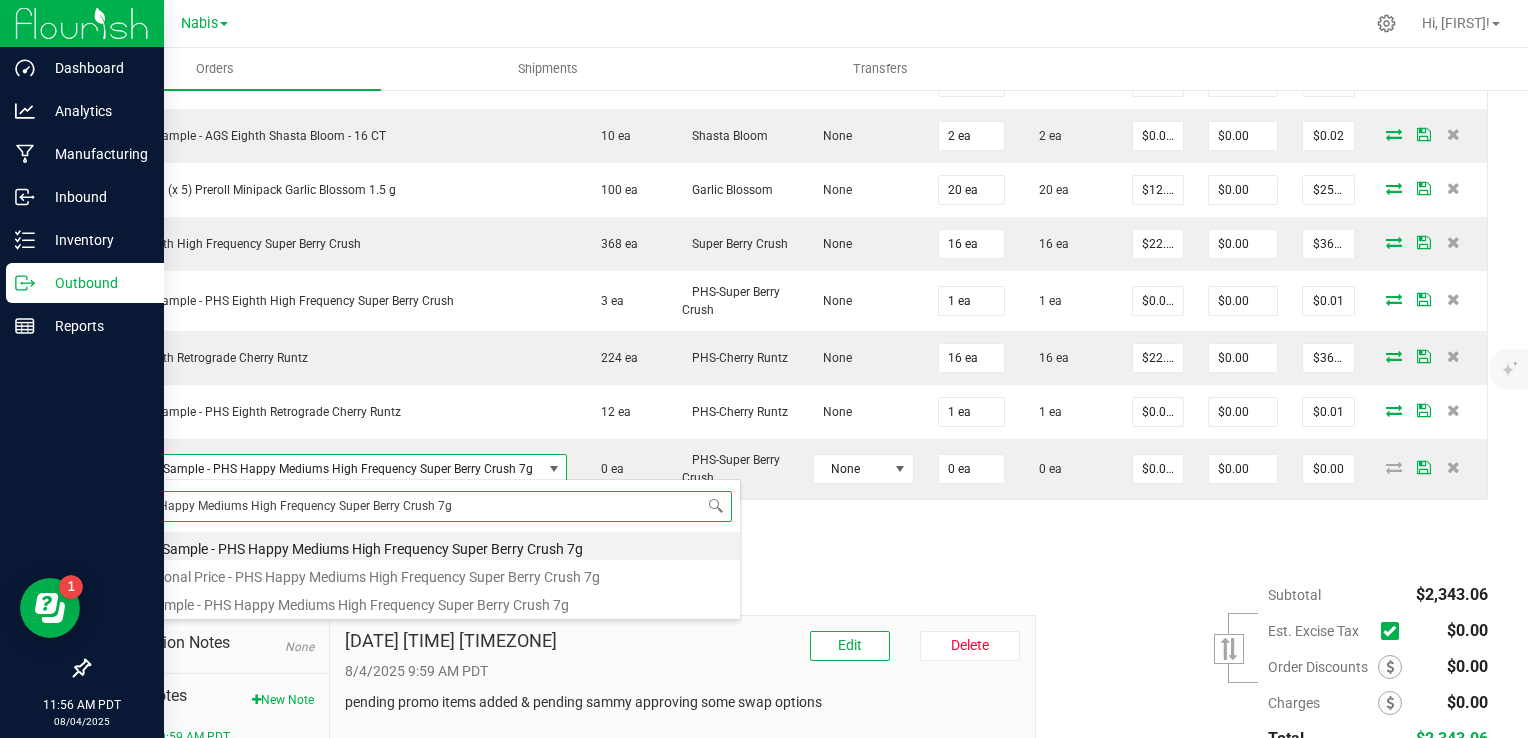 type on "PHS Happy Mediums High Frequency Super Berry Crush 7g" 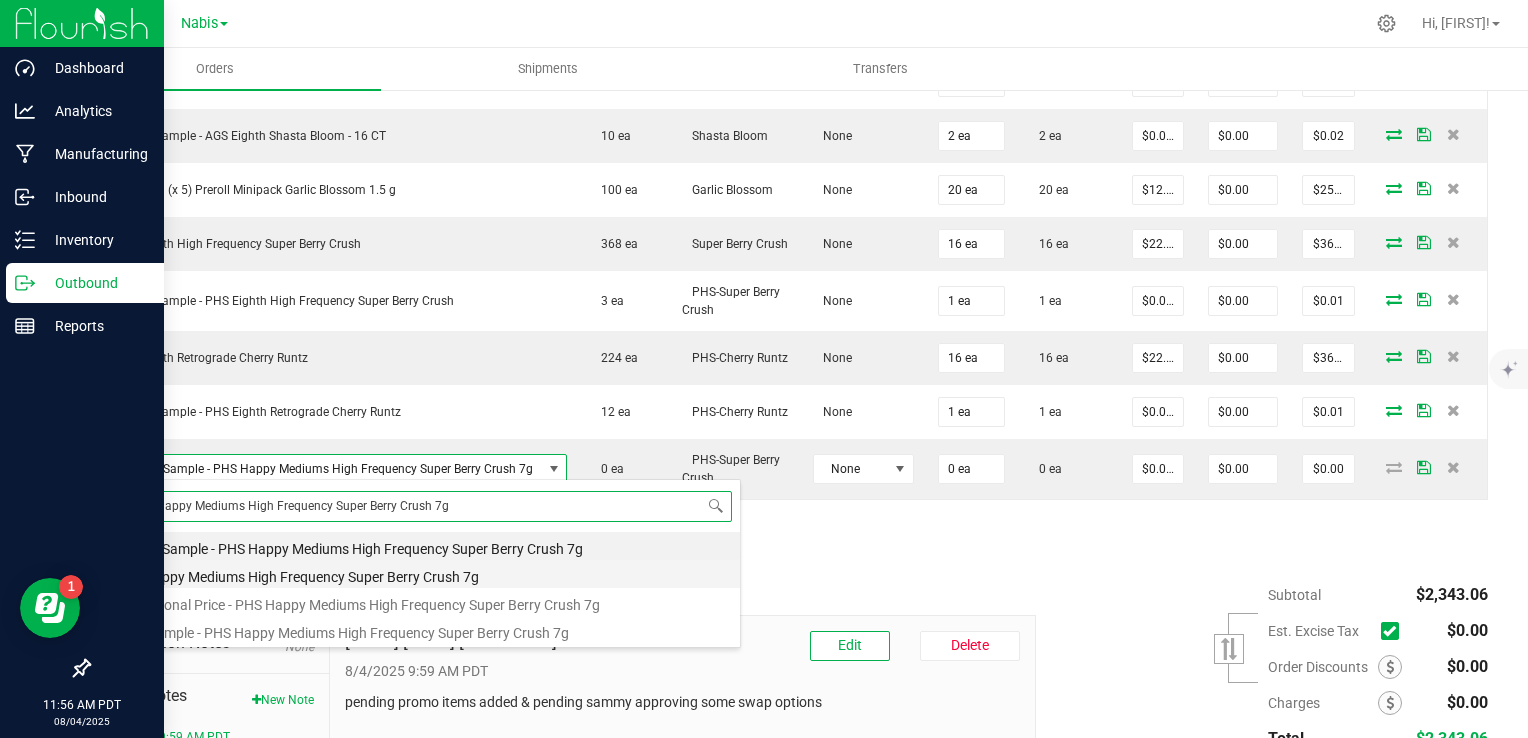 click on "PHS Happy Mediums High Frequency Super Berry Crush 7g" at bounding box center [421, 574] 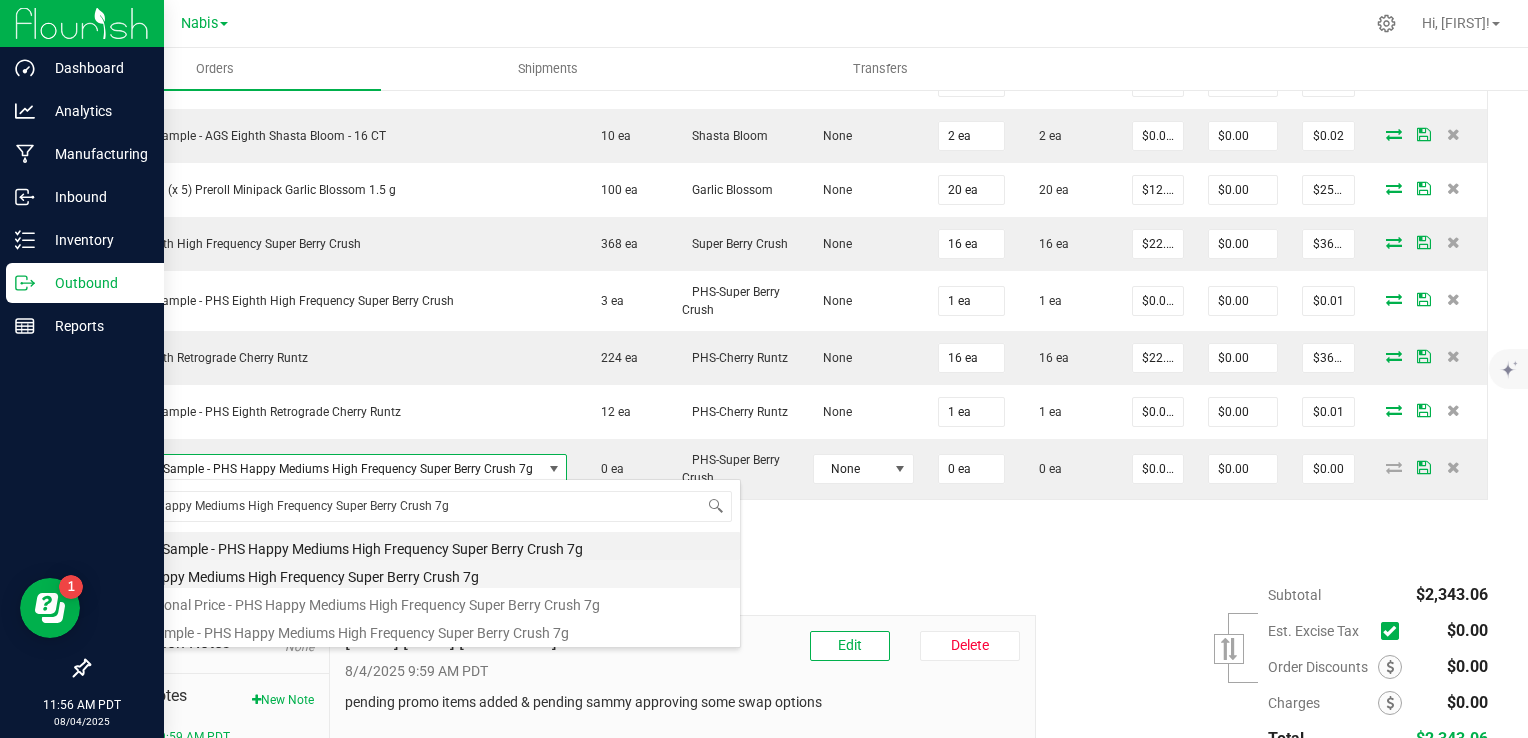 type on "$27.00000" 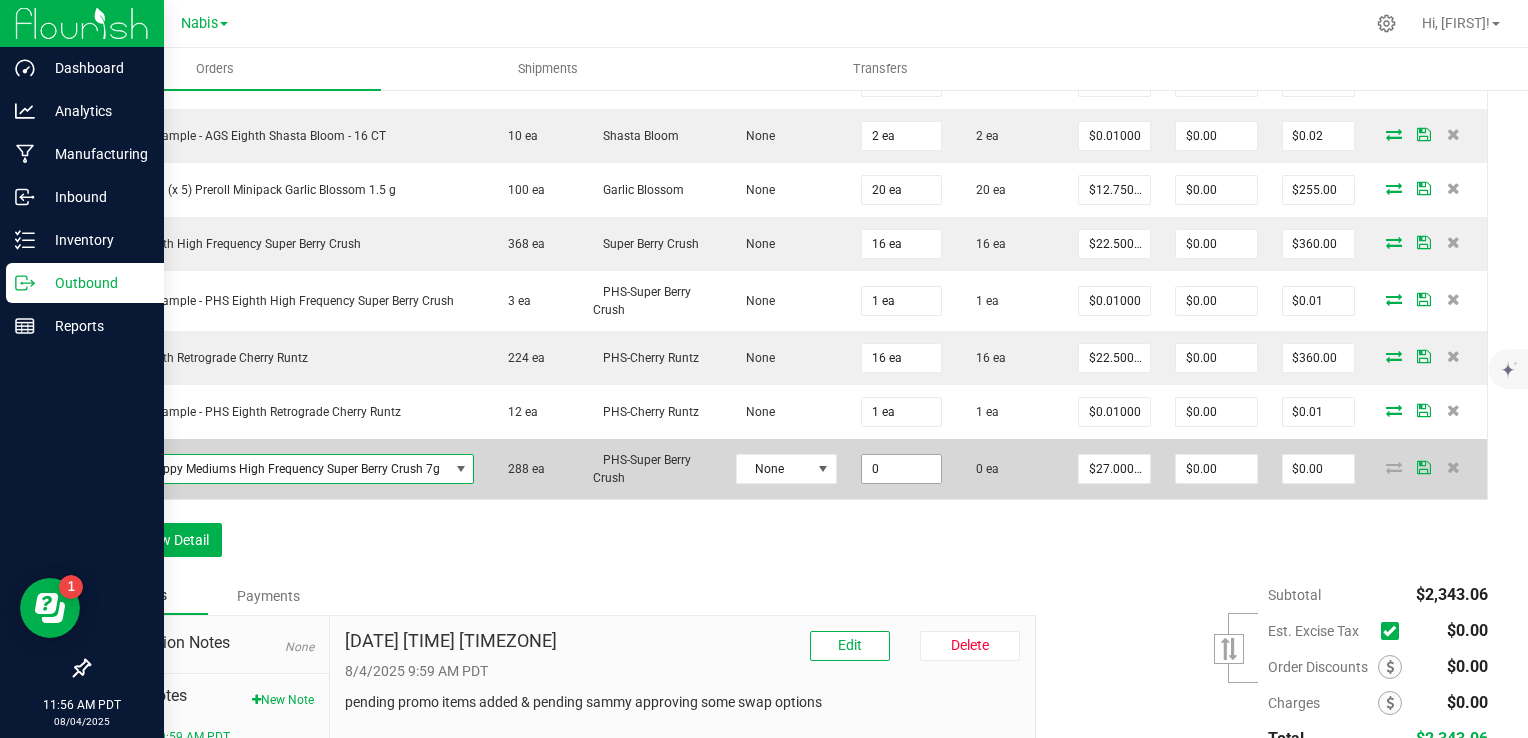 click on "0" at bounding box center [901, 469] 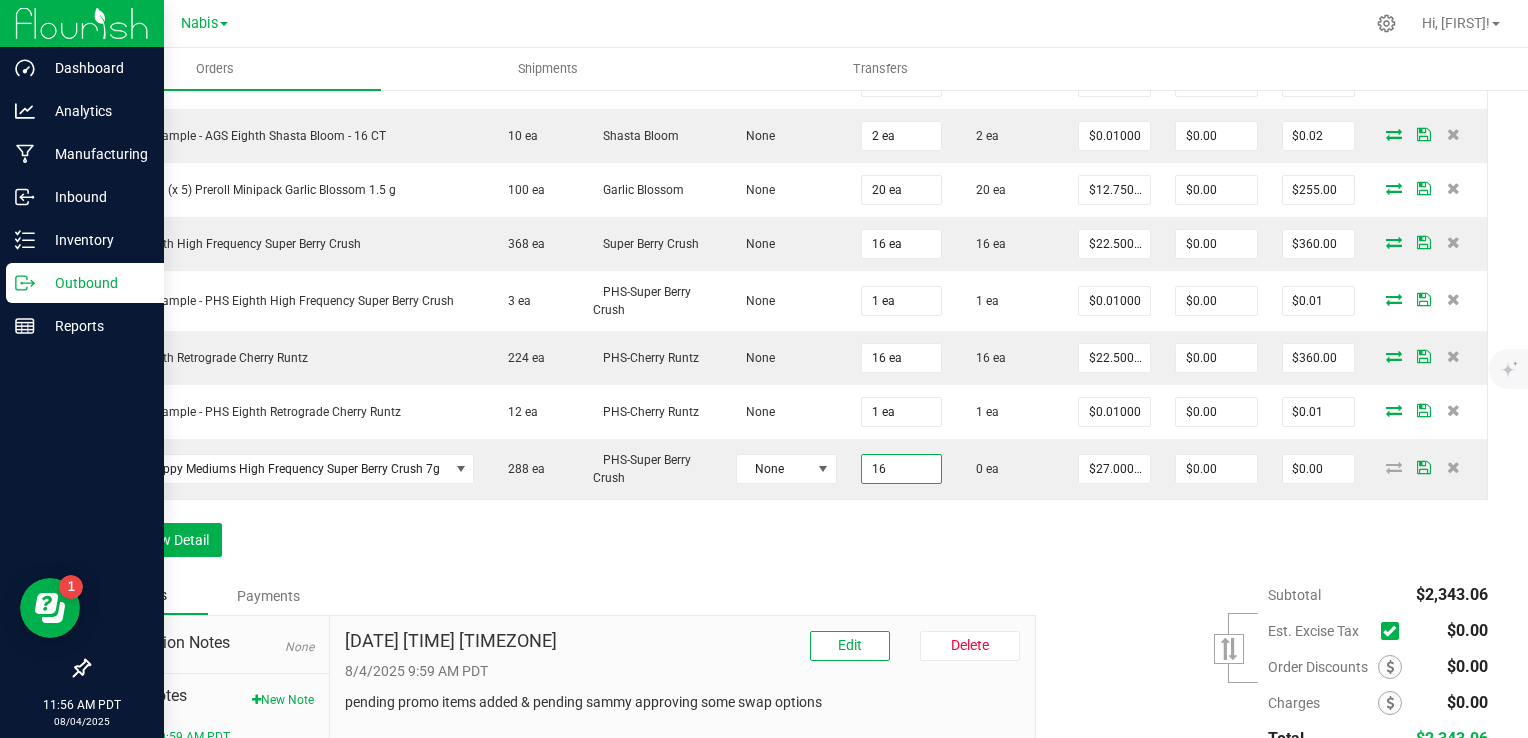 type on "16 ea" 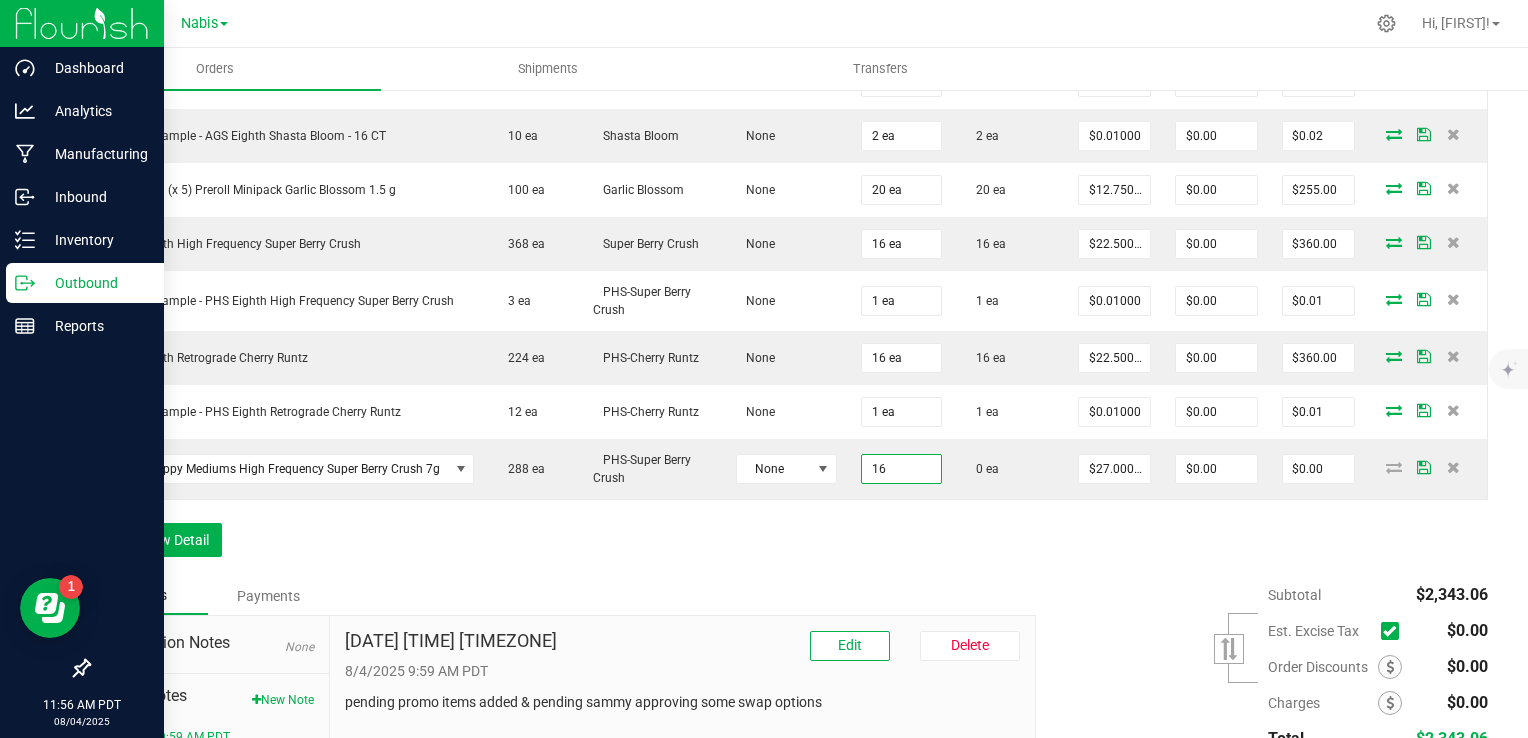 type on "$432.00" 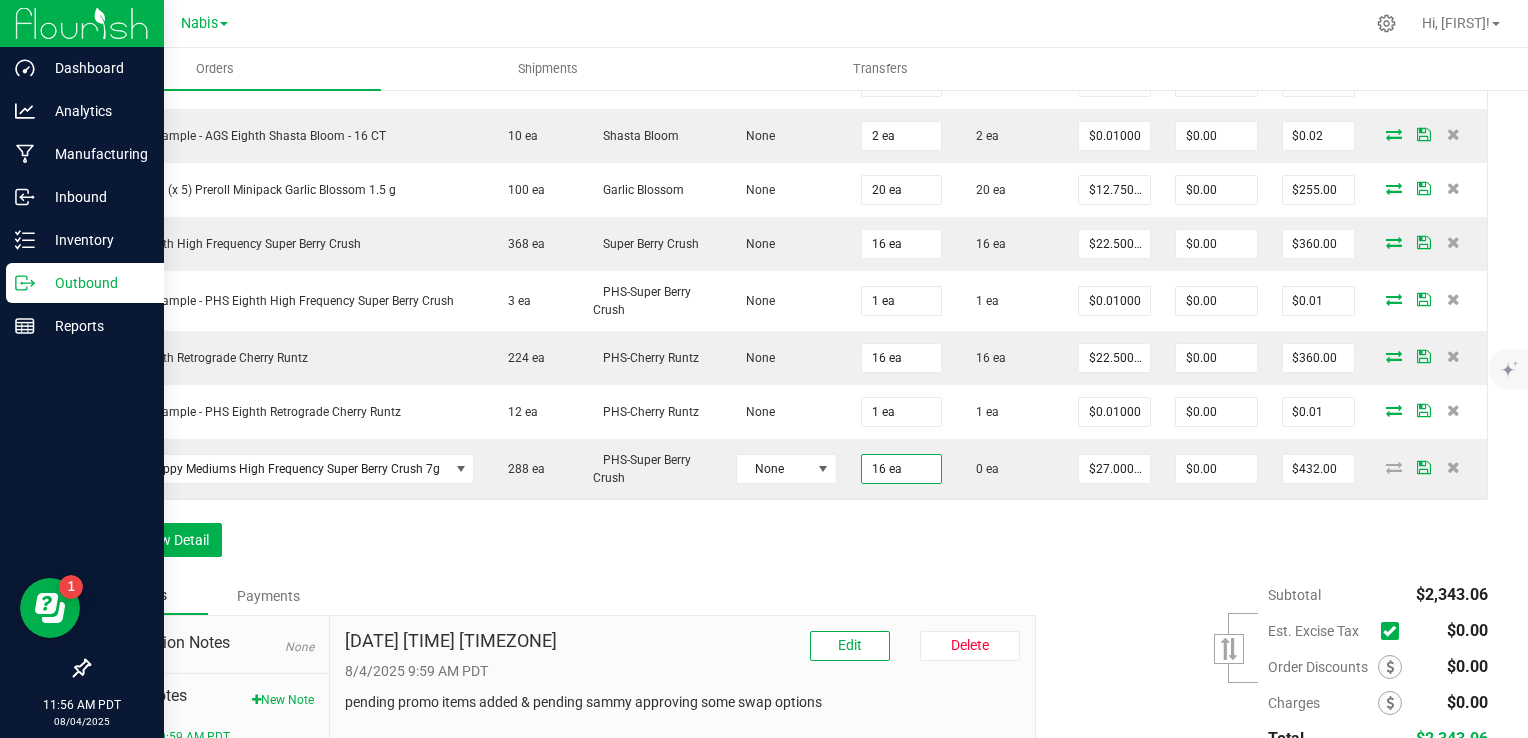 click on "Item Sellable Strain Lot Number Qty Ordered Qty Allocated Unit Price Line Discount Total Actions [PRODUCT] - [QUANTITY] [PRODUCT] None [QUANTITY] [QUANTITY] [CURRENCY] [CURRENCY] [CURRENCY] Display Sample - [PRODUCT] [QUANTITY] [PRODUCT] None [QUANTITY] [QUANTITY] [CURRENCY] [CURRENCY] [CURRENCY] [PRODUCT] - [QUANTITY] None [QUANTITY] [QUANTITY] [CURRENCY] [CURRENCY] [CURRENCY] Display Sample - [PRODUCT] - [QUANTITY] [PRODUCT] None [QUANTITY] [QUANTITY] [CURRENCY] [CURRENCY] [CURRENCY] [PRODUCT] [QUANTITY] [PRODUCT] None [QUANTITY] [QUANTITY] [CURRENCY] [CURRENCY] [CURRENCY] Display Sample - [PRODUCT] [QUANTITY] [PRODUCT] None [QUANTITY] [QUANTITY] [CURRENCY] [CURRENCY] [CURRENCY] [PRODUCT] - [PRODUCT] None [QUANTITY] [QUANTITY] [CURRENCY] [CURRENCY] [CURRENCY]" at bounding box center (788, 209) 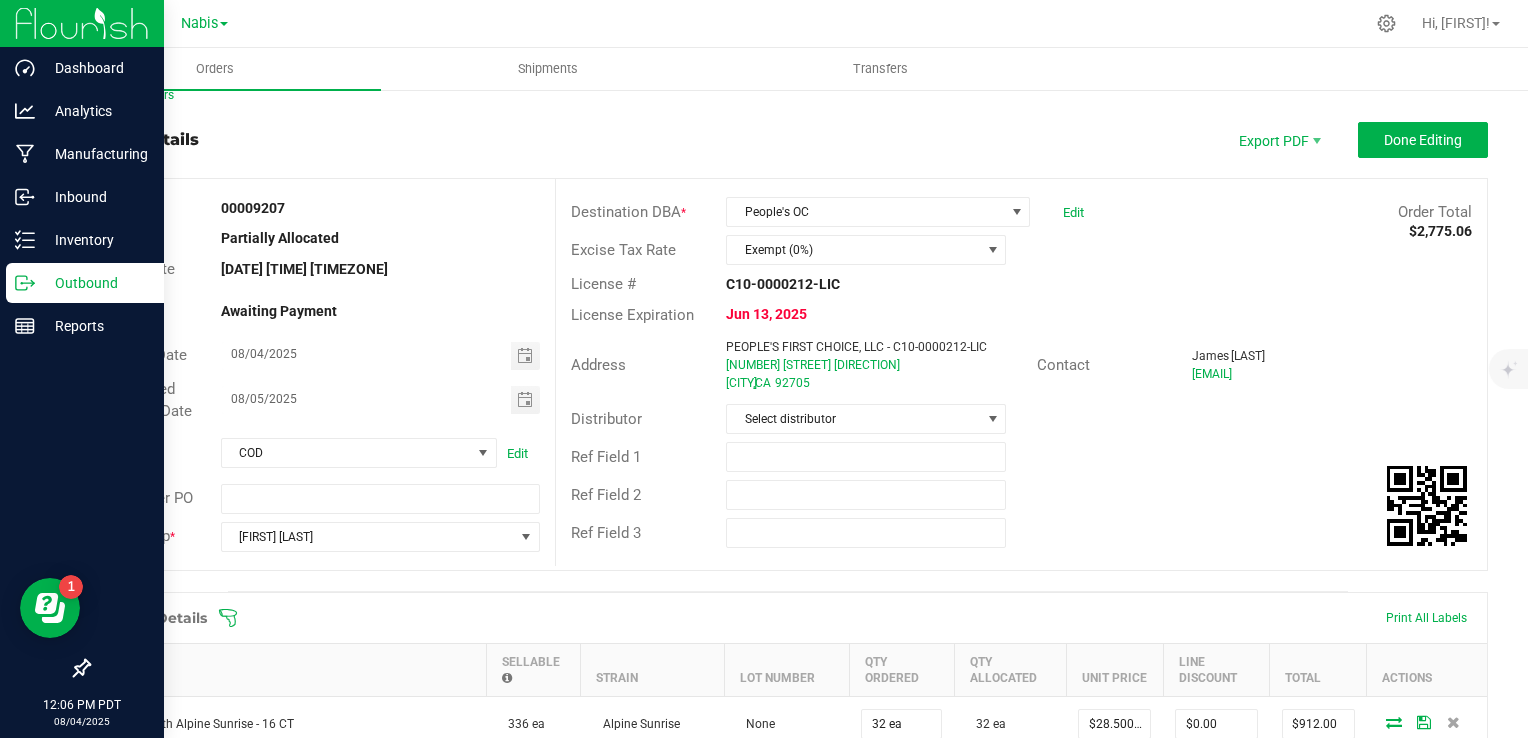scroll, scrollTop: 0, scrollLeft: 0, axis: both 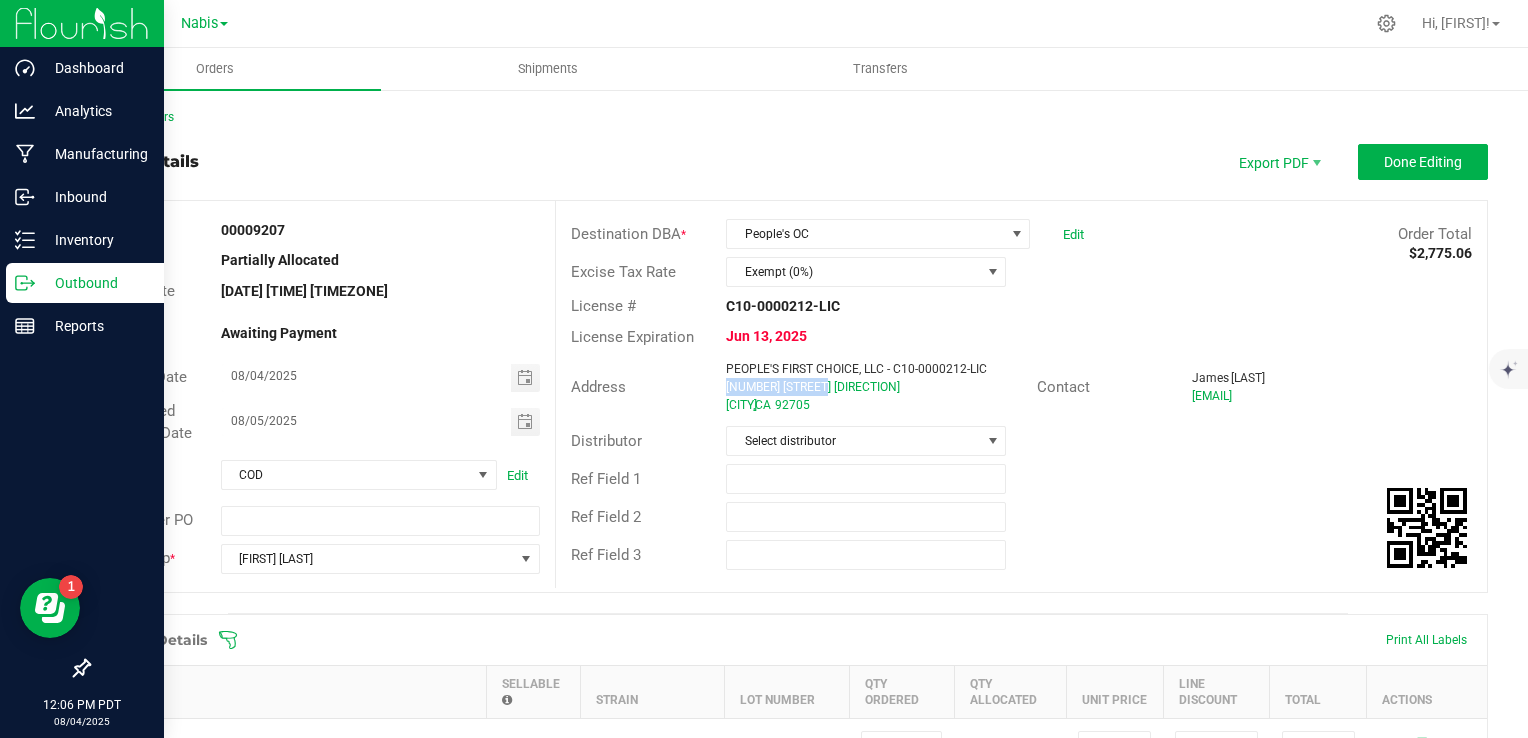 drag, startPoint x: 717, startPoint y: 381, endPoint x: 844, endPoint y: 384, distance: 127.03543 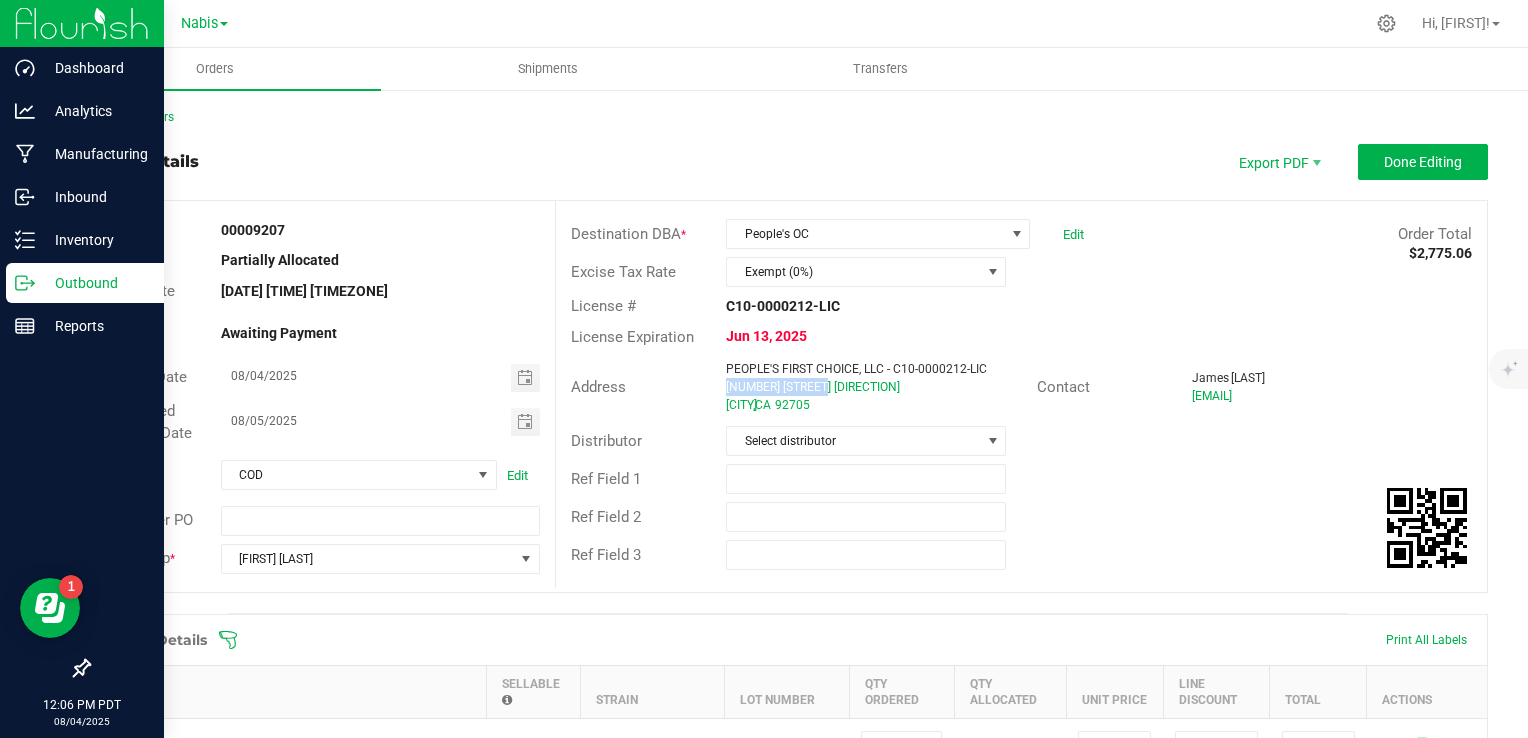 click on "[COMPANY_NAME] - [LICENSE_NUMBER] [NUMBER] [STREET] [CITY]  ,  [STATE] [POSTAL_CODE]" at bounding box center (876, 387) 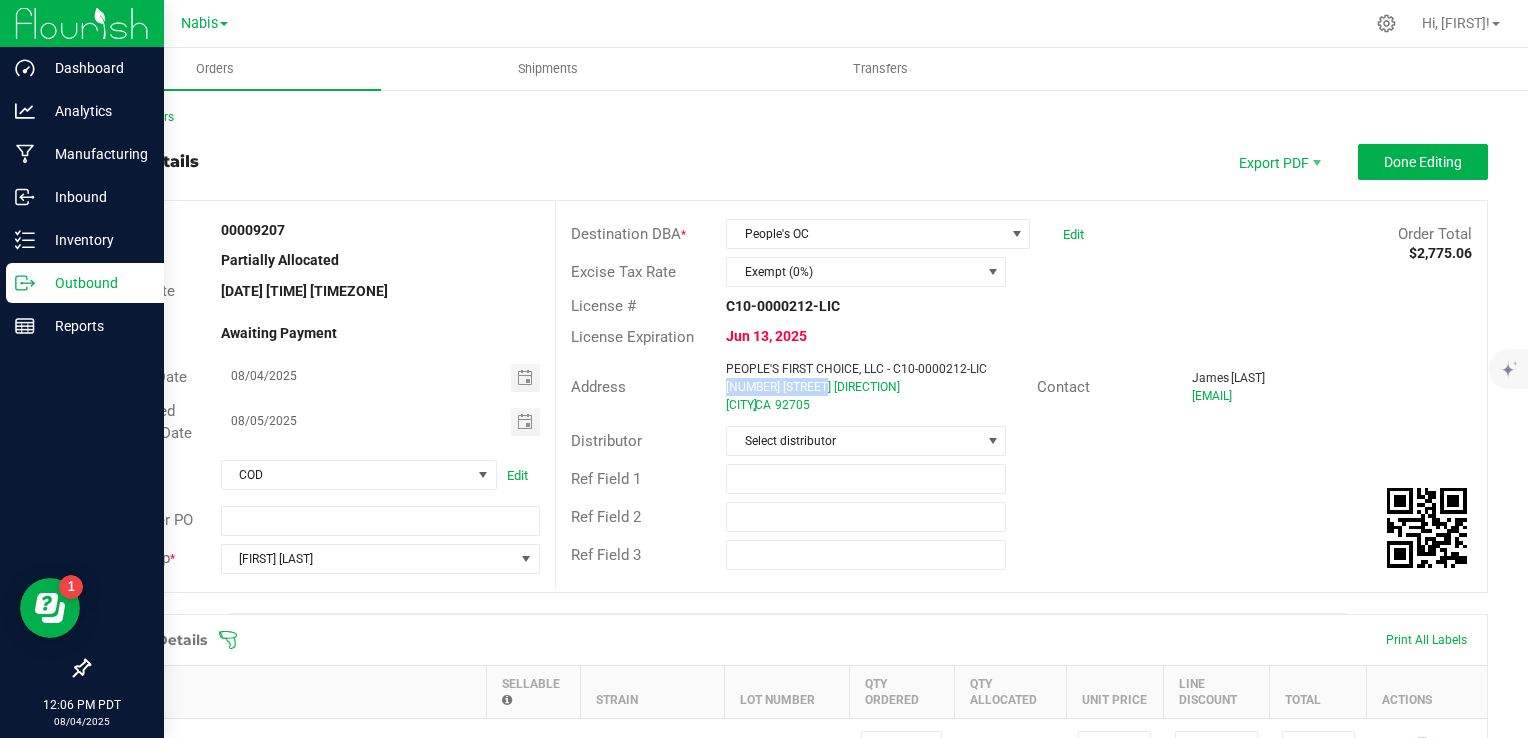 copy on "[NUMBER] [STREET] [DIRECTION]" 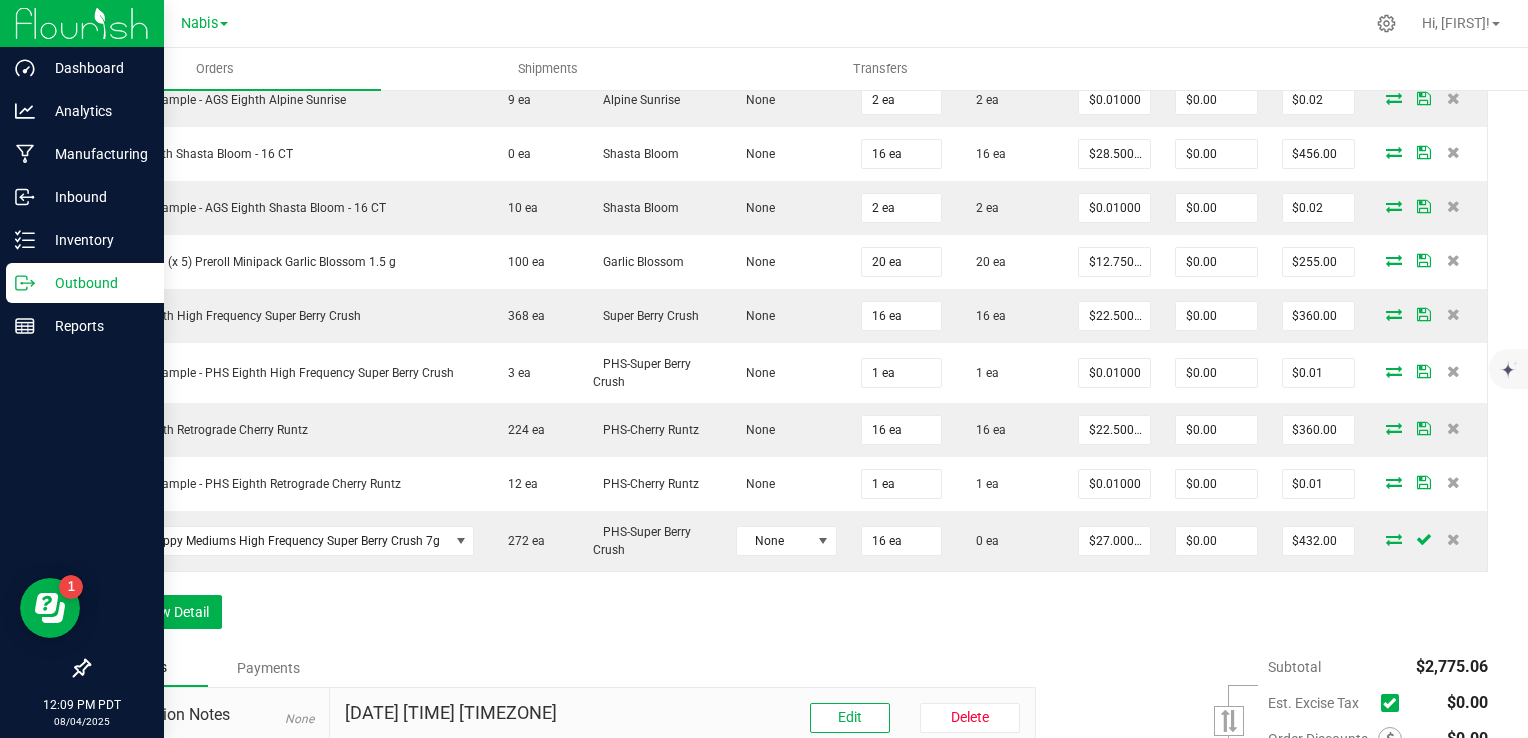 scroll, scrollTop: 900, scrollLeft: 0, axis: vertical 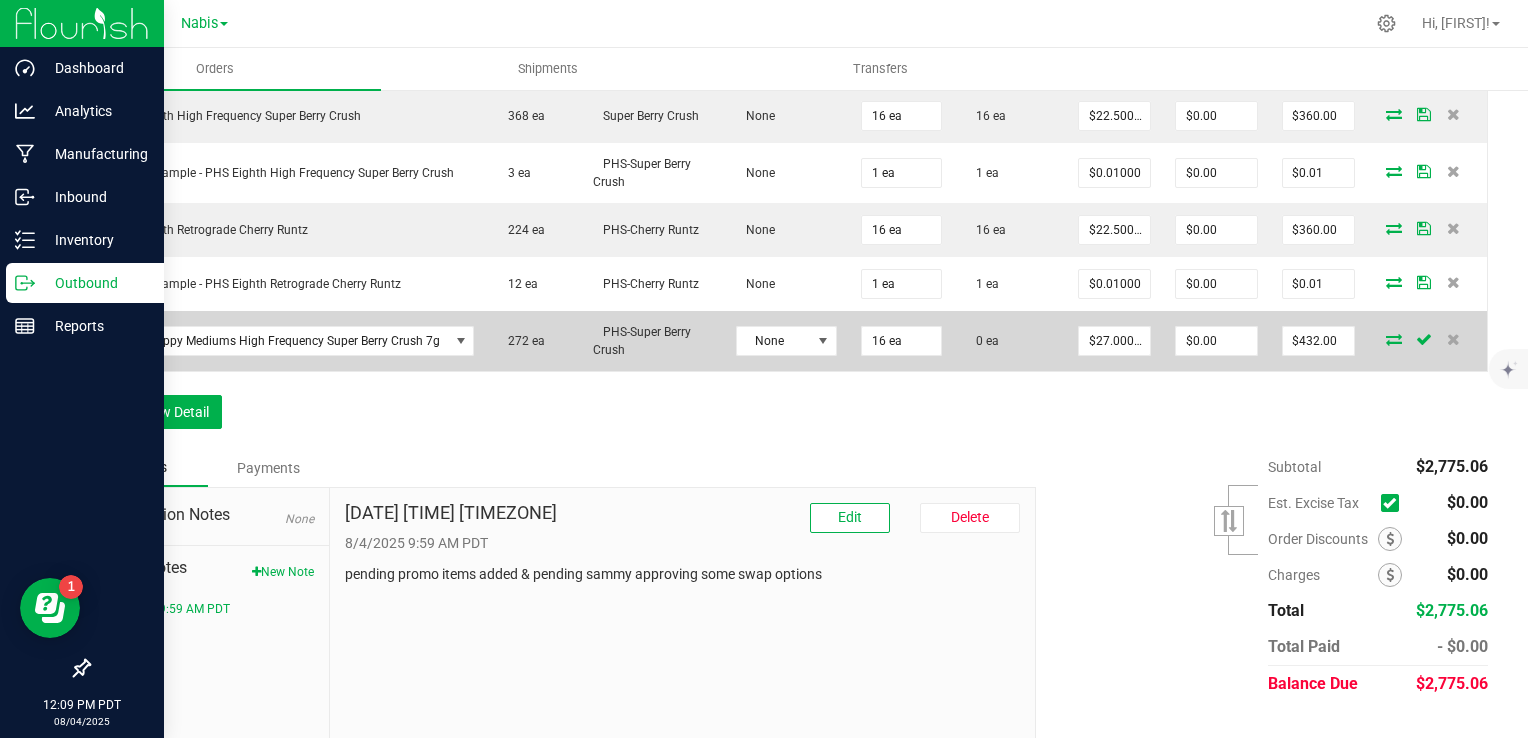 click at bounding box center (1394, 339) 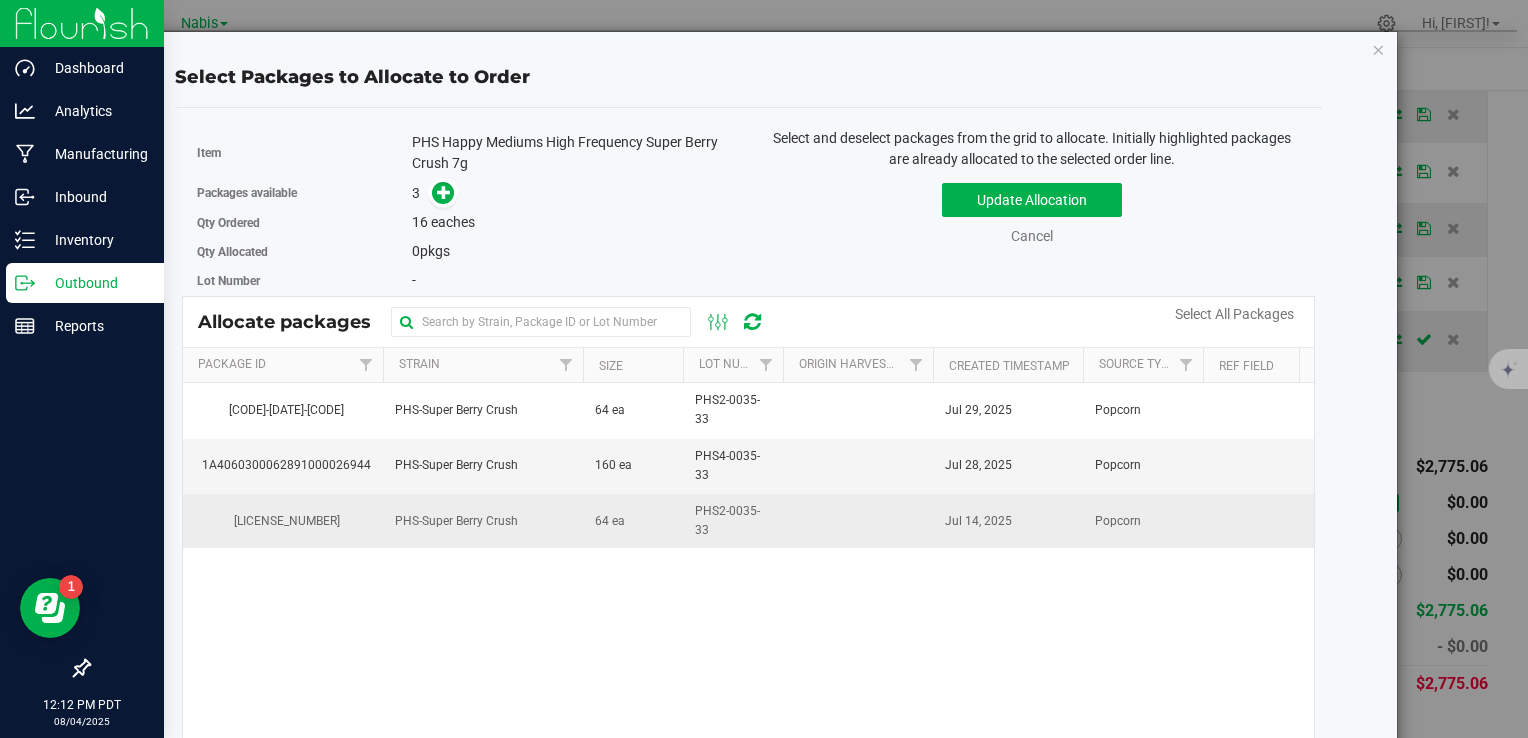 click on "PHS2-0035-33" at bounding box center [733, 521] 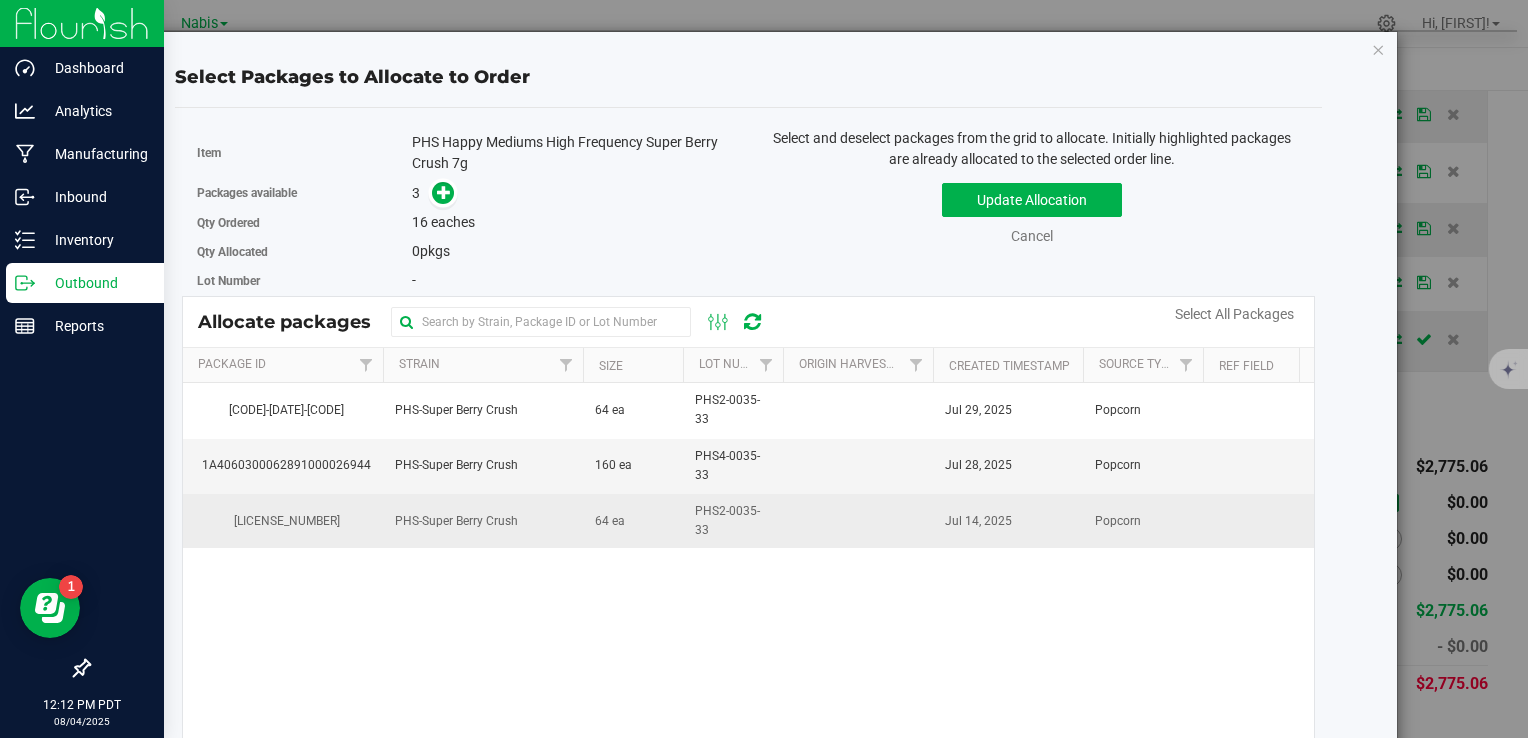 click on "PHS2-0035-33" at bounding box center (733, 521) 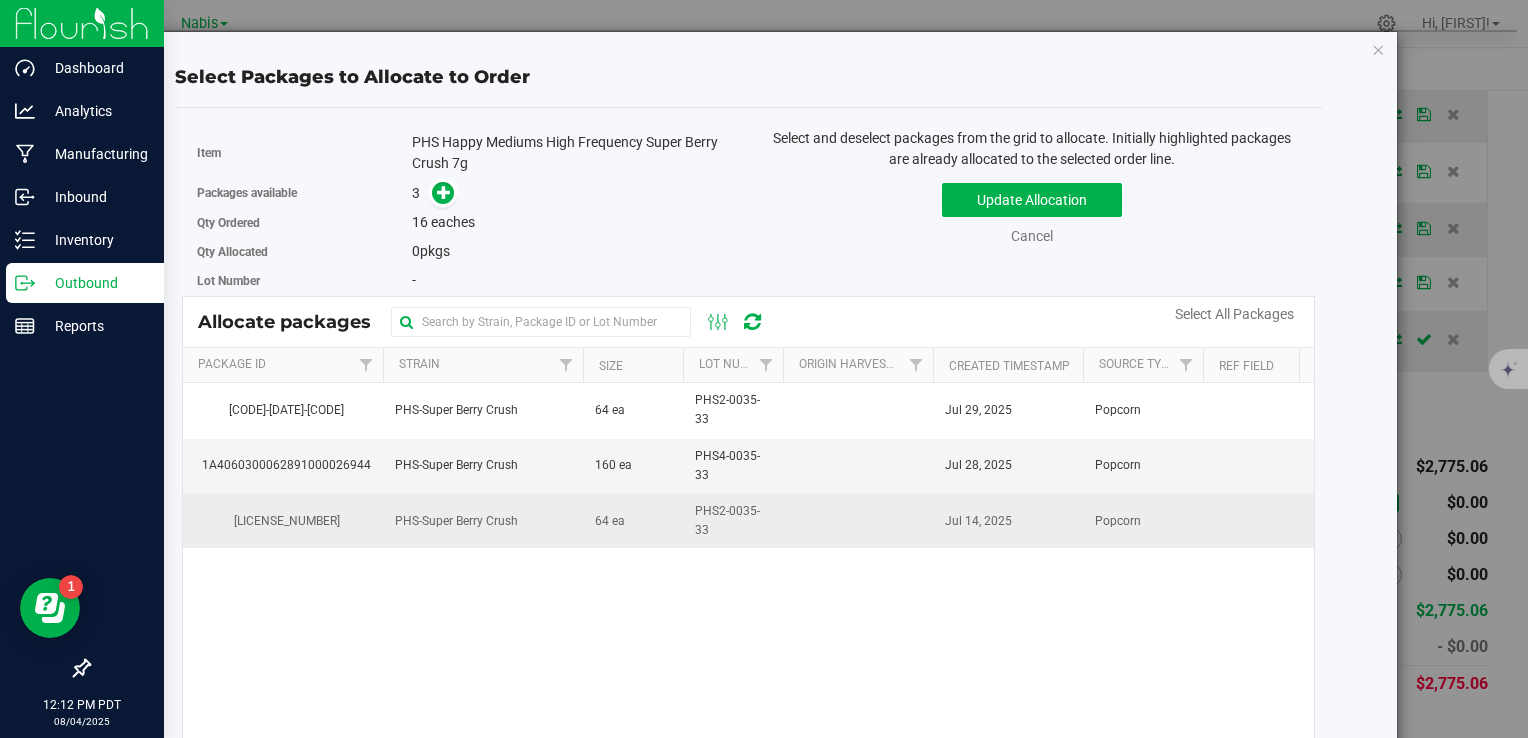 click on "64 ea" at bounding box center (633, 521) 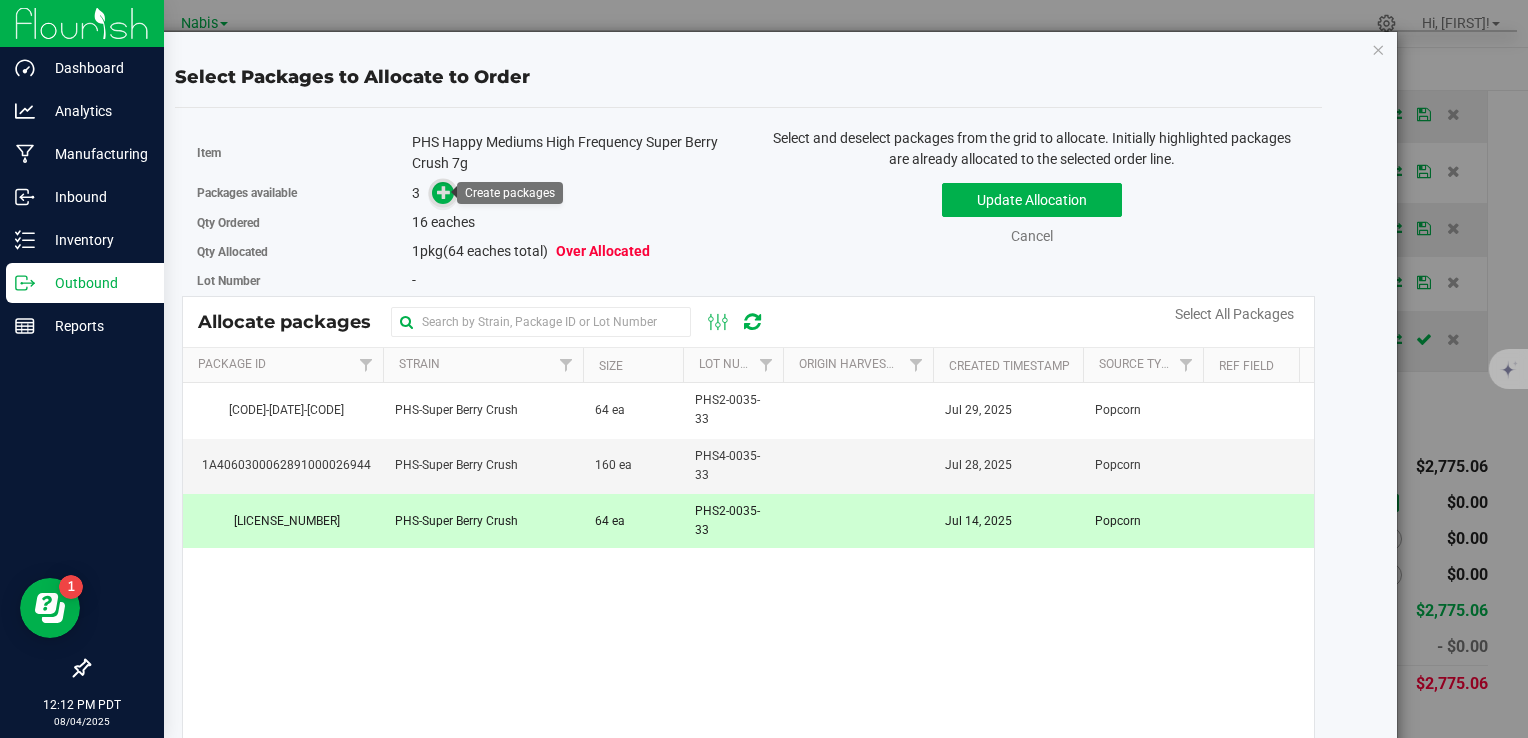 click at bounding box center [444, 192] 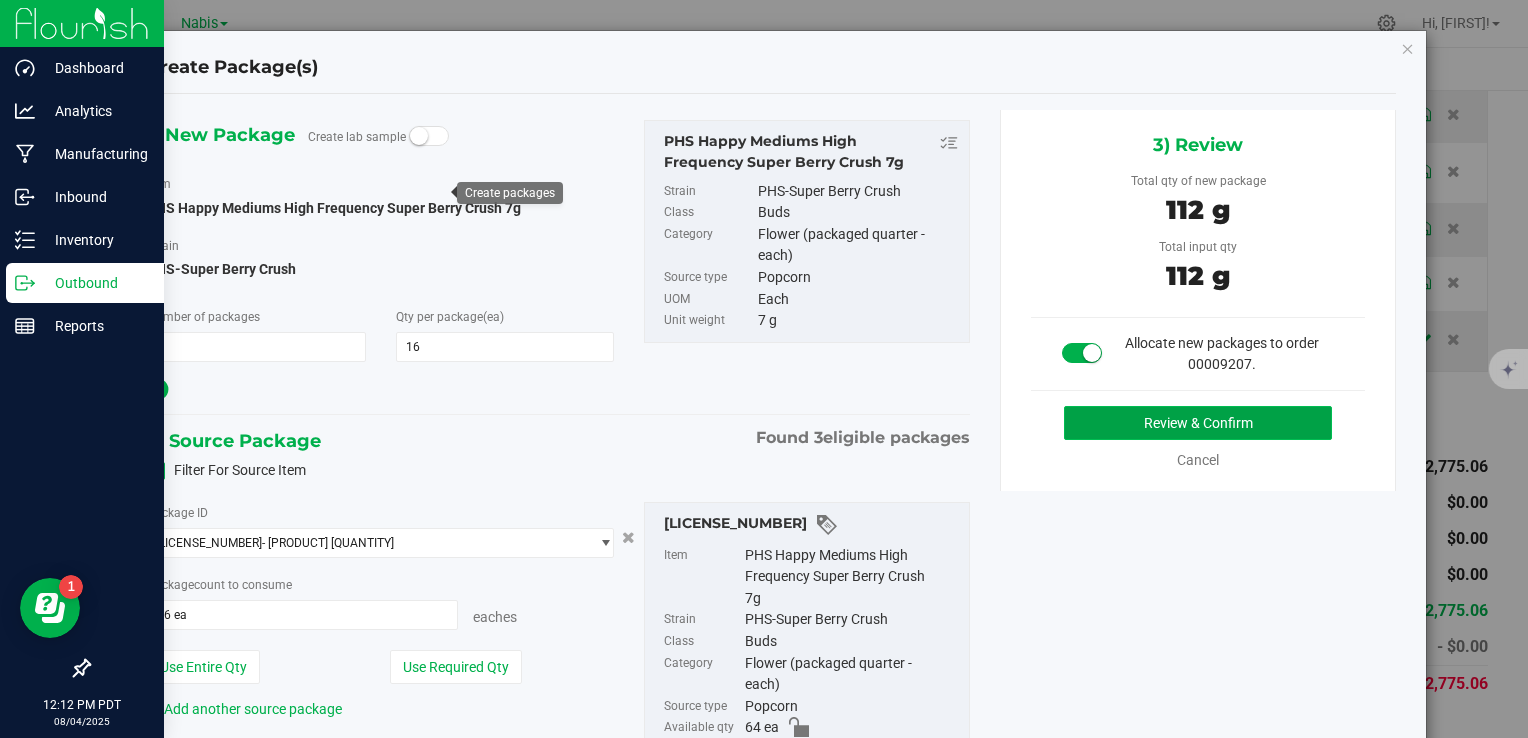 click on "Review & Confirm" at bounding box center (1198, 423) 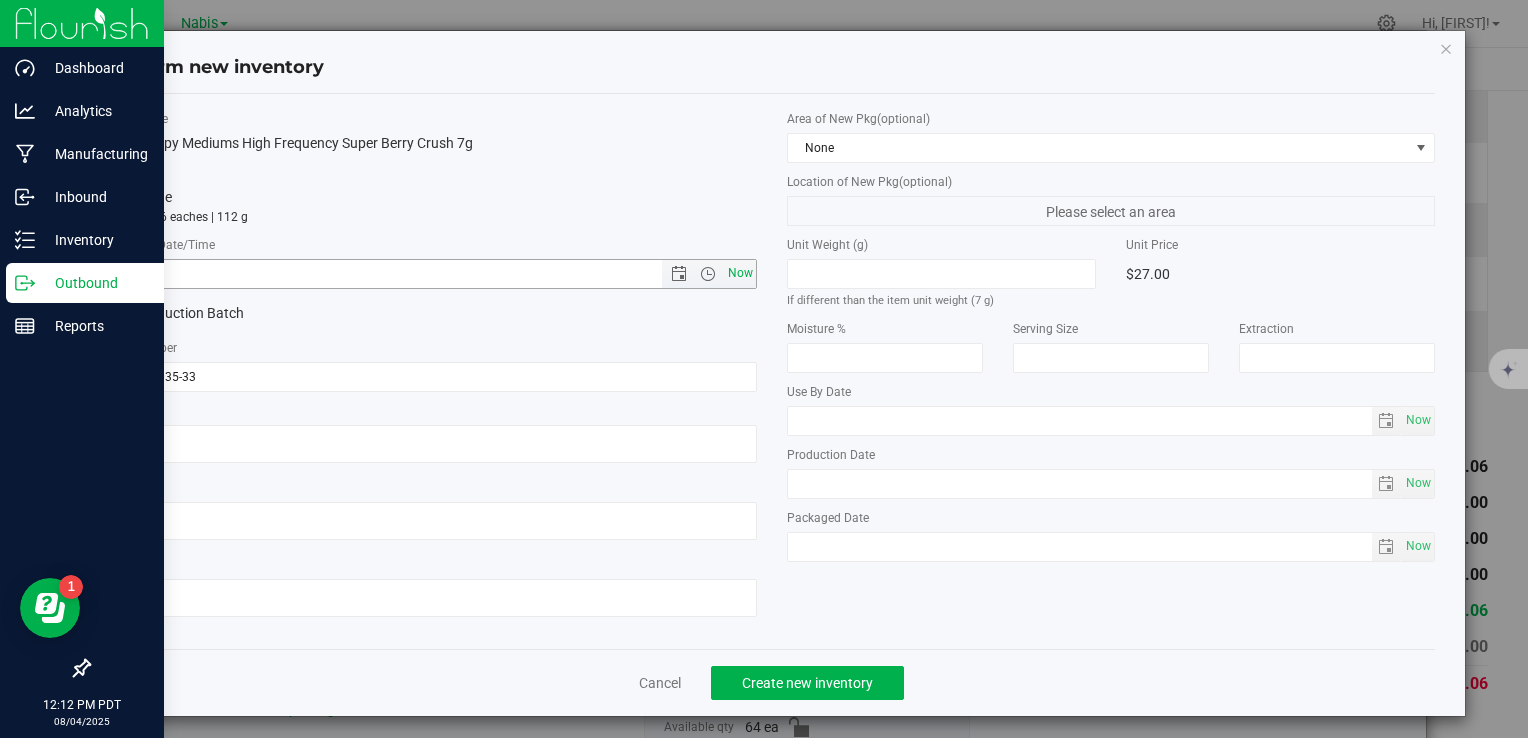 click on "Now" at bounding box center (740, 273) 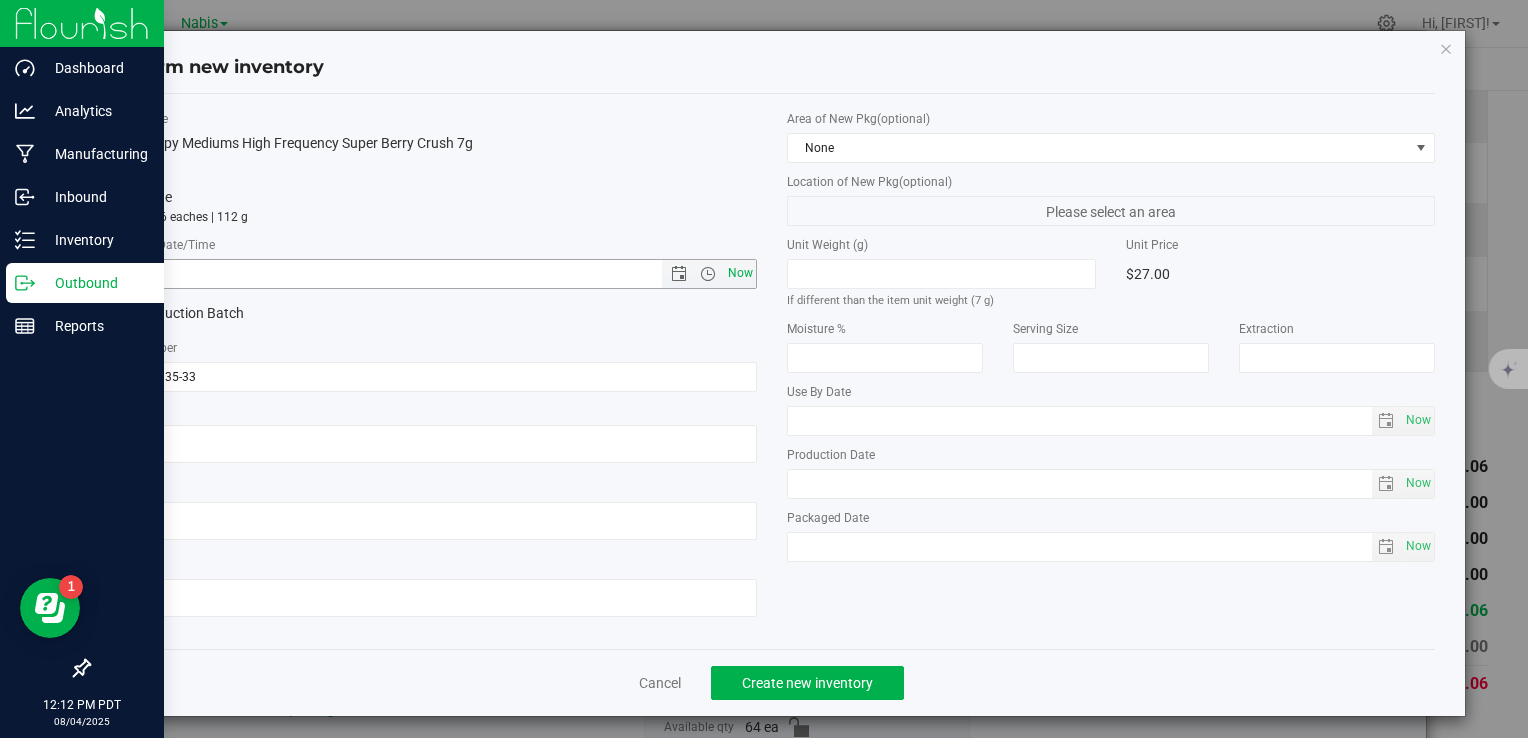 type on "8/4/2025 12:12 PM" 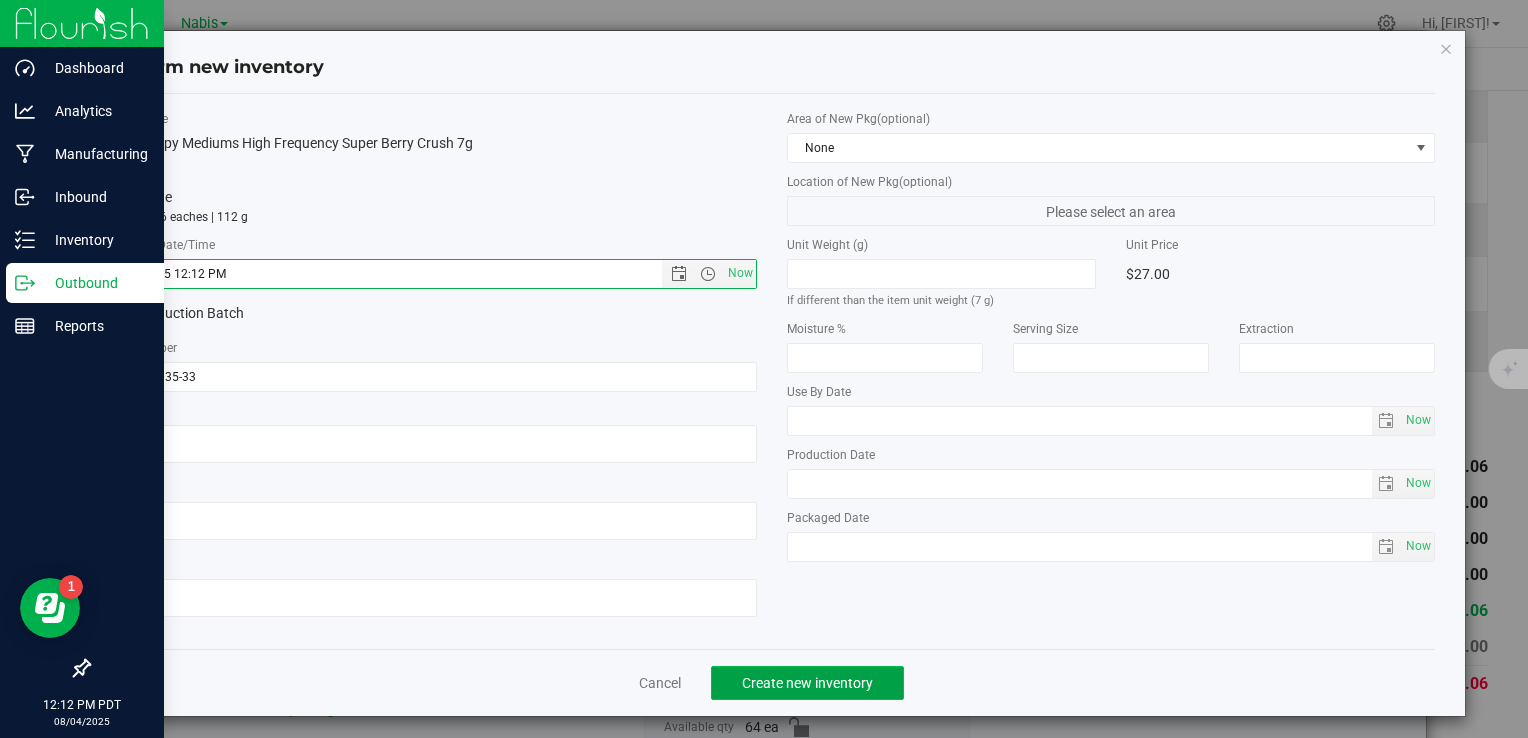 click on "Create new inventory" 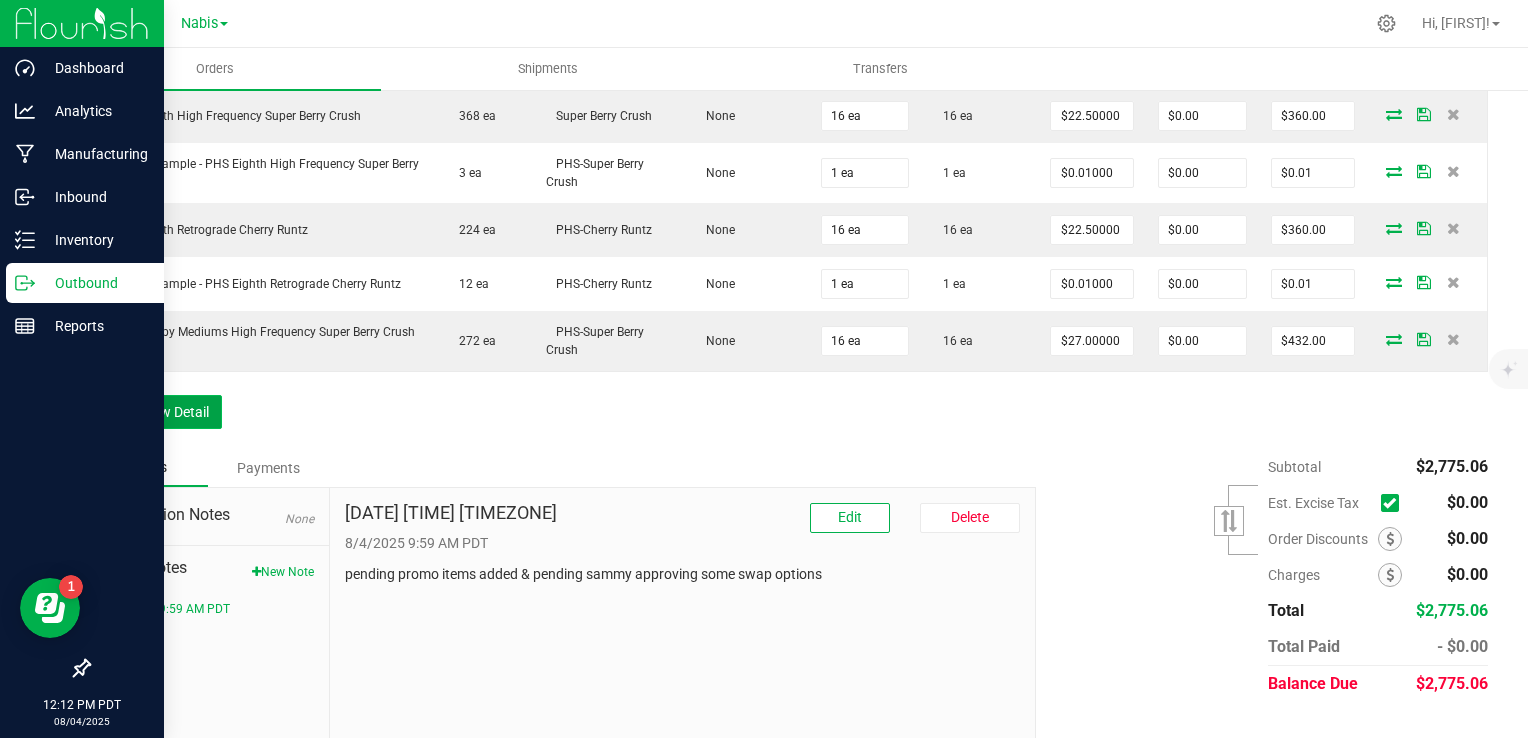 click on "Add New Detail" at bounding box center [155, 412] 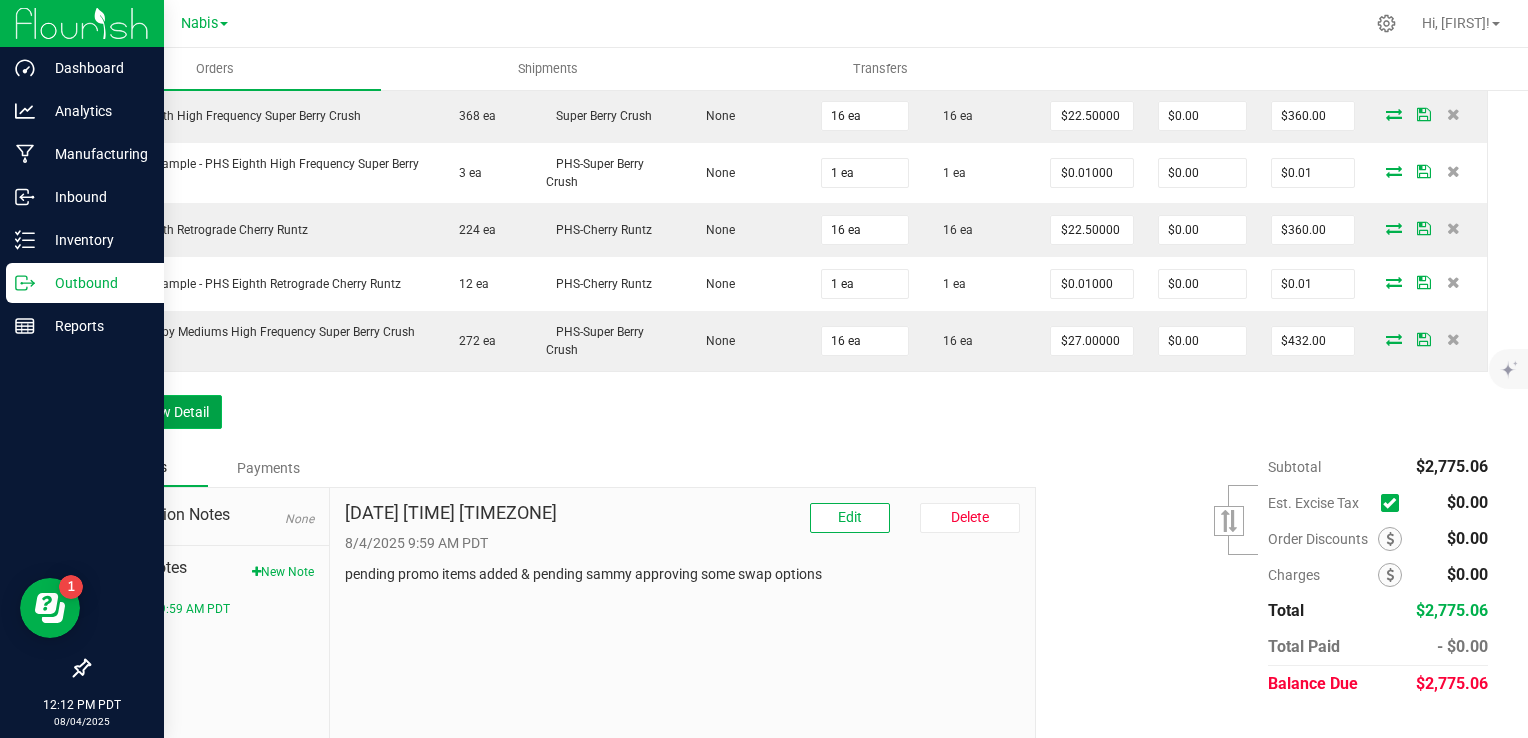type 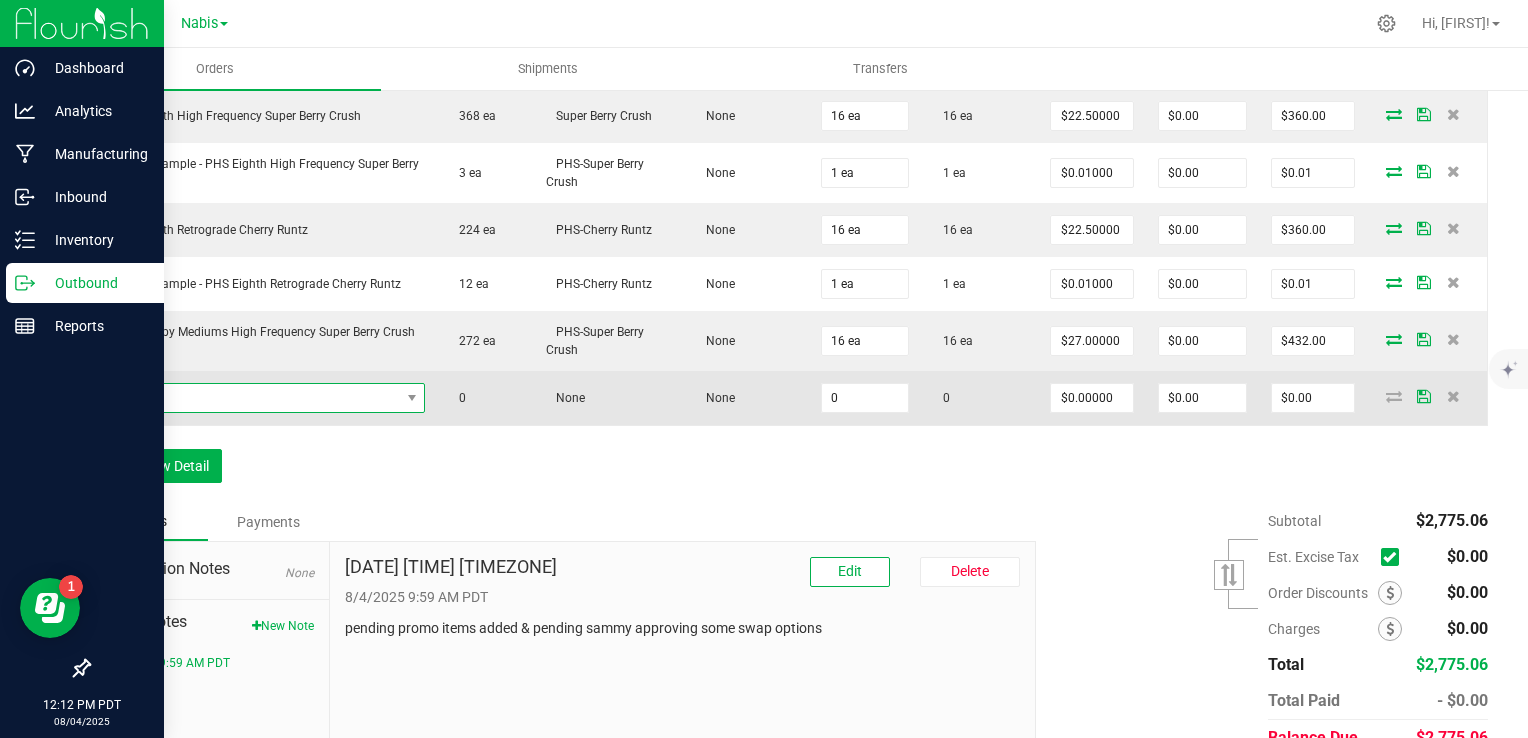 click at bounding box center (251, 398) 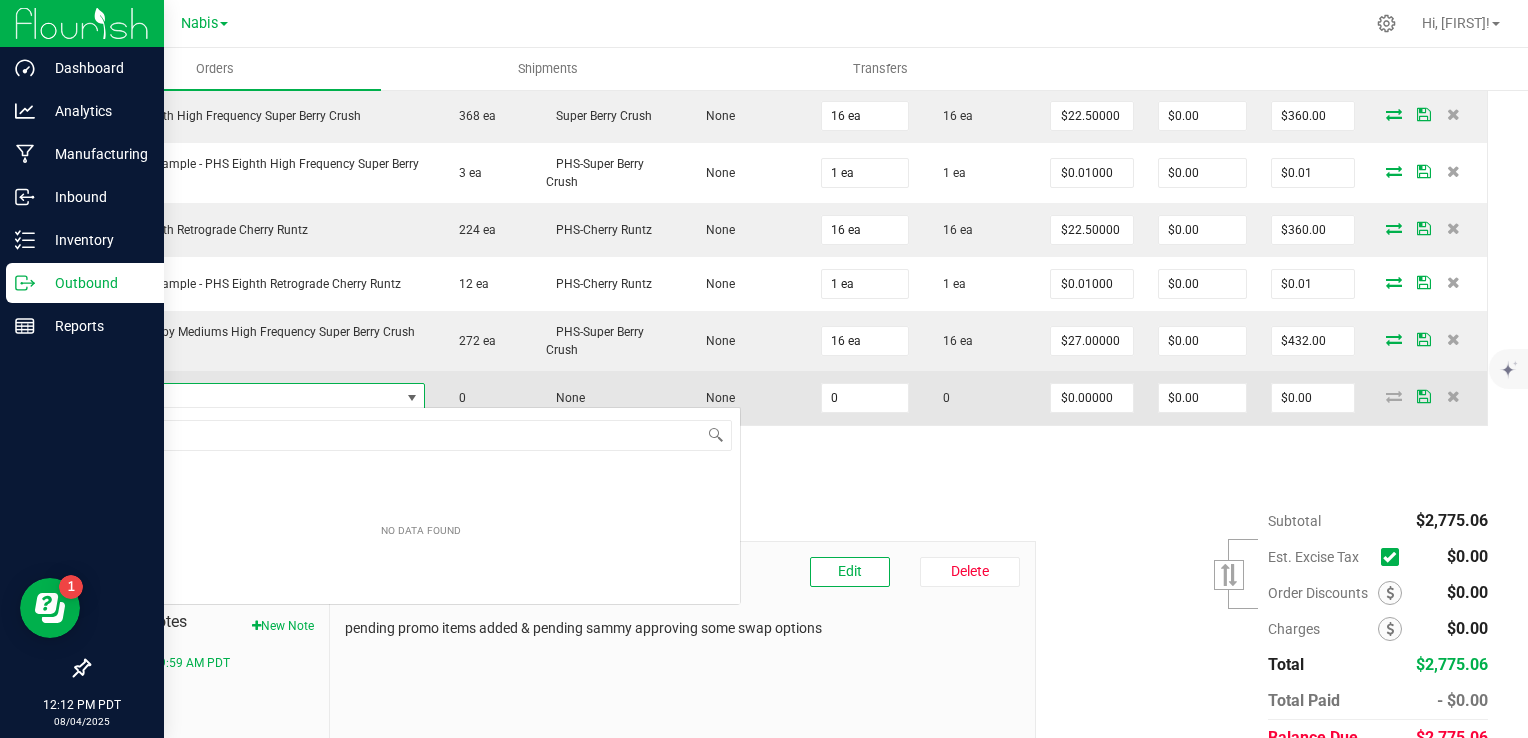 type on "Promotional Price - PHS Reverie Muse" 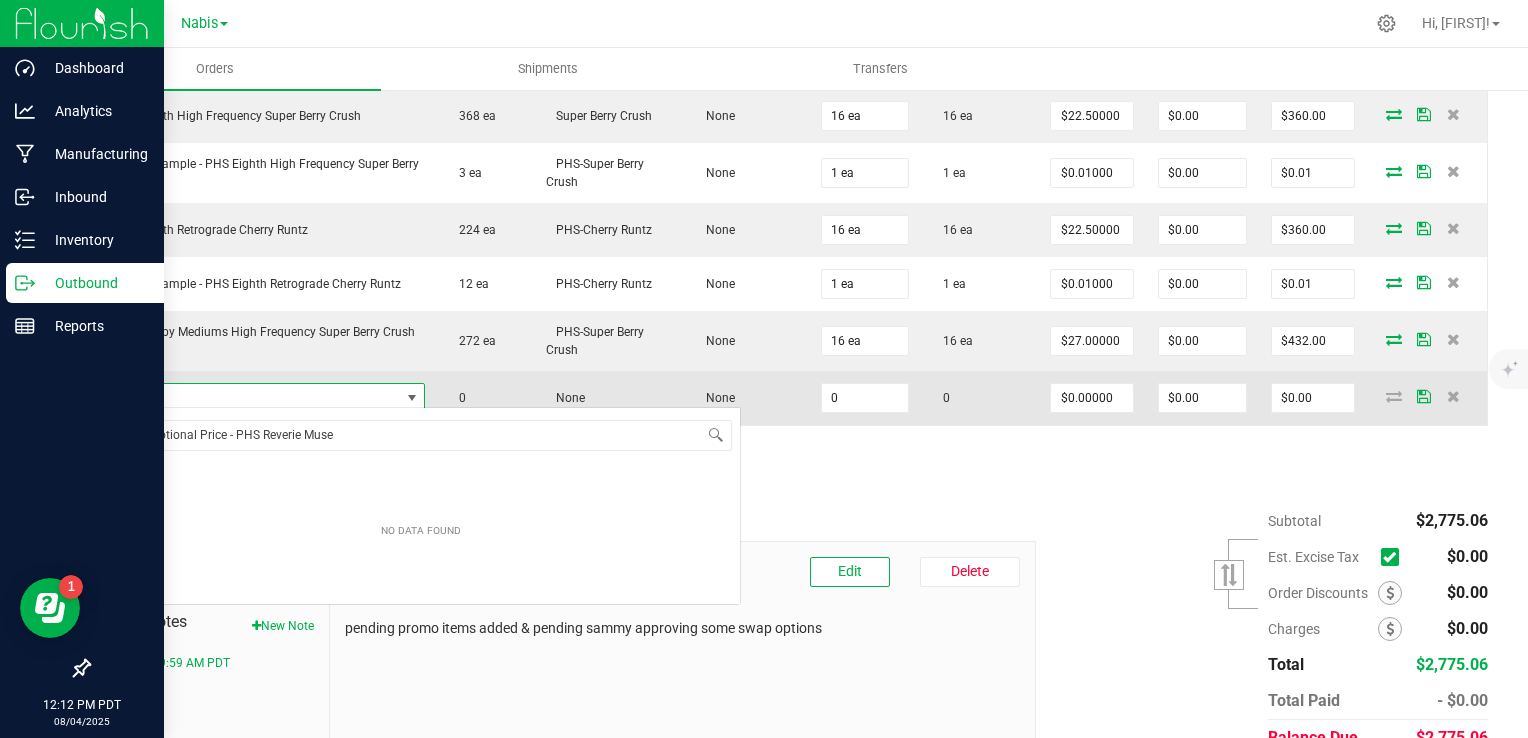 scroll, scrollTop: 99970, scrollLeft: 99684, axis: both 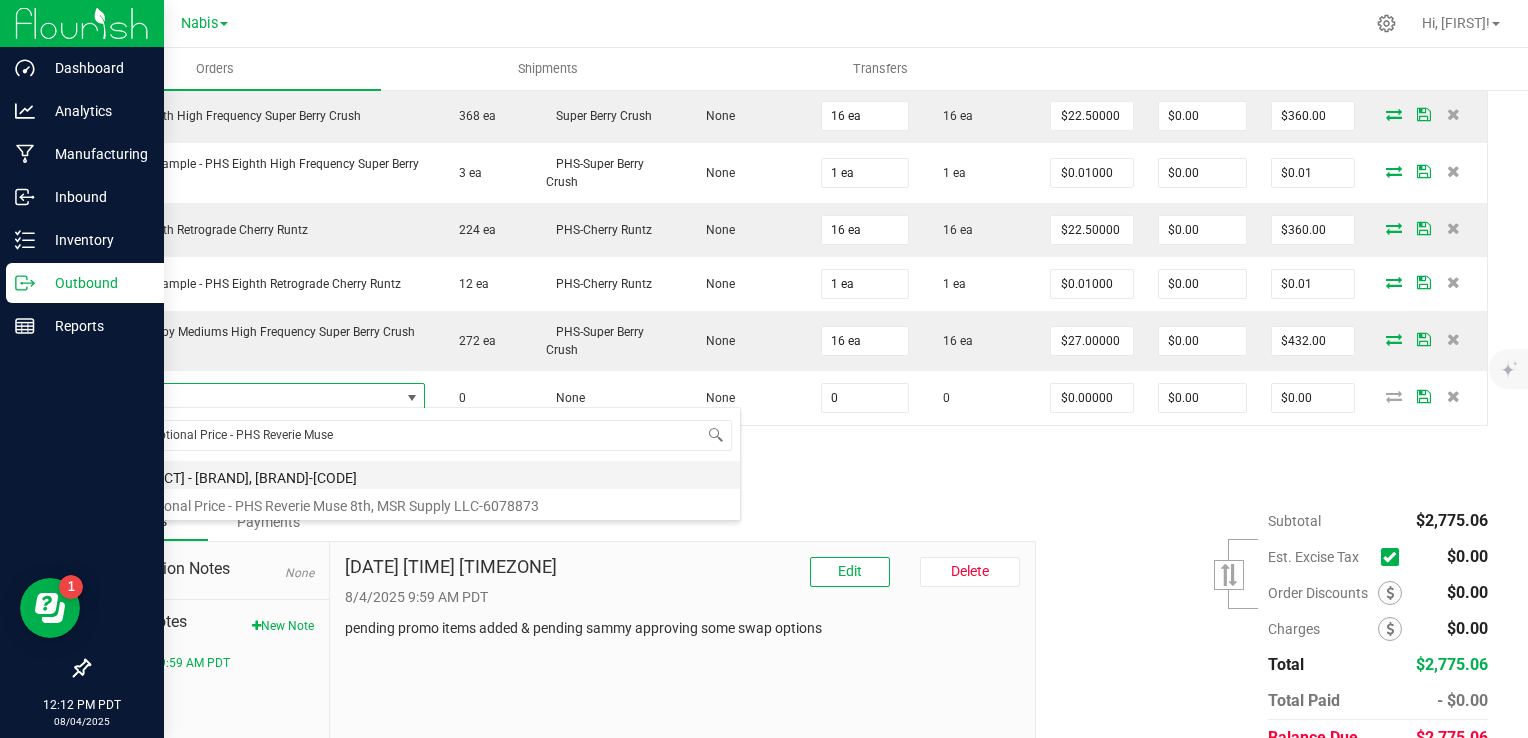 click on "[PRODUCT] - [BRAND], [BRAND]-[CODE]" at bounding box center (421, 475) 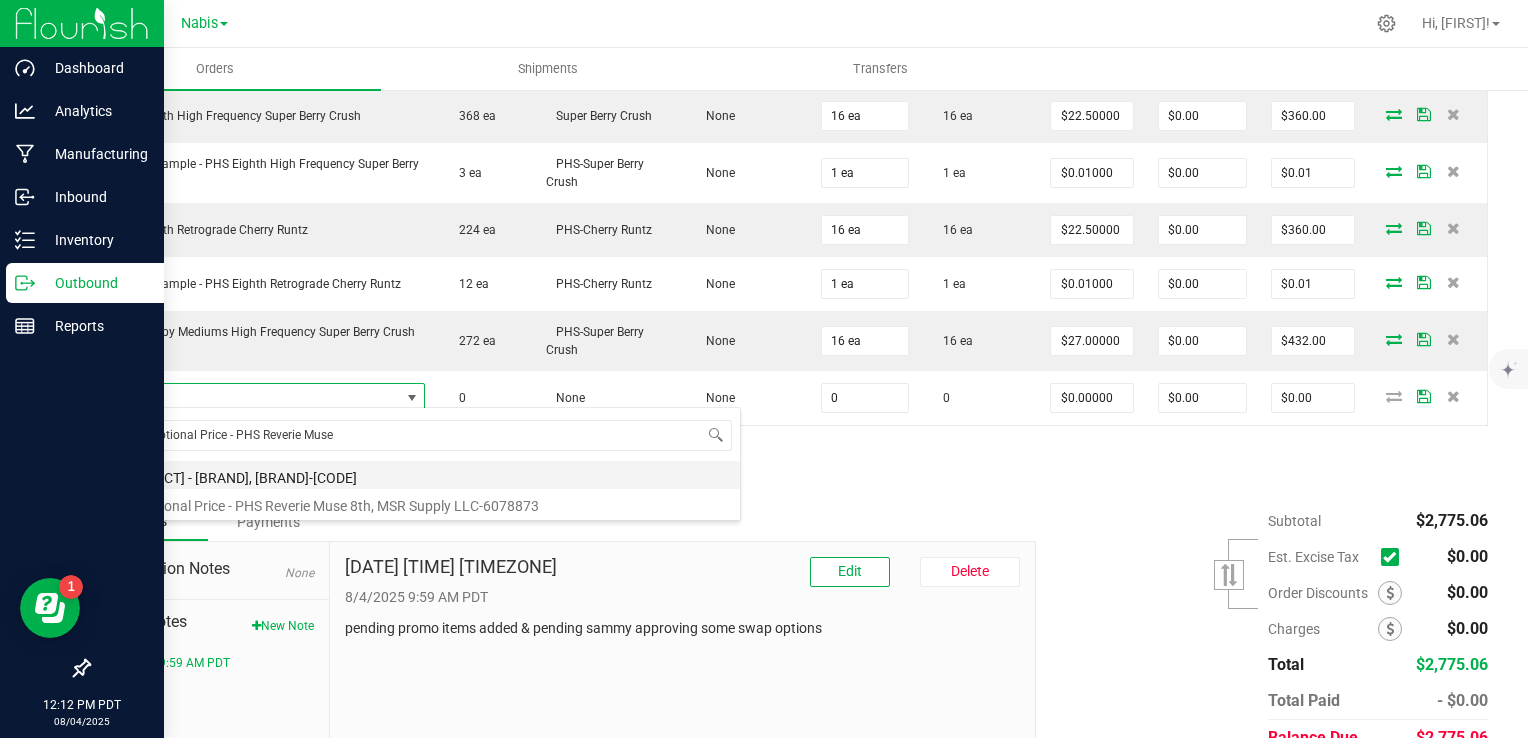 type on "0 ea" 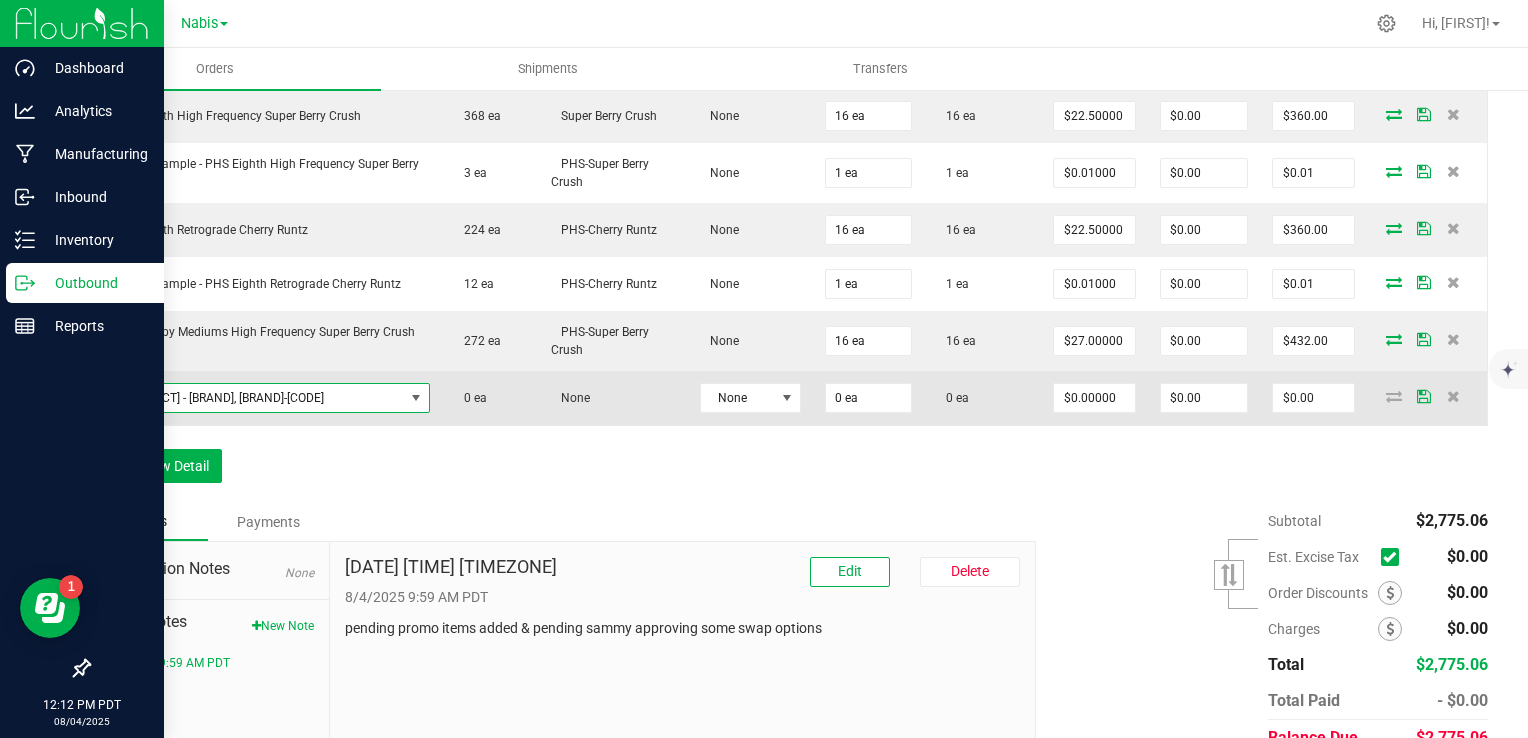 click on "[PRODUCT] - [BRAND], [BRAND]-[CODE]" at bounding box center [254, 398] 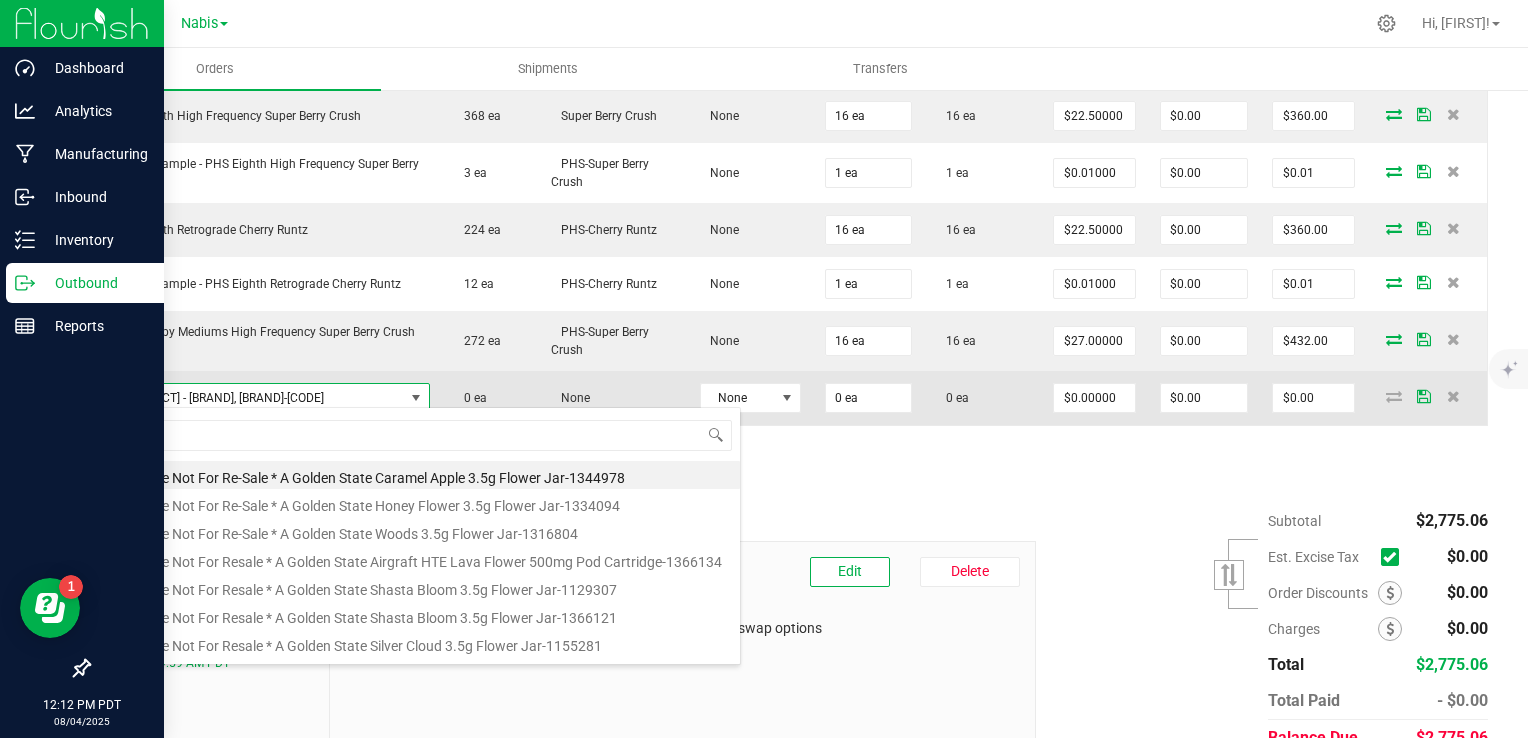 scroll, scrollTop: 99970, scrollLeft: 99581, axis: both 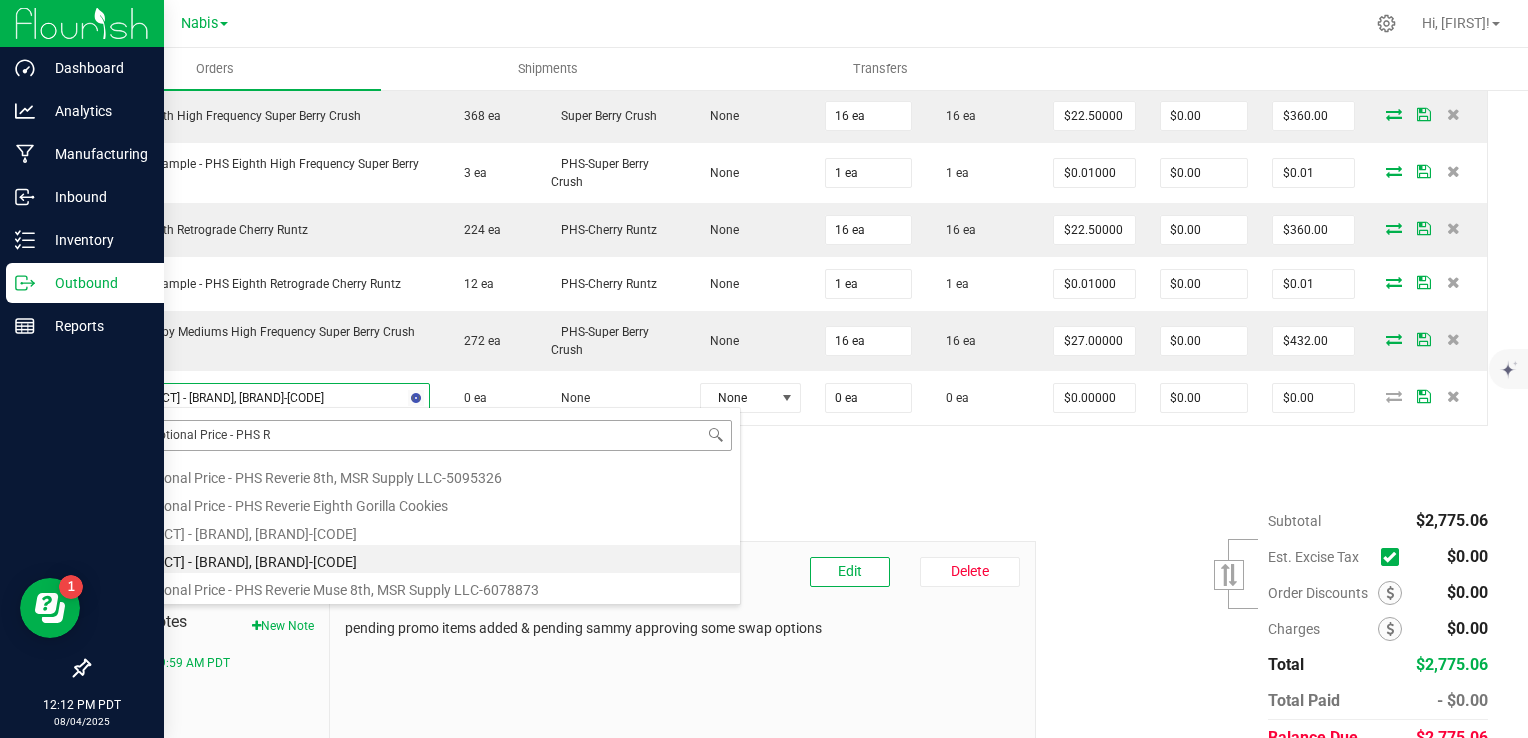 type on "Promotional Price - PHS" 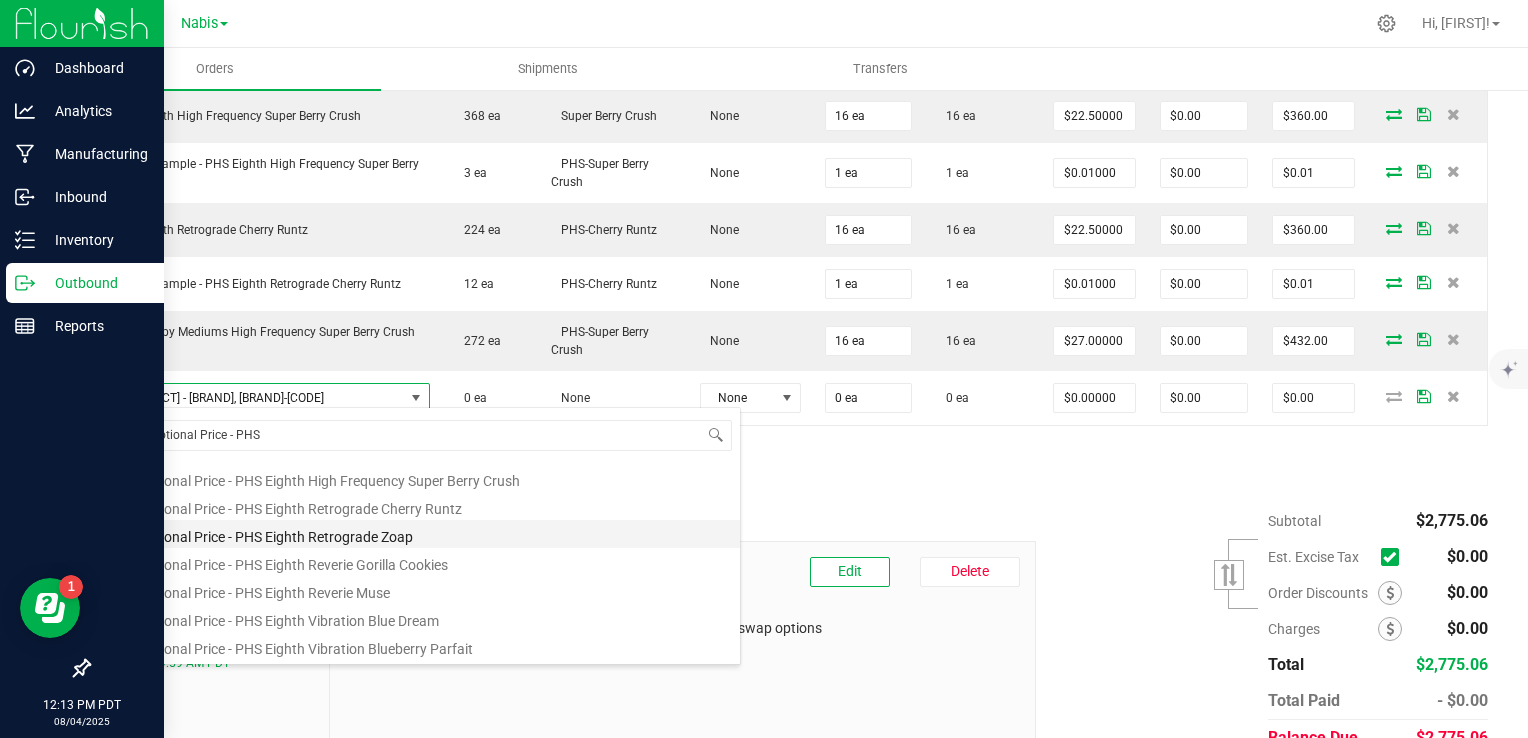 scroll, scrollTop: 200, scrollLeft: 0, axis: vertical 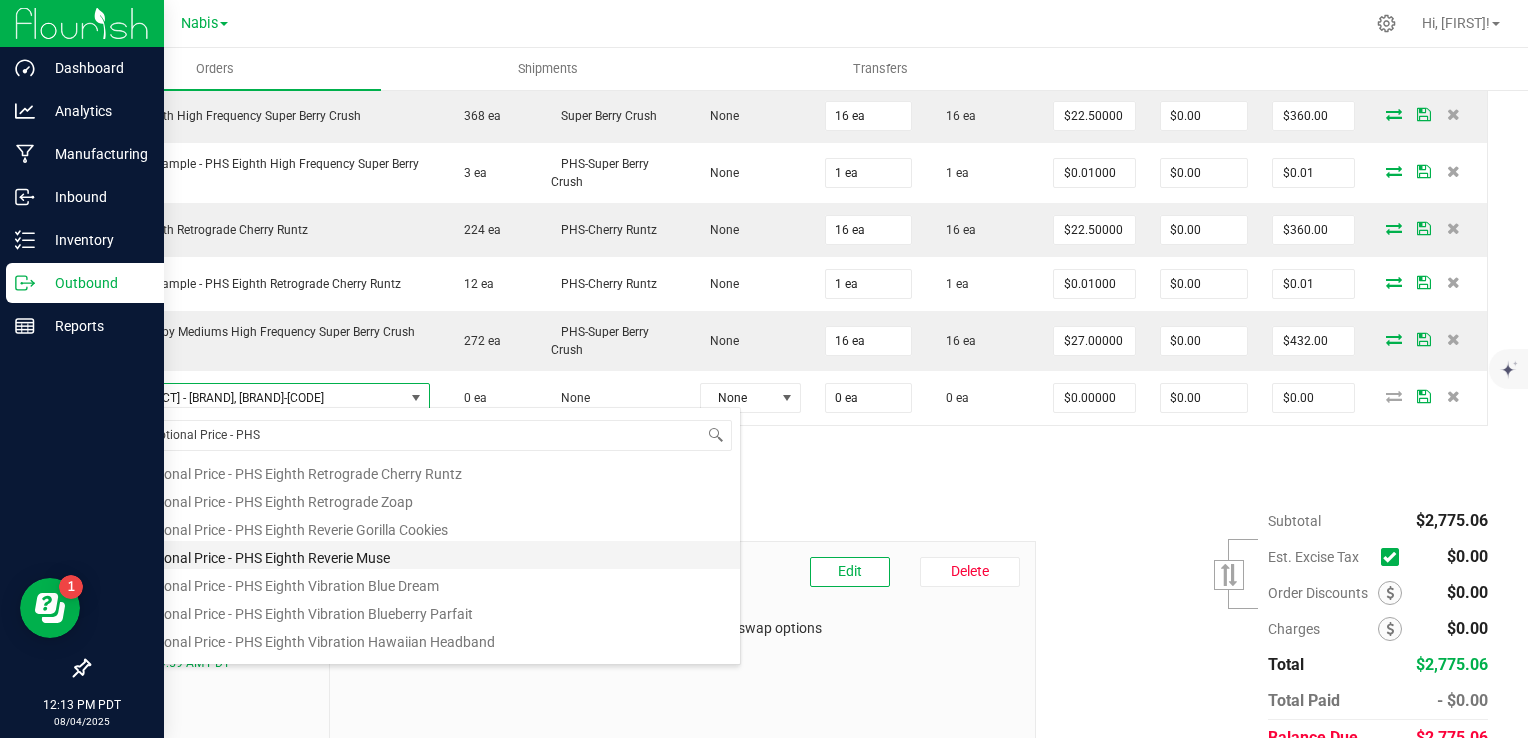 click on "Promotional Price - PHS Eighth Reverie Muse" at bounding box center (421, 555) 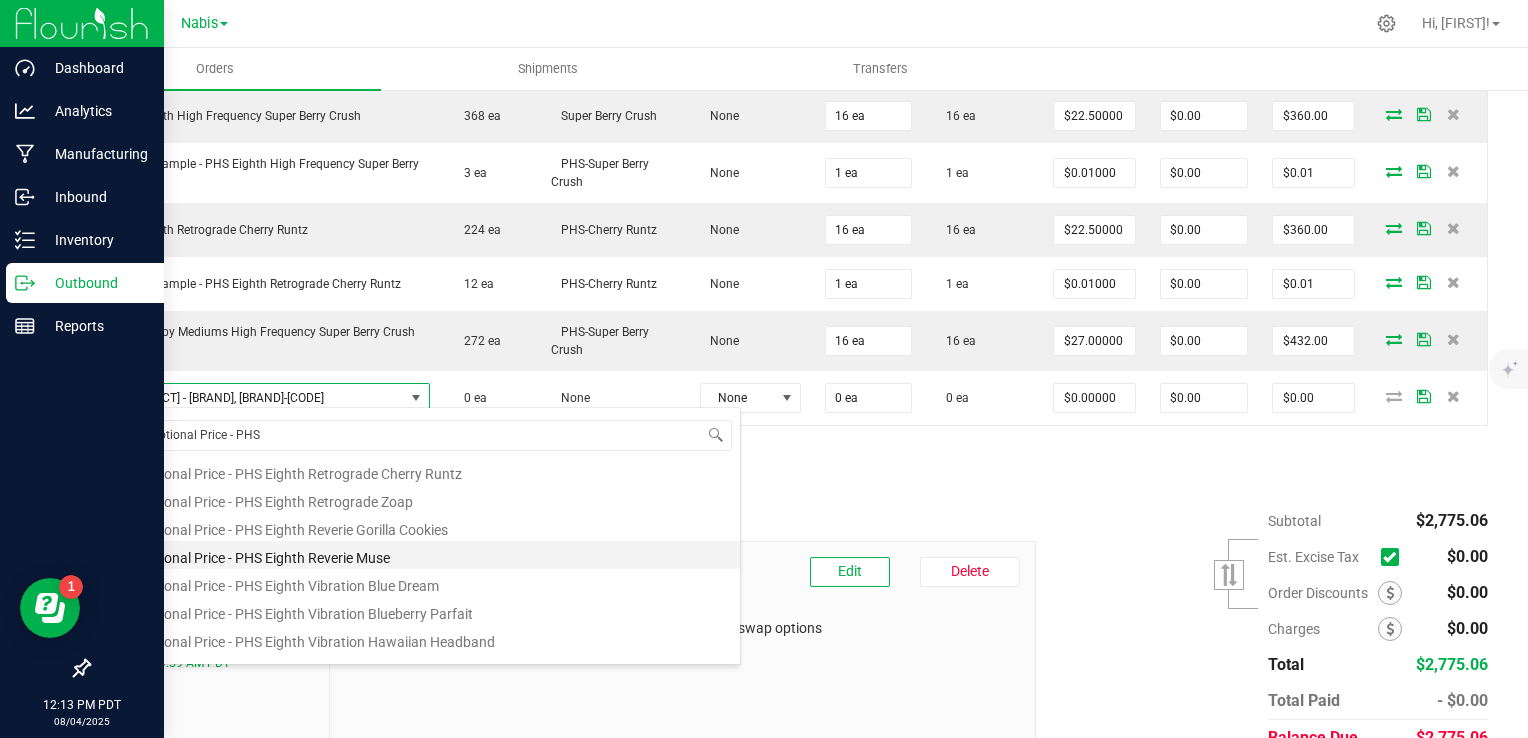 type on "$0.01000" 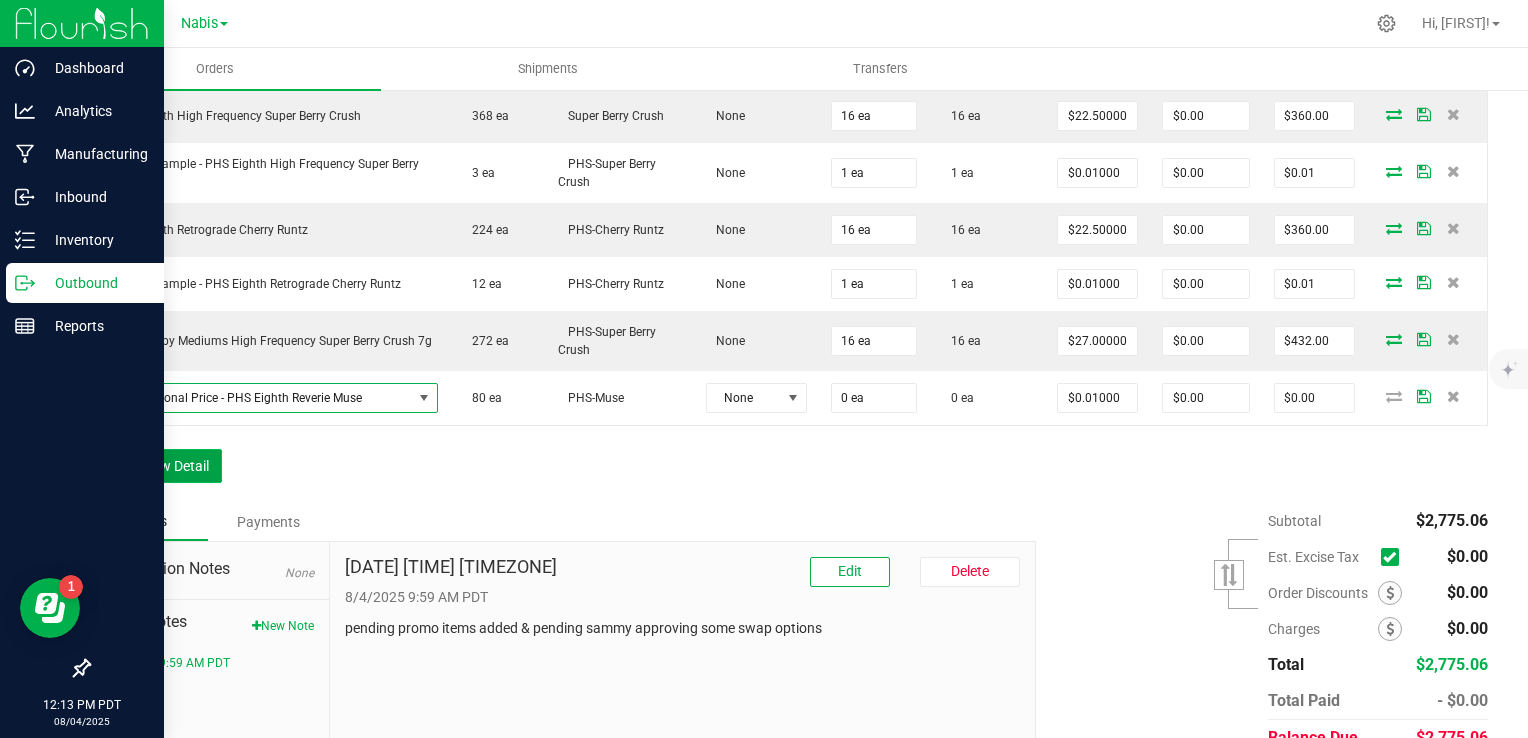 click on "Add New Detail" at bounding box center (155, 466) 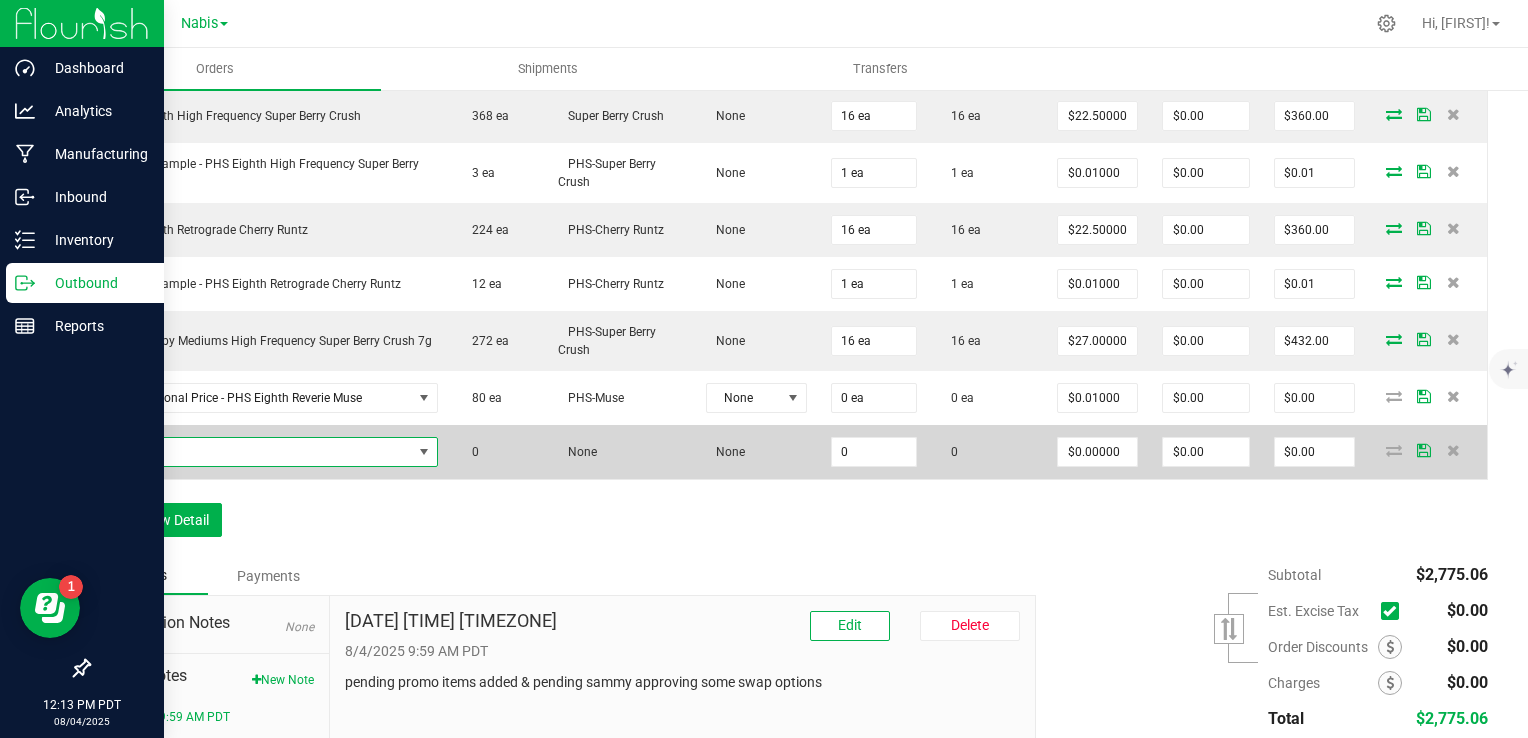 click at bounding box center (257, 452) 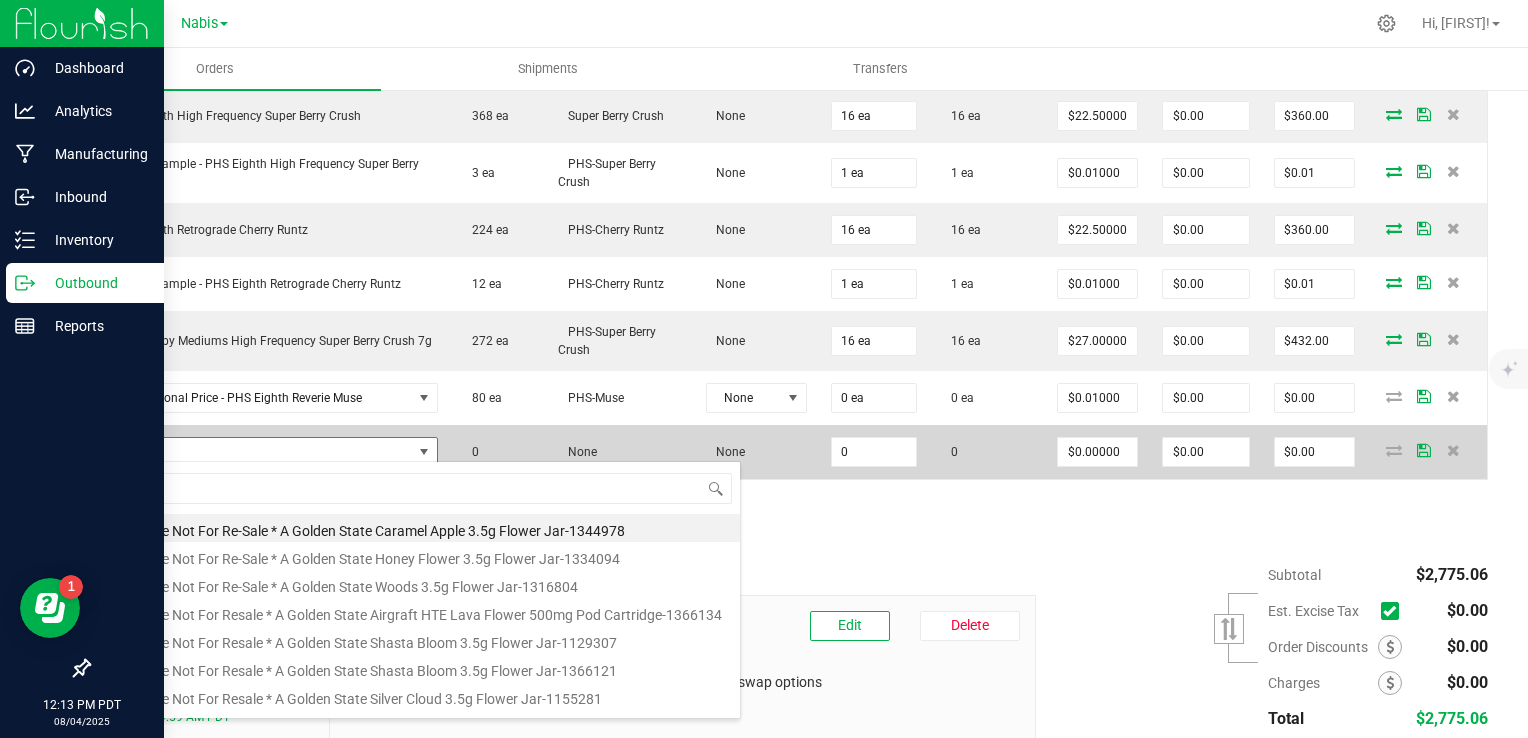 scroll, scrollTop: 99970, scrollLeft: 99670, axis: both 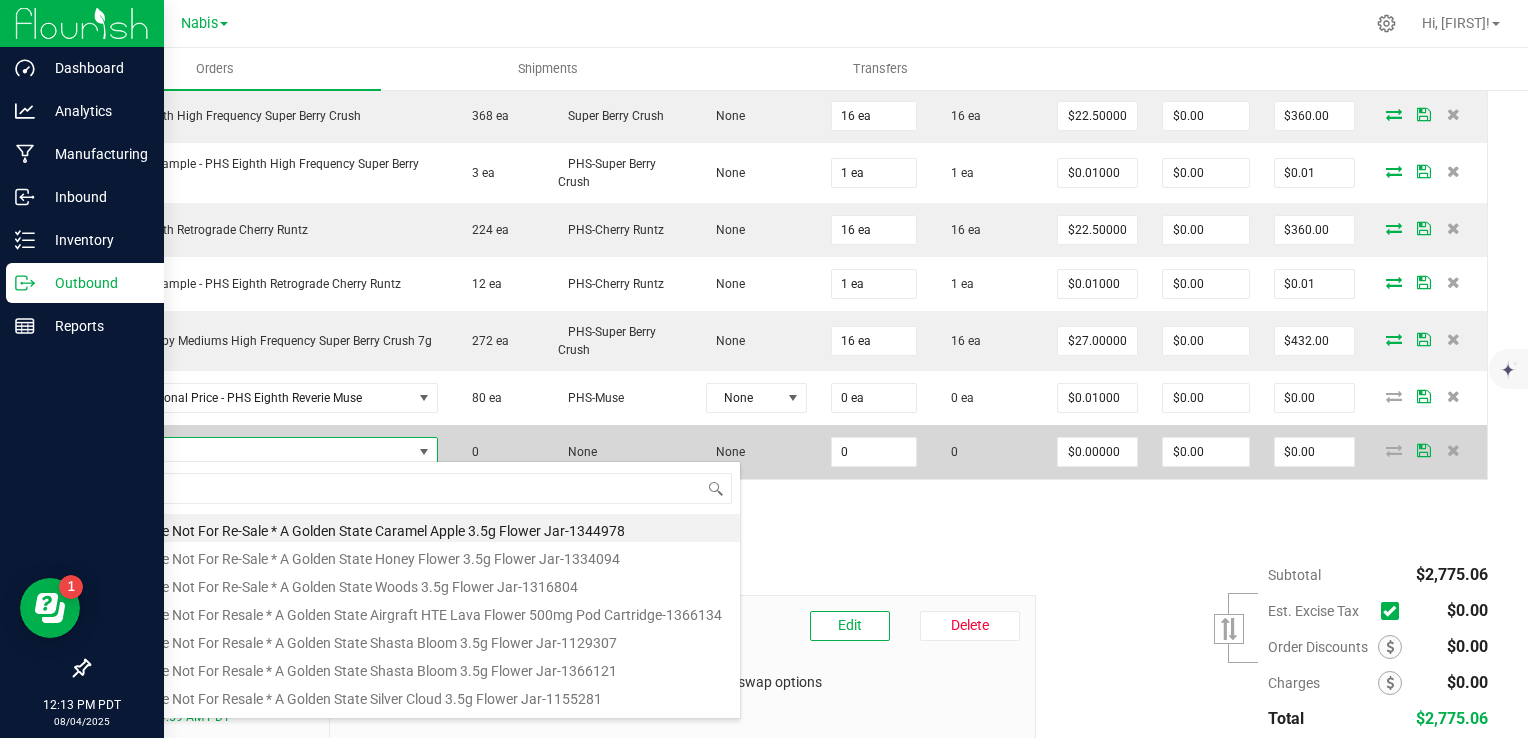 type on "Promotional Price - PHS" 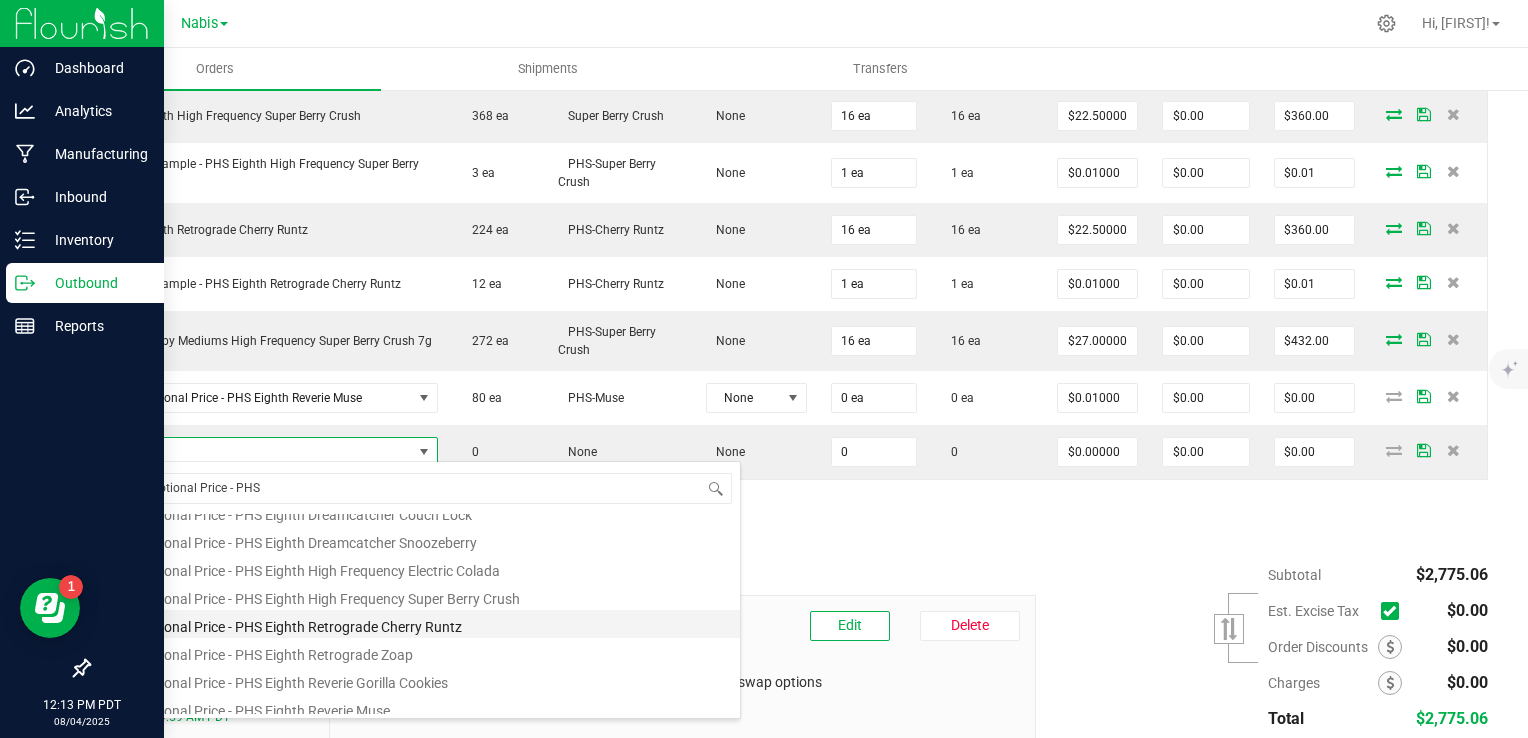 scroll, scrollTop: 200, scrollLeft: 0, axis: vertical 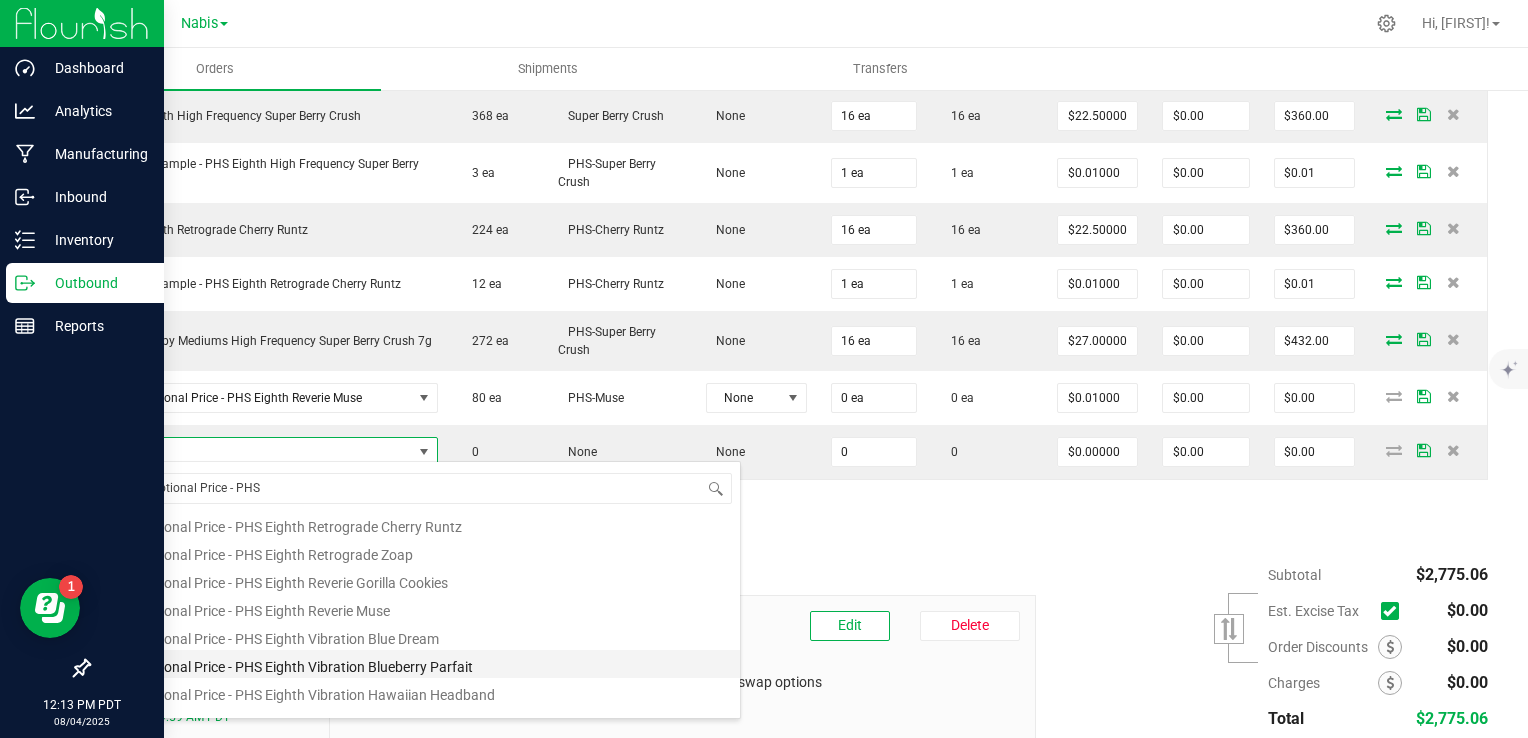 click on "Promotional Price - PHS Eighth Vibration Blueberry Parfait" at bounding box center (421, 664) 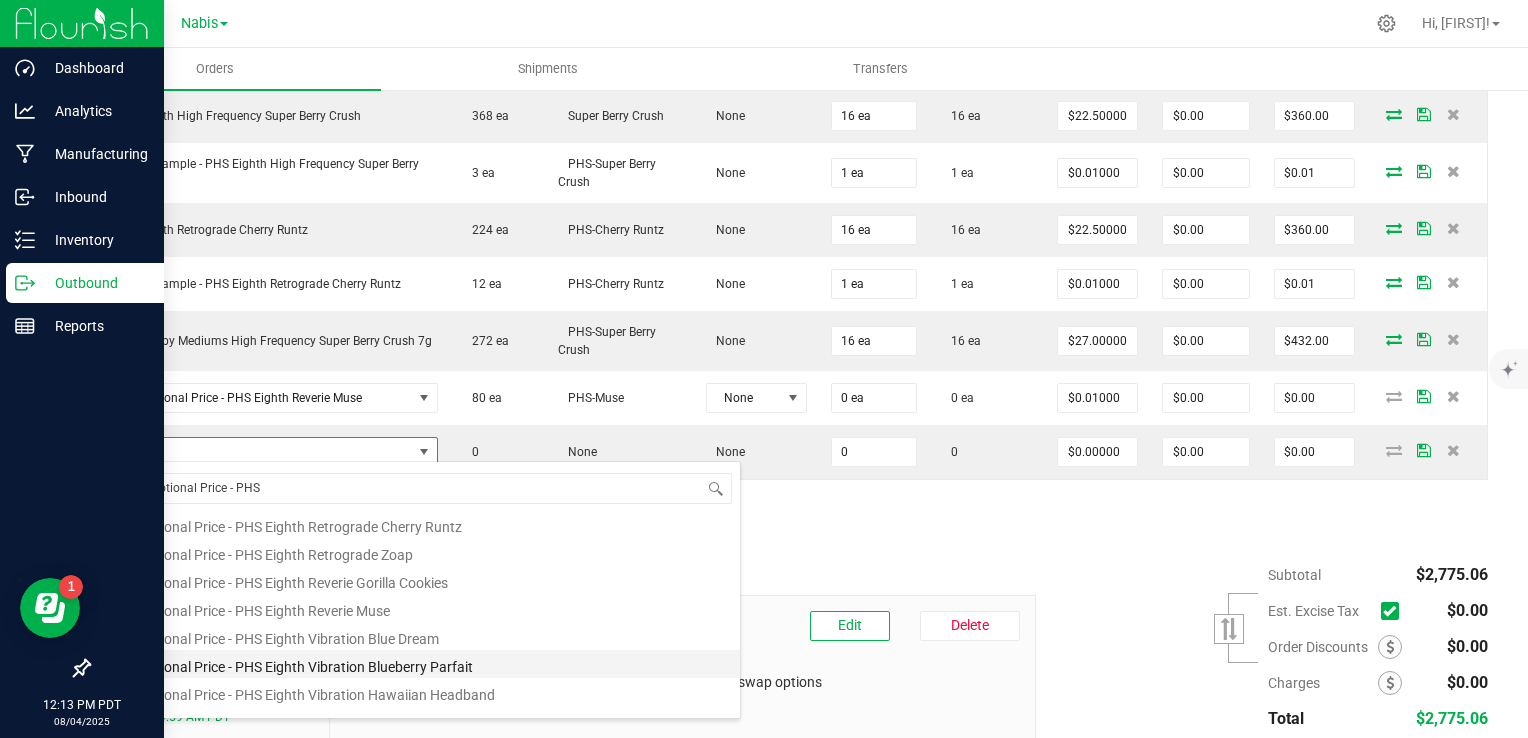 type on "0 ea" 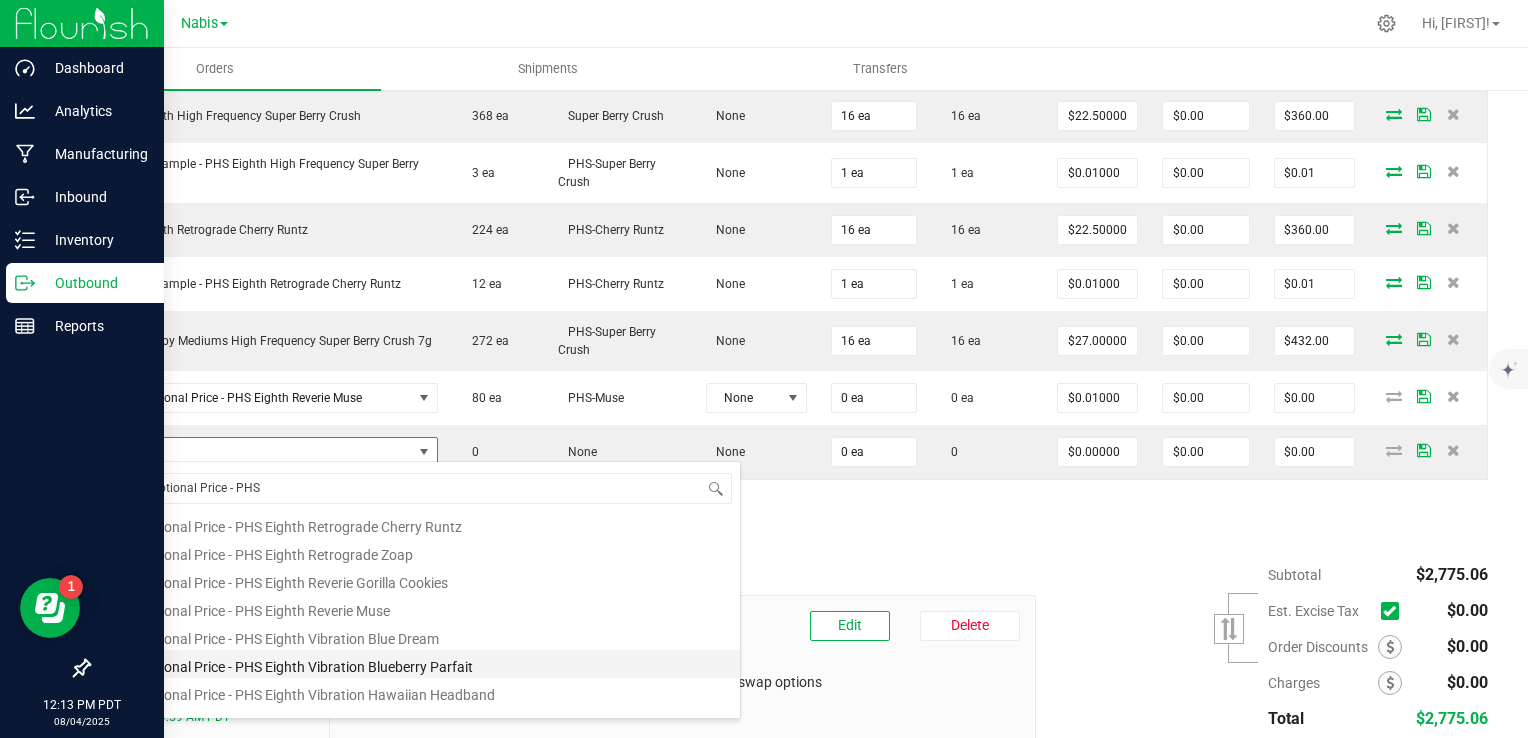 type on "$0.01000" 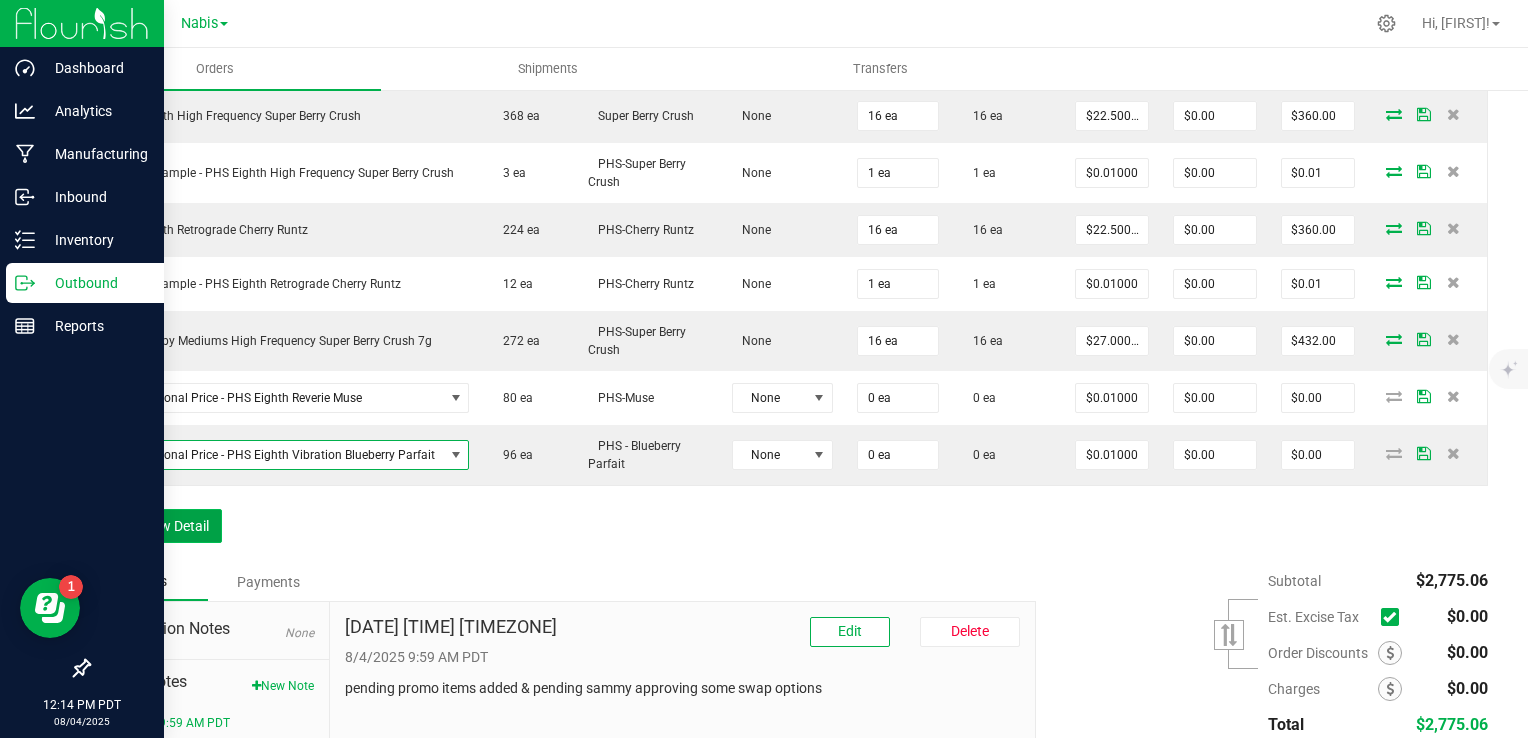 click on "Add New Detail" at bounding box center (155, 526) 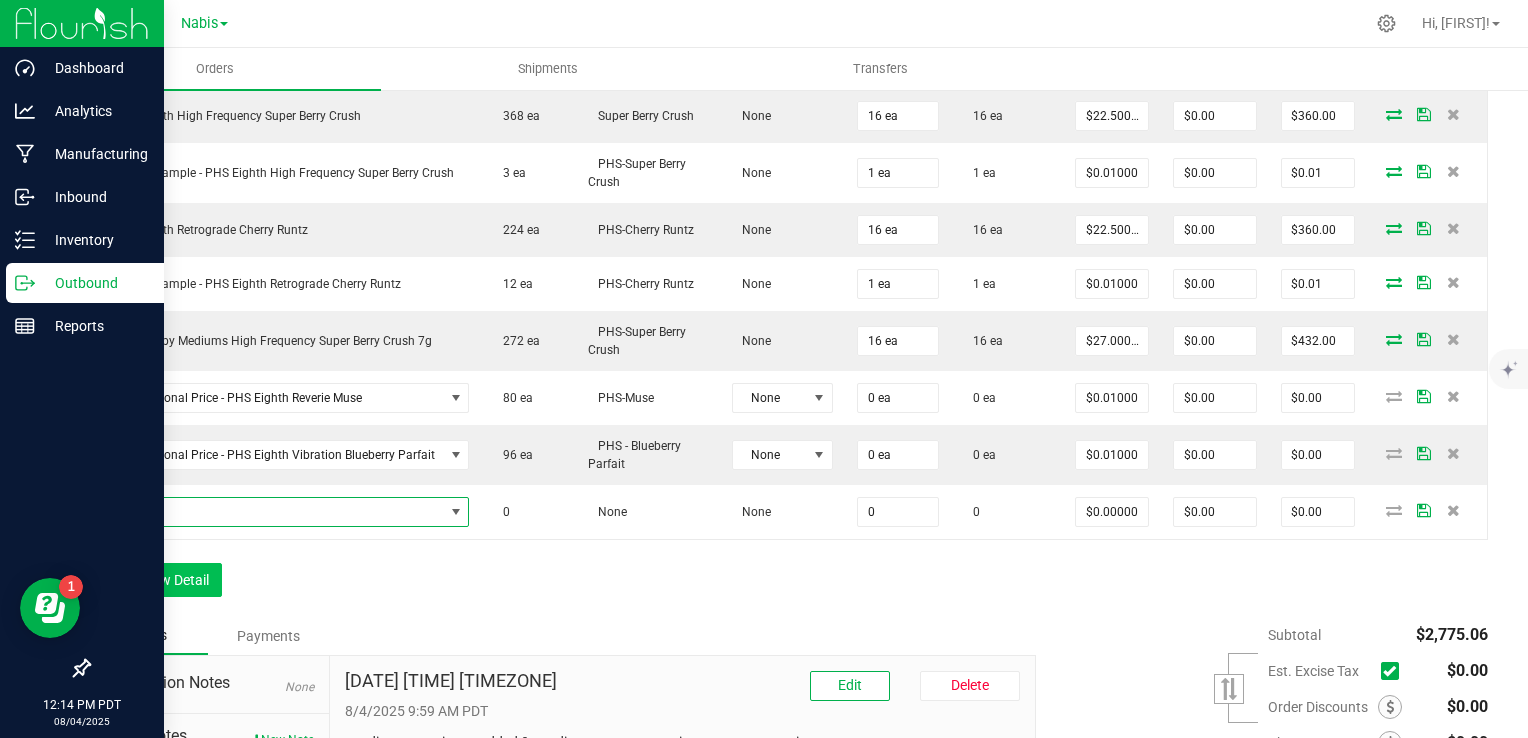 click at bounding box center (273, 512) 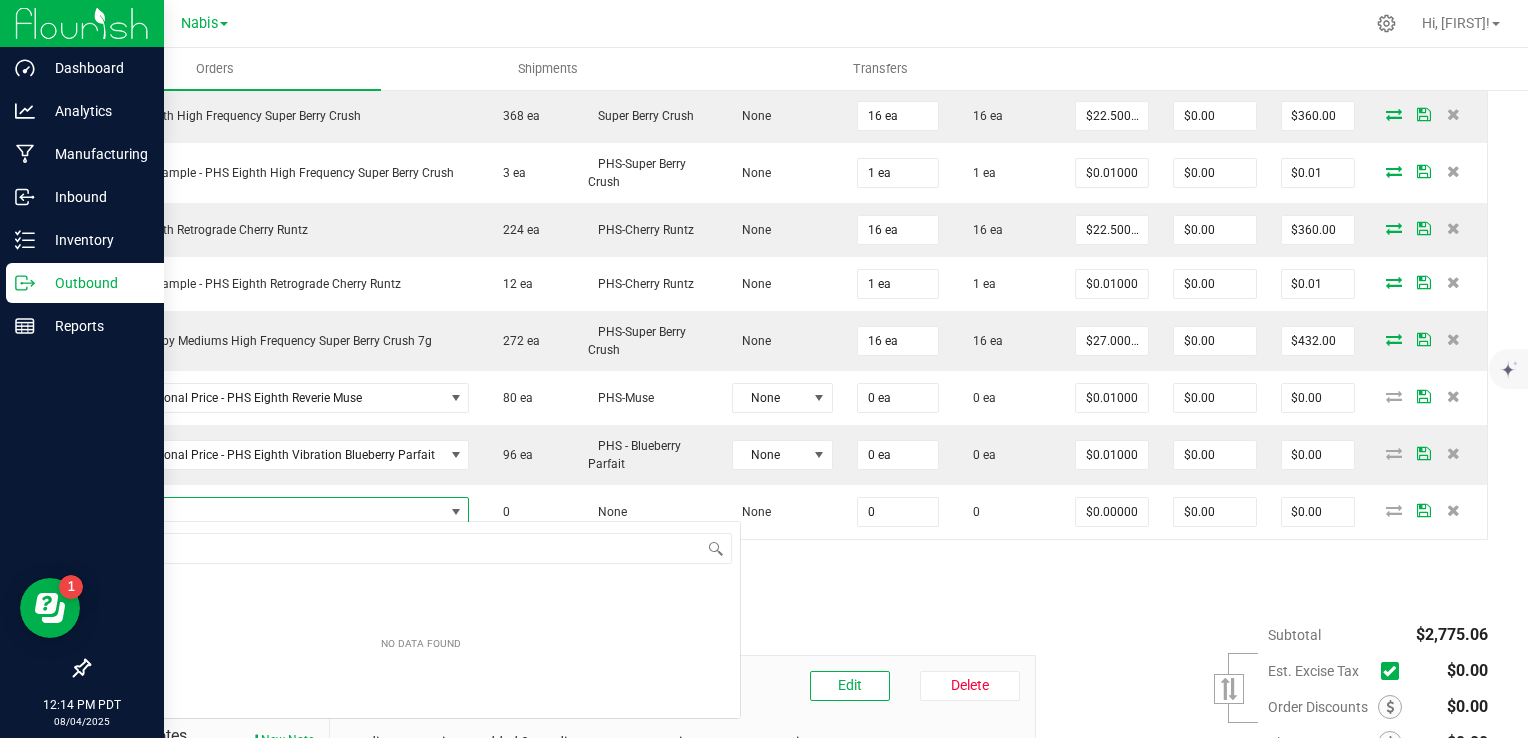 scroll, scrollTop: 99970, scrollLeft: 99640, axis: both 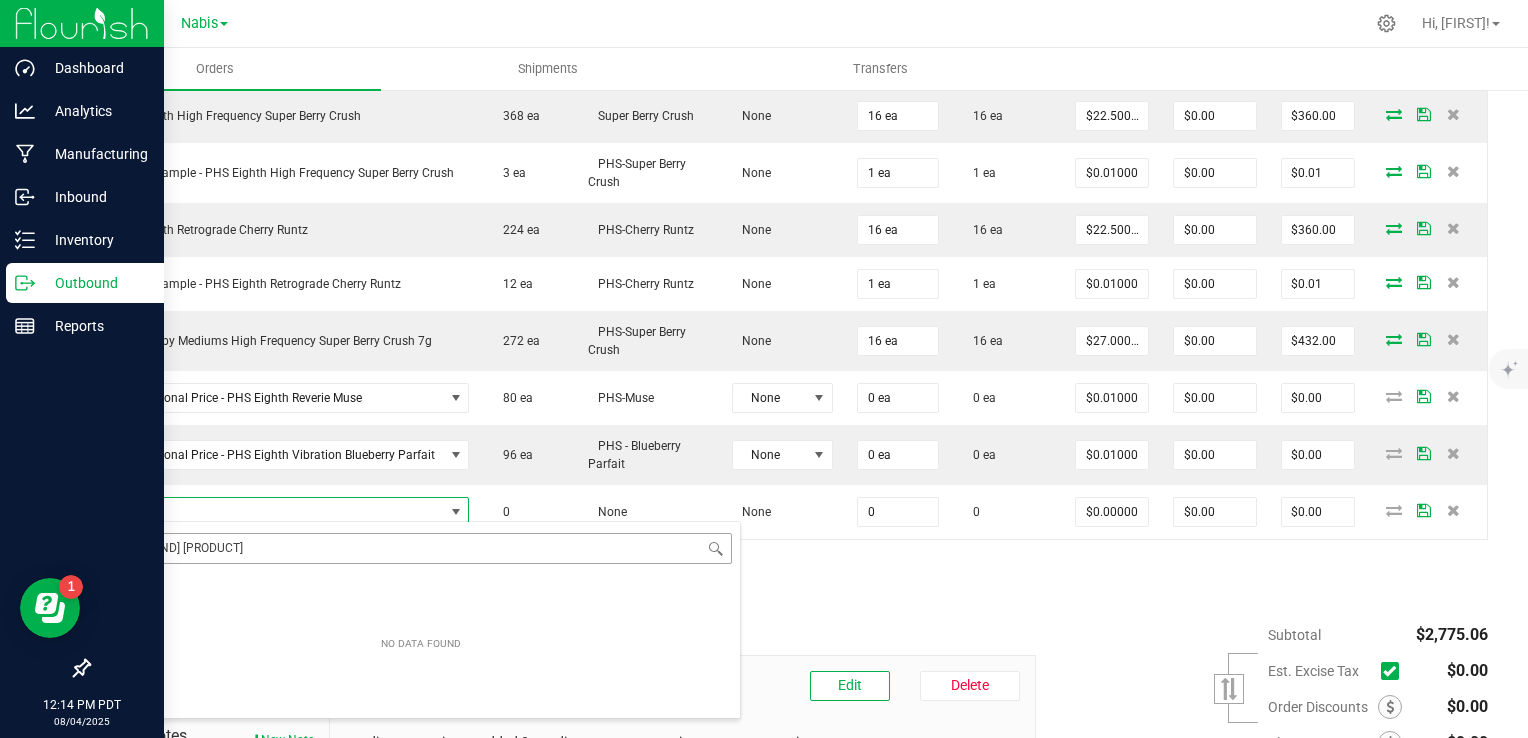 click on "- [BRAND] [PRODUCT]" at bounding box center (421, 548) 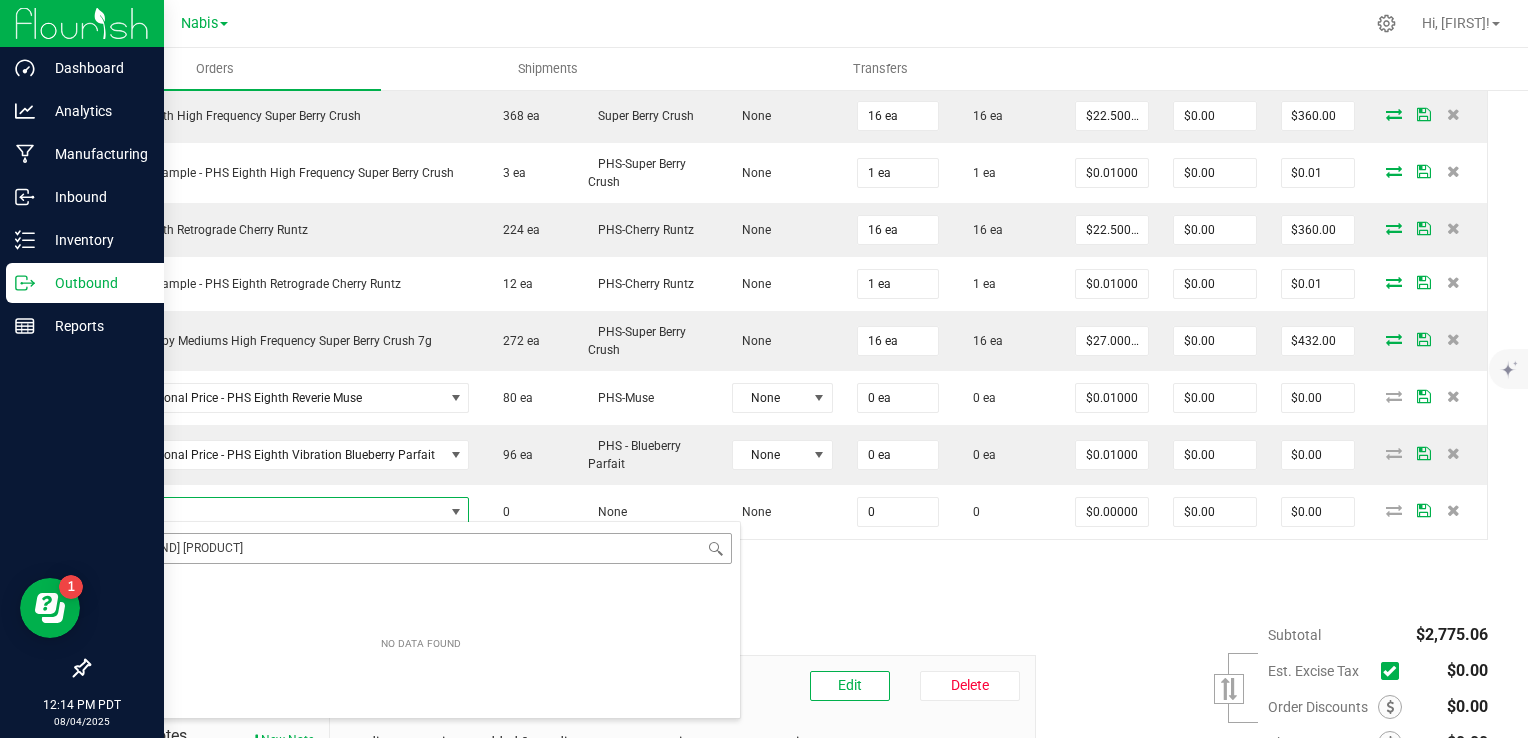 click on "- [BRAND] [PRODUCT]" at bounding box center [421, 548] 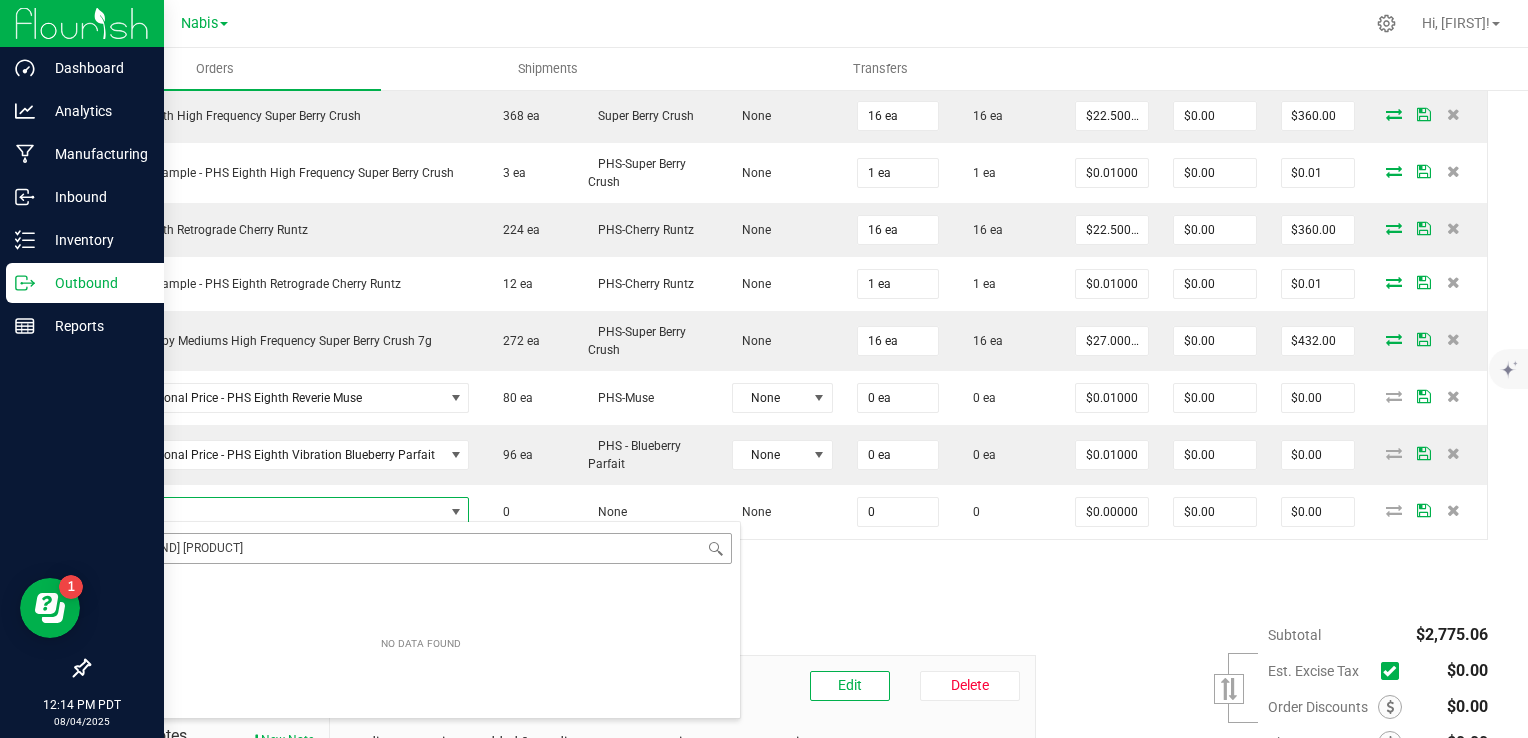 drag, startPoint x: 324, startPoint y: 556, endPoint x: 246, endPoint y: 550, distance: 78.23043 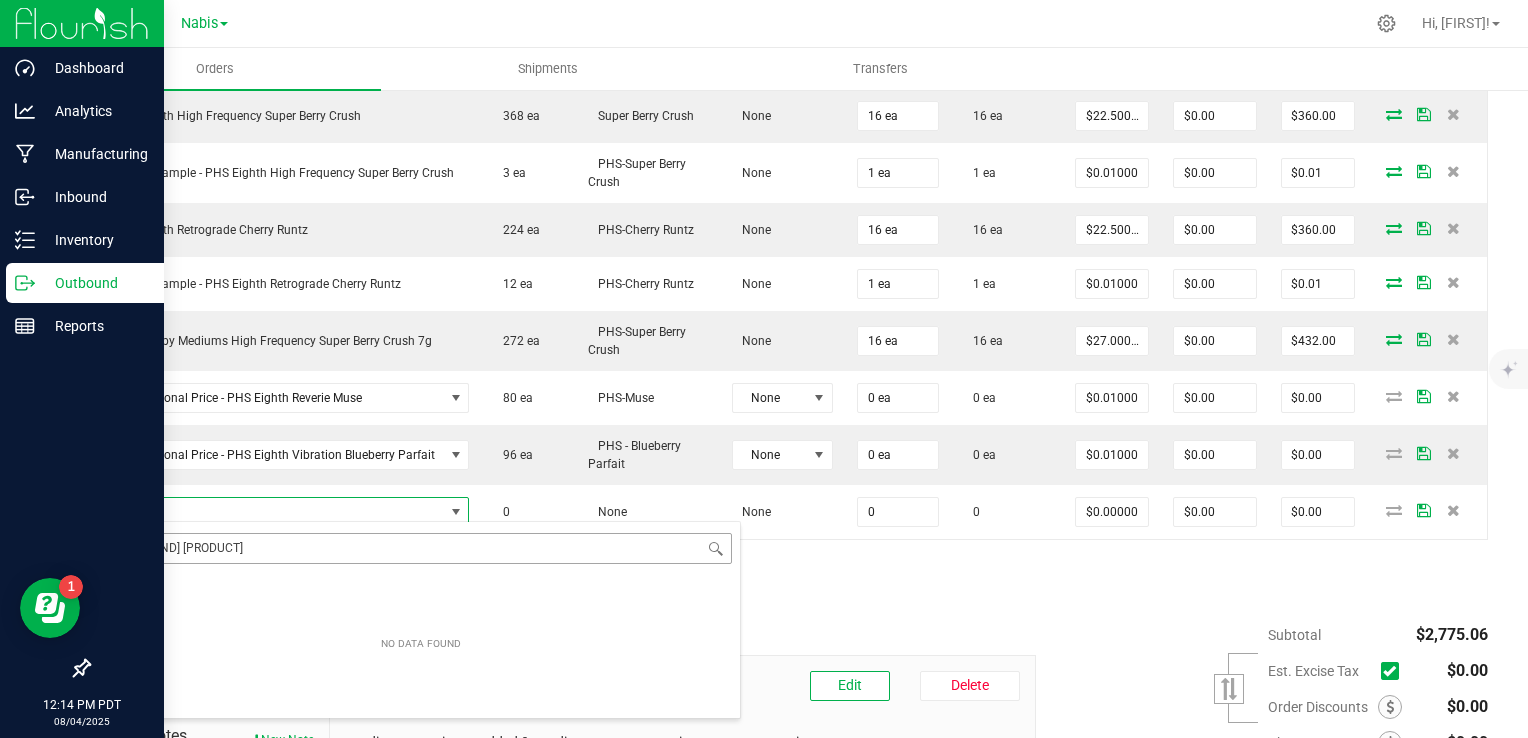 click on "- [BRAND] [PRODUCT]" at bounding box center [421, 548] 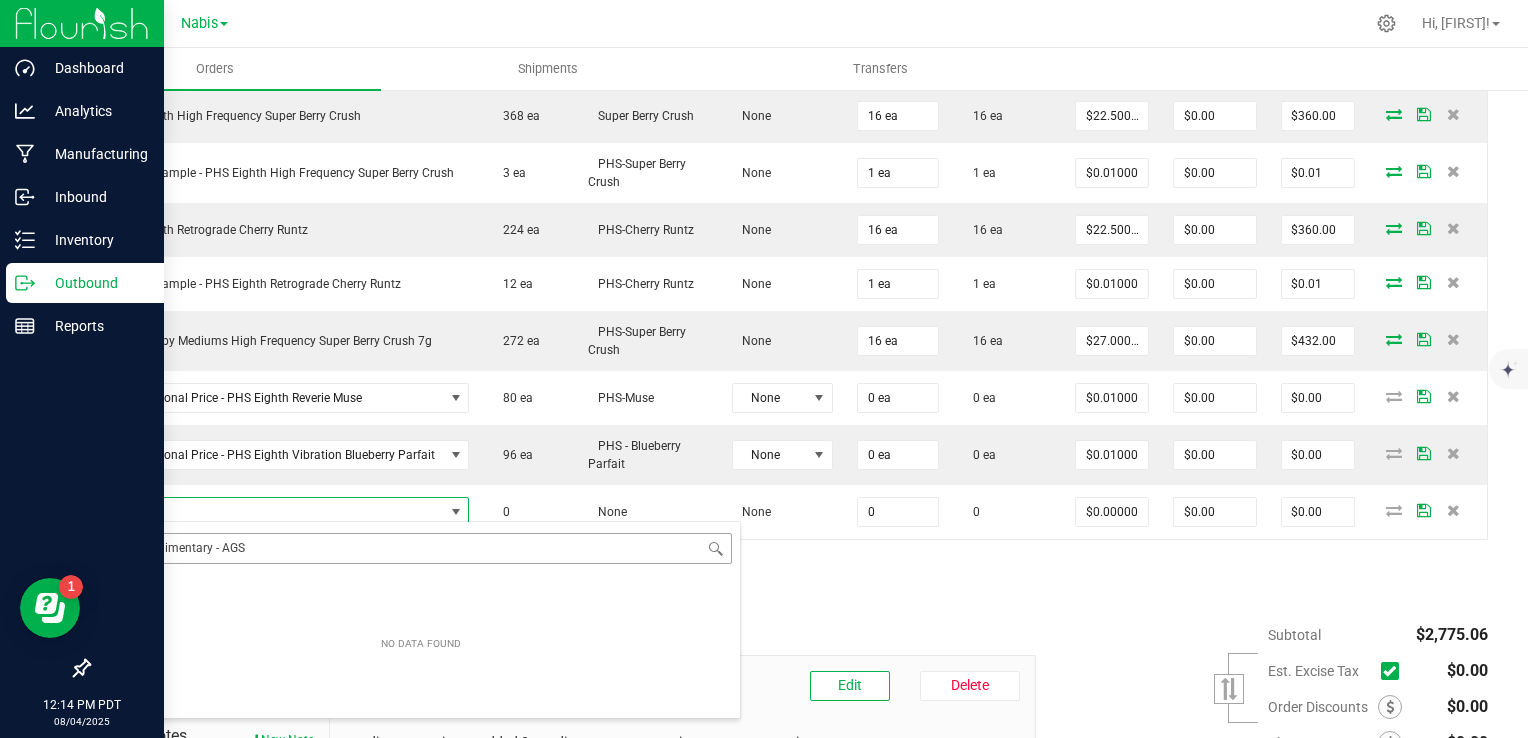 drag, startPoint x: 256, startPoint y: 553, endPoint x: 199, endPoint y: 558, distance: 57.21888 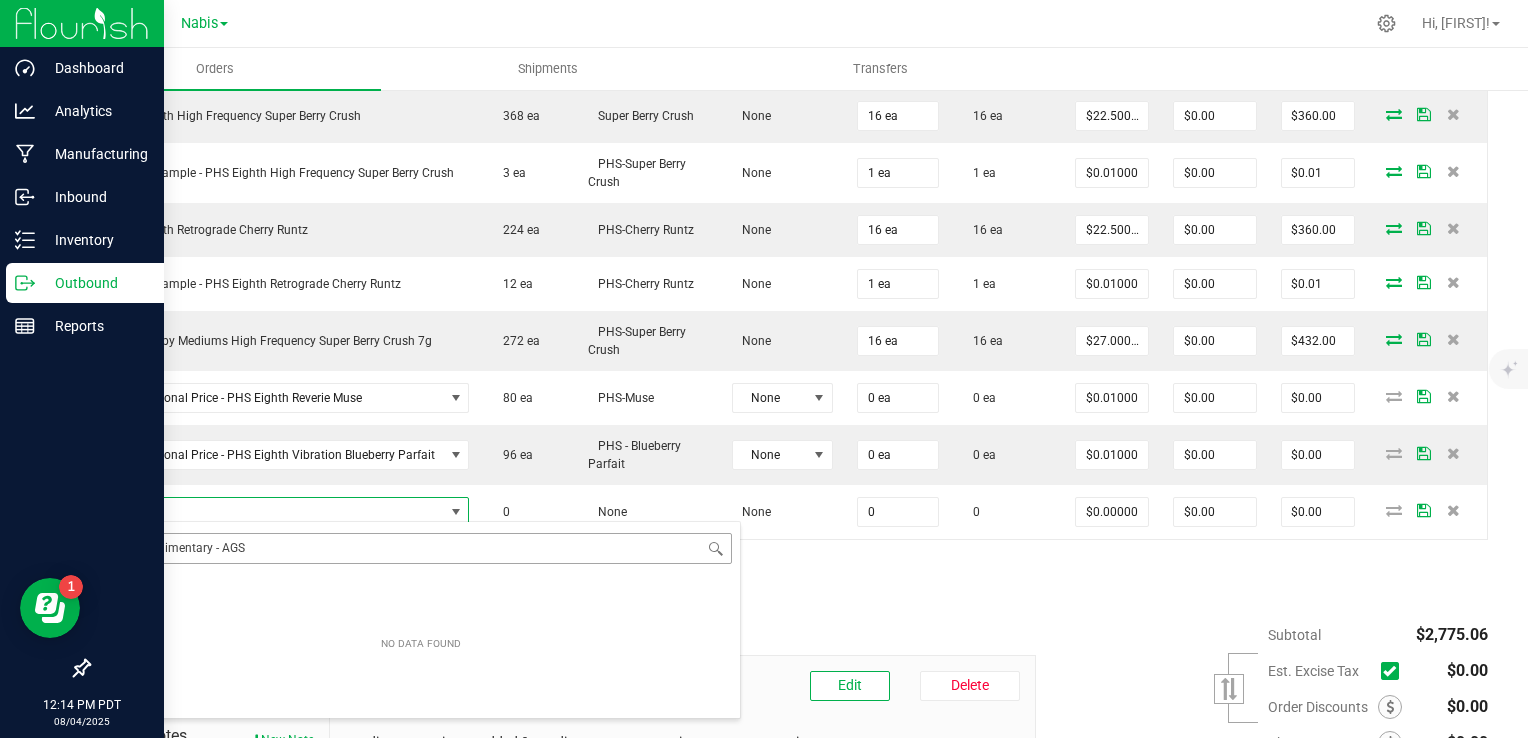 click on "Complimentary - AGS" at bounding box center (421, 548) 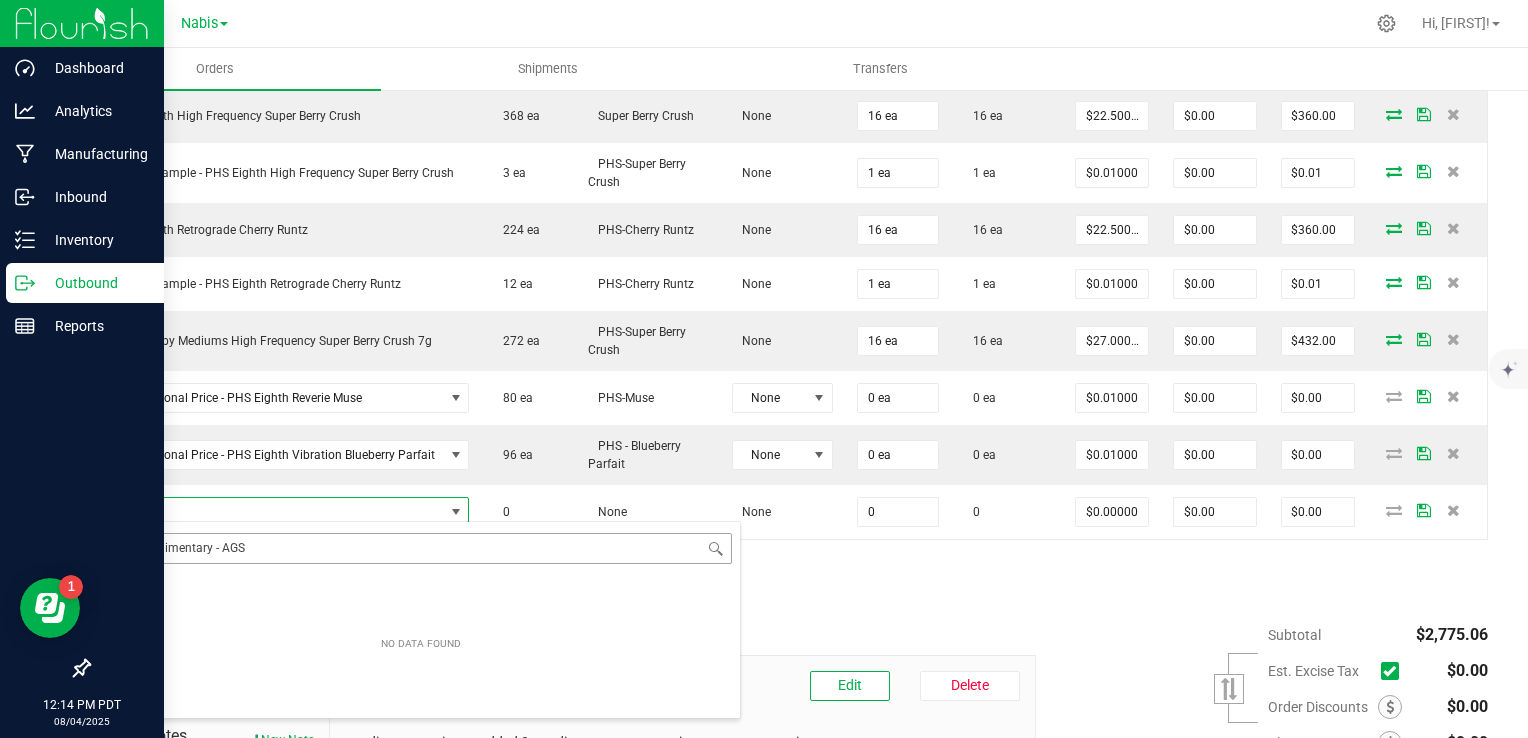 type on "Complimenta" 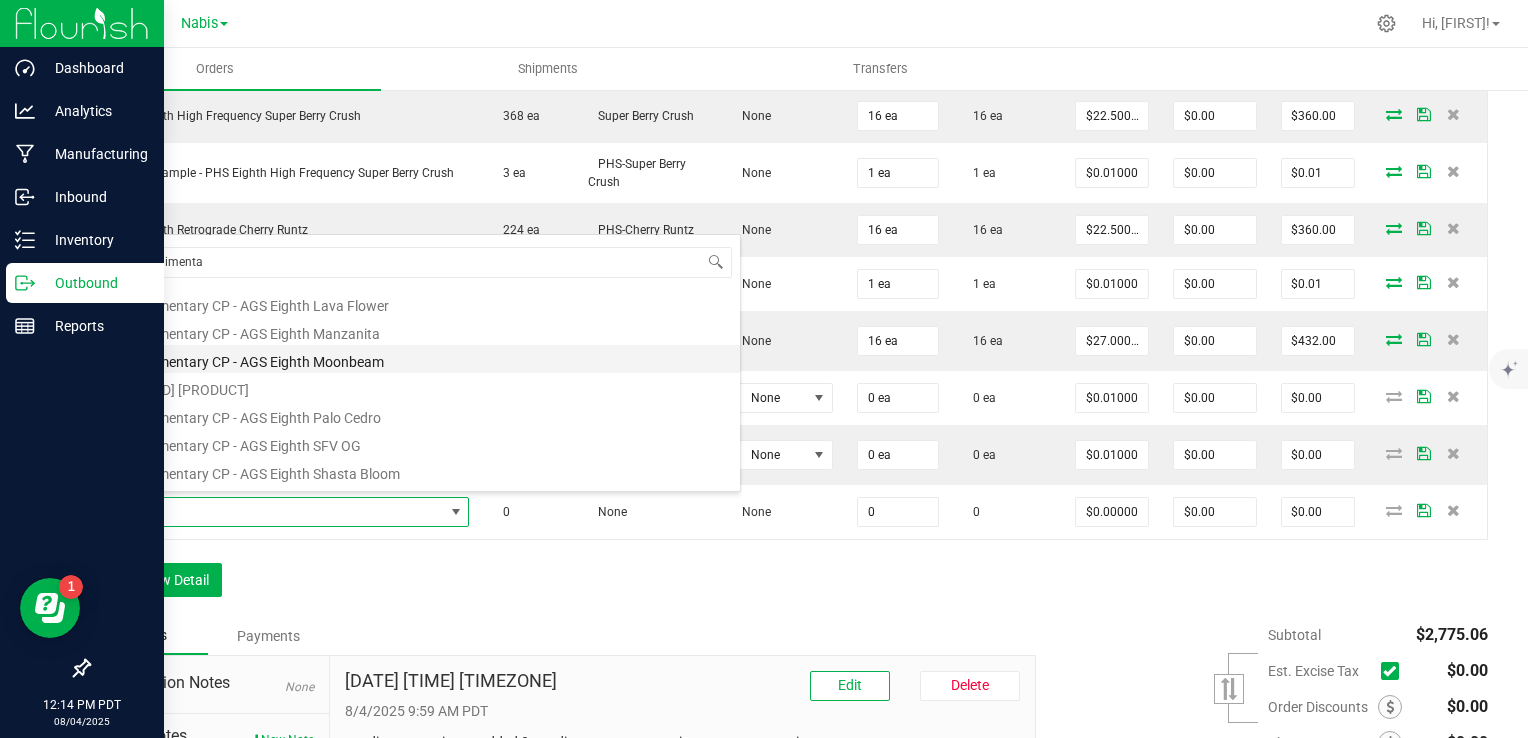 scroll, scrollTop: 200, scrollLeft: 0, axis: vertical 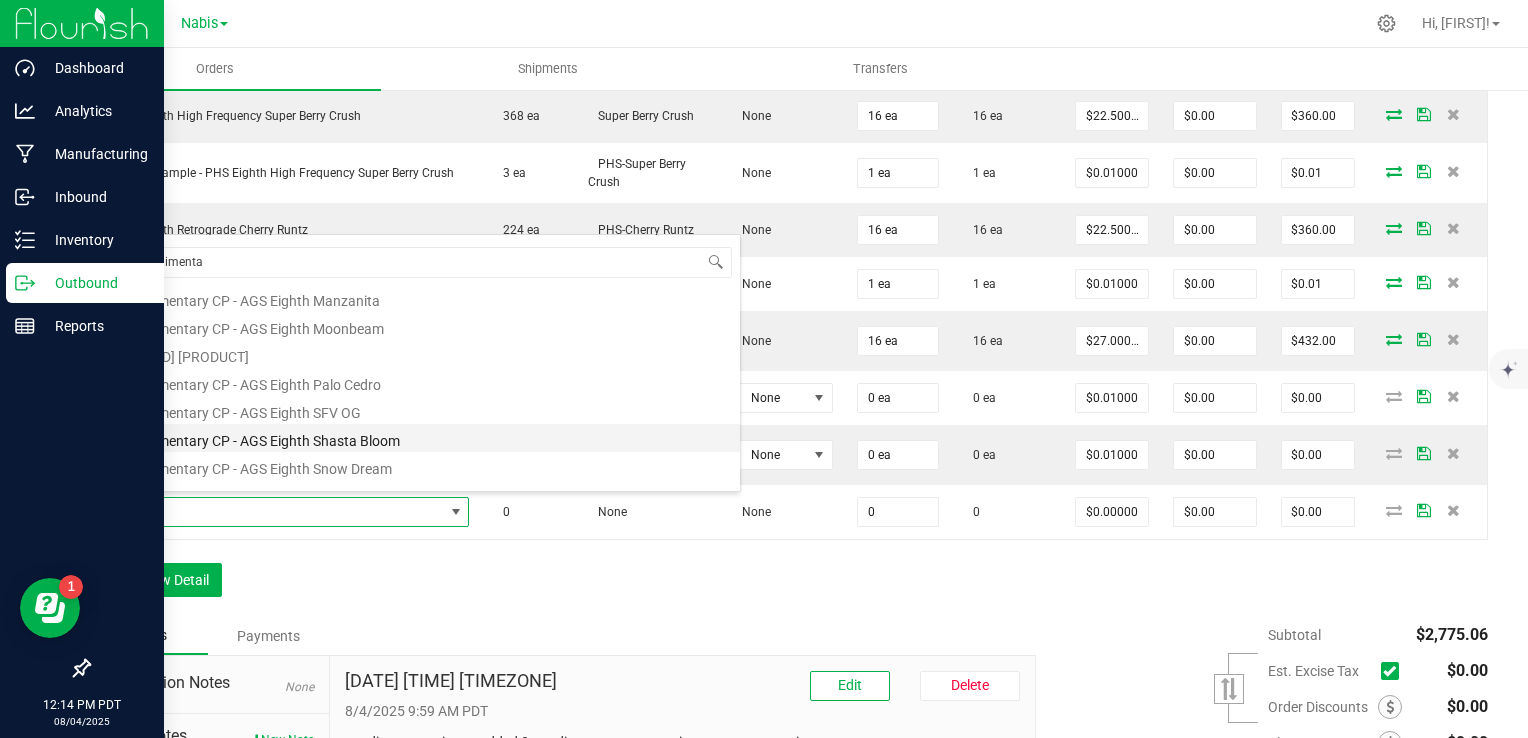 click on "Complimentary CP - AGS Eighth Shasta Bloom" at bounding box center (421, 438) 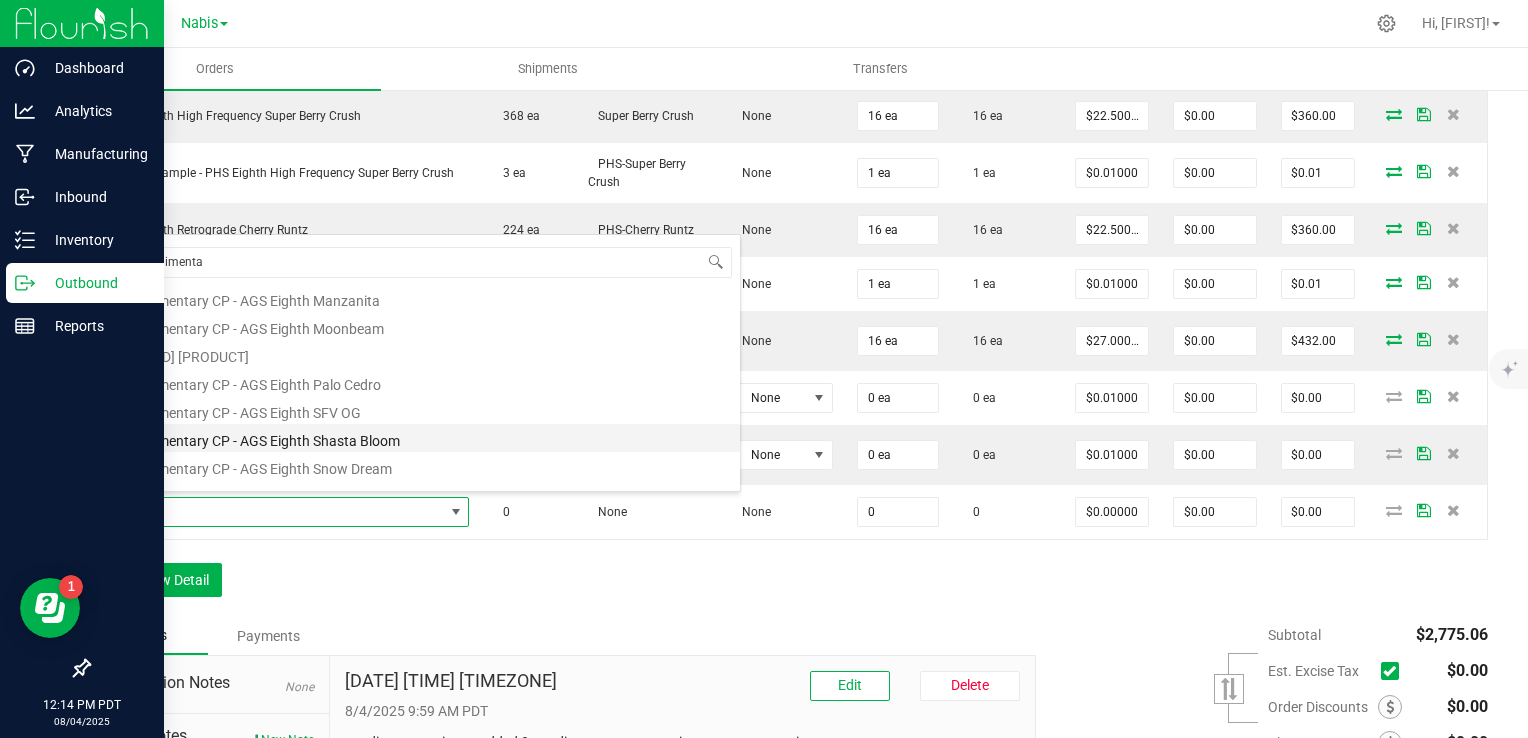 type on "0 ea" 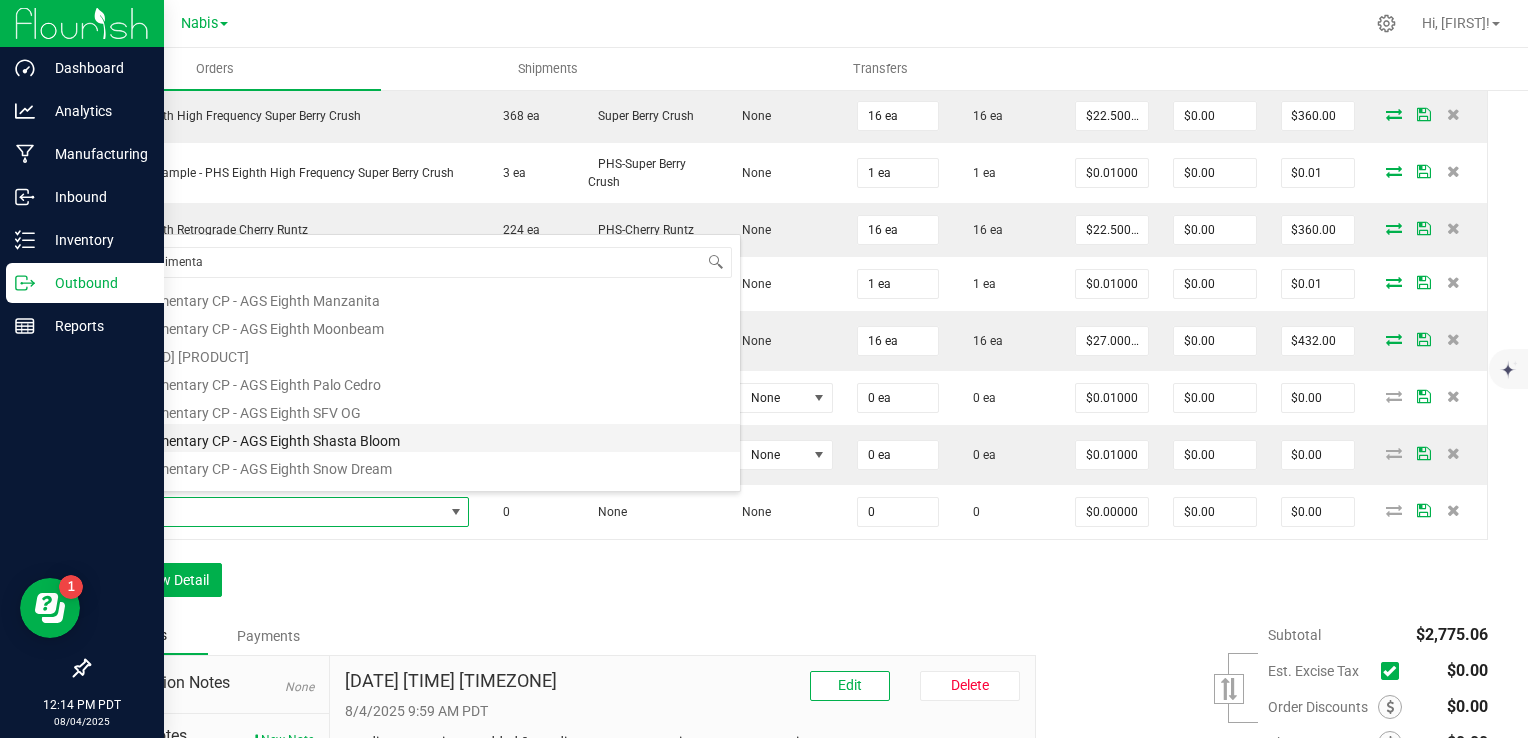 type on "$0.01000" 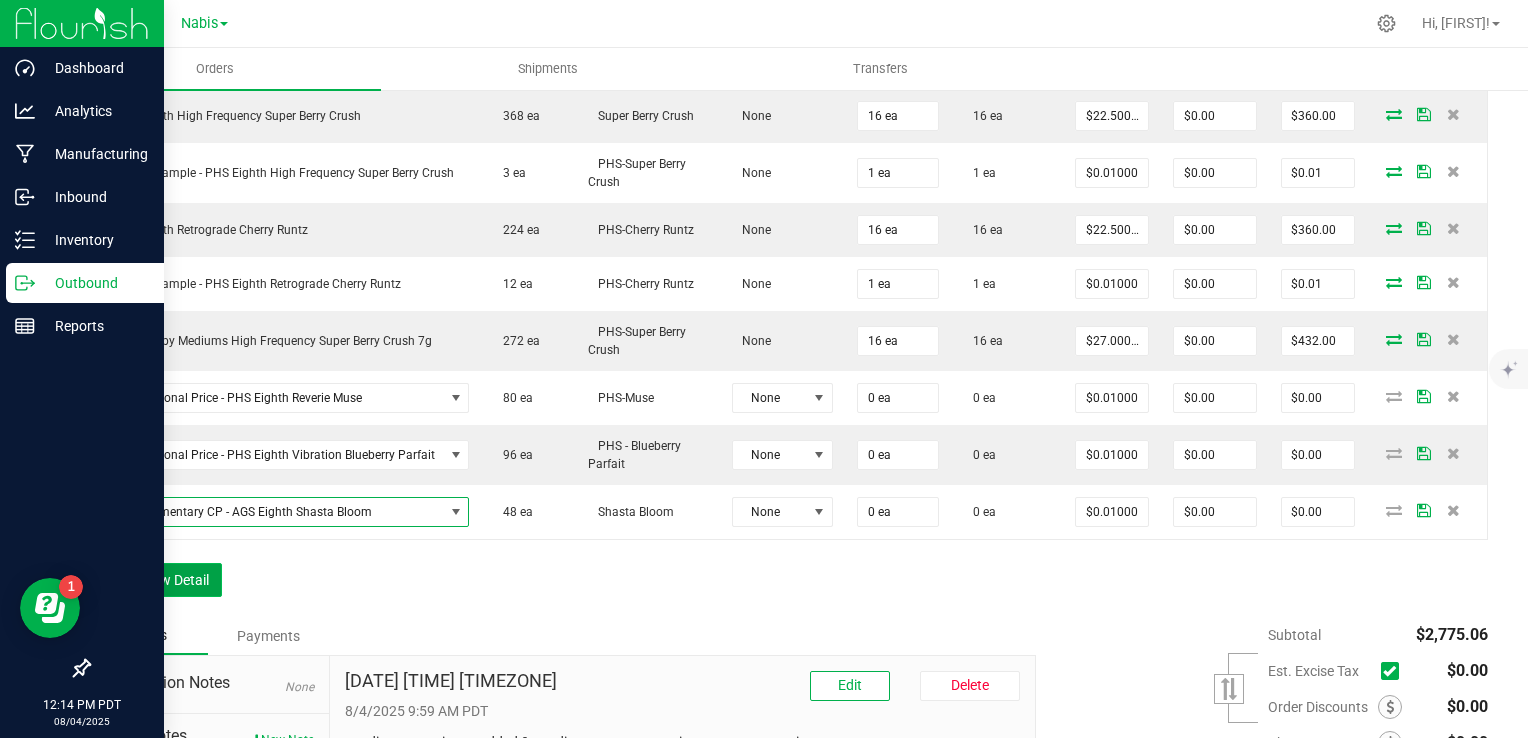 click on "Add New Detail" at bounding box center [155, 580] 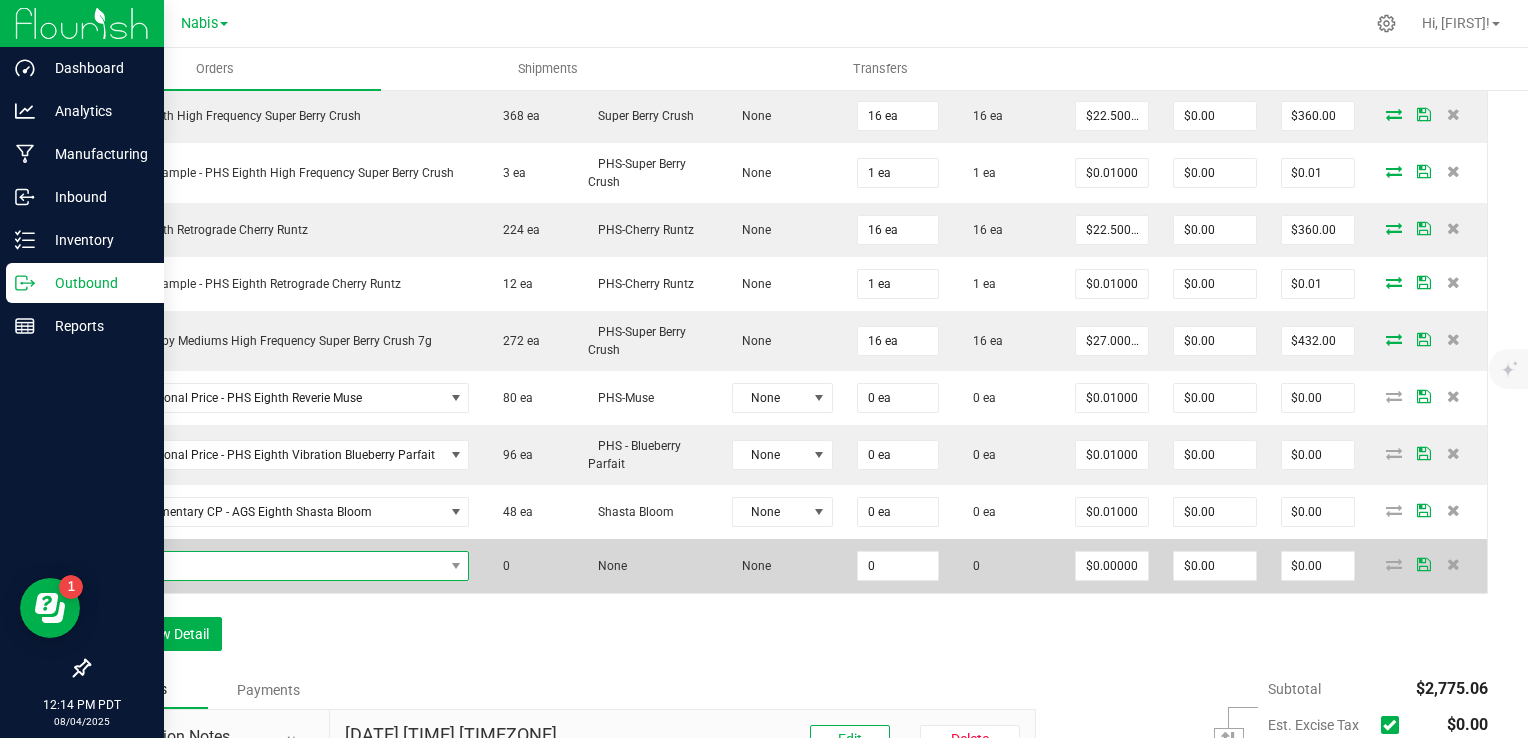 click at bounding box center [273, 566] 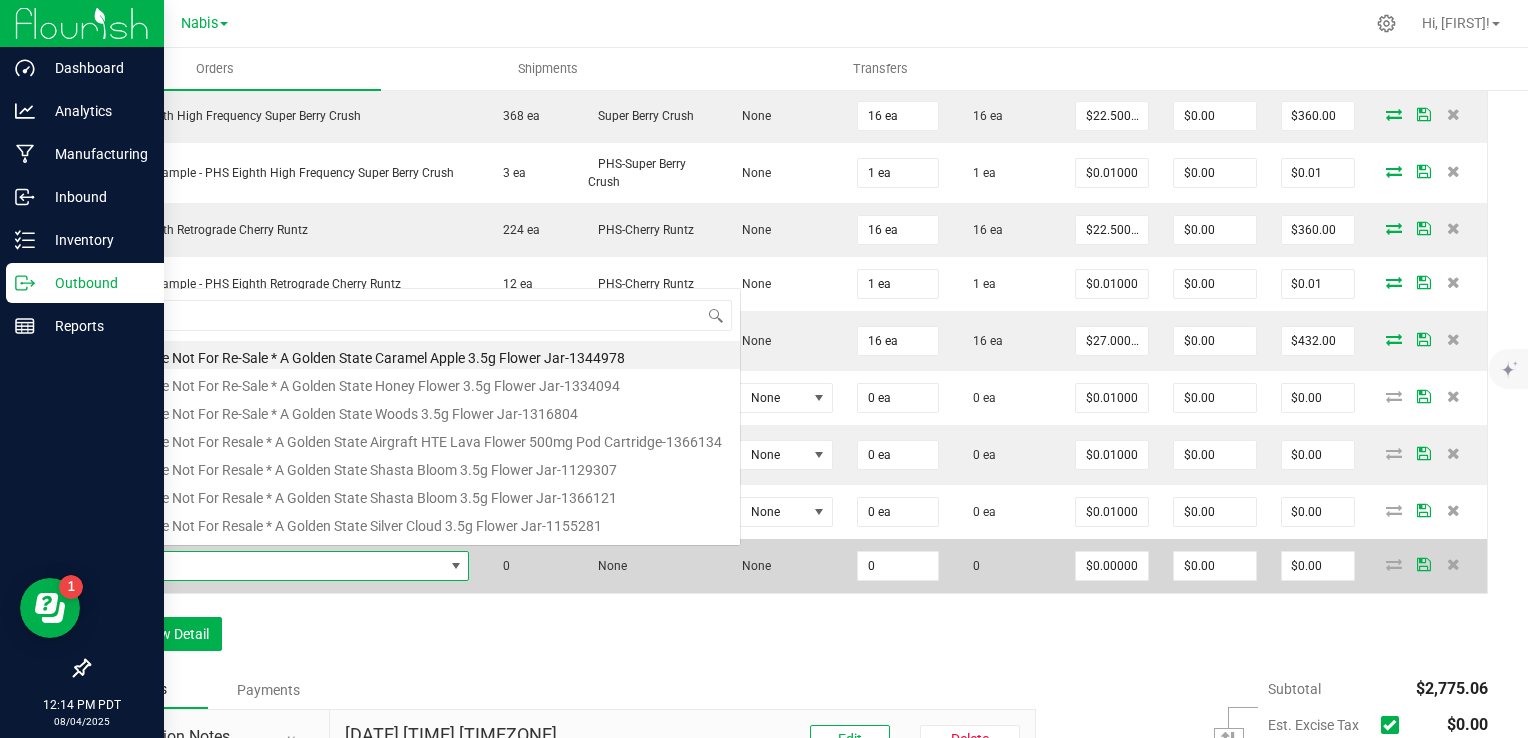 scroll, scrollTop: 0, scrollLeft: 0, axis: both 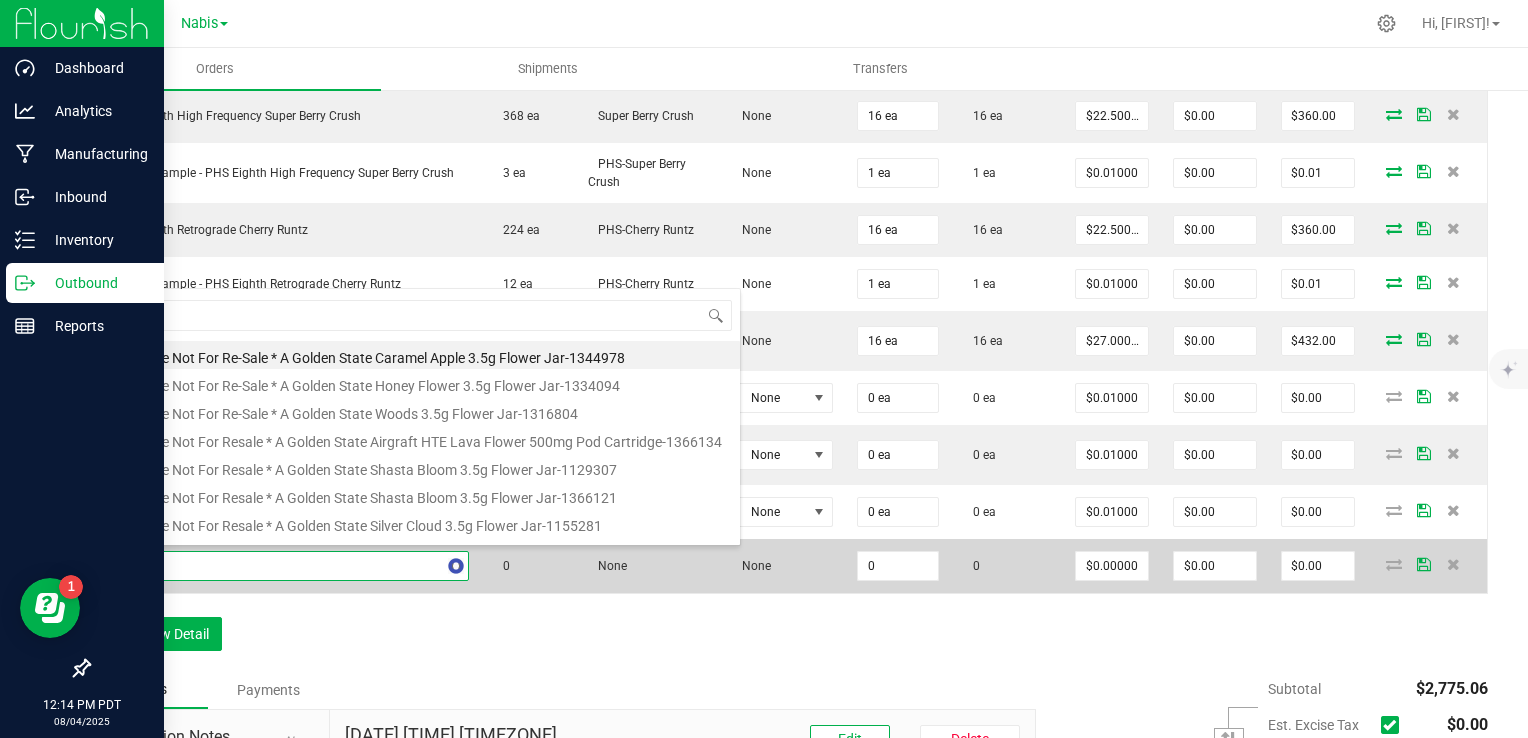 type on "comp" 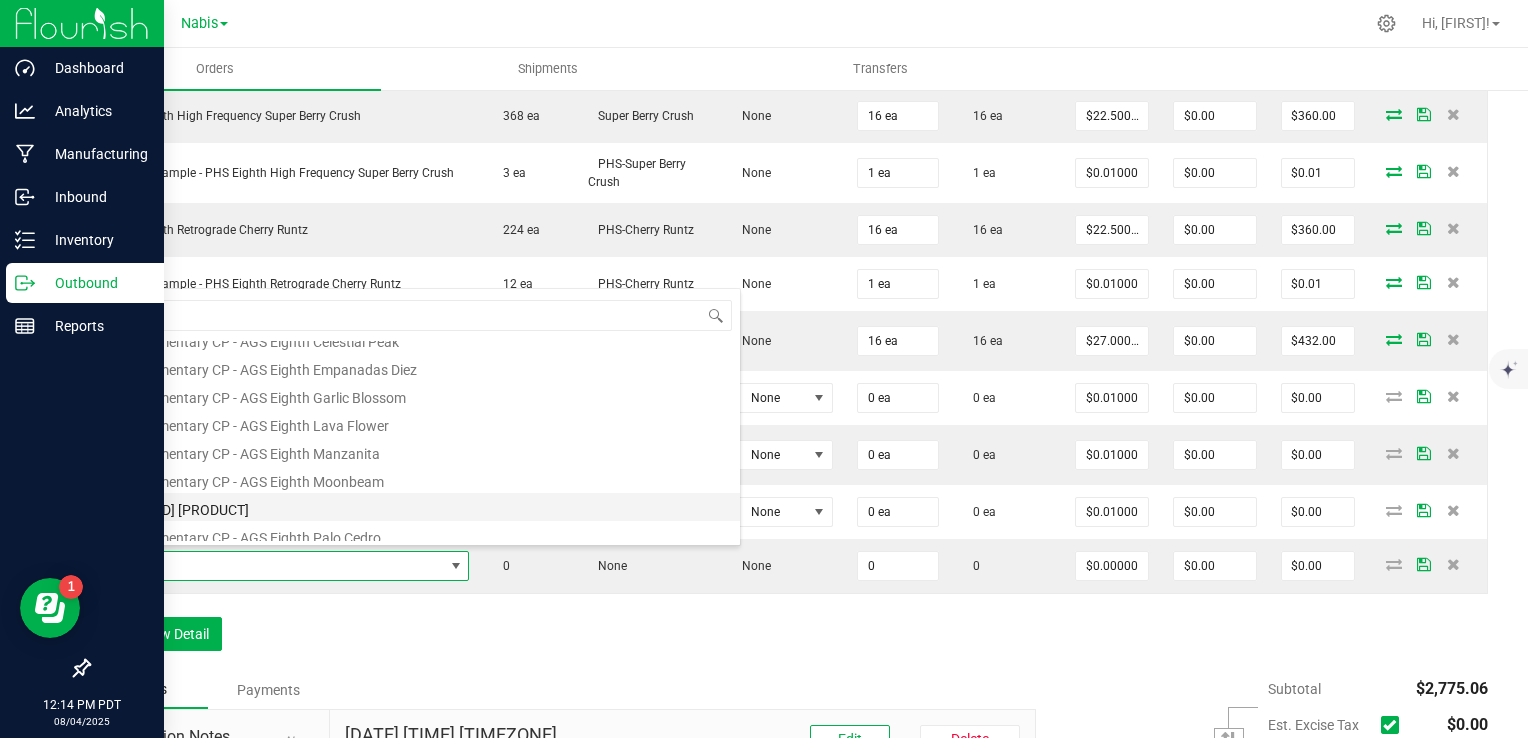 scroll, scrollTop: 200, scrollLeft: 0, axis: vertical 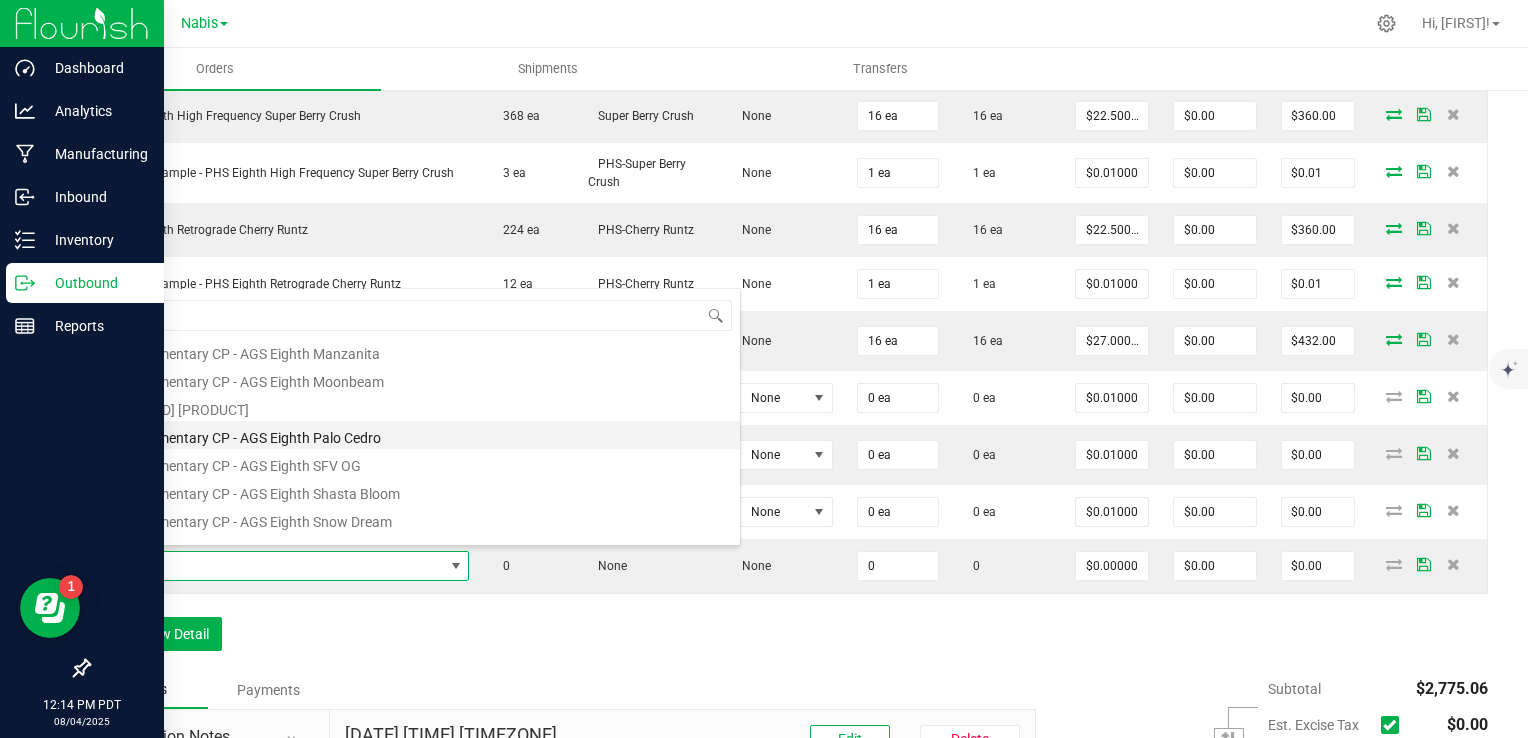 click on "Complimentary CP - AGS Eighth Palo Cedro" at bounding box center (421, 435) 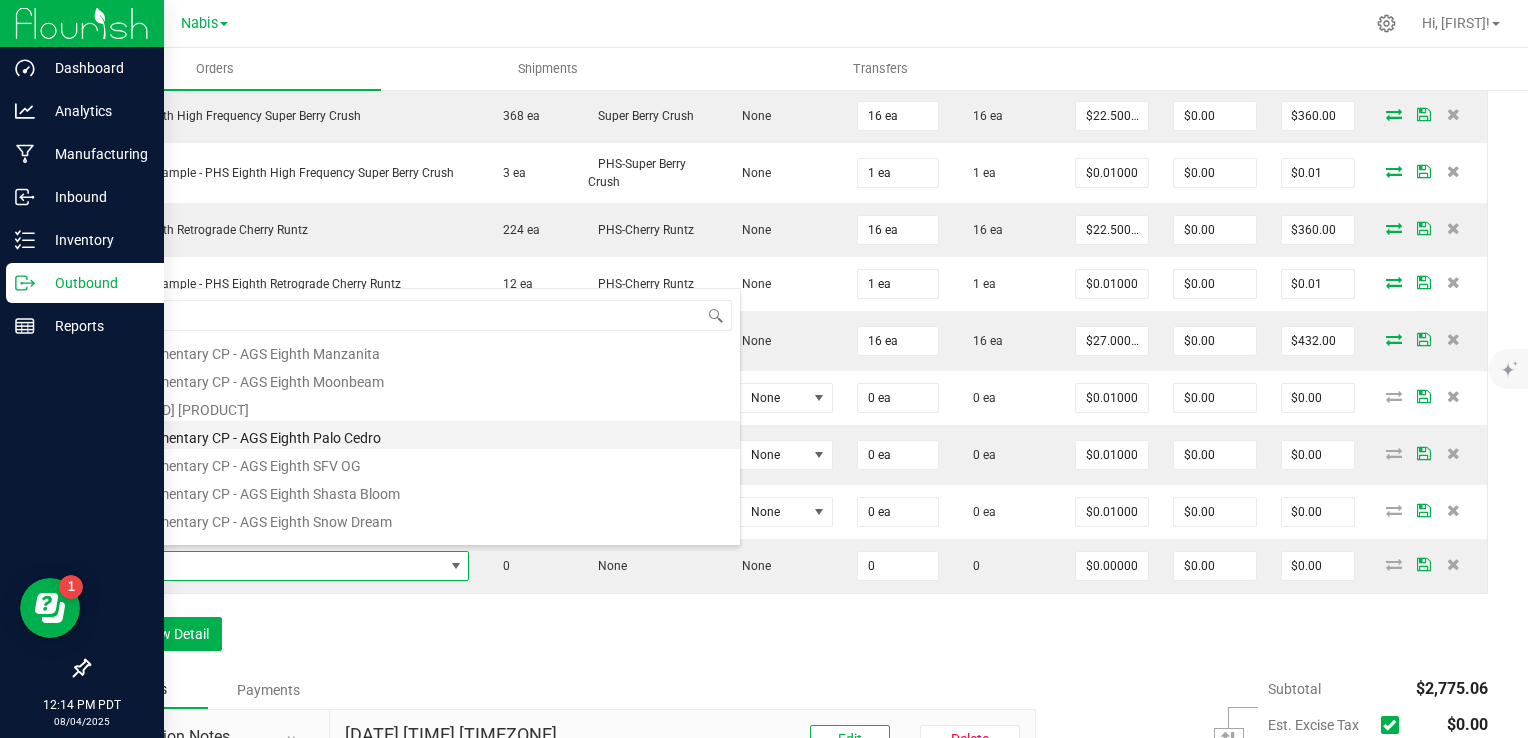 type on "0 ea" 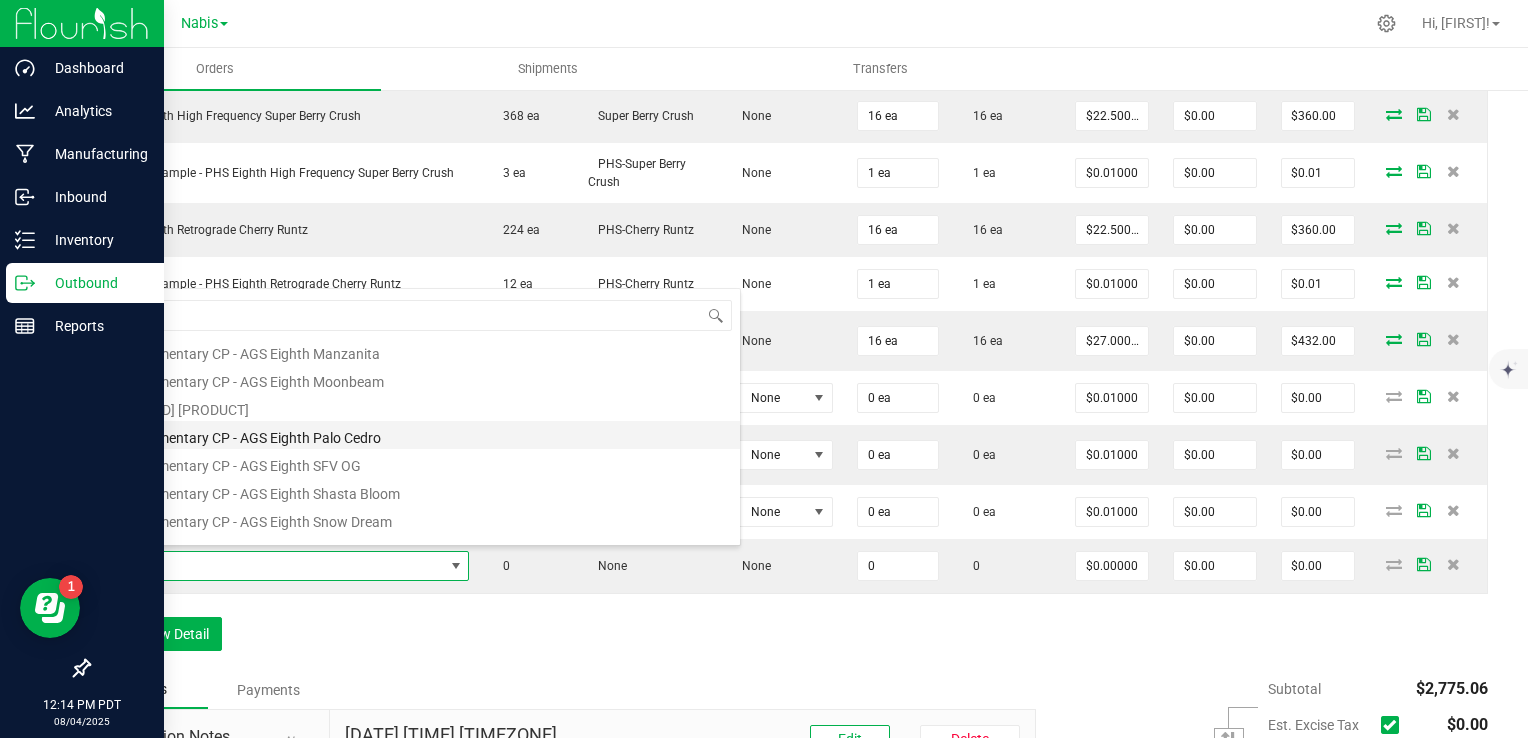 type on "$0.01000" 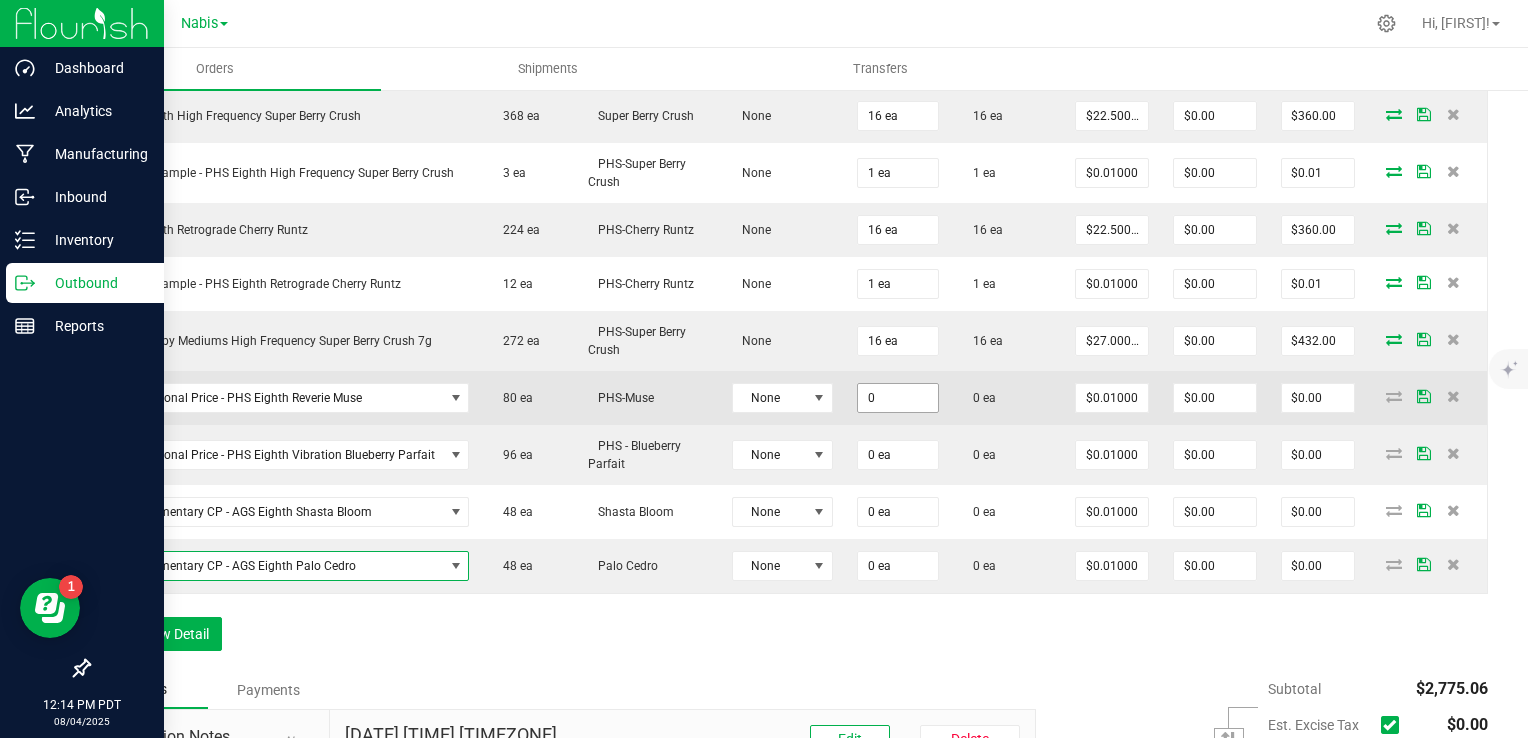 click on "0" at bounding box center [898, 398] 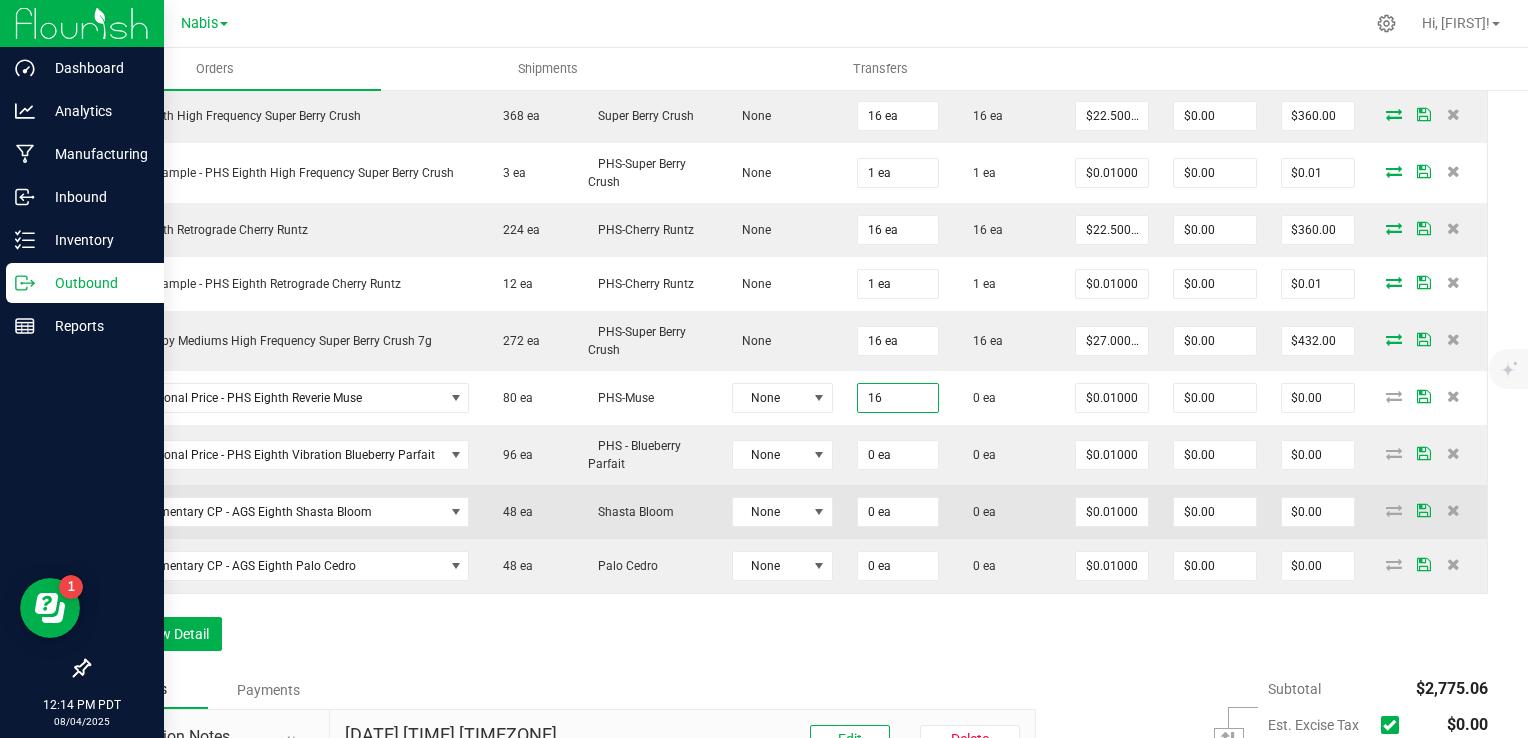 click on "0 ea" at bounding box center (898, 512) 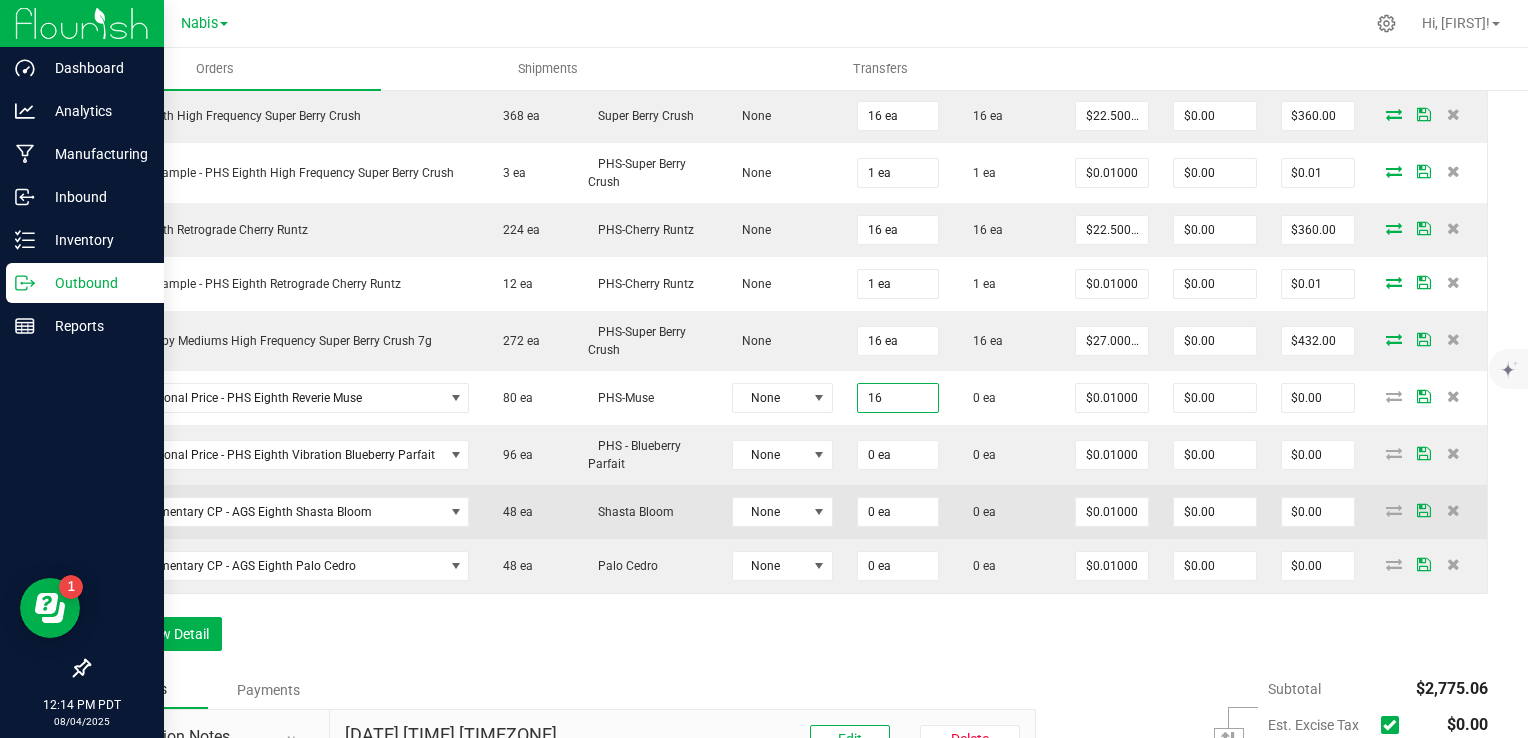 type on "16 ea" 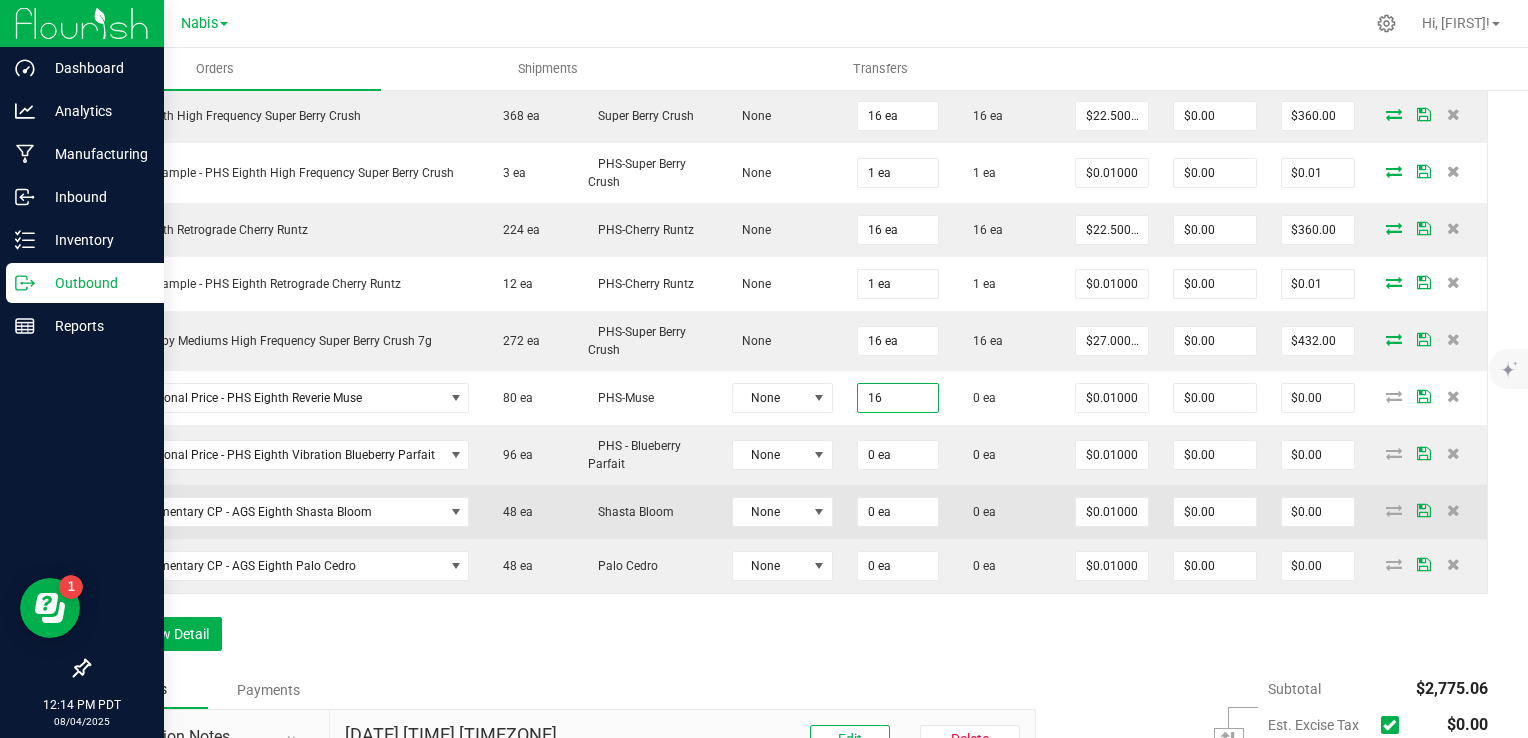 type on "$0.16" 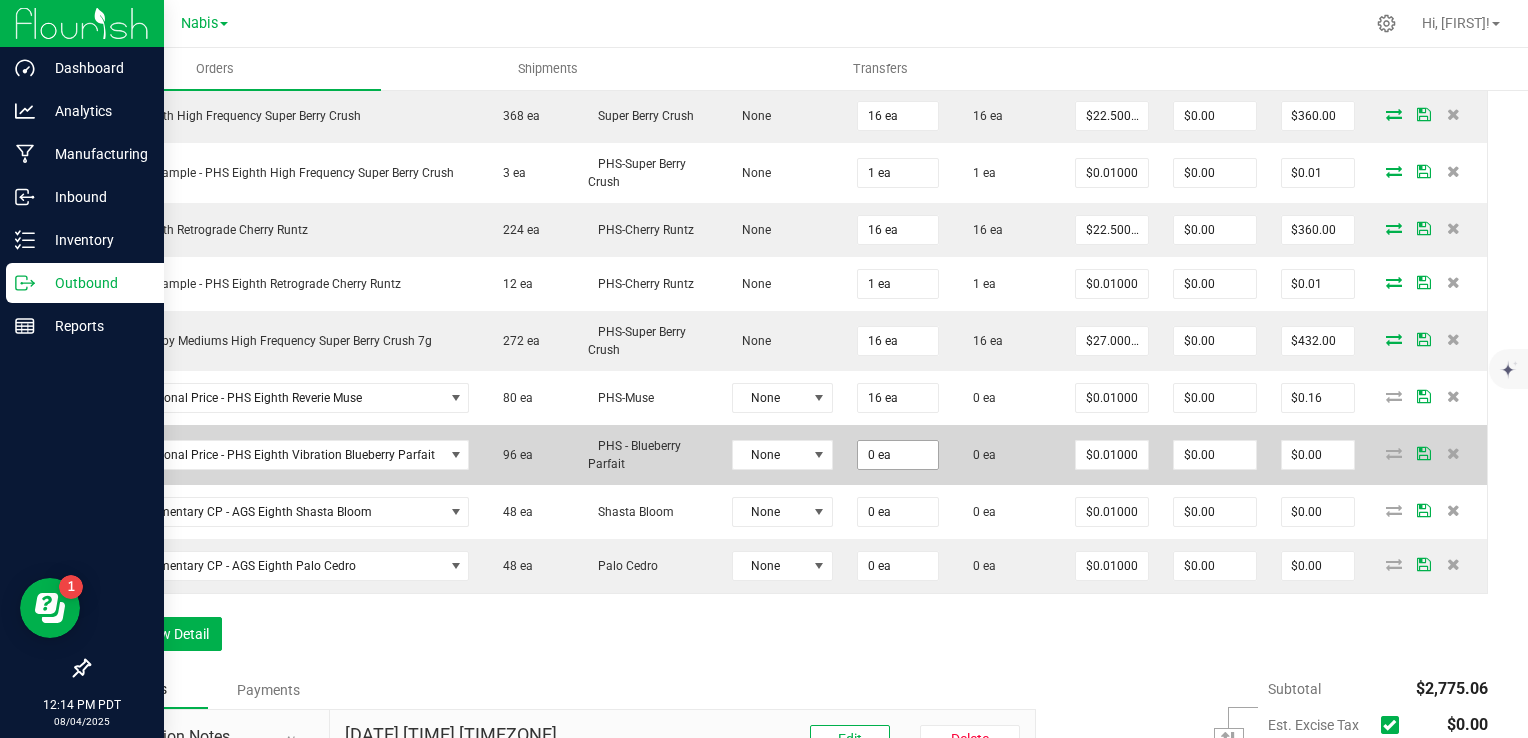 click on "0 ea" at bounding box center [898, 455] 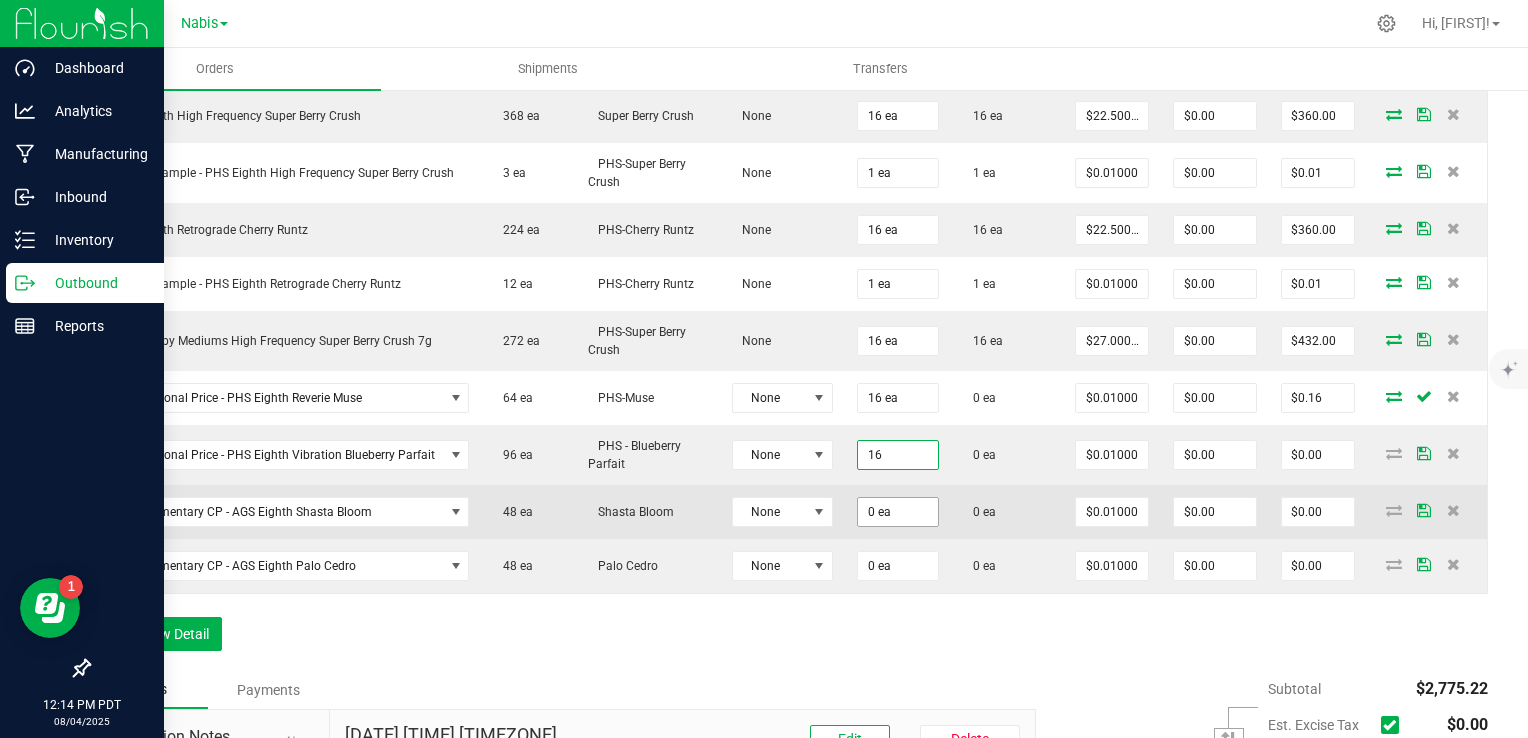 click on "0 ea" at bounding box center (898, 512) 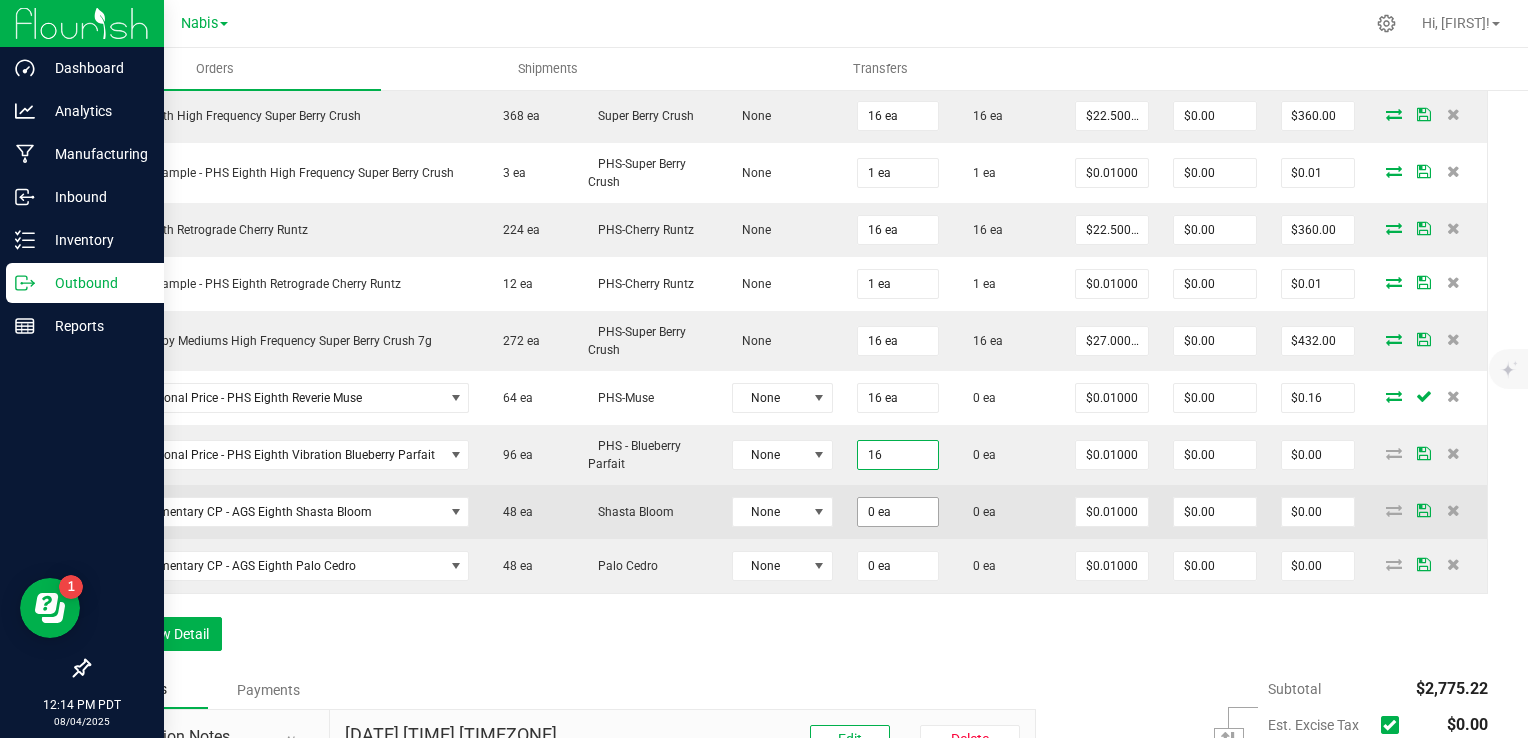 type on "16 ea" 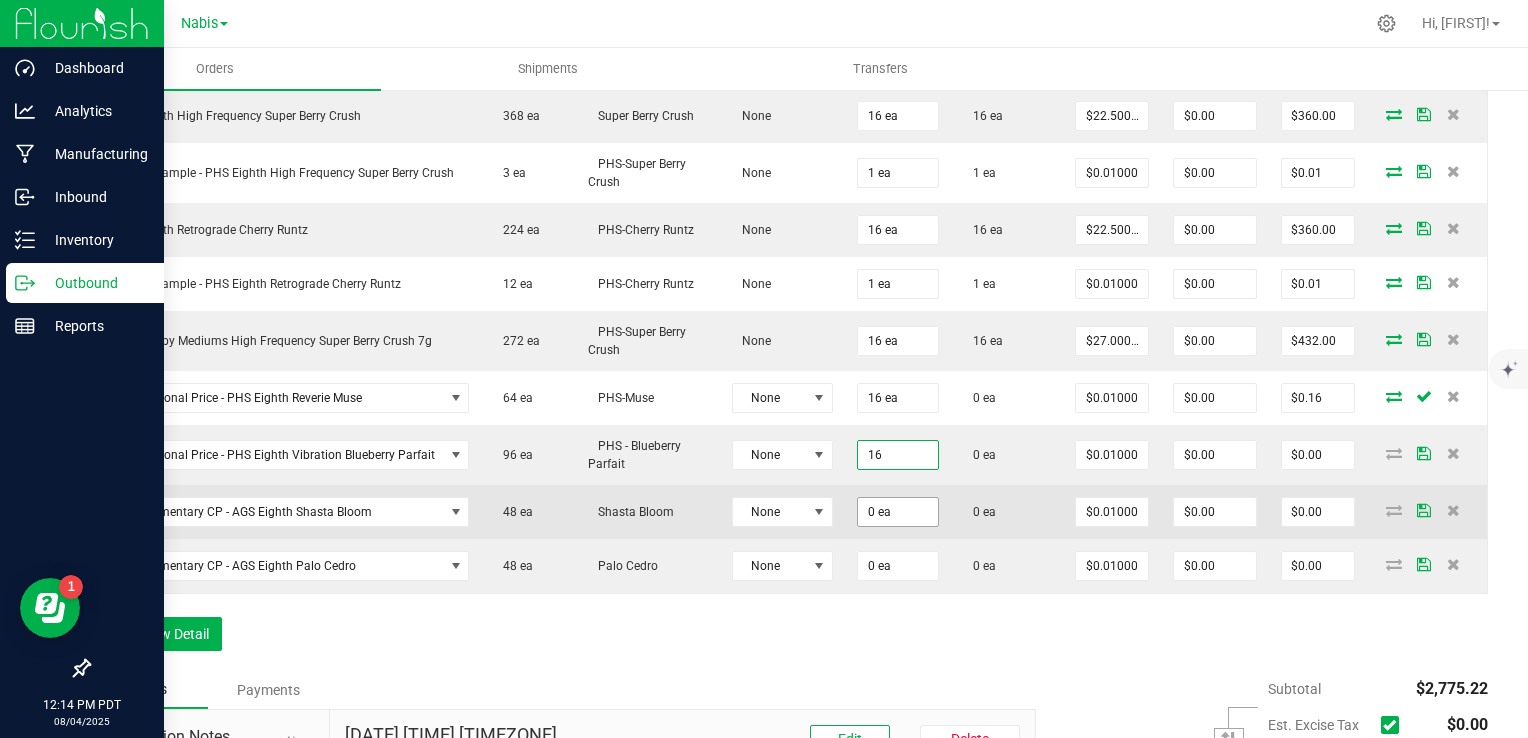type on "$0.16" 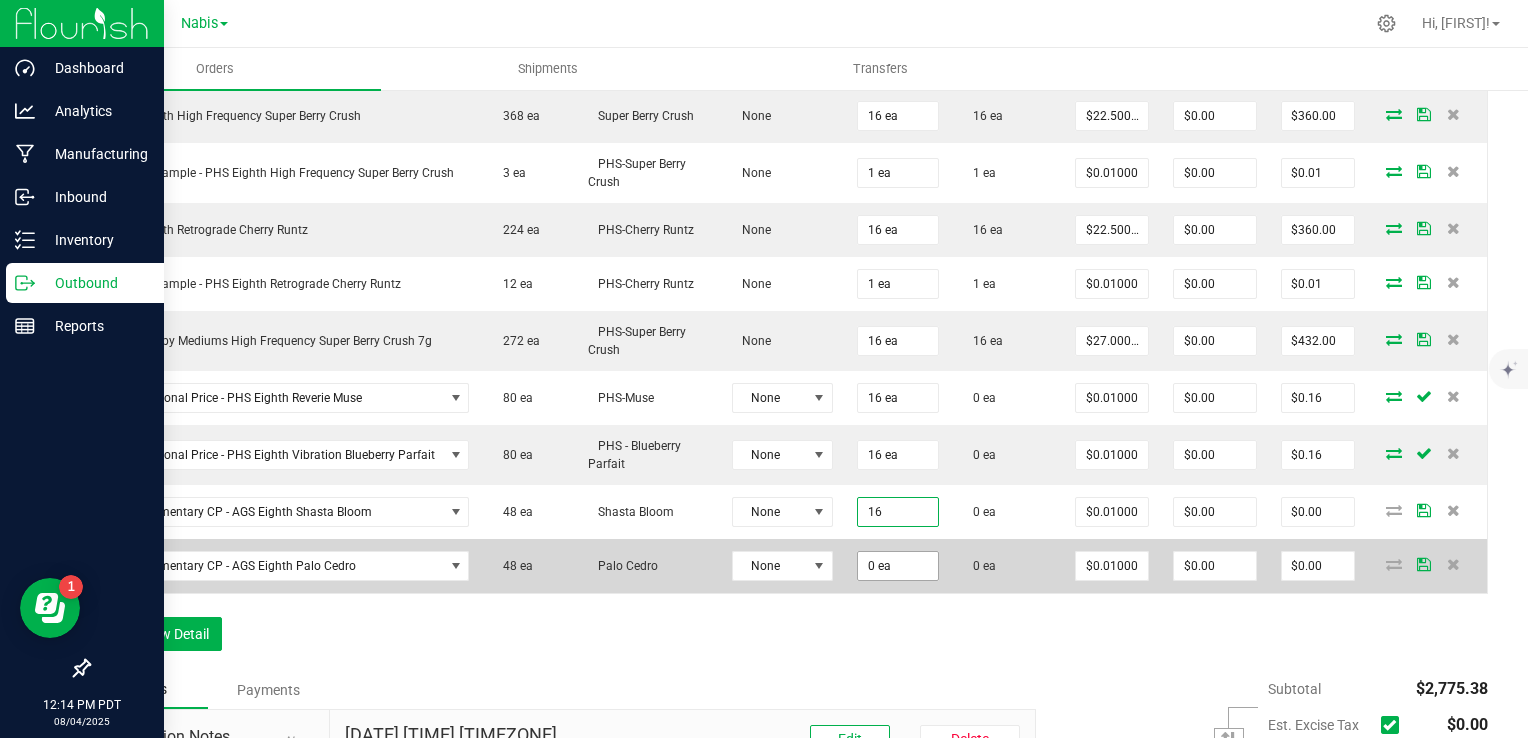 click on "0 ea" at bounding box center (898, 566) 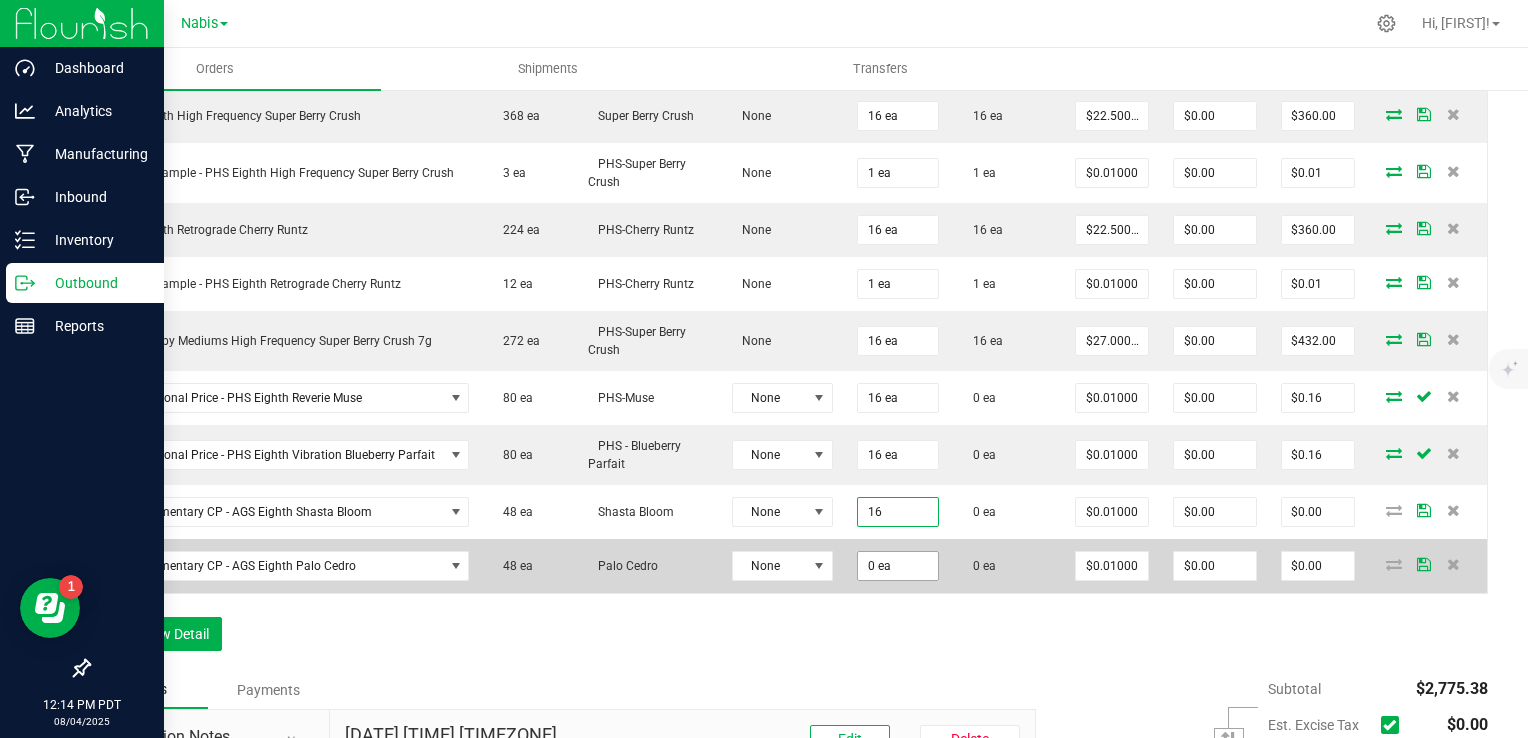 type on "16 ea" 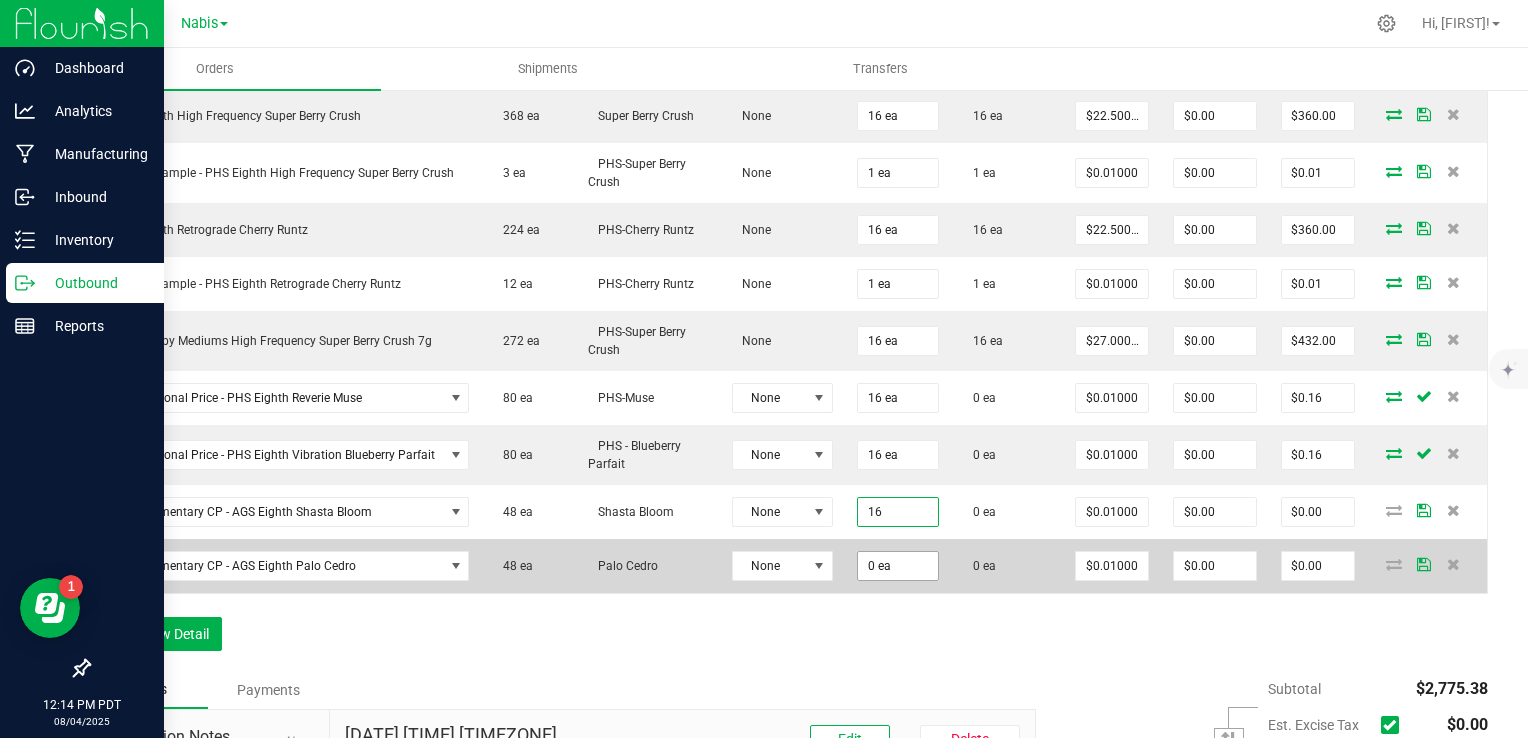 type on "$0.16" 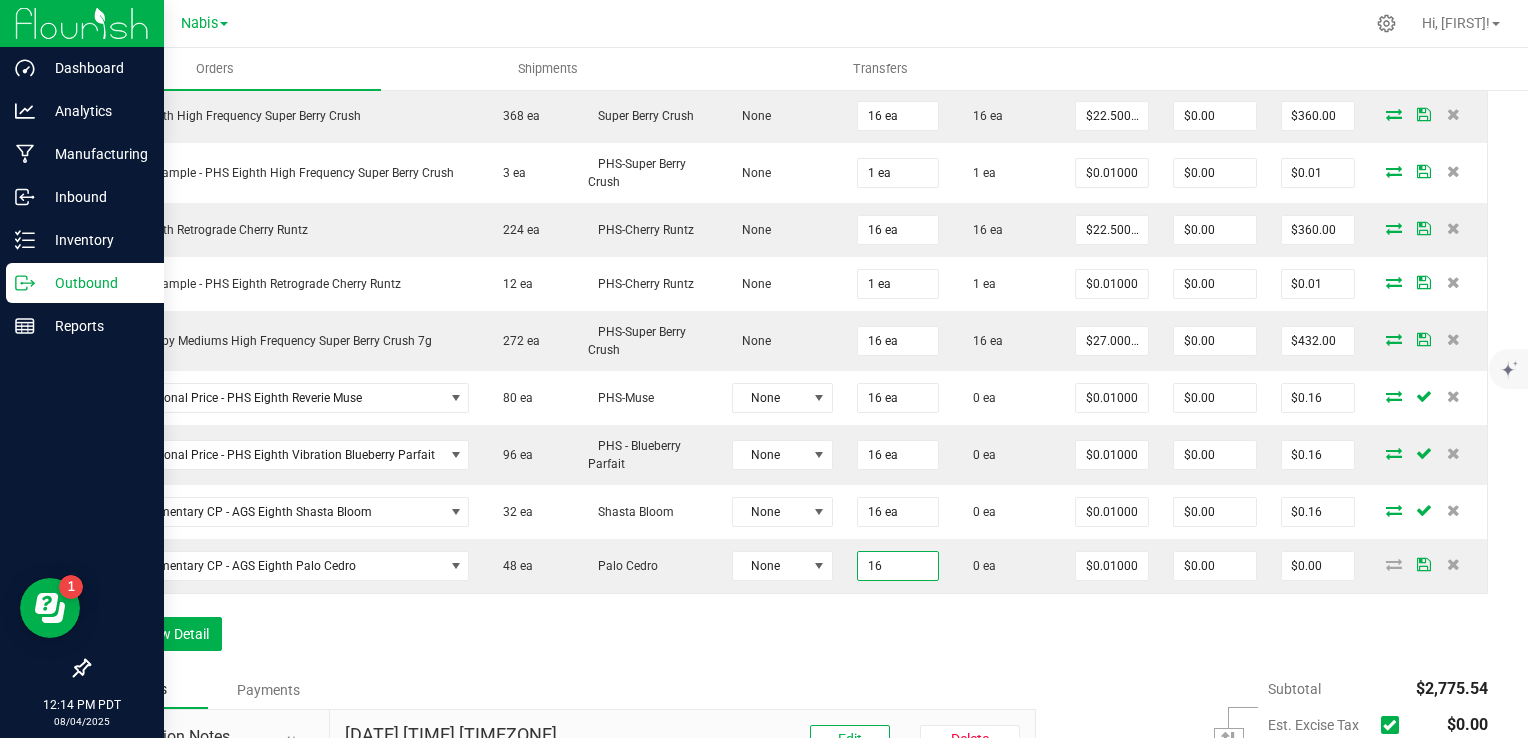 type on "16 ea" 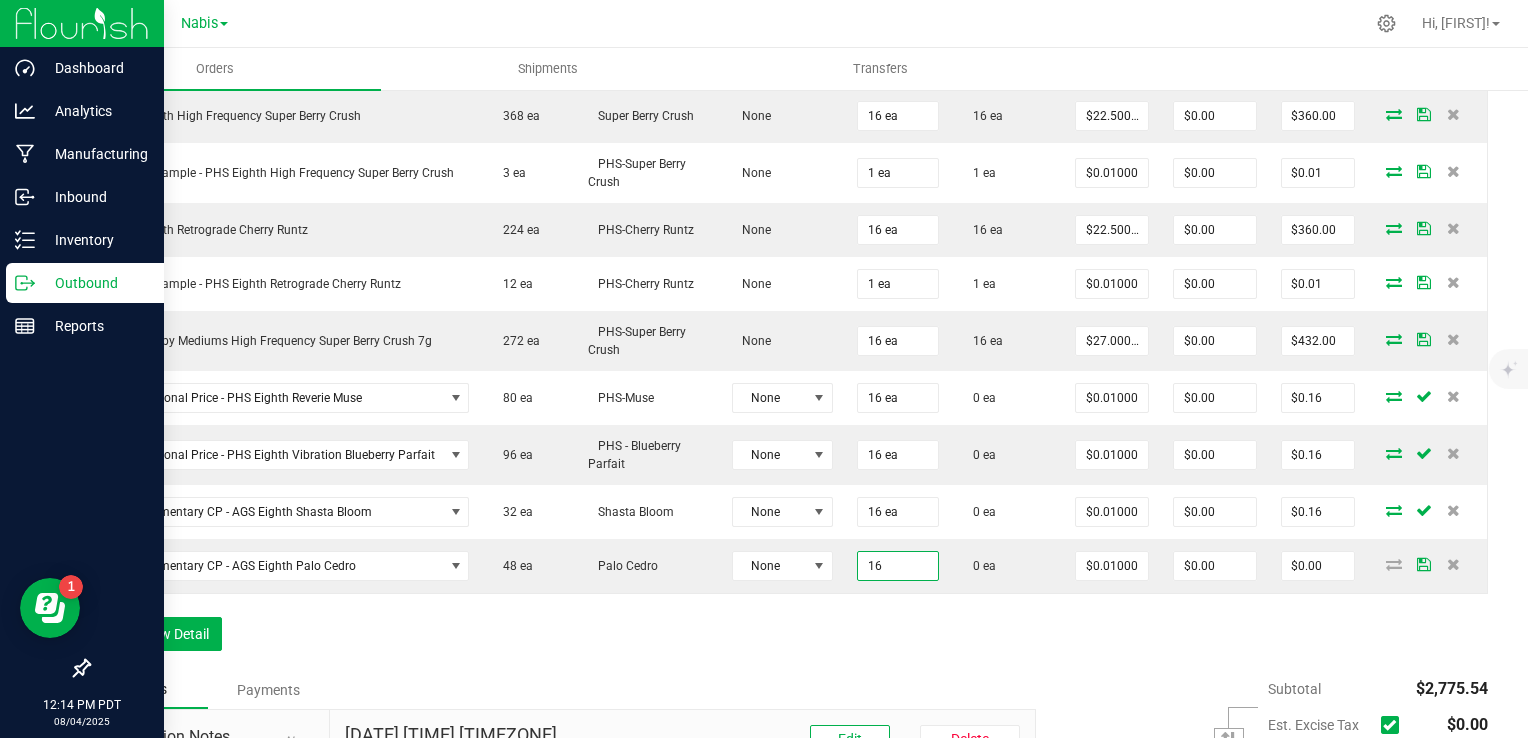 type on "$0.16" 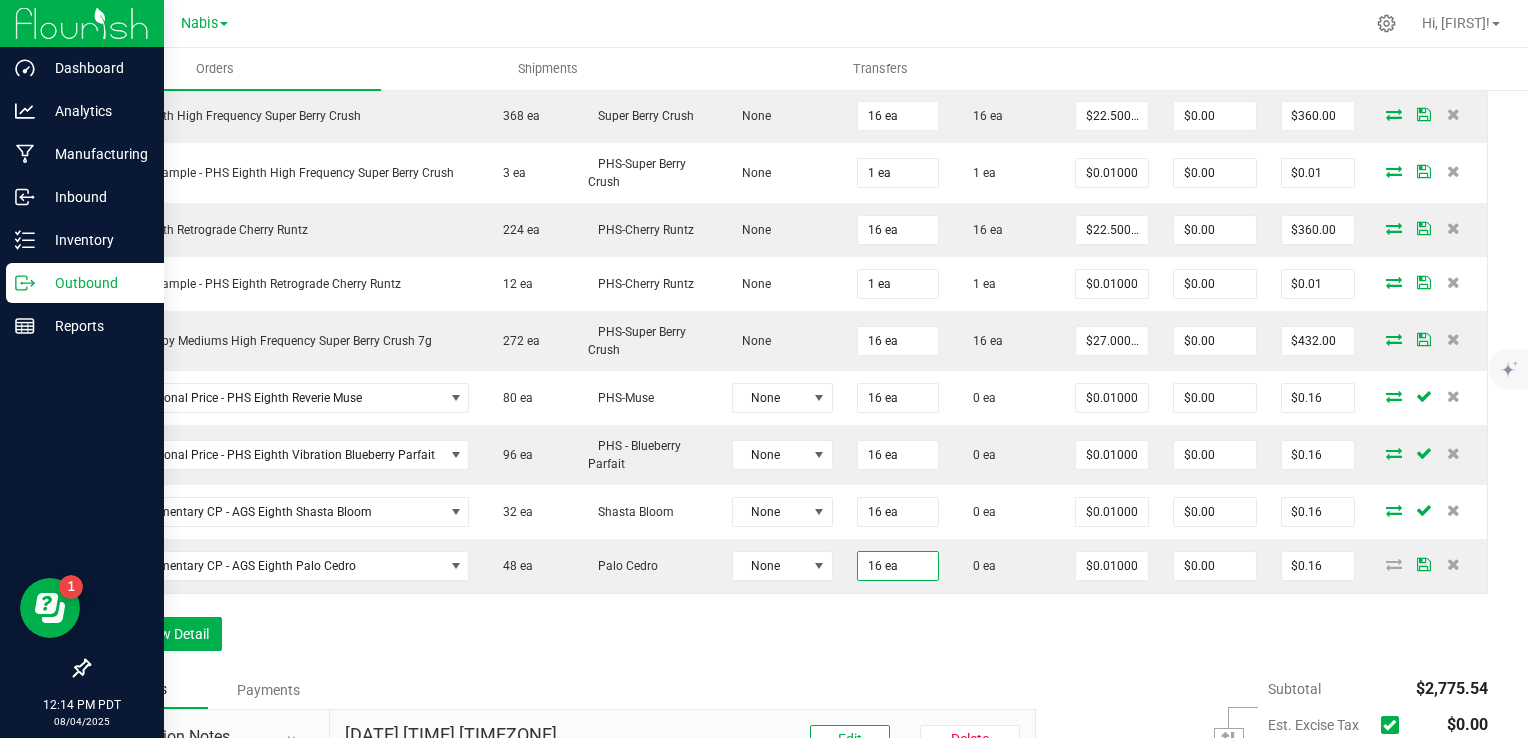 click on "Item Sellable Strain Lot Number Qty Ordered Qty Allocated Unit Price Line Discount Total Actions [PRODUCT] - [QUANTITY] [PRODUCT] None [QUANTITY] [QUANTITY] [CURRENCY] [CURRENCY] [CURRENCY] Display Sample - [PRODUCT] [QUANTITY] [PRODUCT] None [QUANTITY] [QUANTITY] [CURRENCY] [CURRENCY] [CURRENCY] [PRODUCT] - [QUANTITY] None [QUANTITY] [QUANTITY] [CURRENCY] [CURRENCY] [CURRENCY] Display Sample - [PRODUCT] - [QUANTITY] [PRODUCT] None [QUANTITY] [QUANTITY] [CURRENCY] [CURRENCY] [CURRENCY] [PRODUCT] [QUANTITY] [PRODUCT] None [QUANTITY] [QUANTITY] [CURRENCY] [CURRENCY] [CURRENCY] Display Sample - [PRODUCT] [QUANTITY] [PRODUCT] None [QUANTITY] [QUANTITY] [CURRENCY] [CURRENCY] [CURRENCY] [PRODUCT] - [PRODUCT] None [QUANTITY] [QUANTITY] [CURRENCY] [CURRENCY] [CURRENCY]" at bounding box center [788, 192] 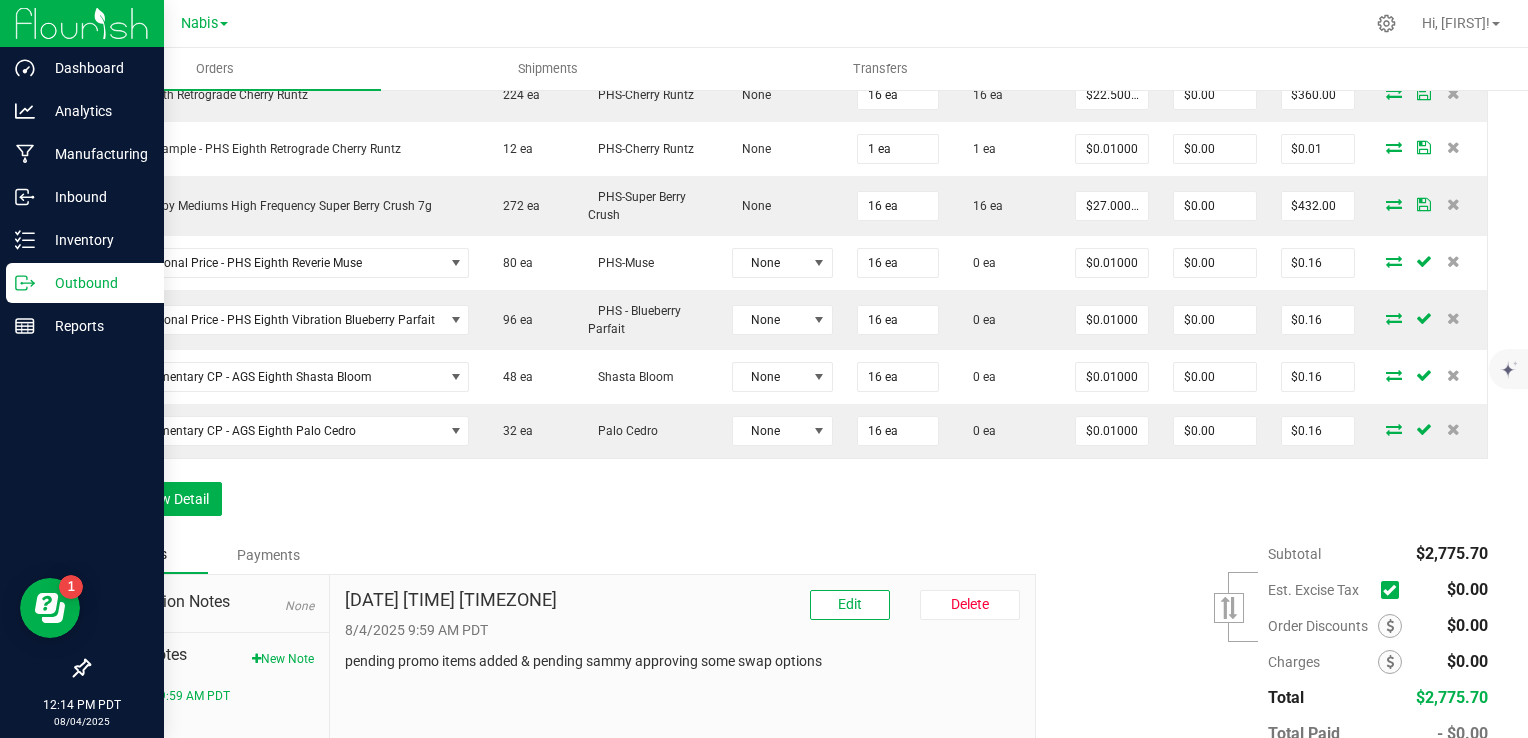 scroll, scrollTop: 1000, scrollLeft: 0, axis: vertical 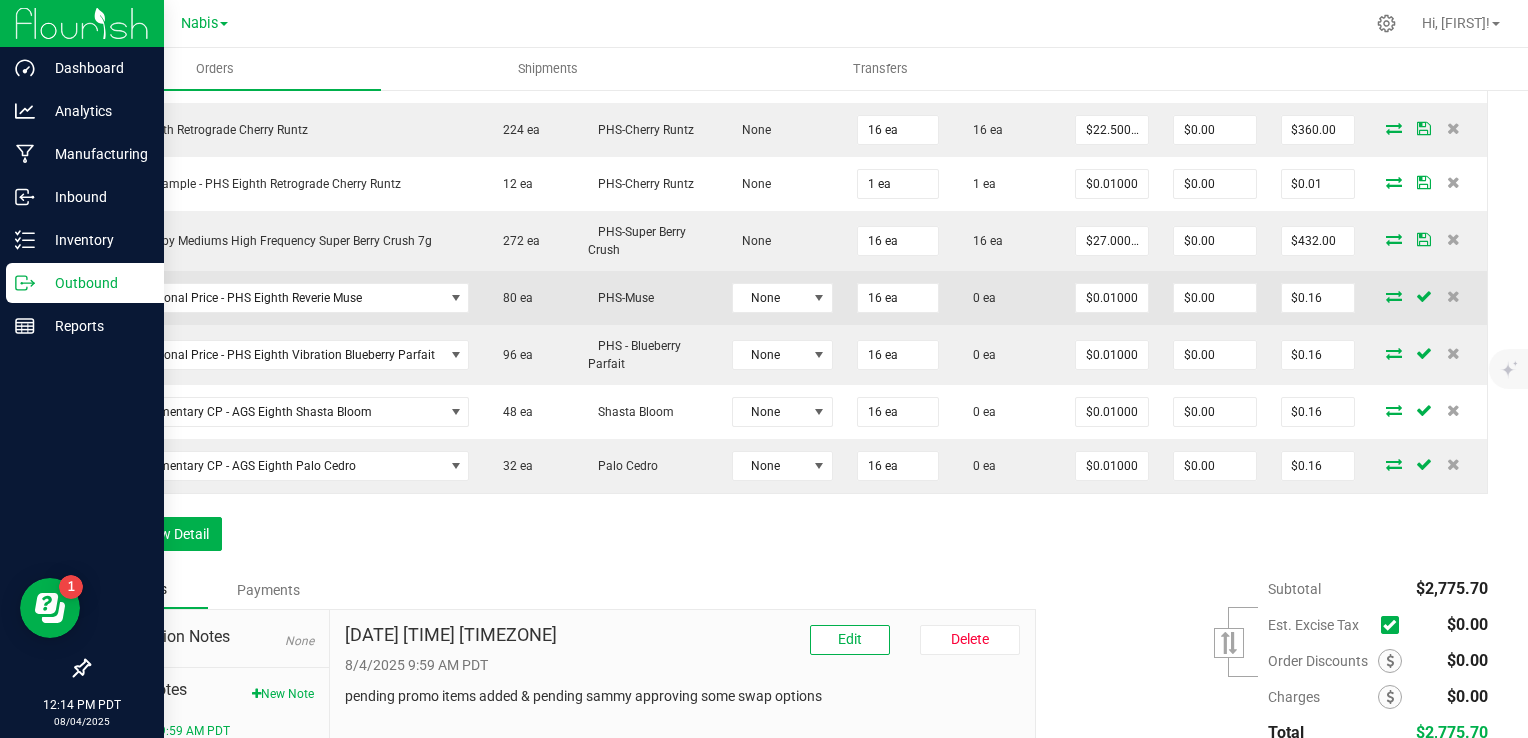 click at bounding box center (1394, 296) 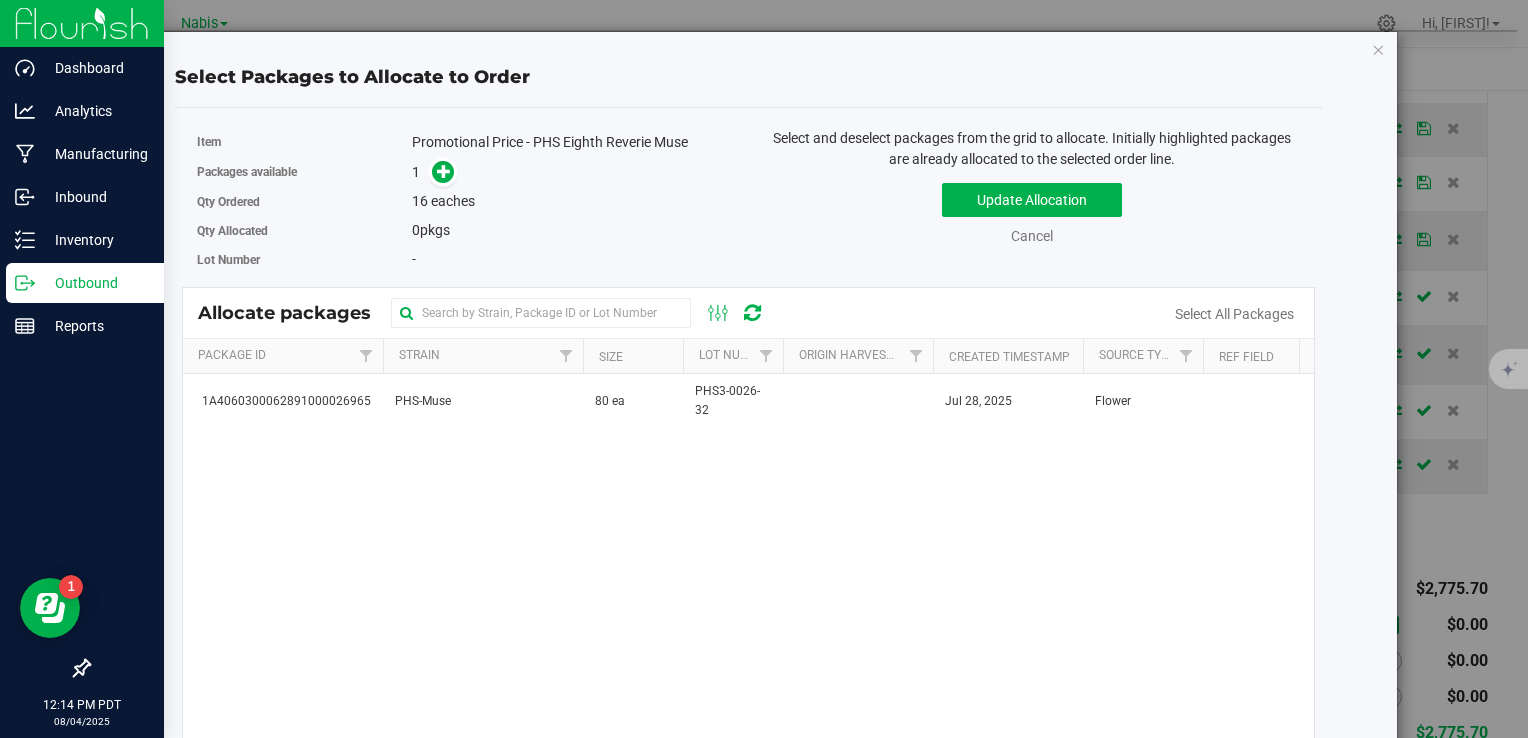 click on "1A4060300062891000026965  PHS-Muse
80 ea
PHS3-0026-32  Jul 28, 2025  Flower" at bounding box center (748, 624) 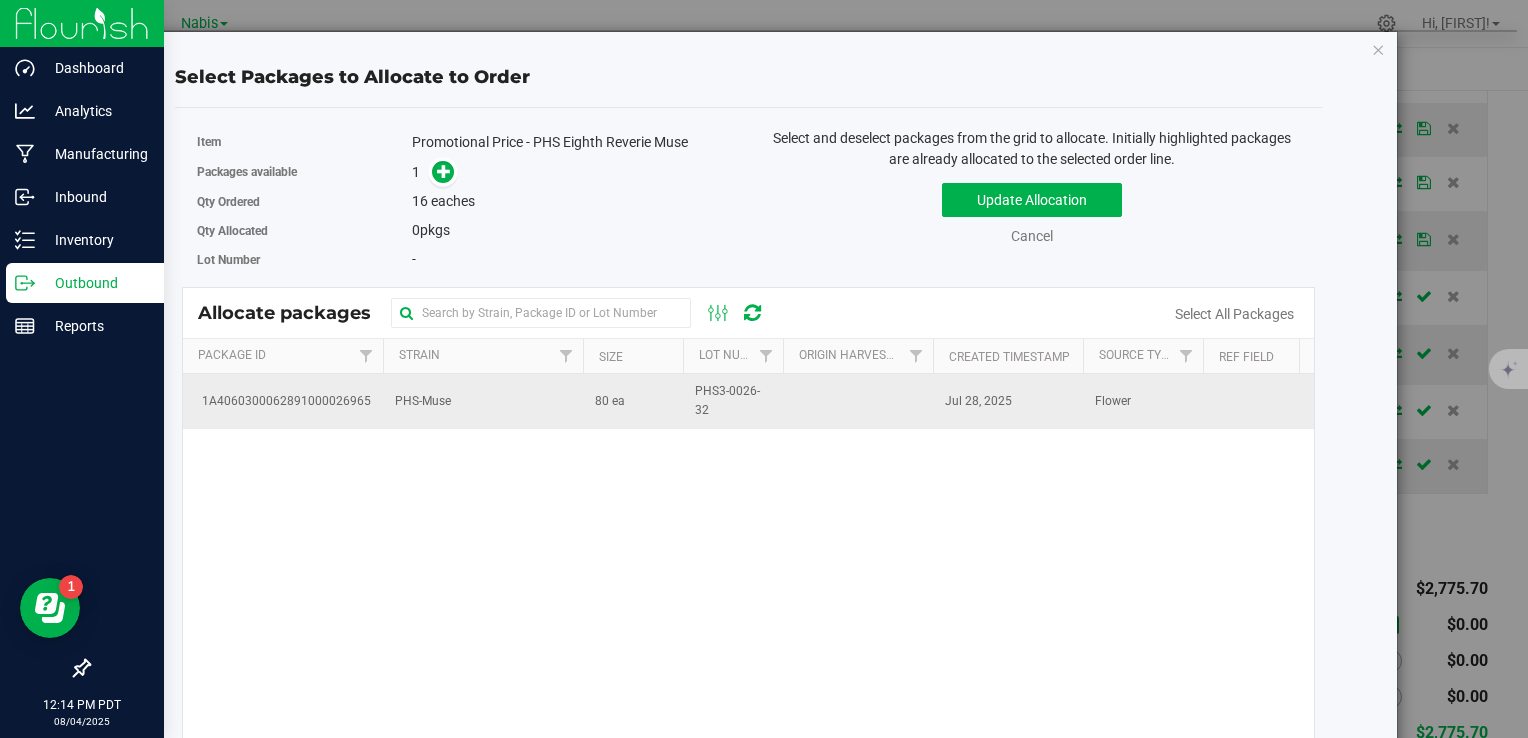 click on "PHS3-0026-32" at bounding box center (733, 401) 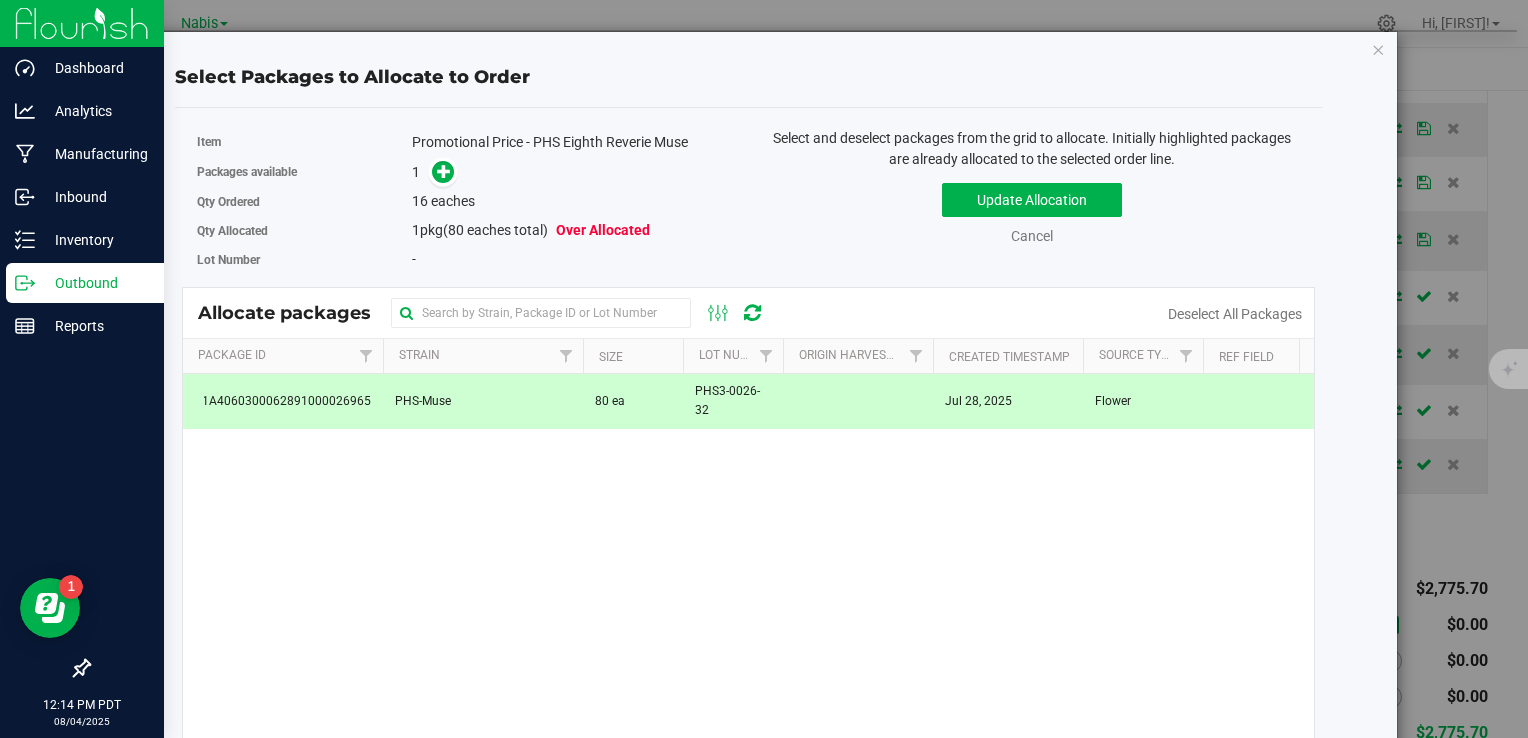 click on "1" at bounding box center (573, 172) 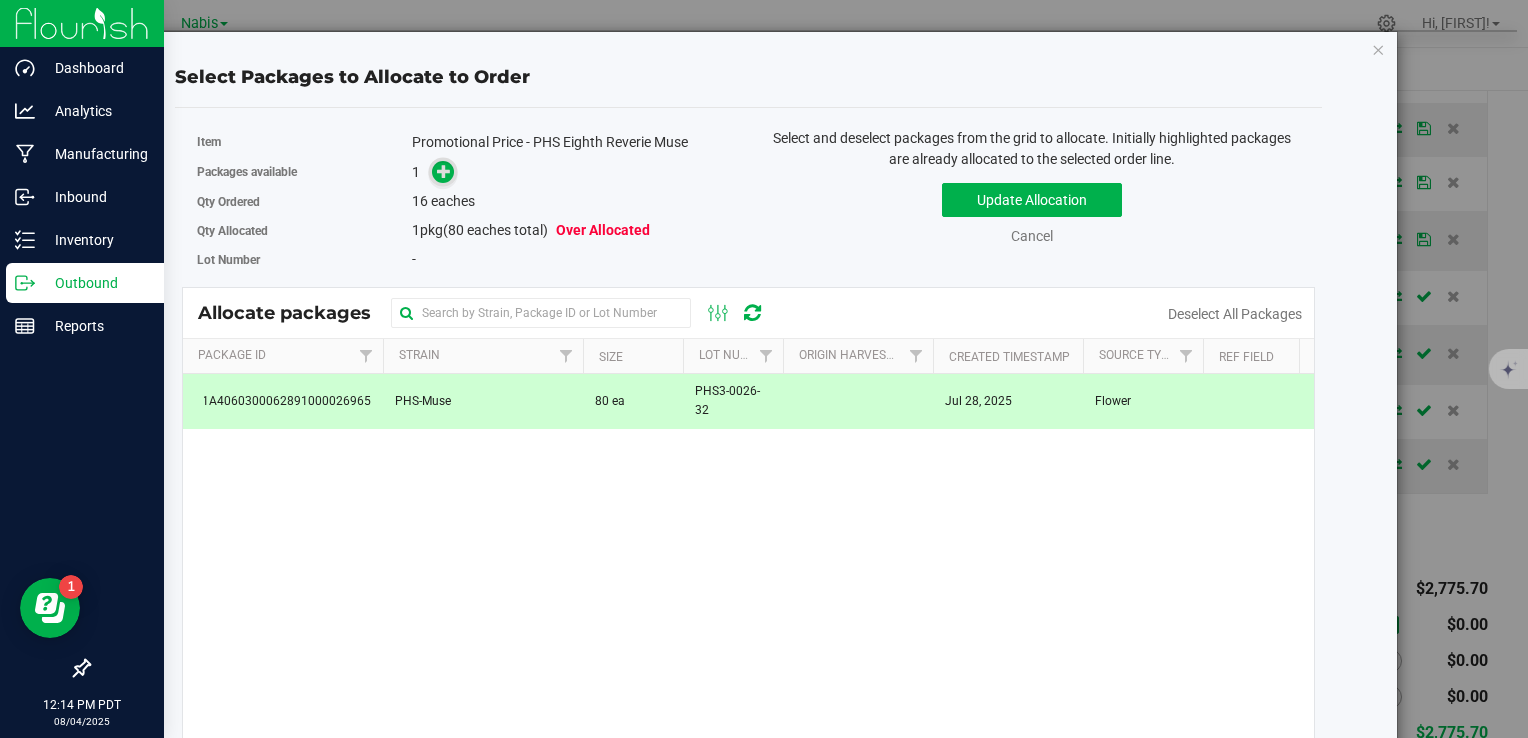 click at bounding box center (444, 171) 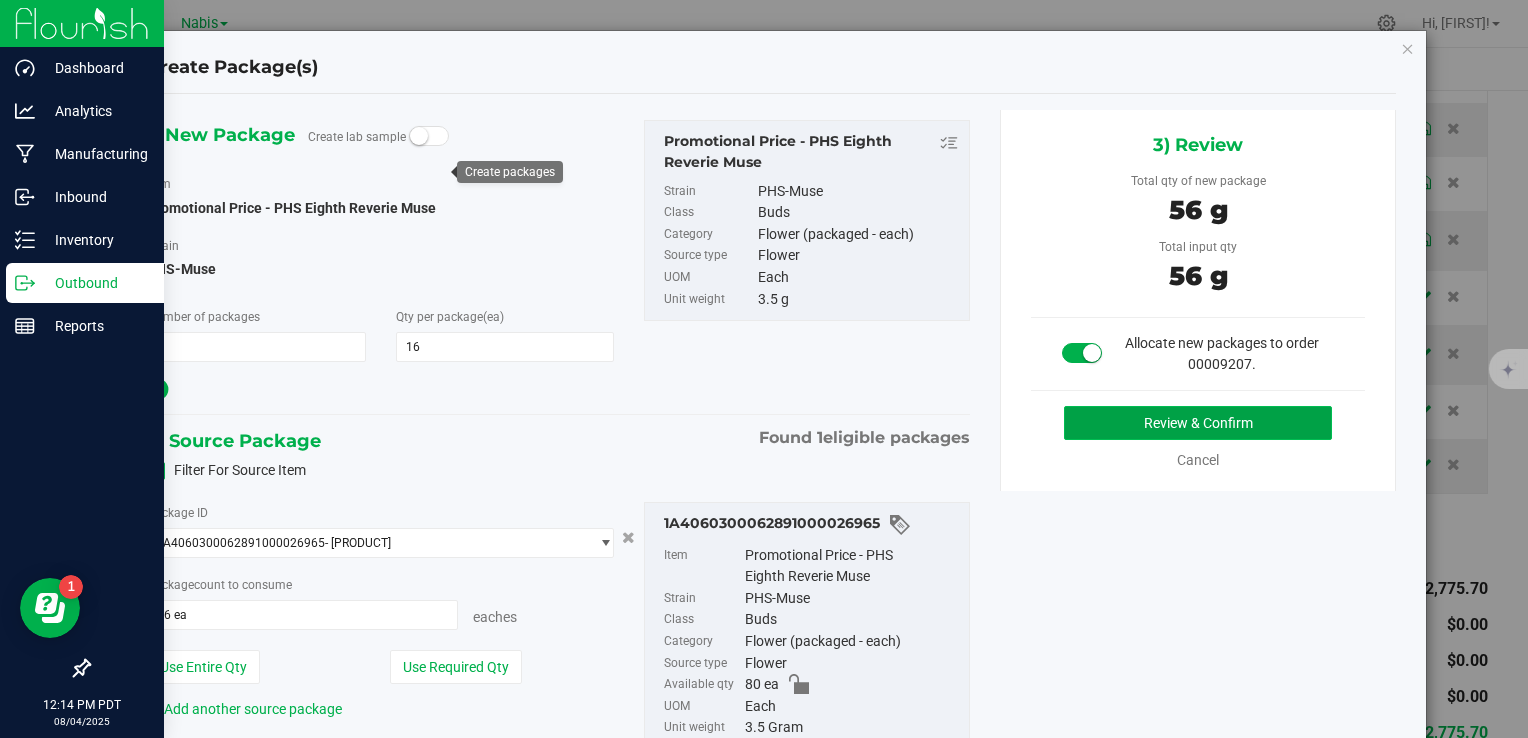 click on "Review & Confirm" at bounding box center [1198, 423] 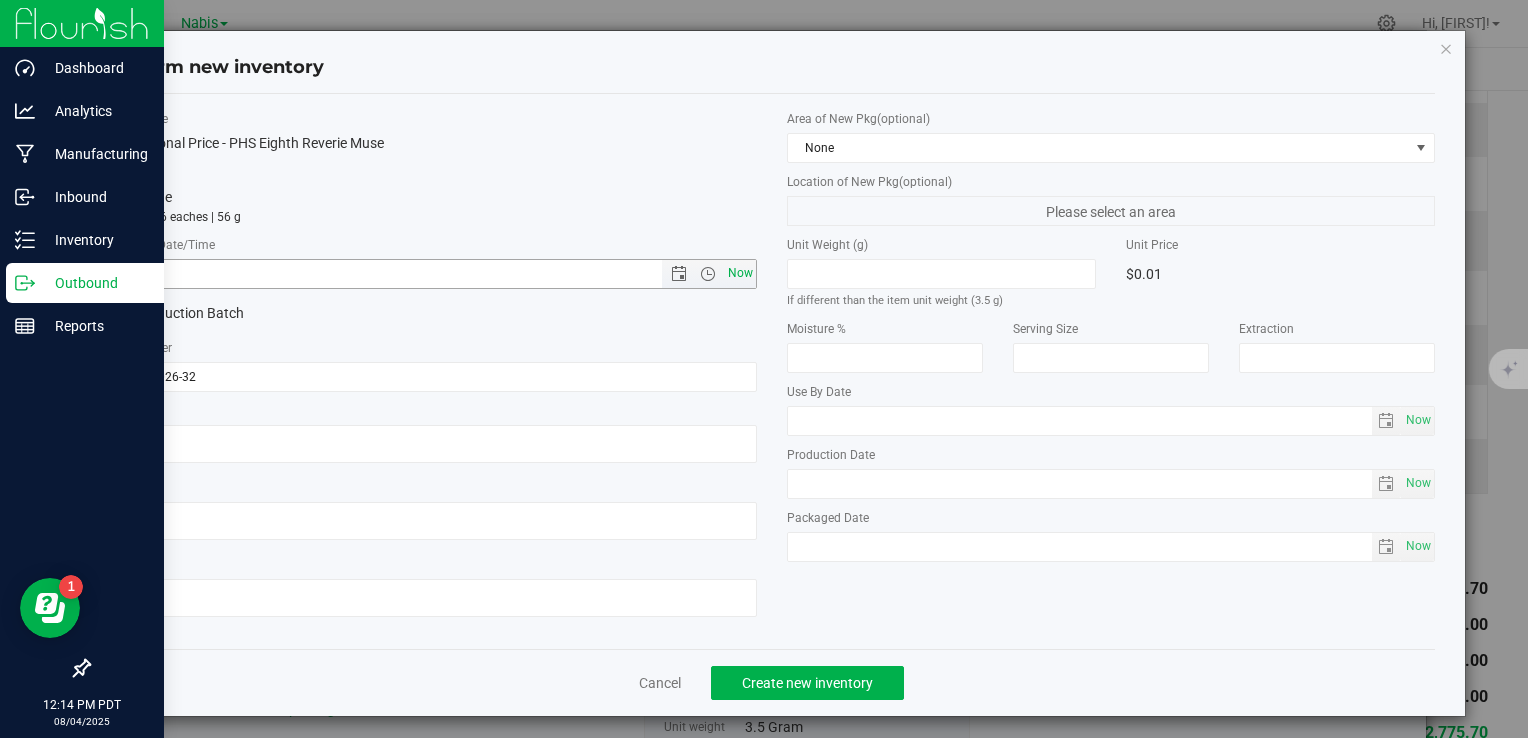 click on "Now" at bounding box center [740, 273] 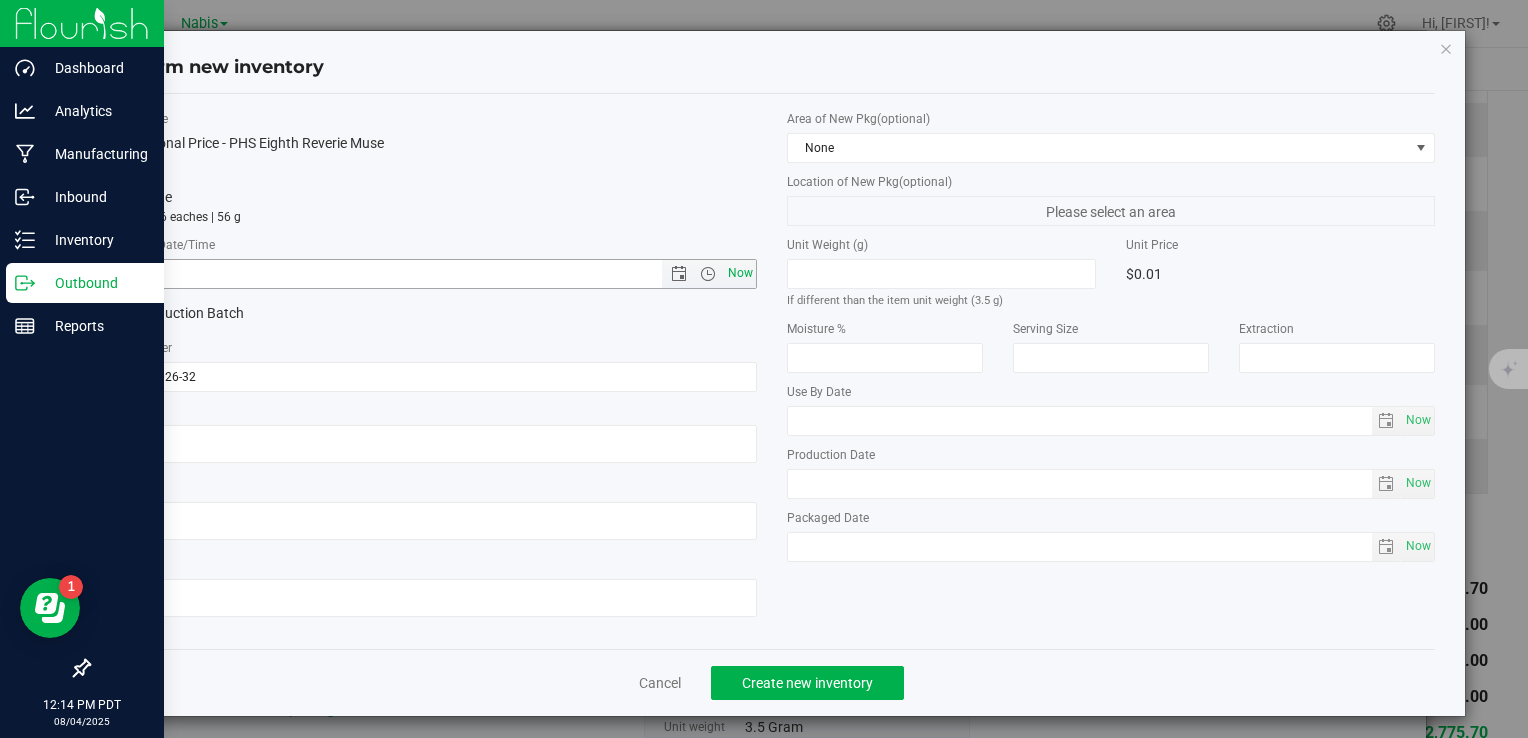 type on "[DATE] [TIME]" 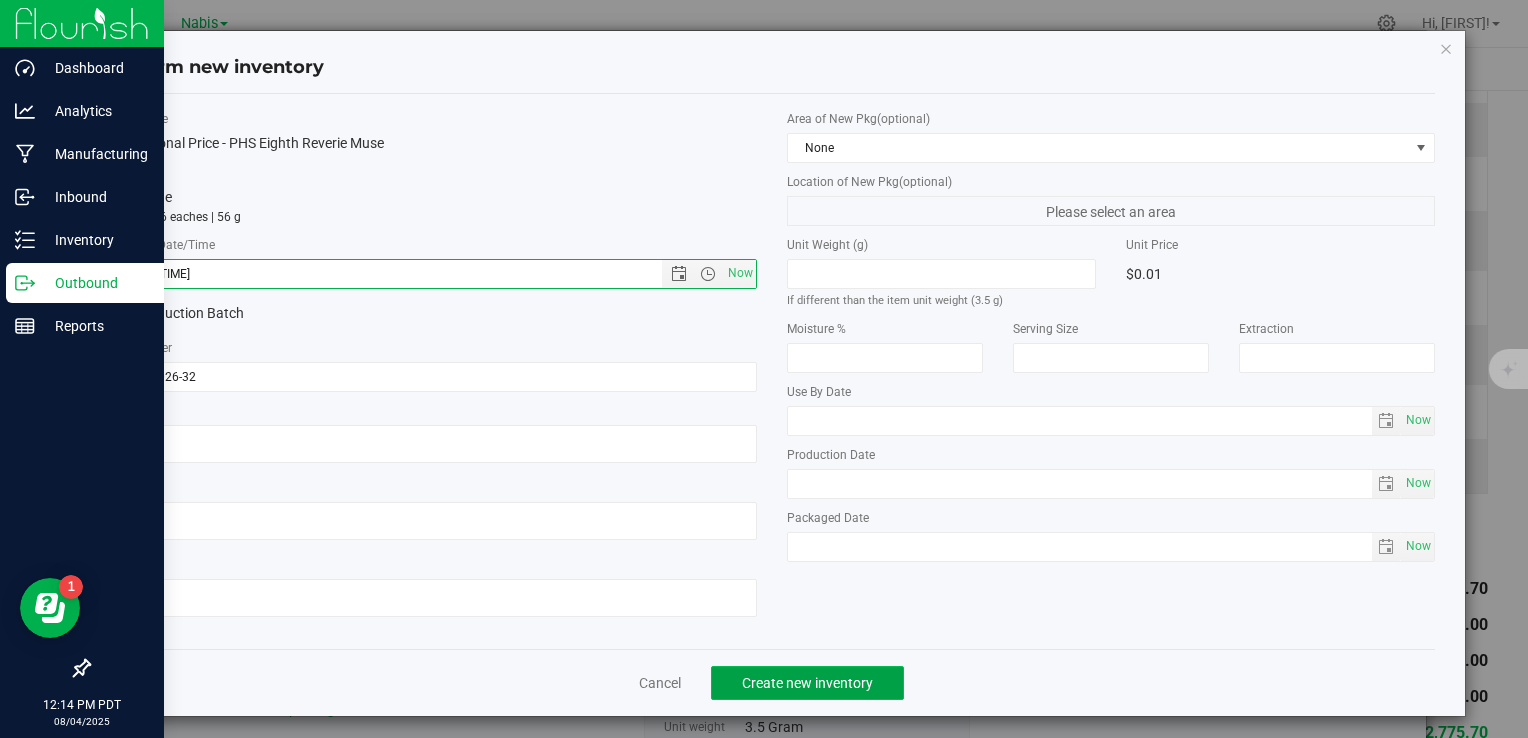 click on "Create new inventory" 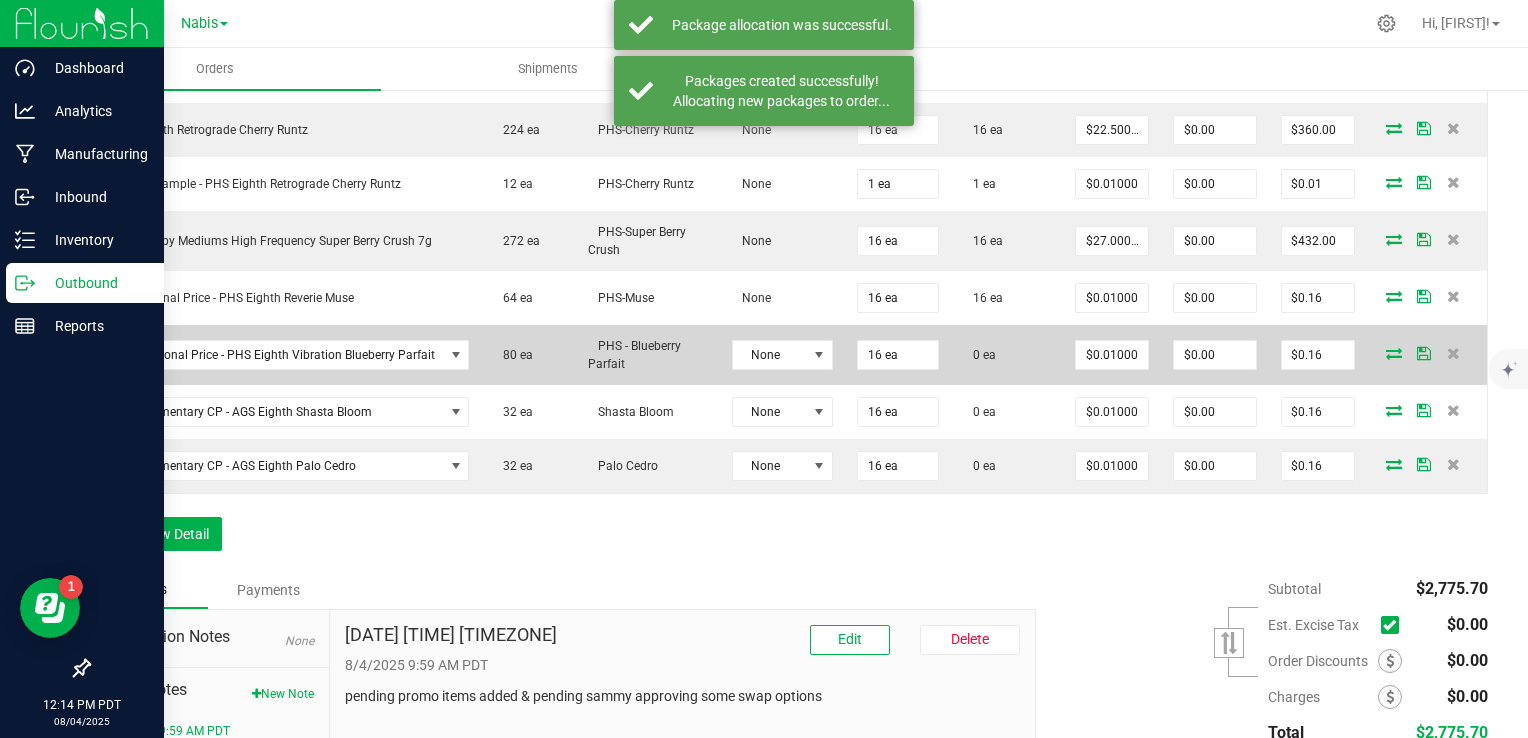 click at bounding box center (1394, 353) 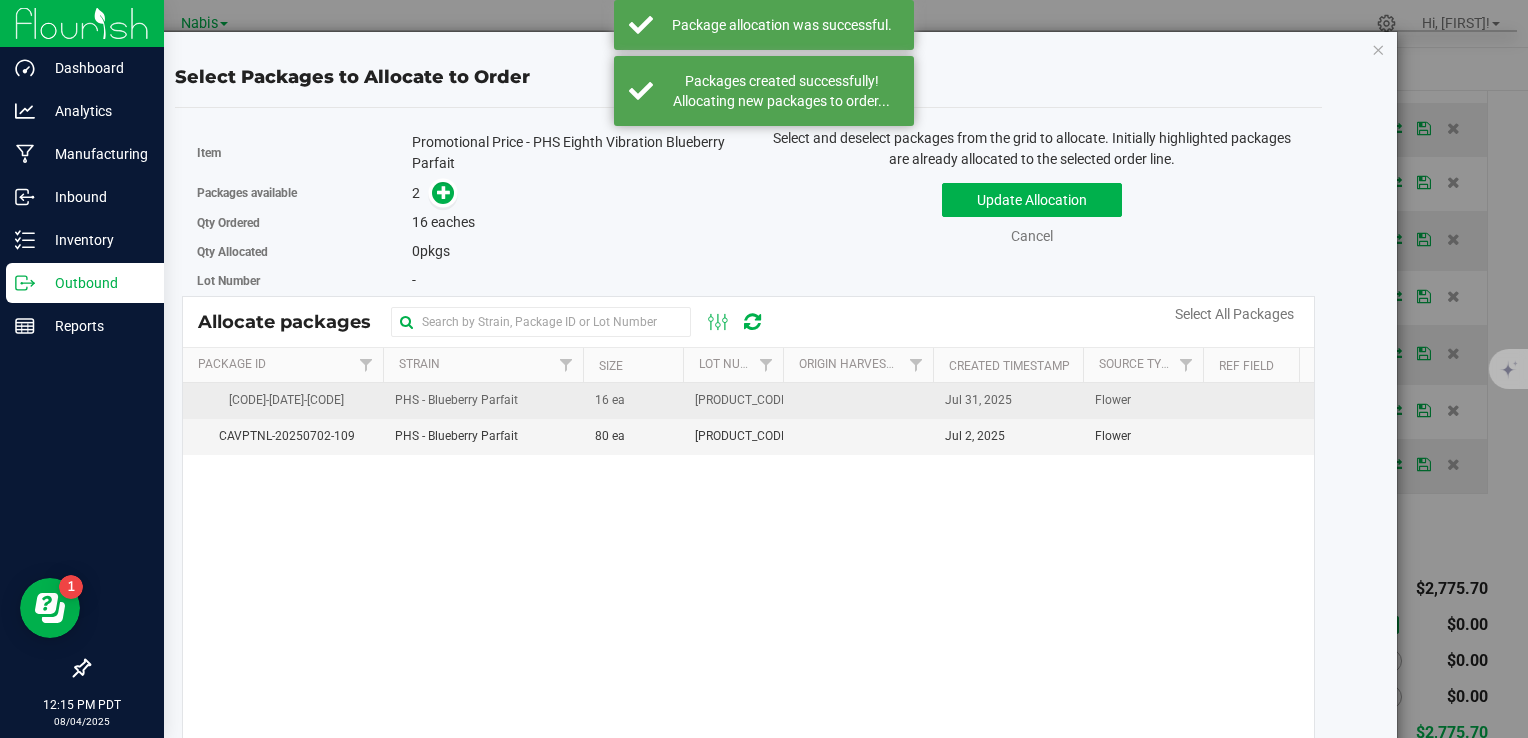 click on "16 ea" at bounding box center [633, 401] 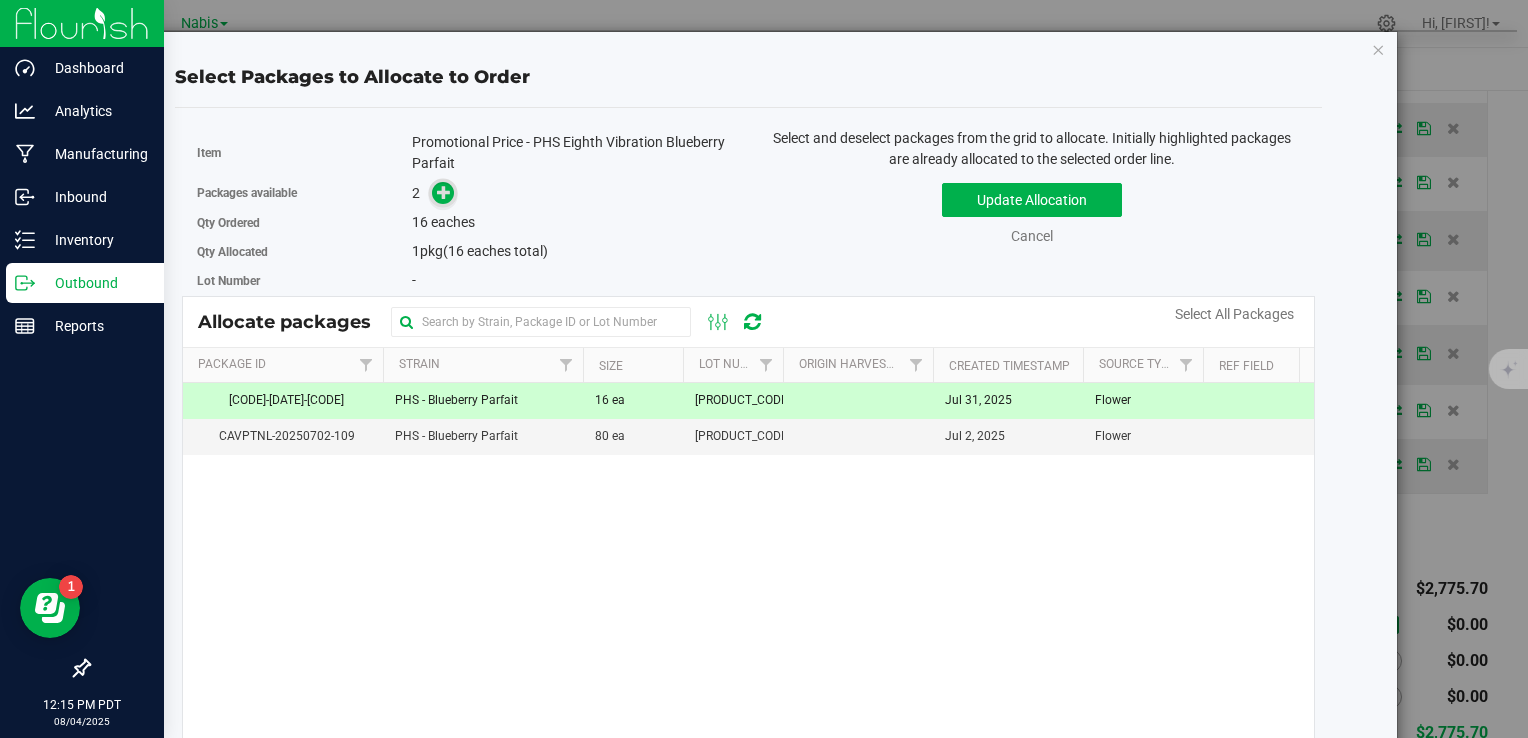 click at bounding box center [444, 192] 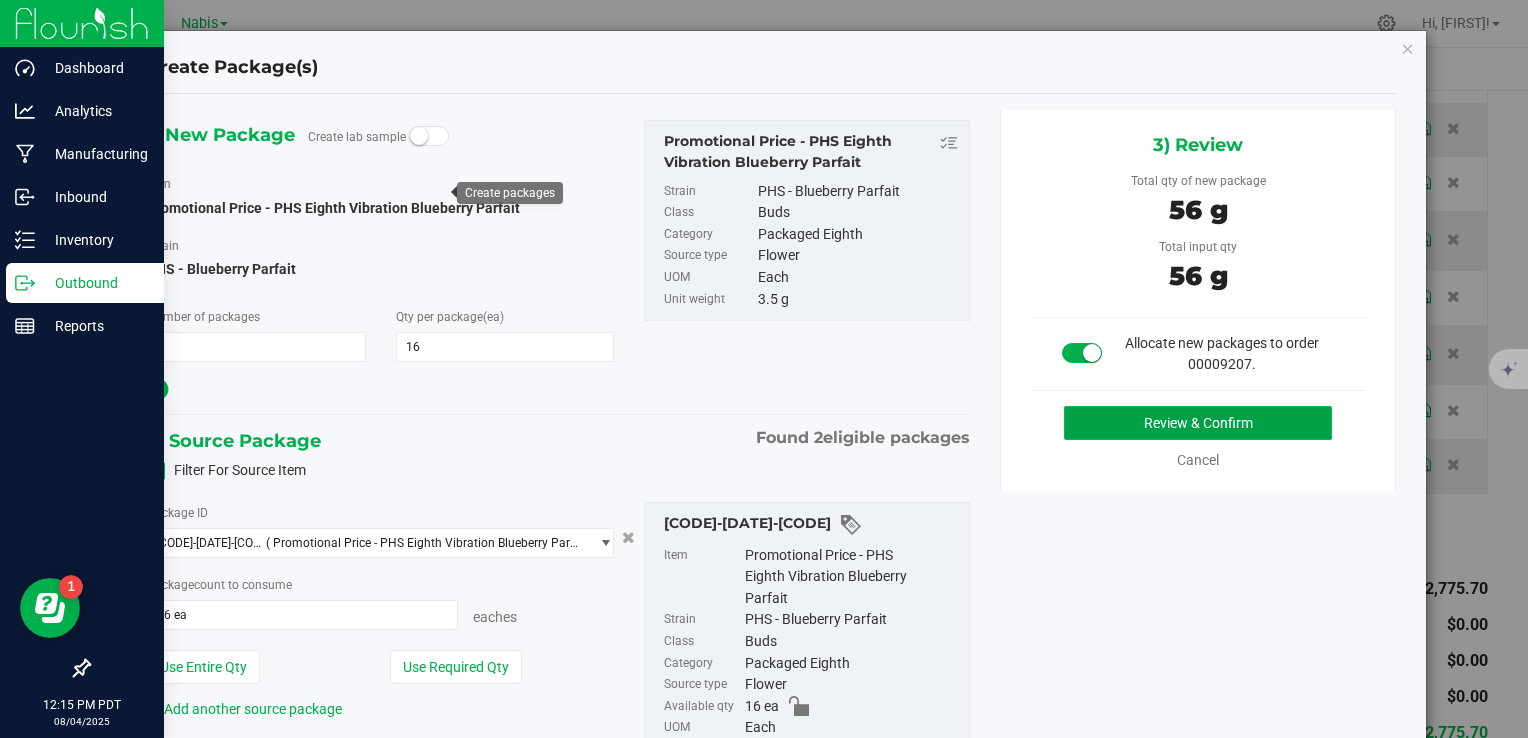 click on "Review & Confirm" at bounding box center (1198, 423) 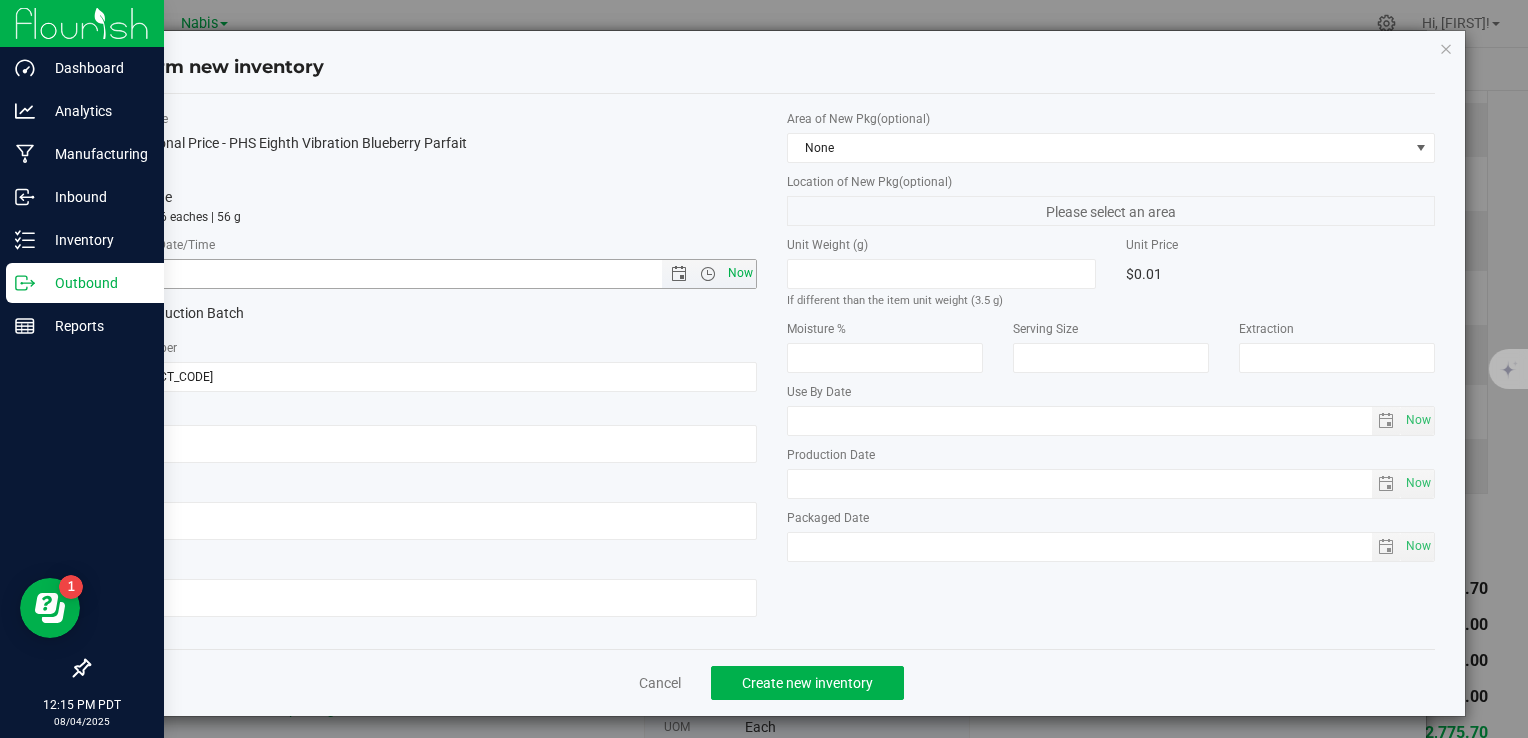 click on "Now" at bounding box center (740, 273) 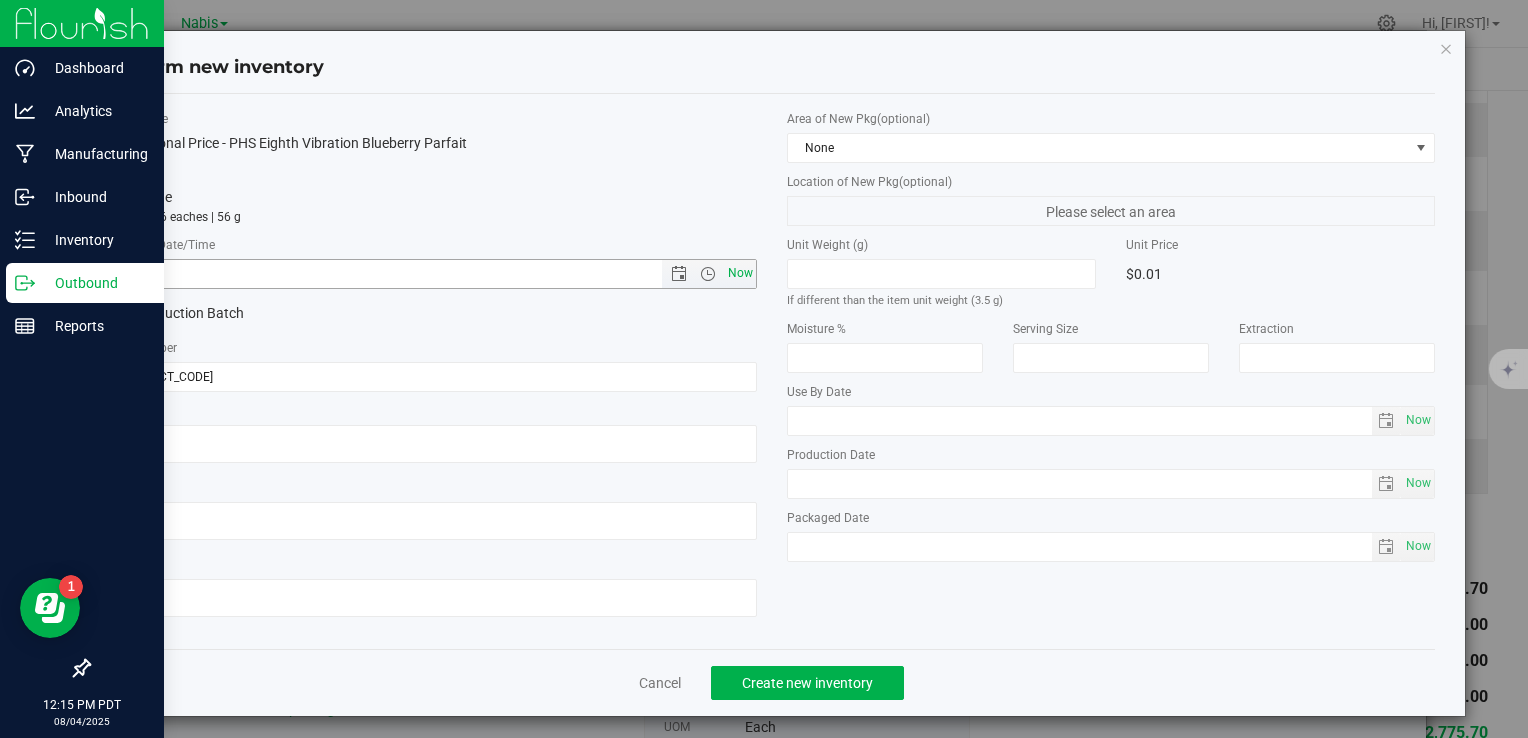 type on "[DATE] [TIME]" 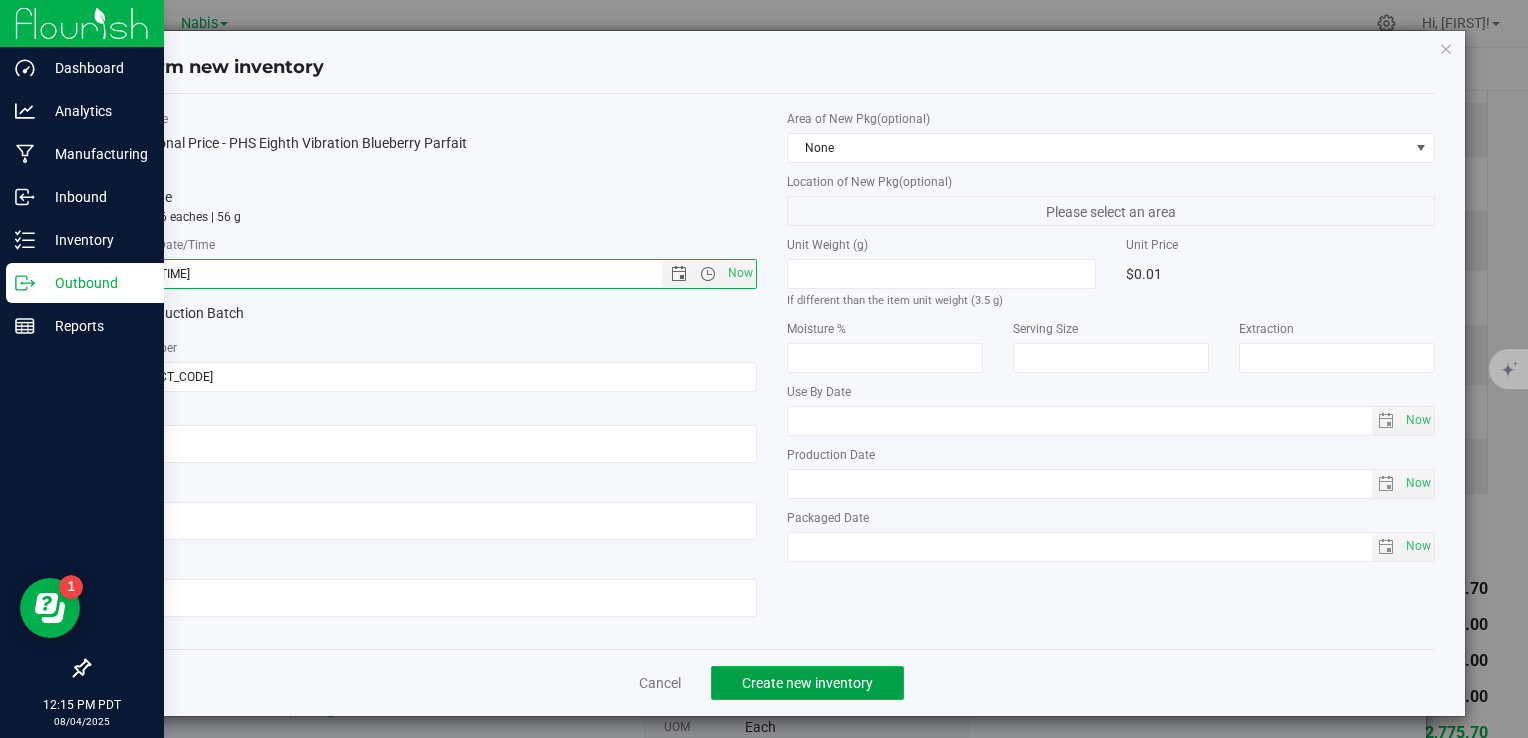 click on "Create new inventory" 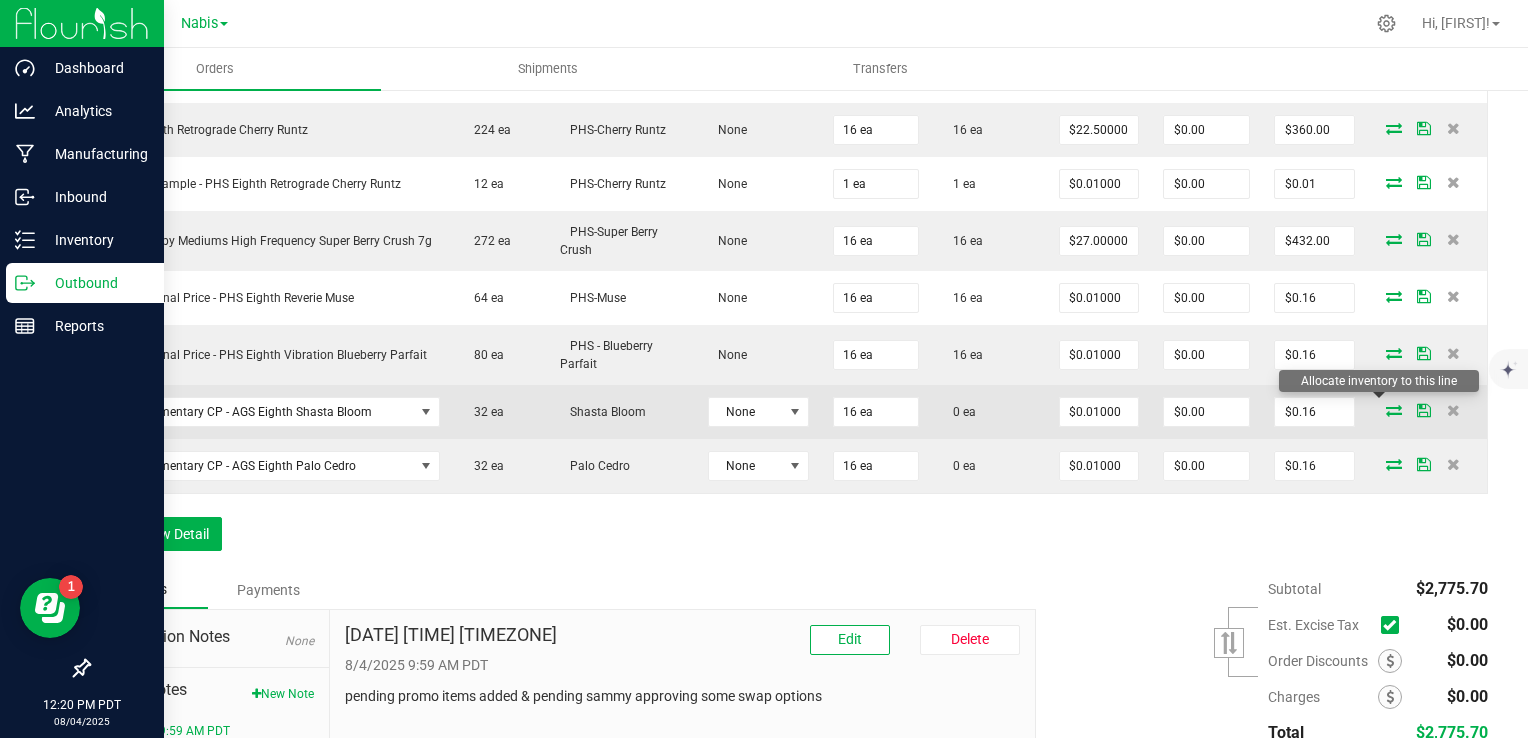 click at bounding box center (1394, 410) 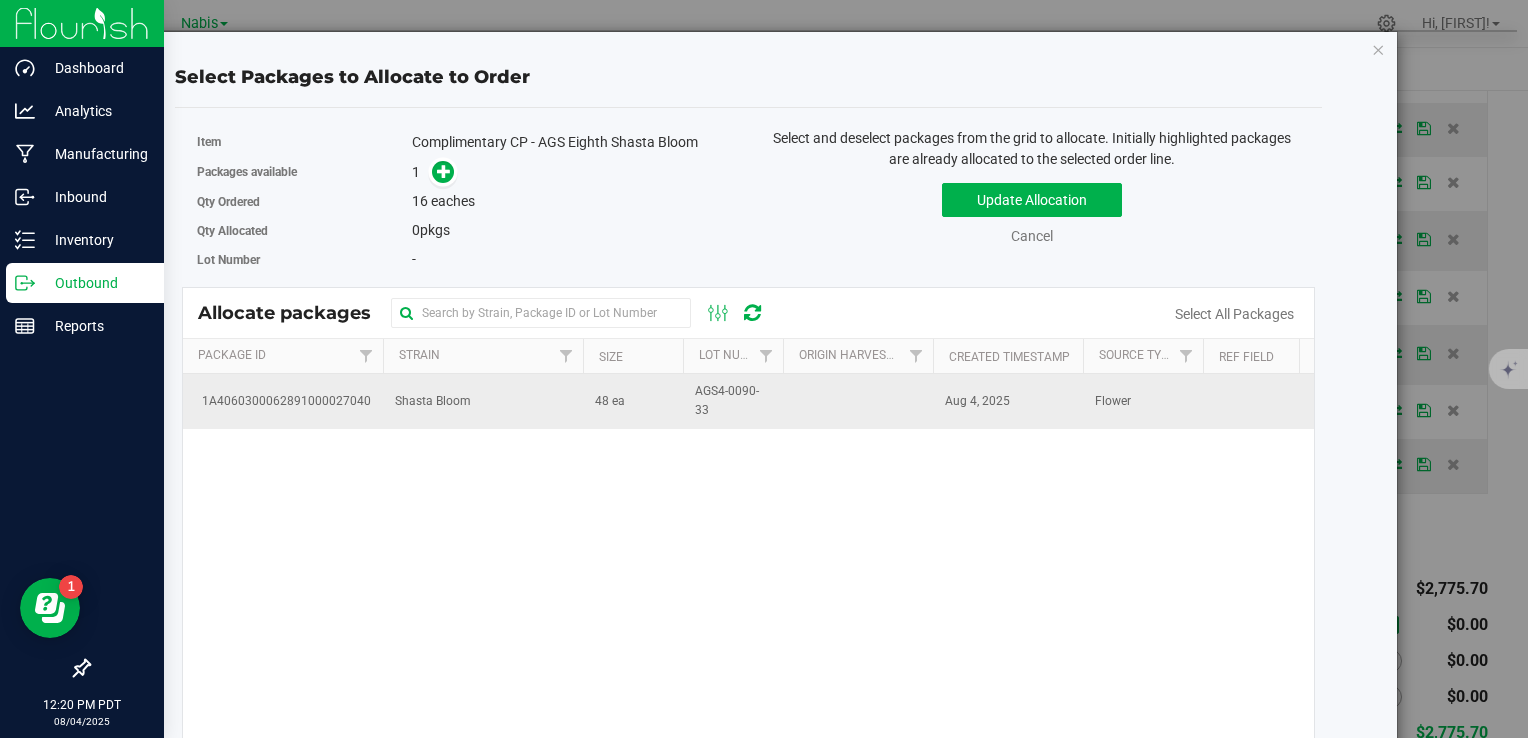 click on "Shasta Bloom" at bounding box center [483, 401] 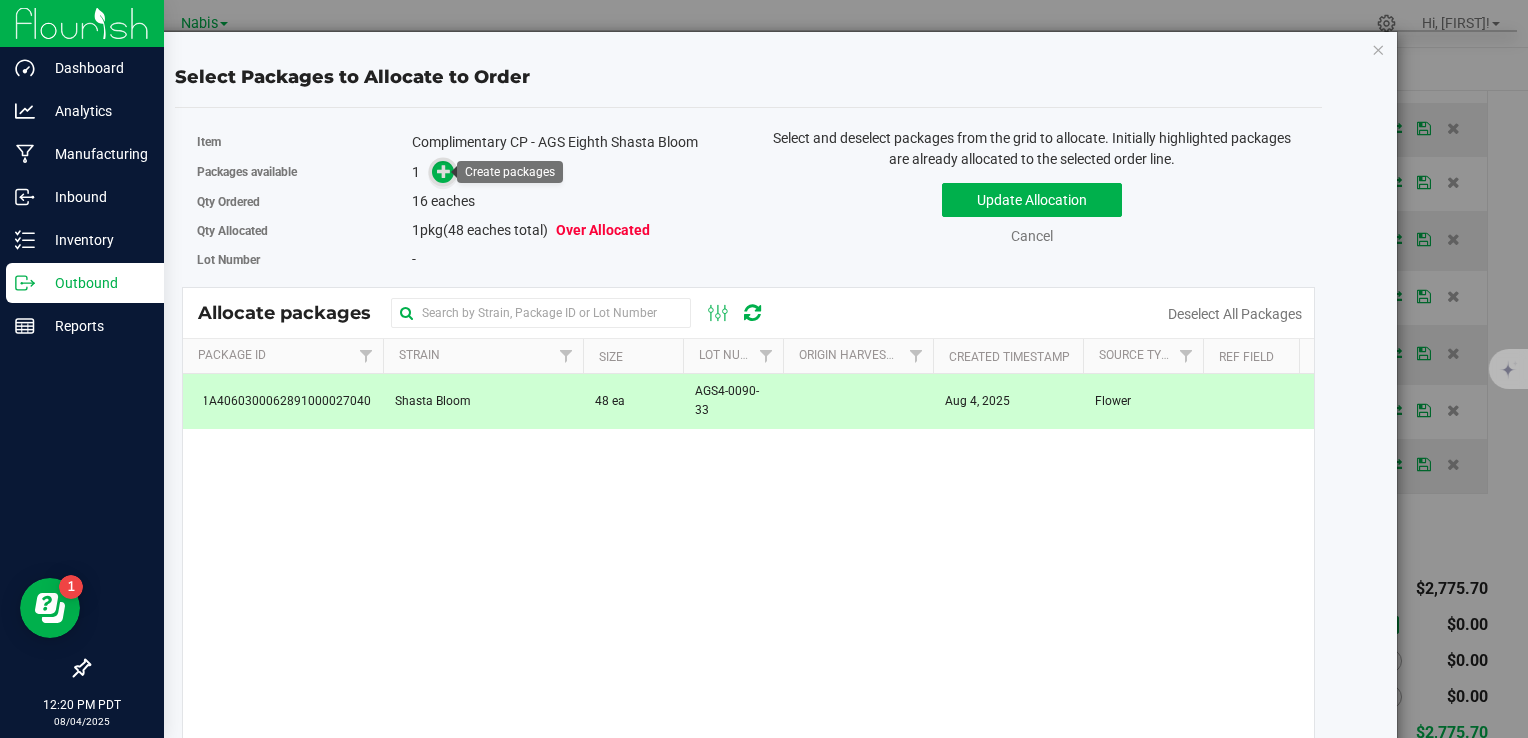 click at bounding box center (443, 172) 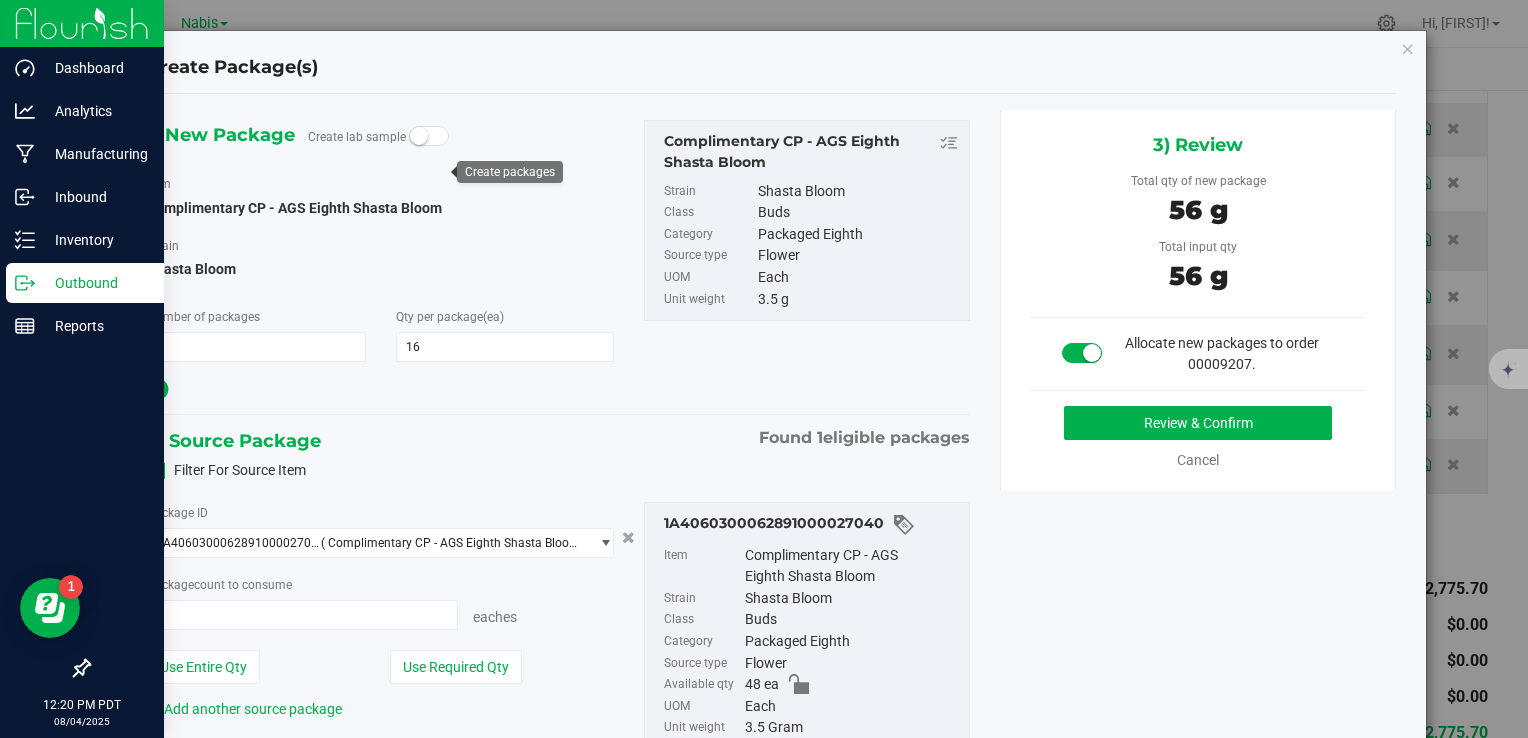 type on "16 ea" 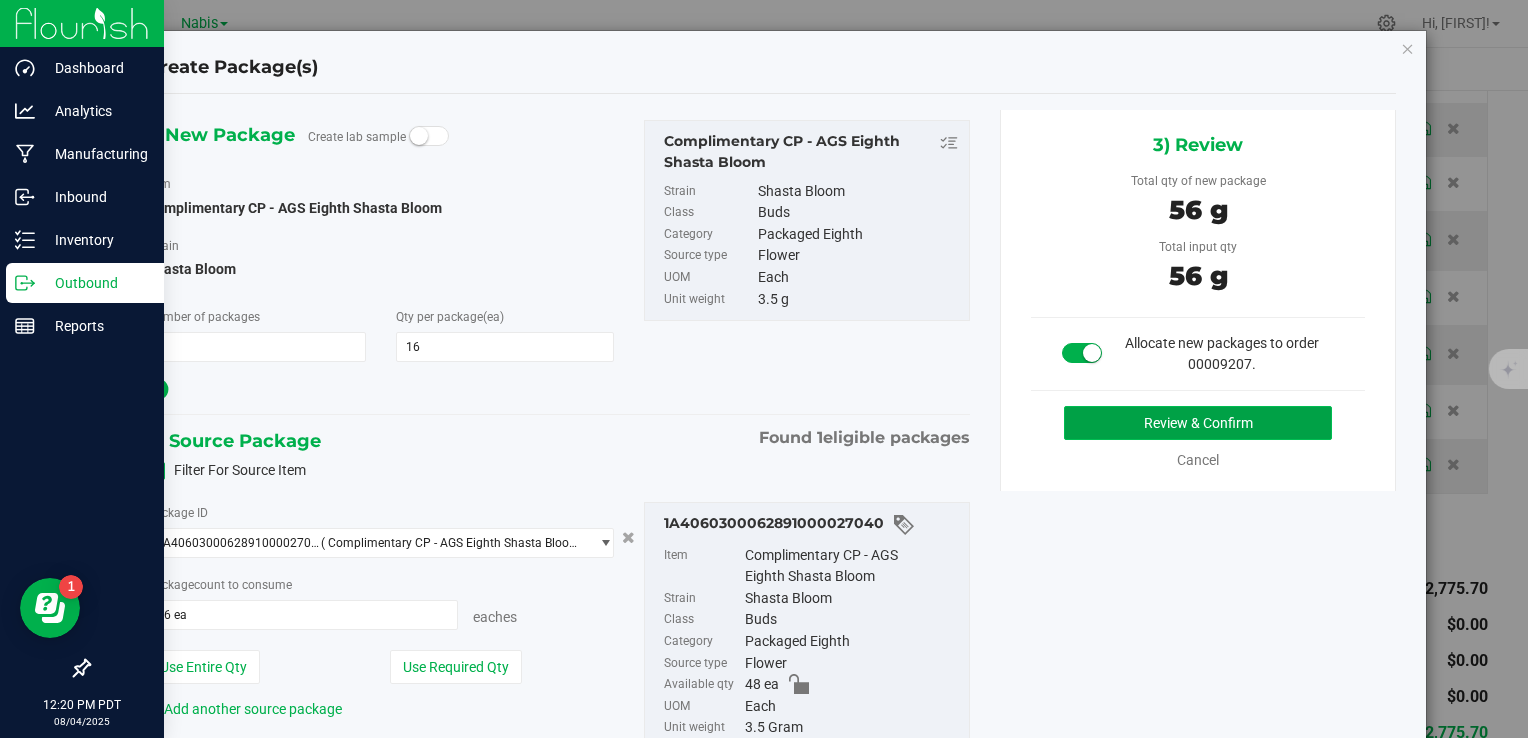 click on "Review & Confirm" at bounding box center (1198, 423) 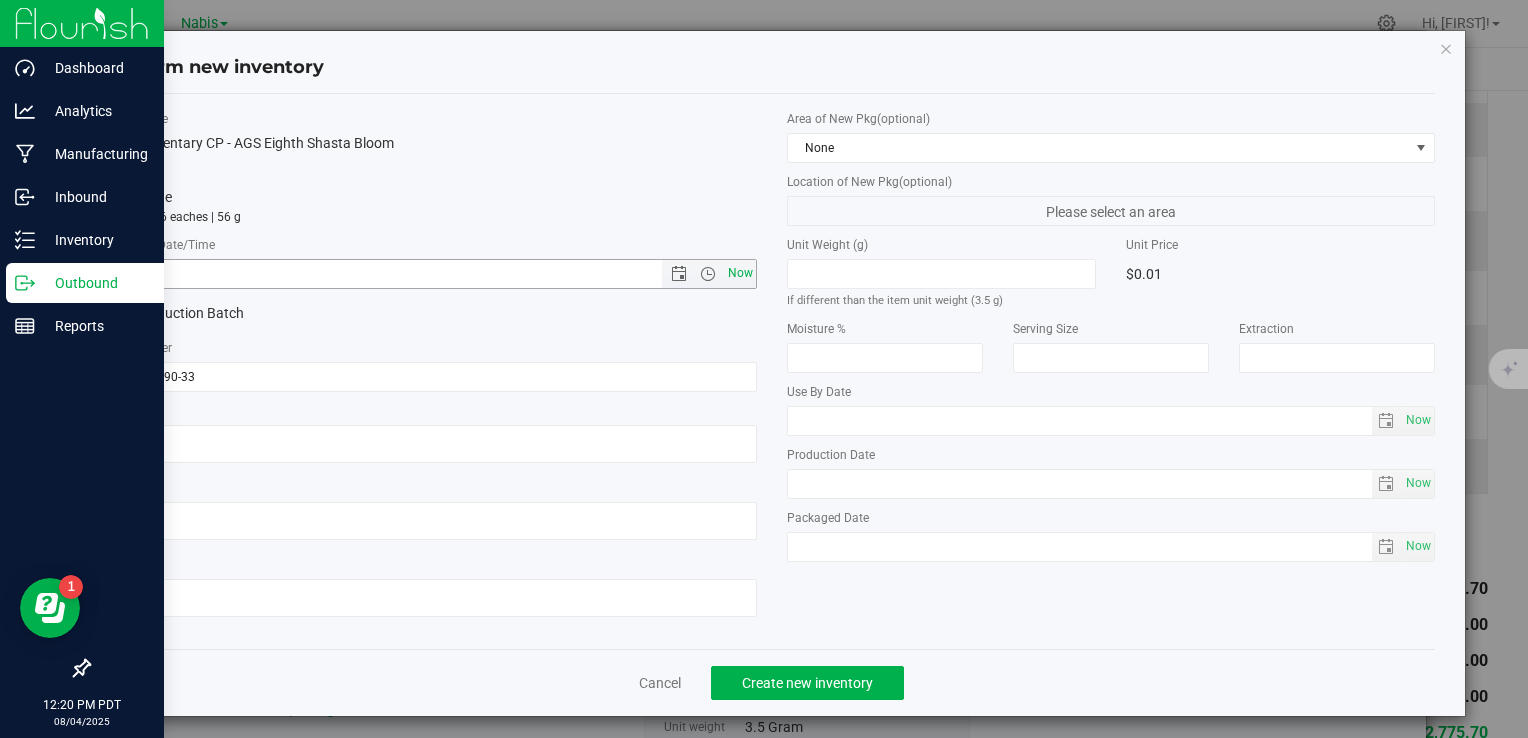click on "Now" at bounding box center [740, 273] 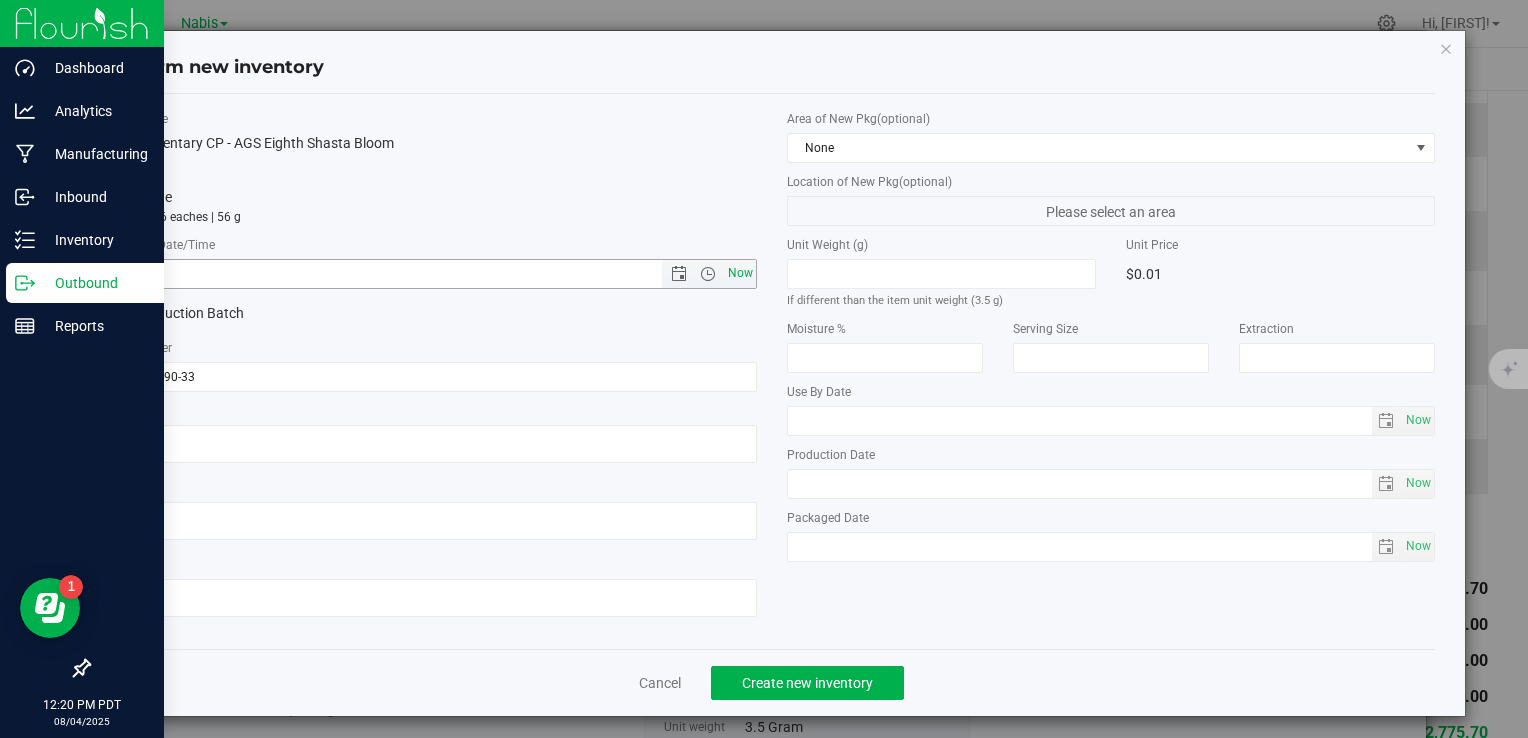 type on "[DATE] [TIME]" 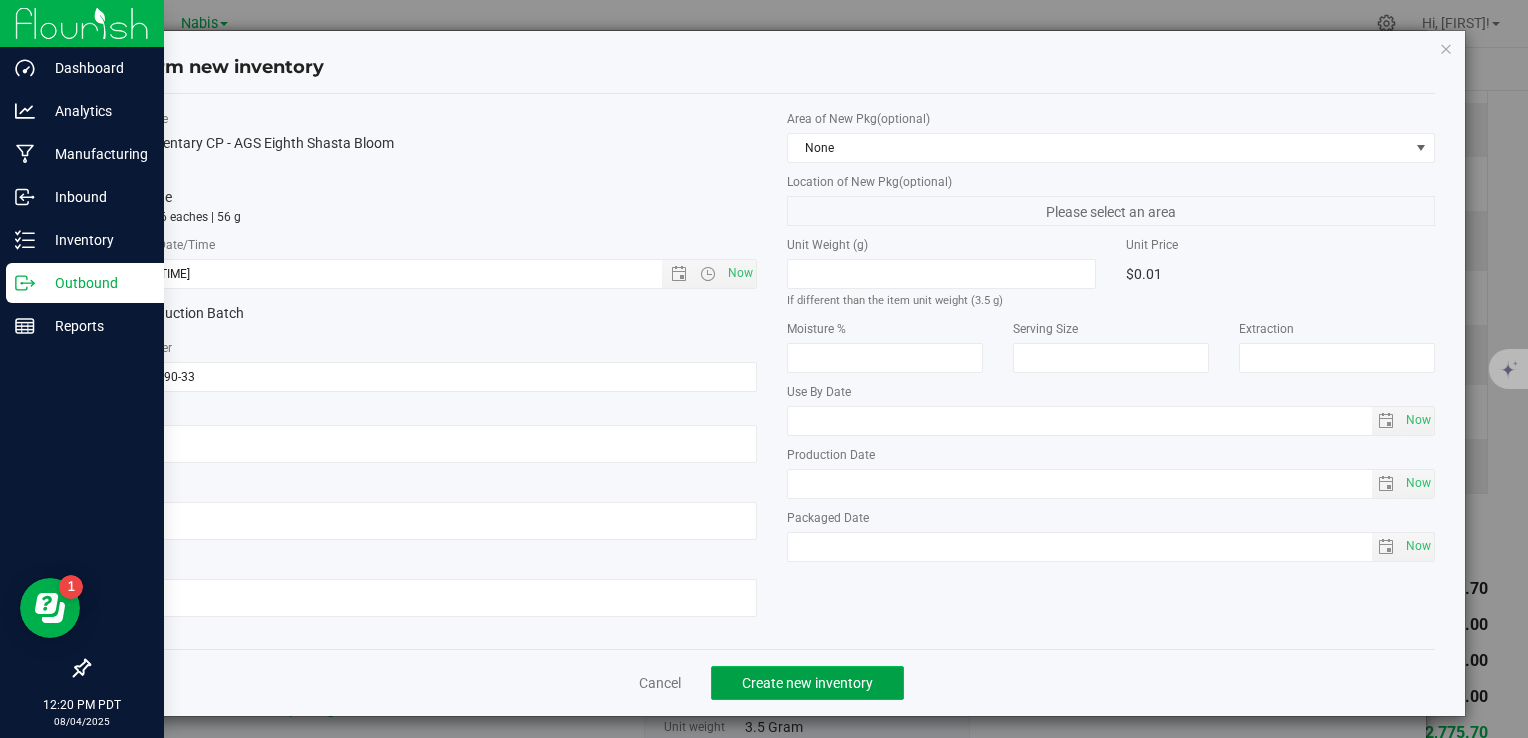 click on "Create new inventory" 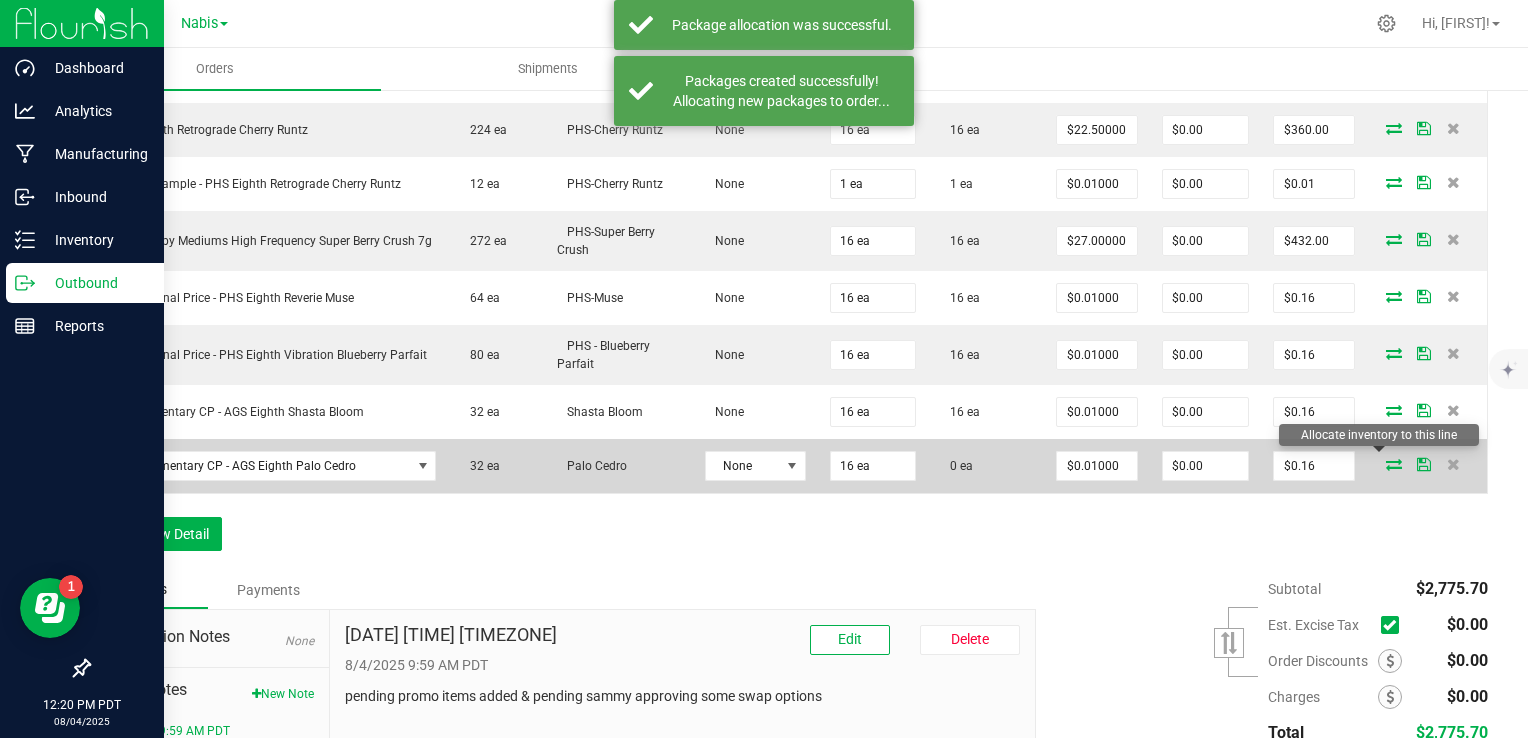 click at bounding box center (1394, 464) 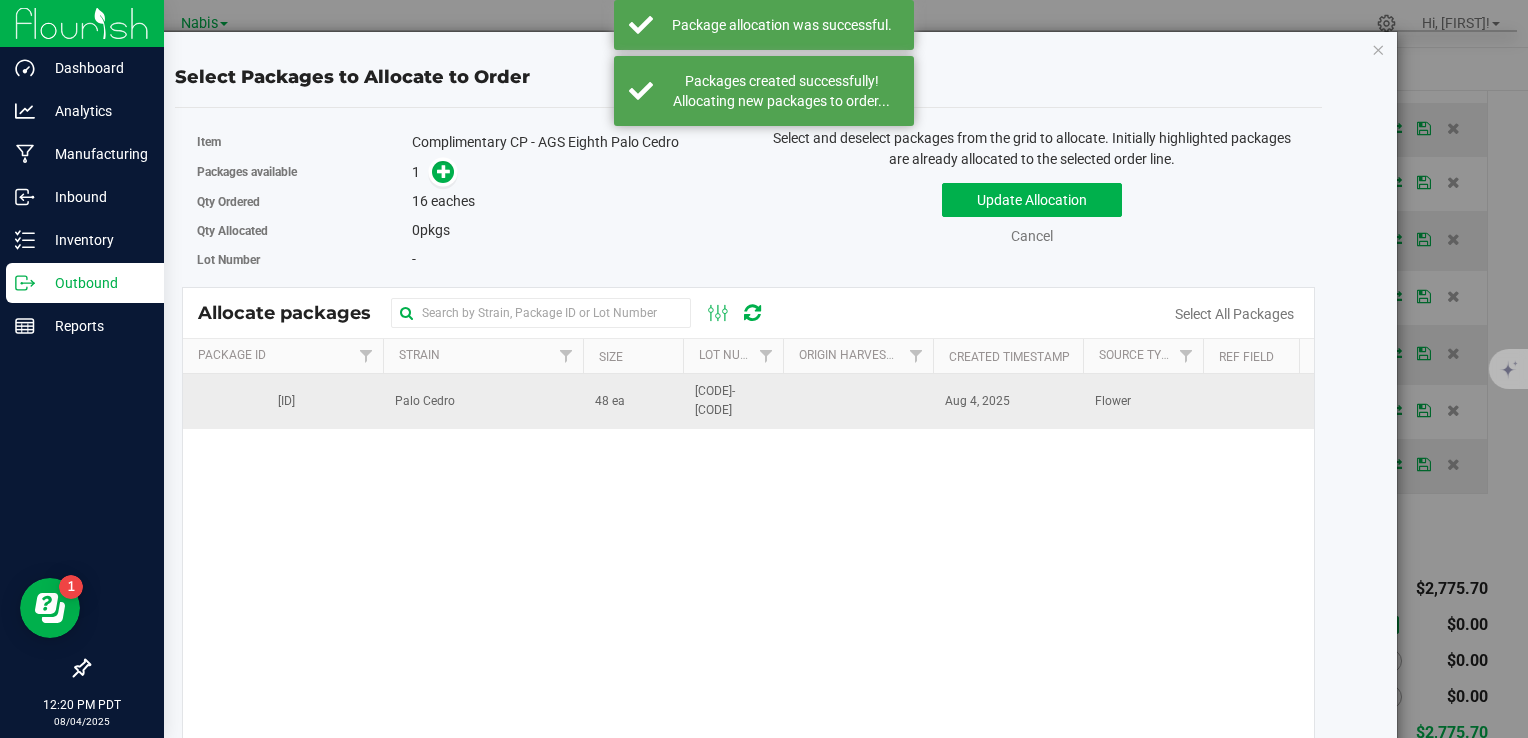 click on "48 ea" at bounding box center [610, 401] 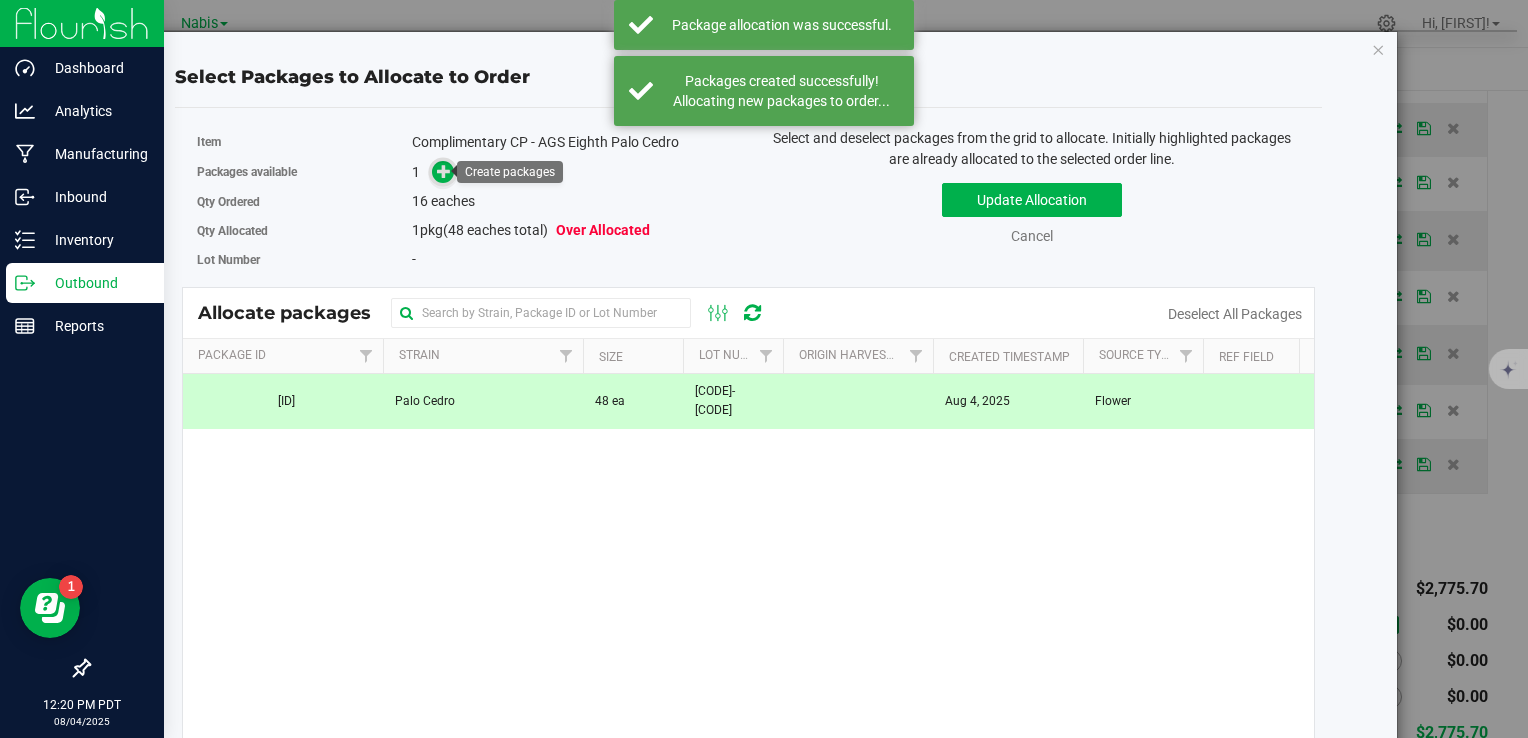 click at bounding box center (444, 171) 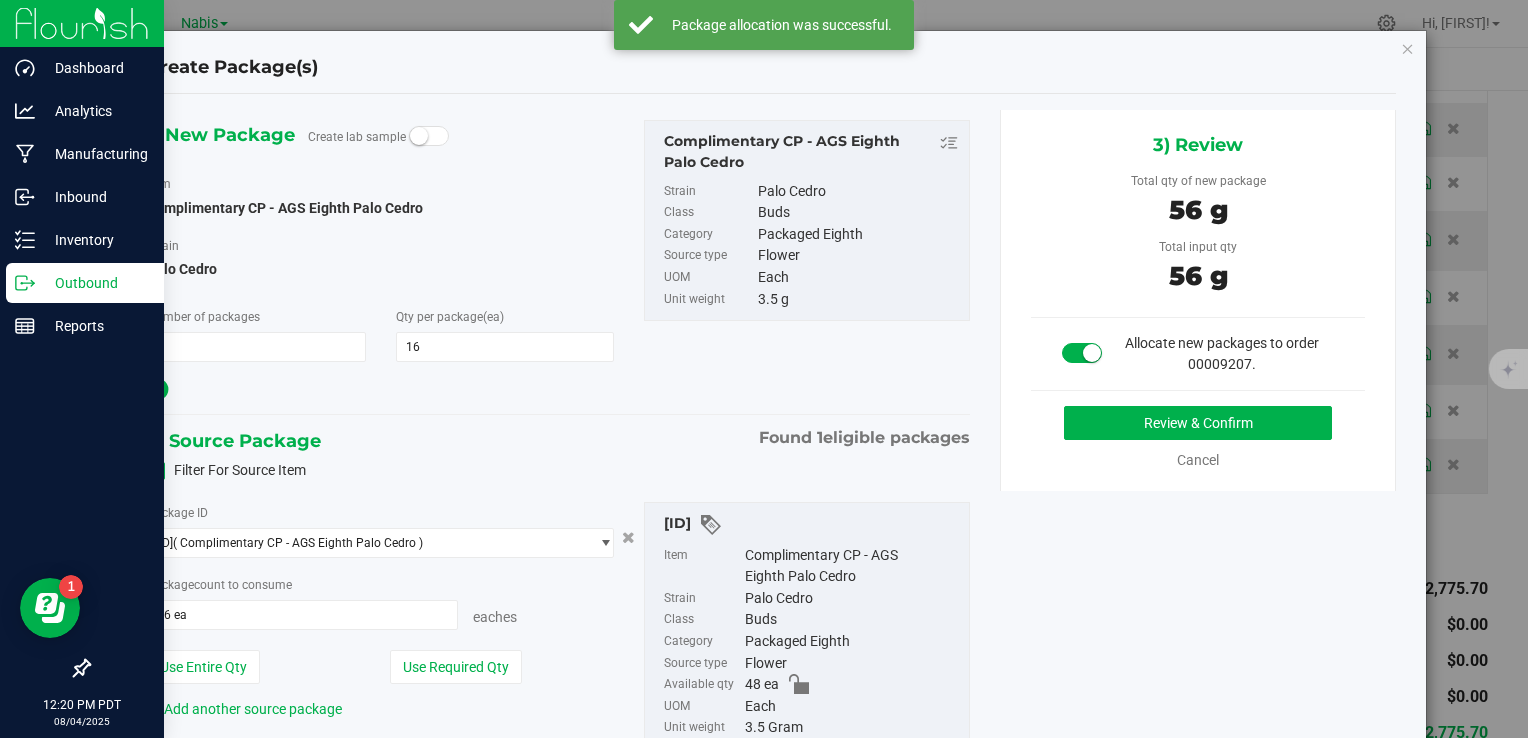 click on "Review & Confirm
Cancel" at bounding box center [1198, 438] 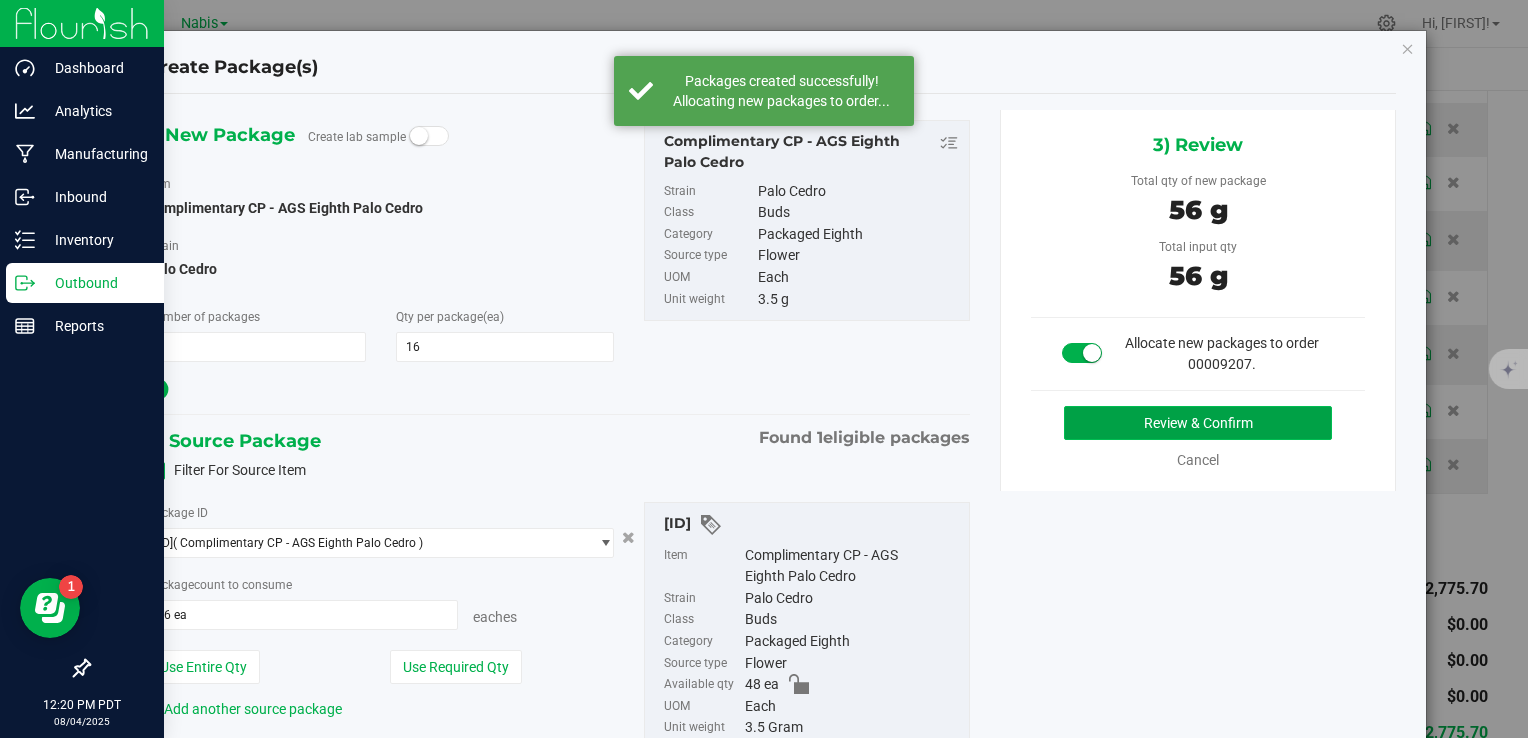 click on "Review & Confirm" at bounding box center [1198, 423] 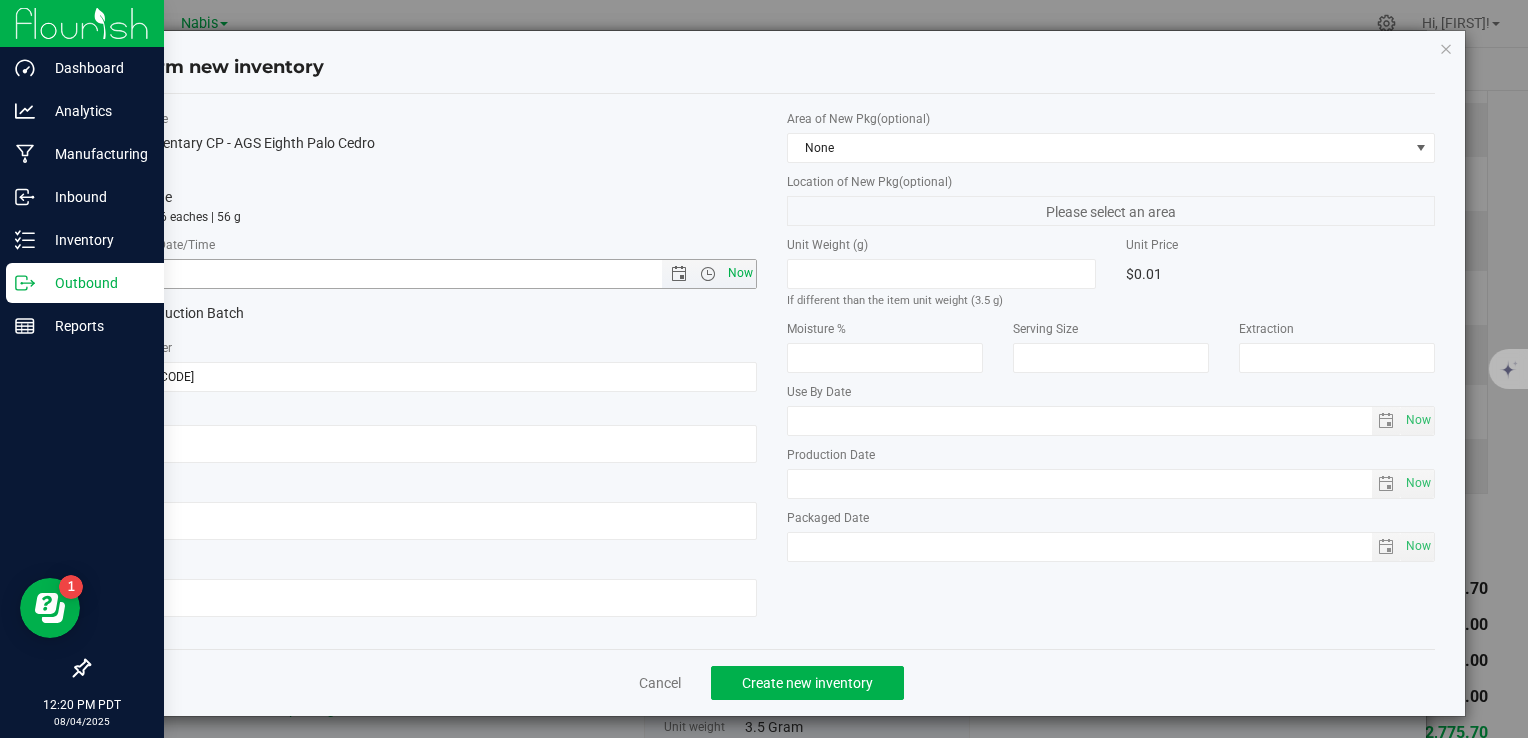 click on "Now" at bounding box center [740, 273] 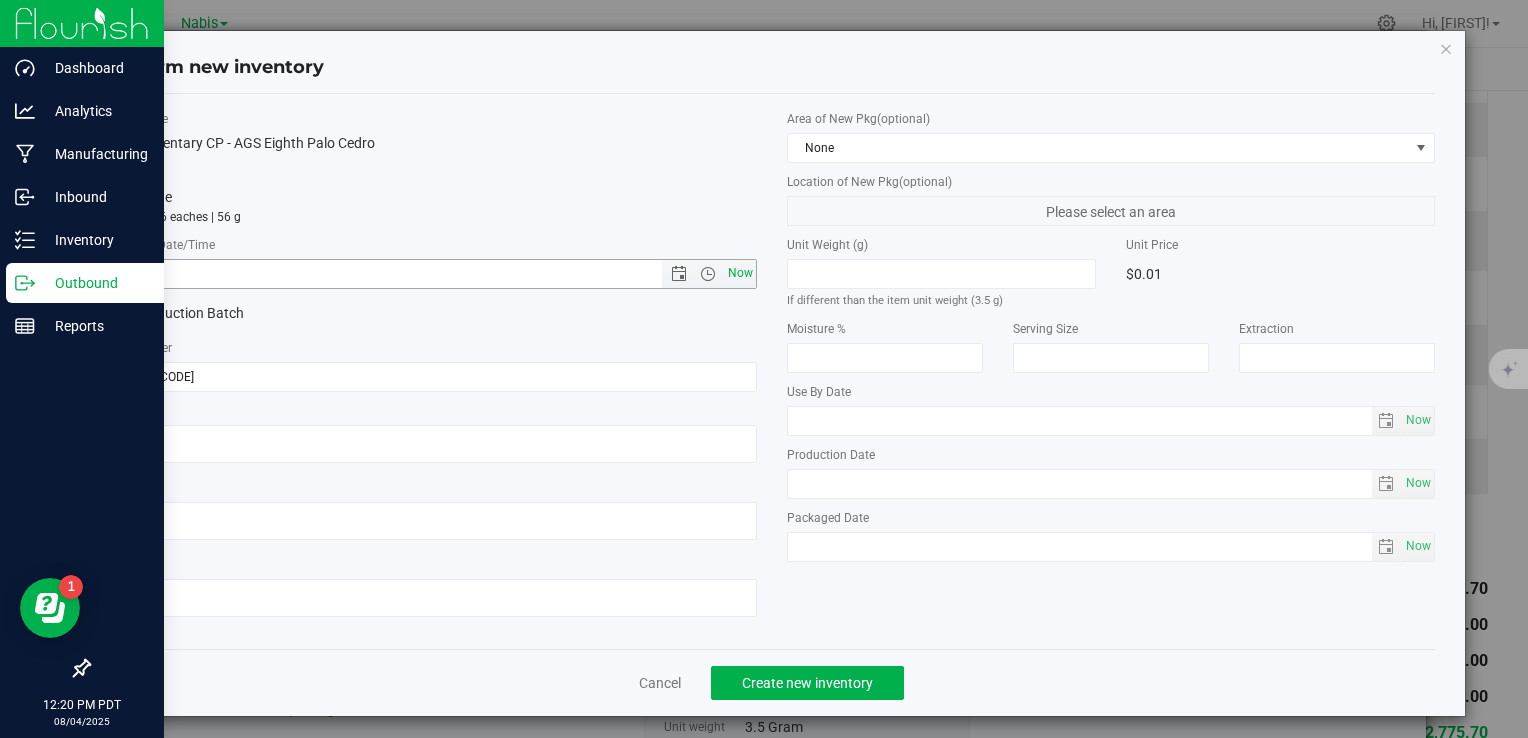 type on "[DATE] [TIME]" 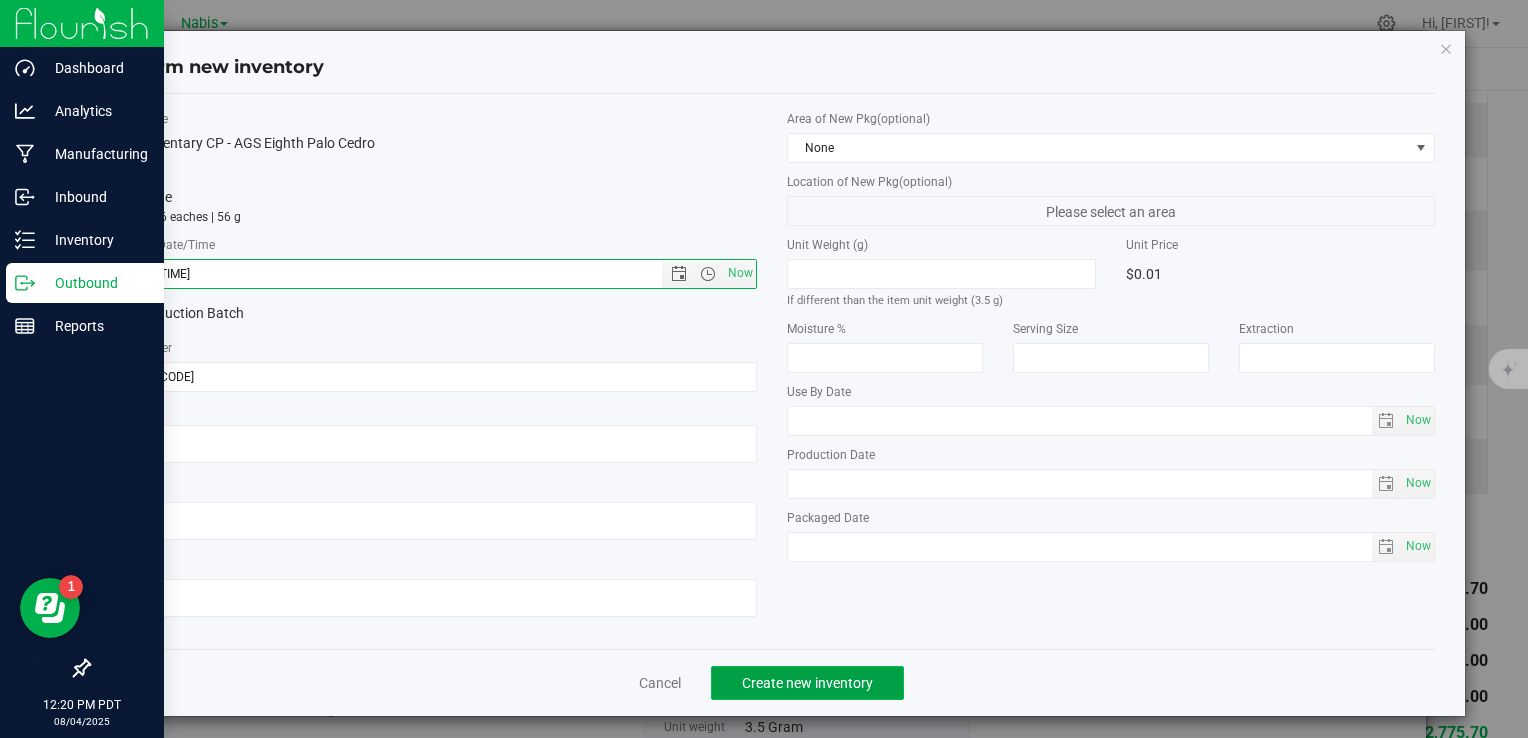 click on "Create new inventory" 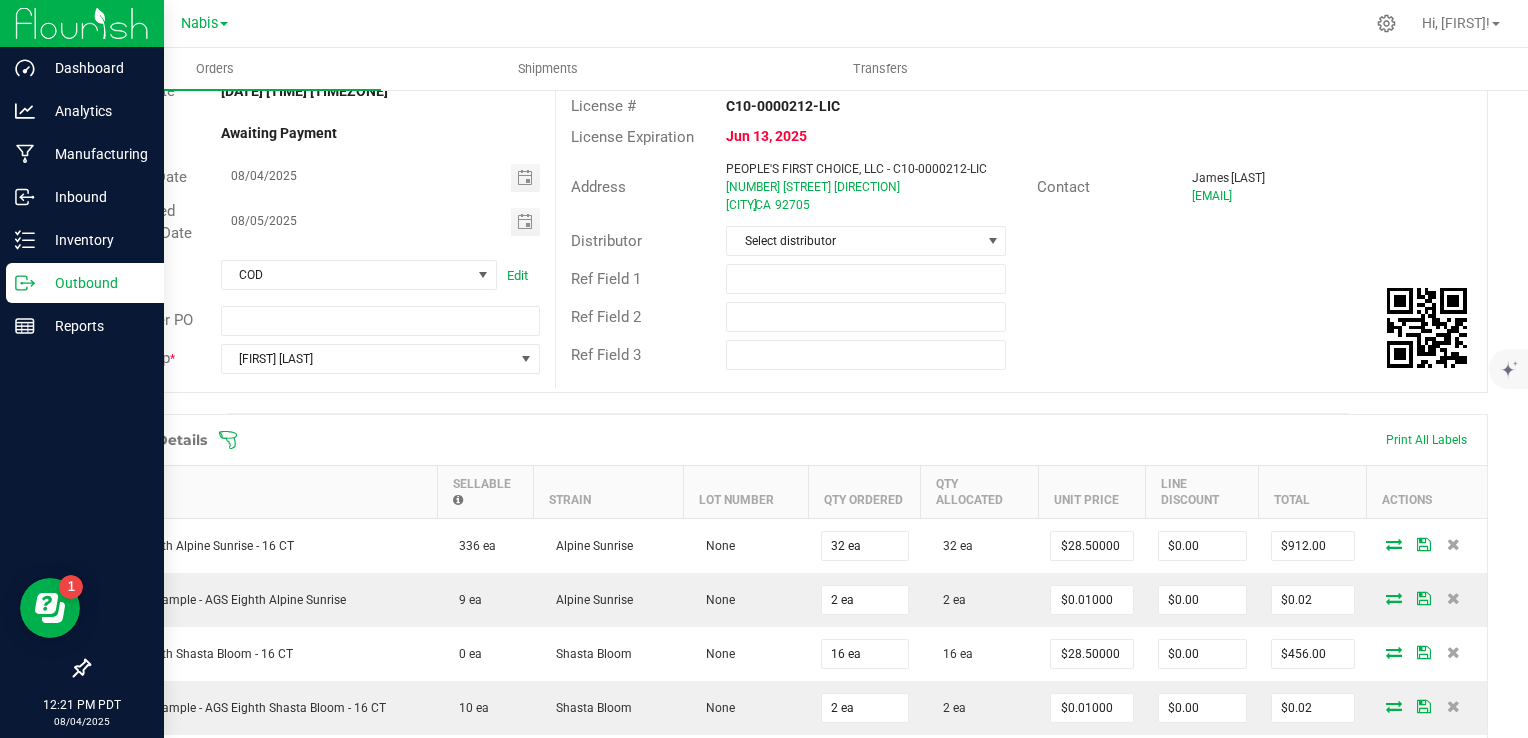 scroll, scrollTop: 0, scrollLeft: 0, axis: both 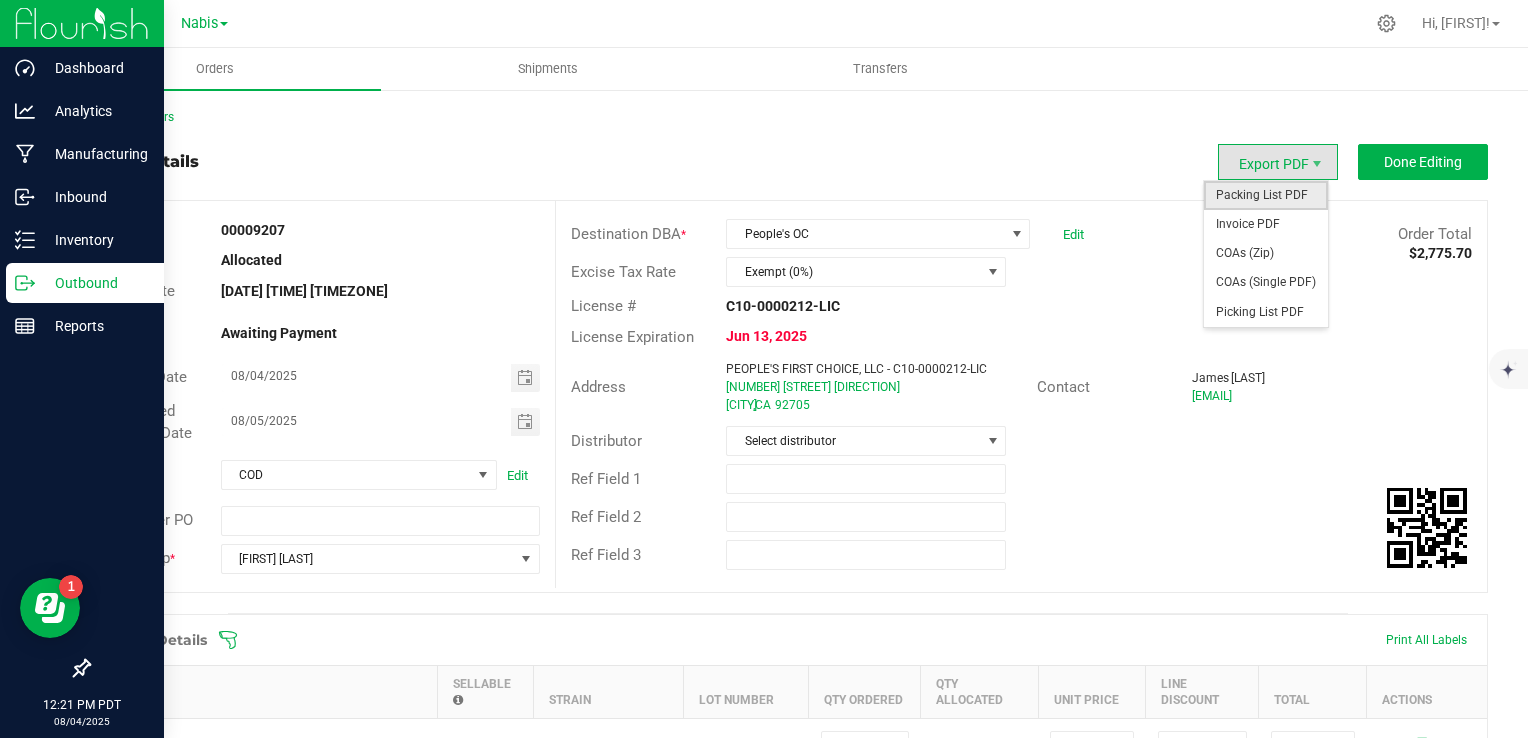 click on "Packing List PDF" at bounding box center [1266, 195] 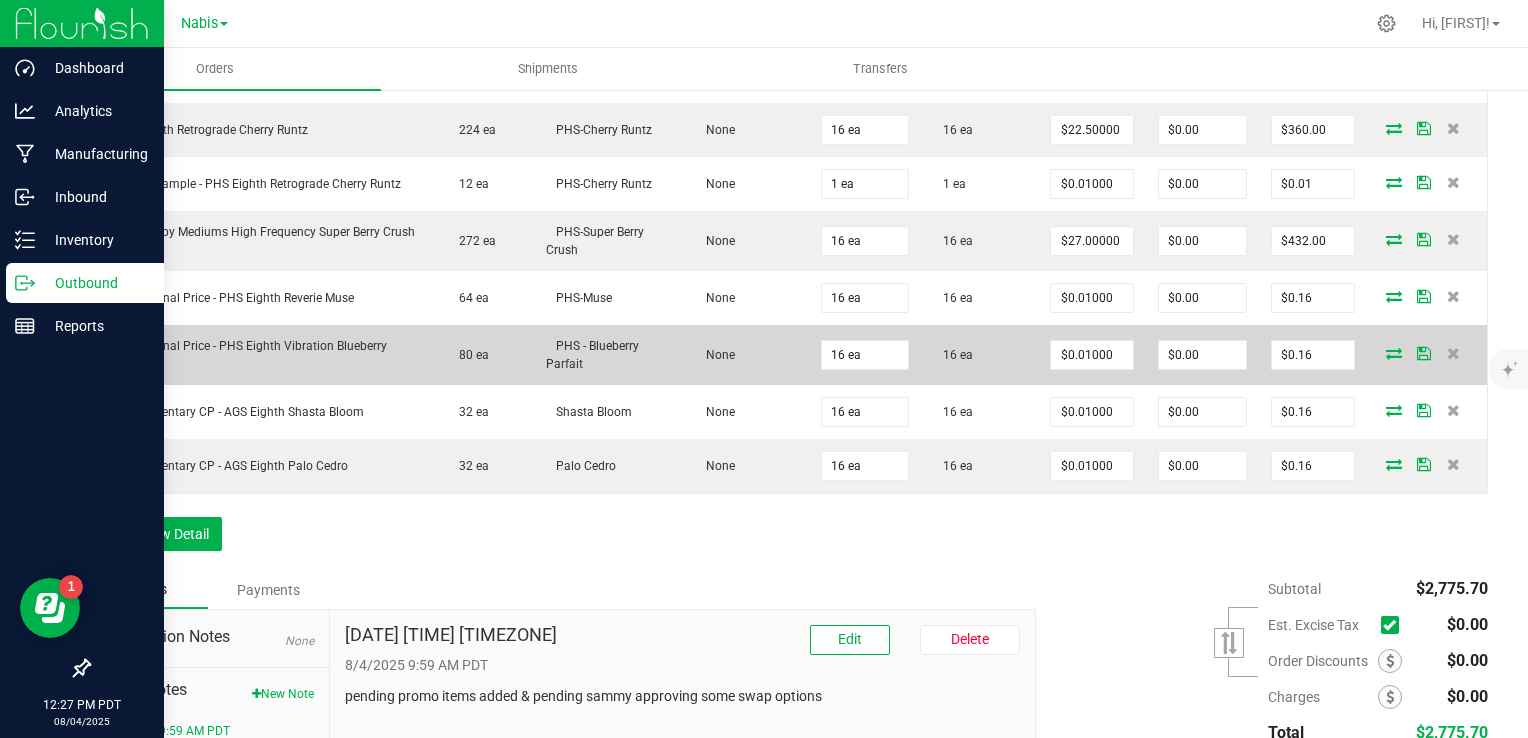 scroll, scrollTop: 1100, scrollLeft: 0, axis: vertical 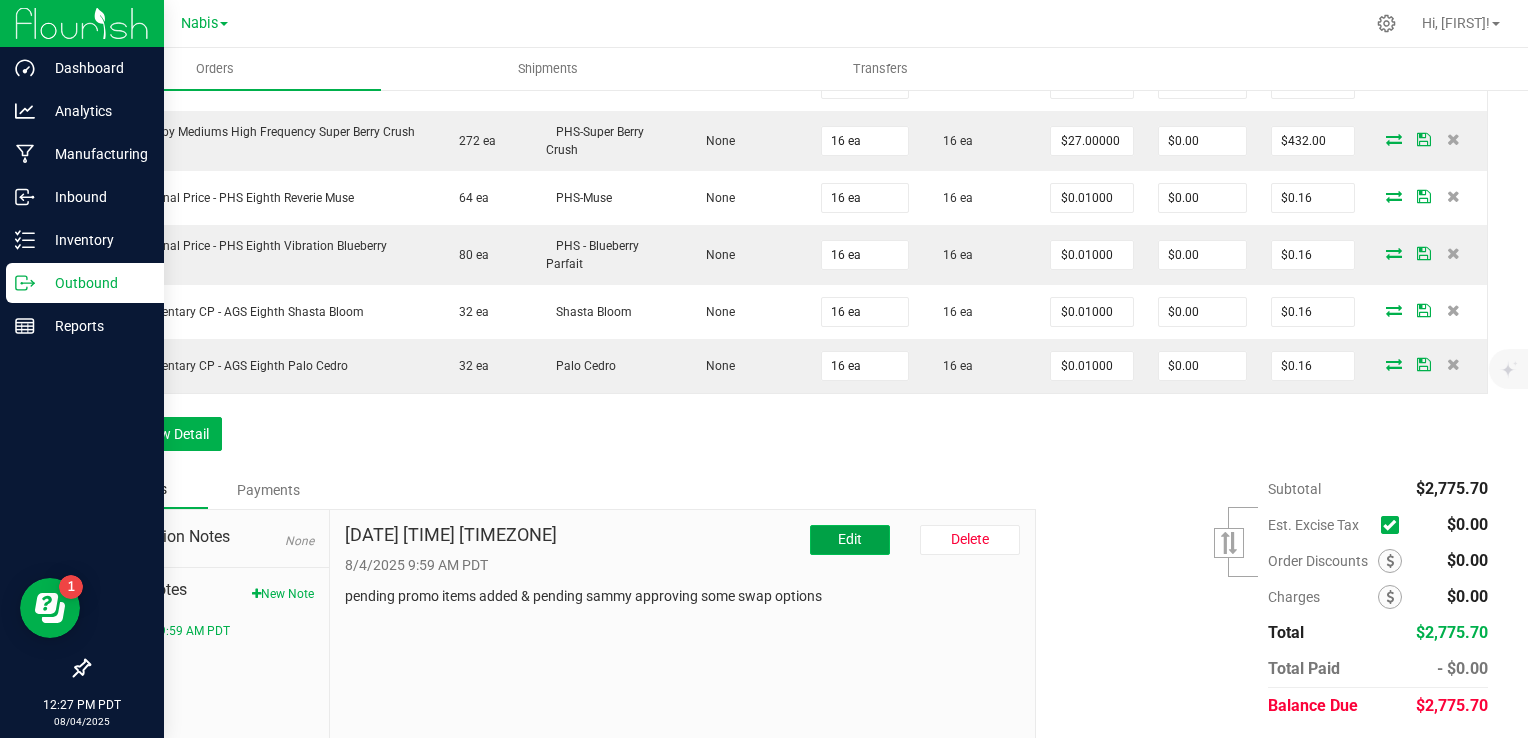 click on "Edit" at bounding box center [850, 539] 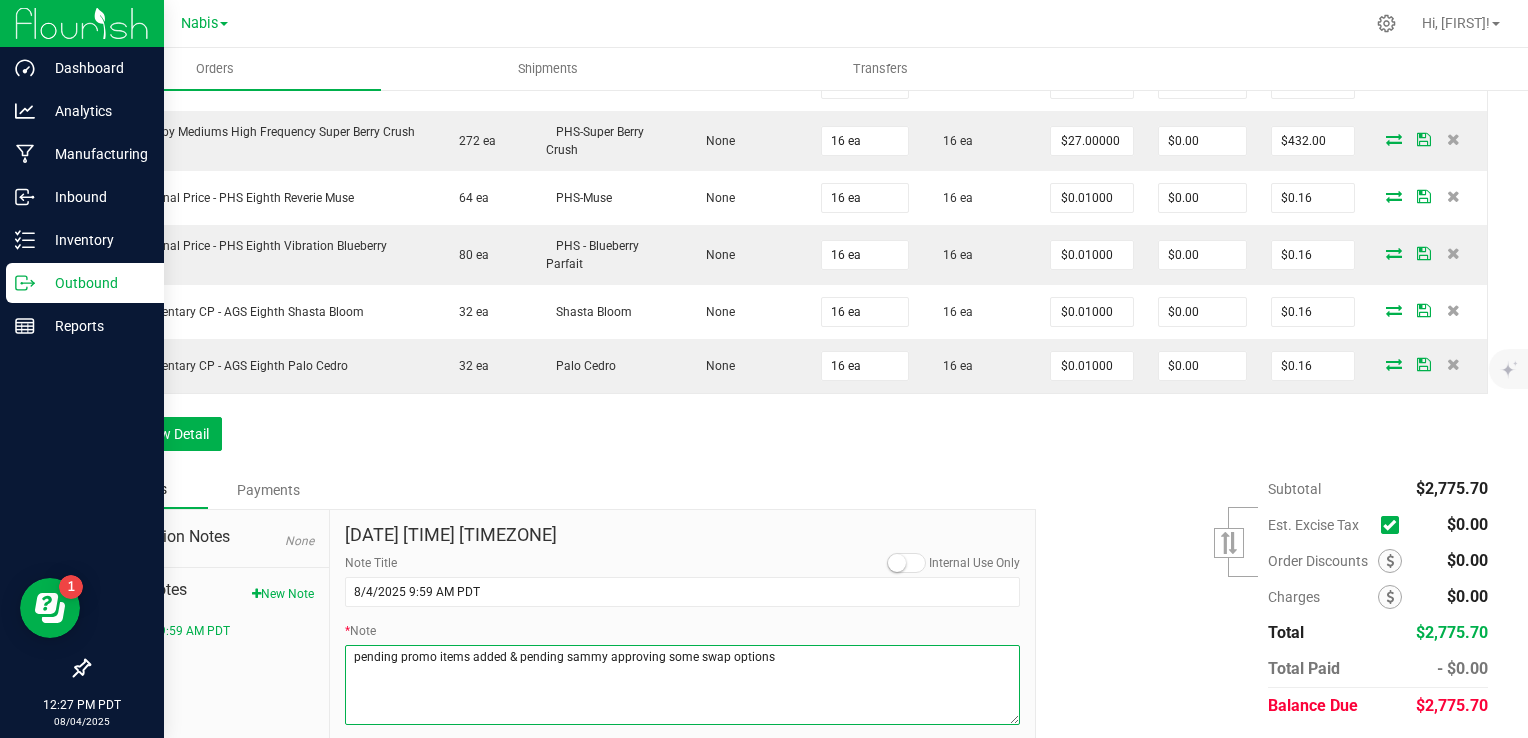 drag, startPoint x: 762, startPoint y: 652, endPoint x: 340, endPoint y: 656, distance: 422.01895 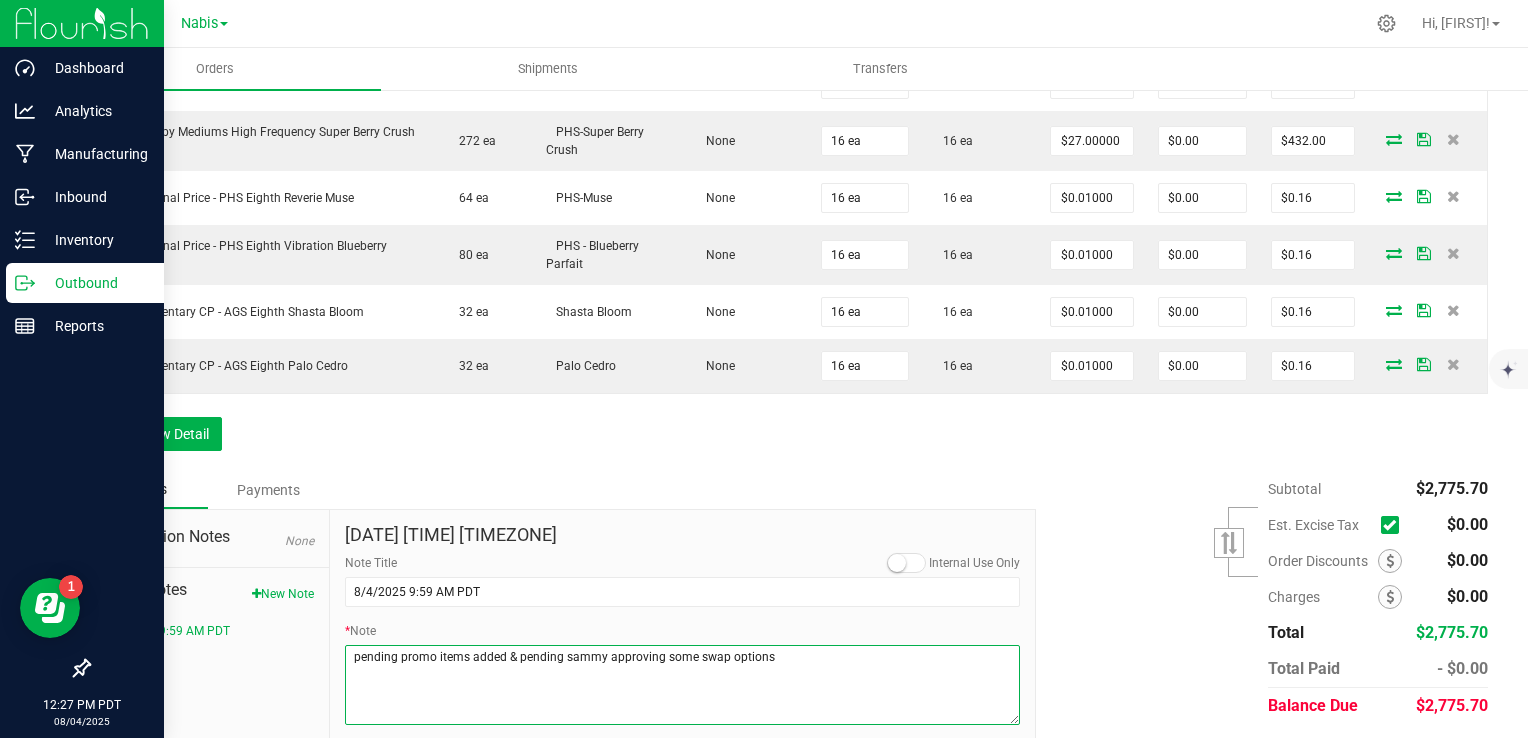 click on "Aug 4, 2025 9:59 AM PDT
Internal Use Only
Note Title
8/4/2025 9:59 AM PDT
*
Note
Submit Note
Cancel" at bounding box center (683, 648) 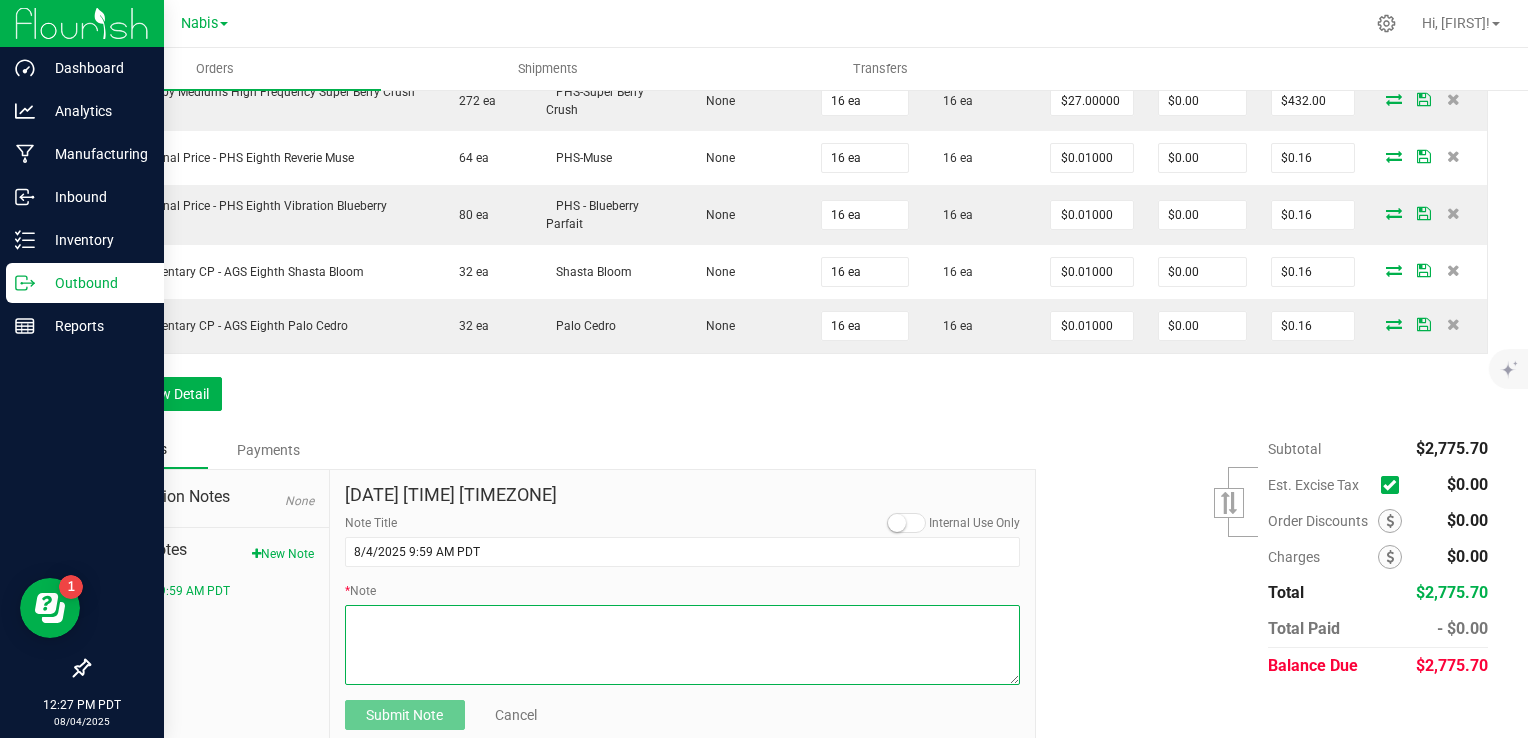 scroll, scrollTop: 1162, scrollLeft: 0, axis: vertical 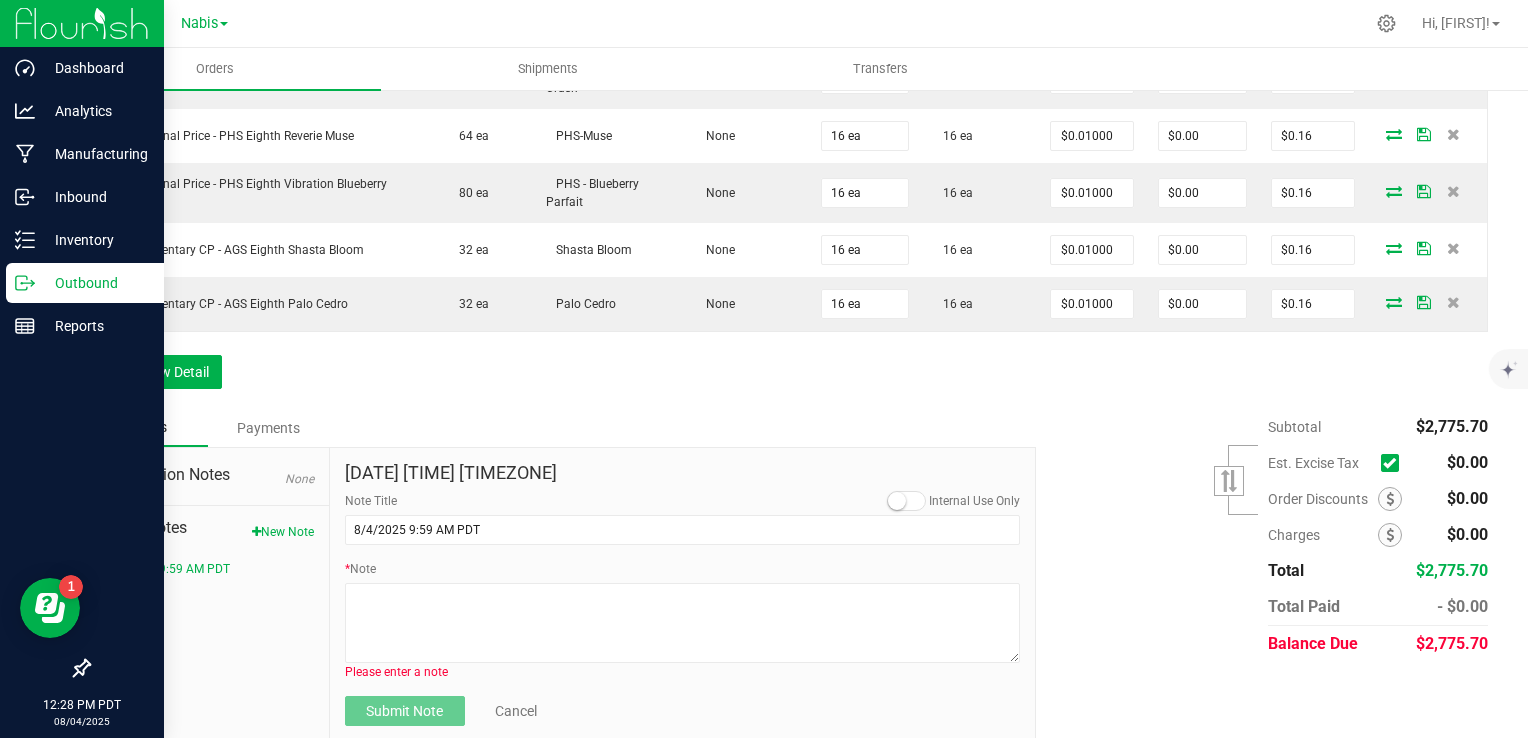 click on "[DATE] [TIME] [TIMEZONE] Internal Use Only Note Title [DATE] [TIME] Note Please enter a note Submit Note Cancel" at bounding box center (683, 595) 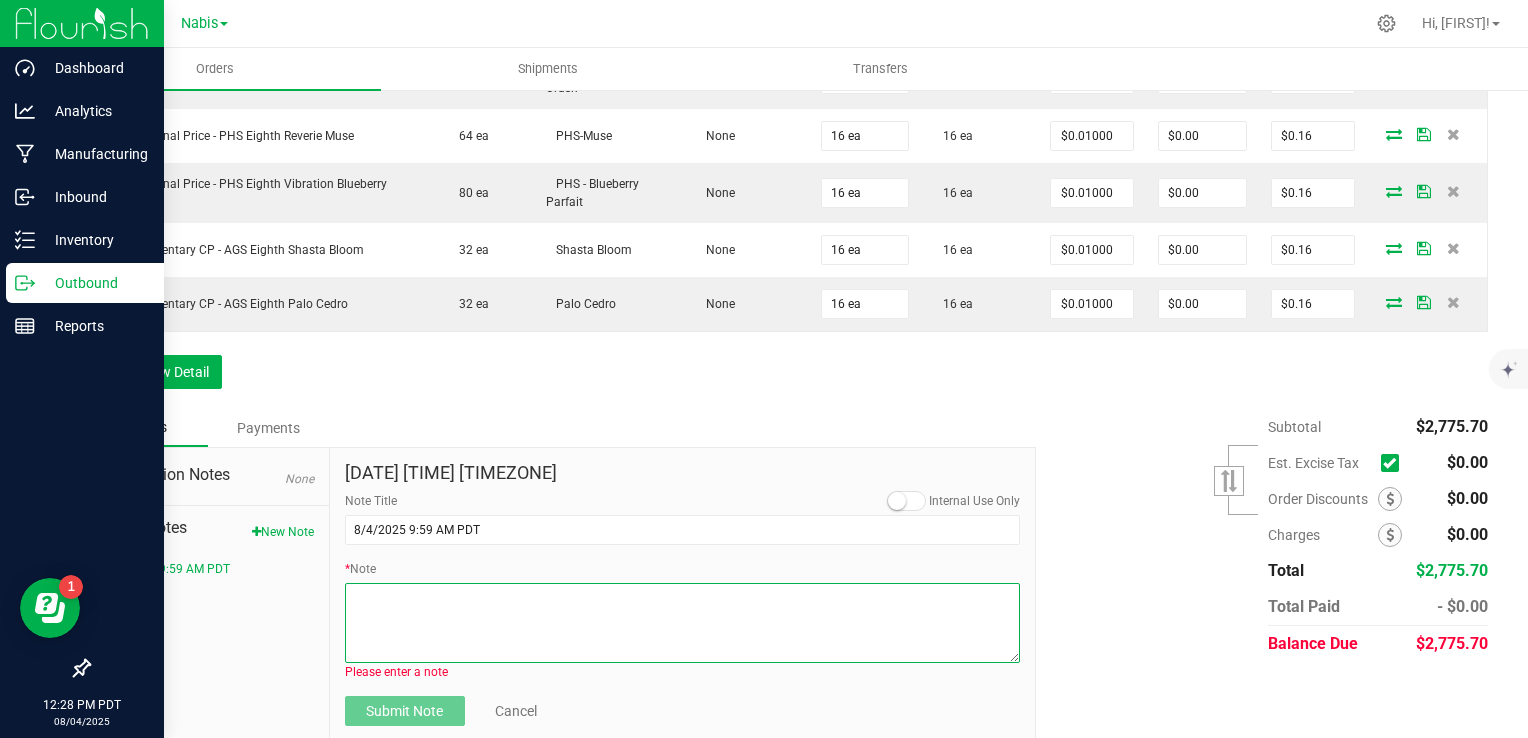 click on "*
Note" at bounding box center [683, 623] 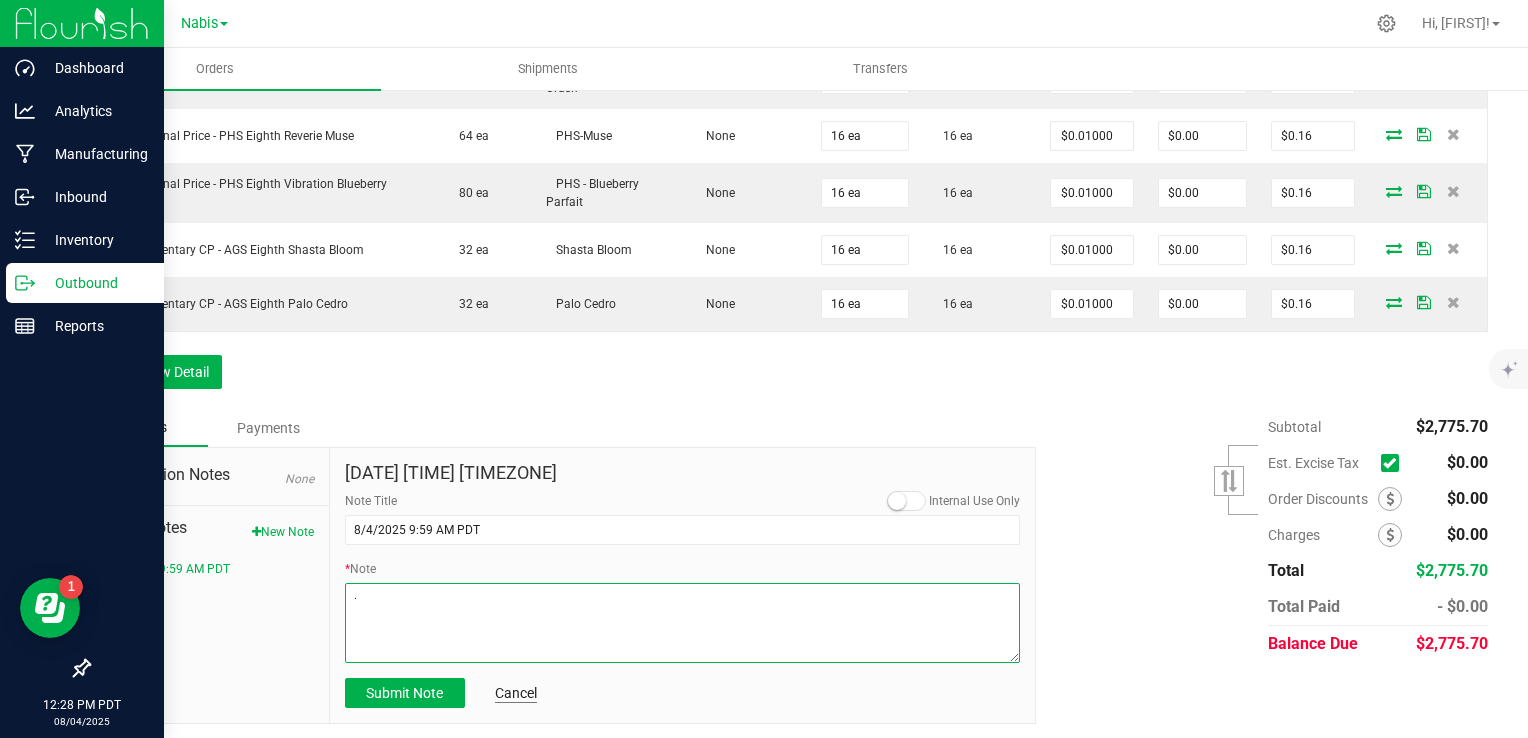 type on "." 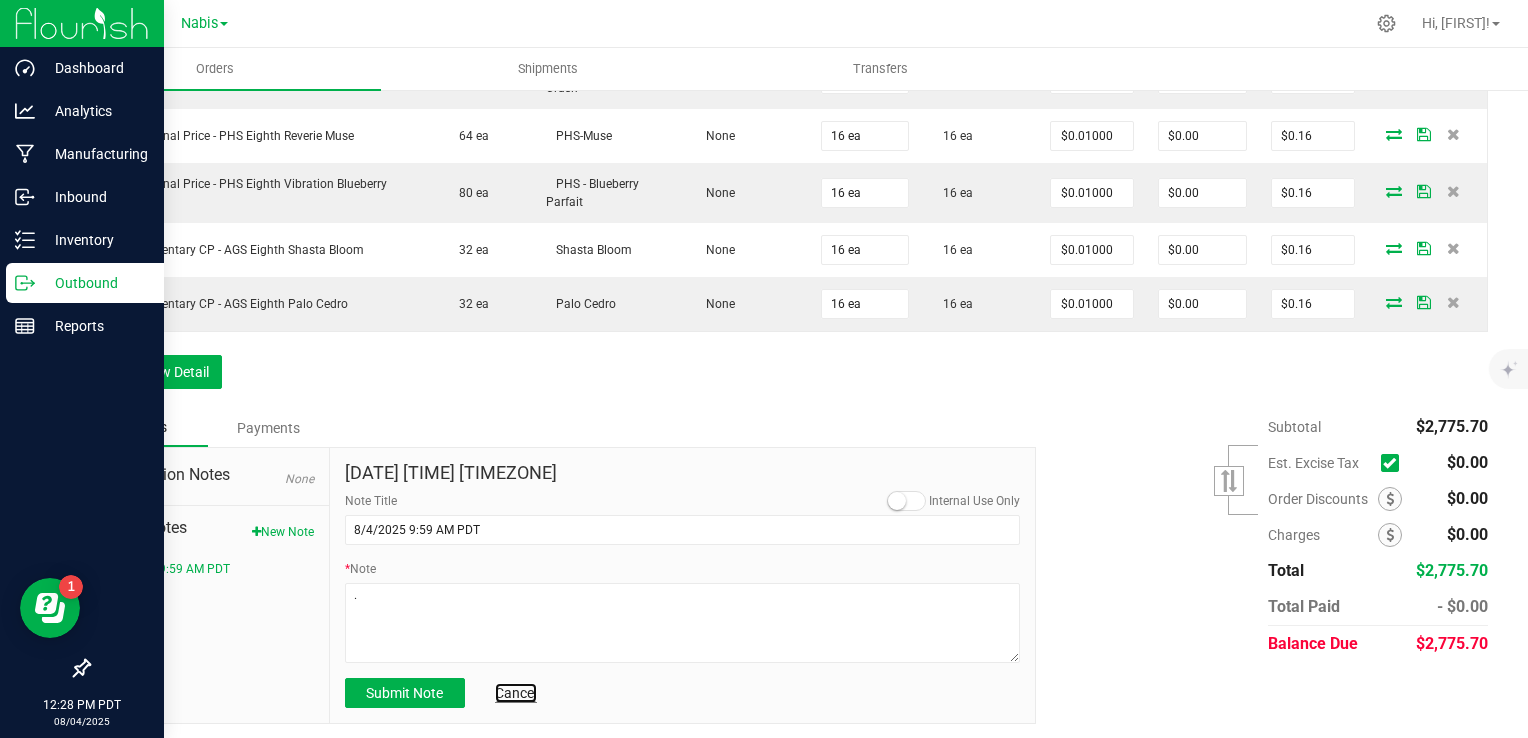 click on "Cancel" 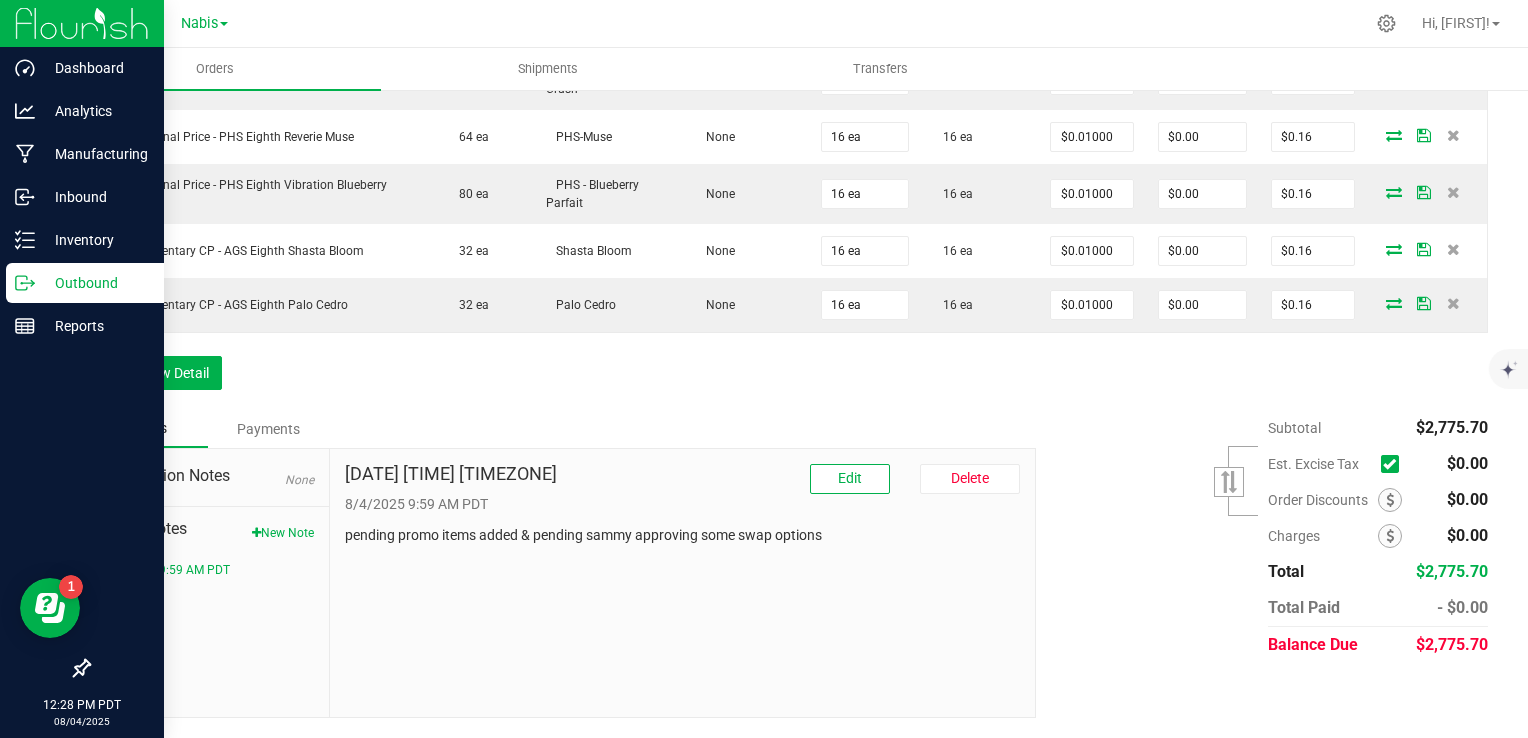scroll, scrollTop: 1152, scrollLeft: 0, axis: vertical 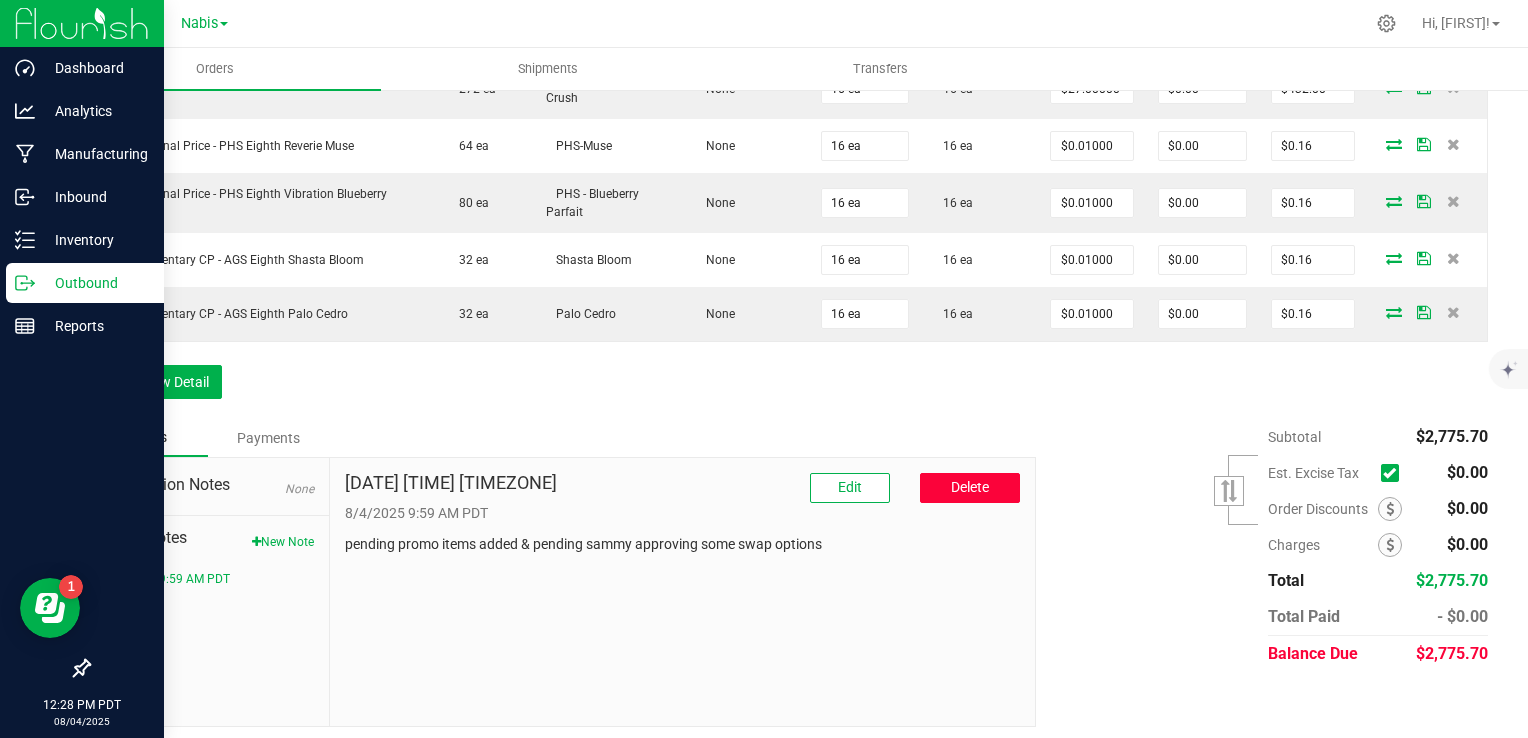 click on "Delete" at bounding box center [970, 488] 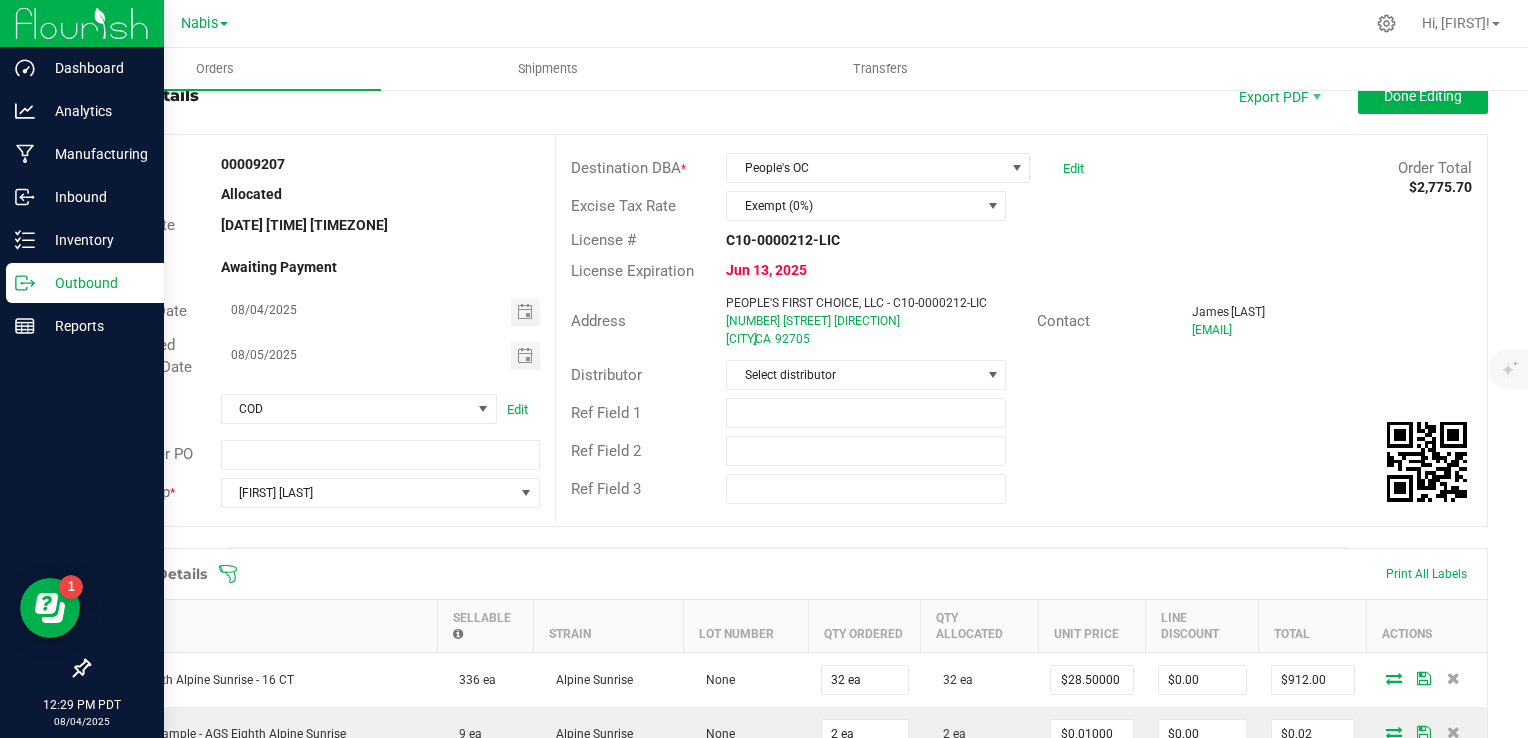 scroll, scrollTop: 0, scrollLeft: 0, axis: both 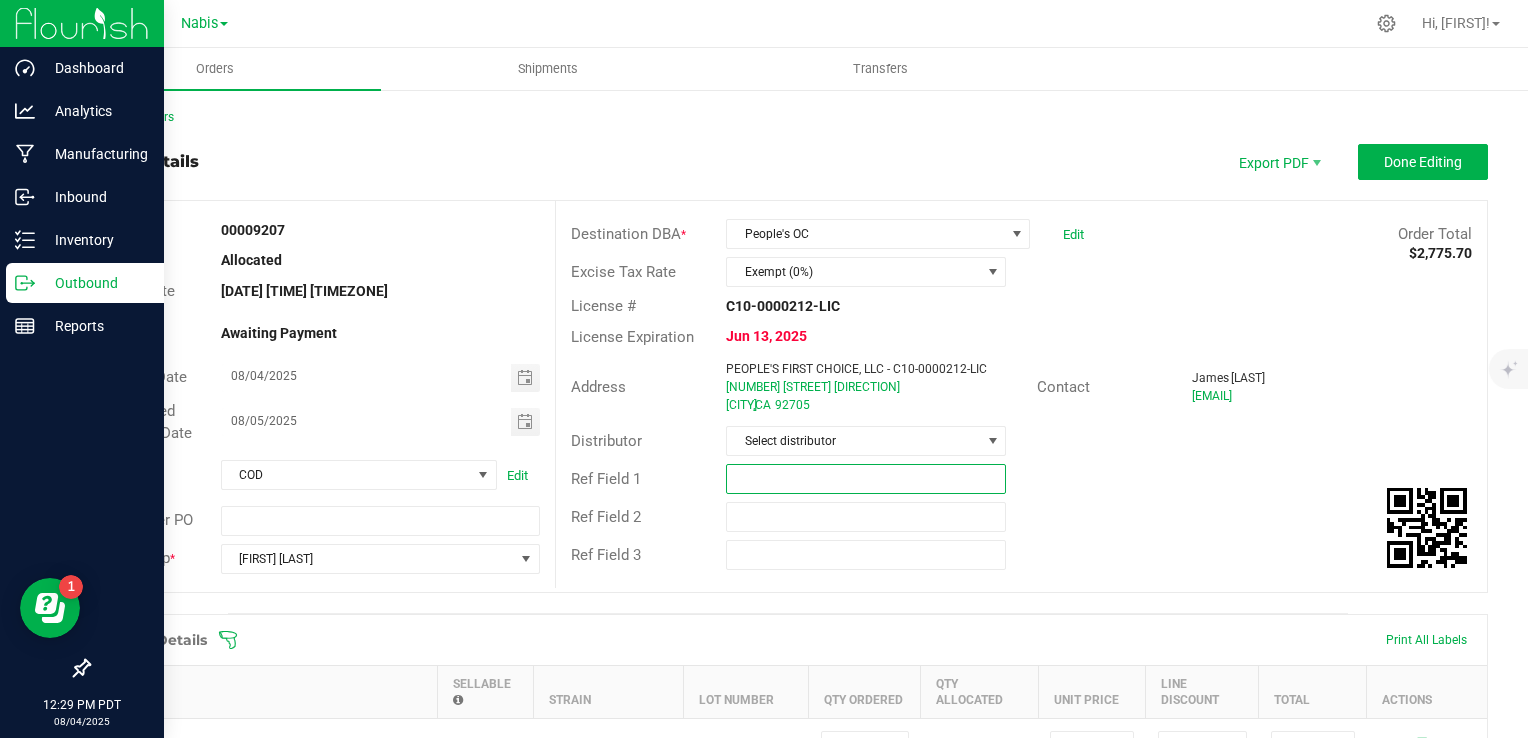 click at bounding box center (866, 479) 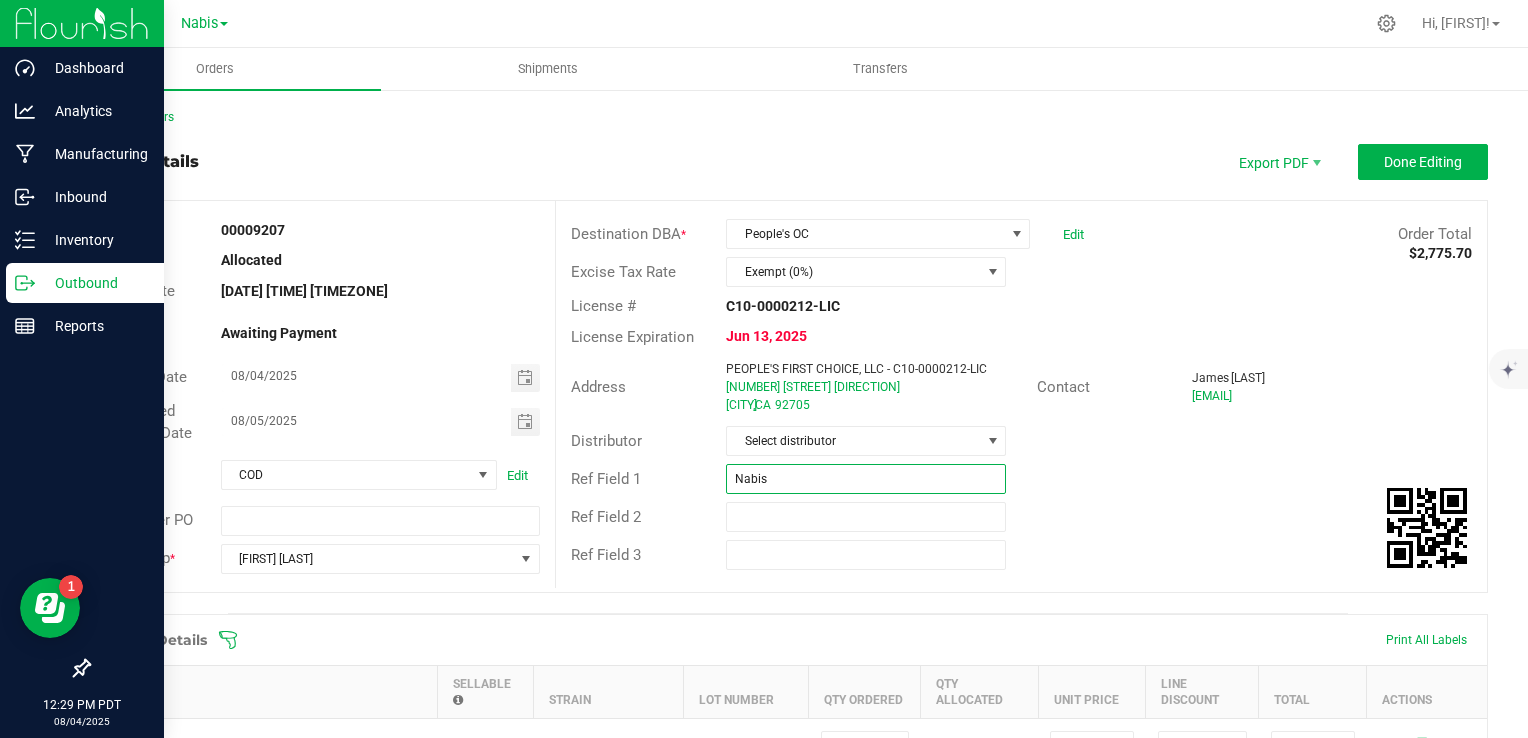 paste on "729076" 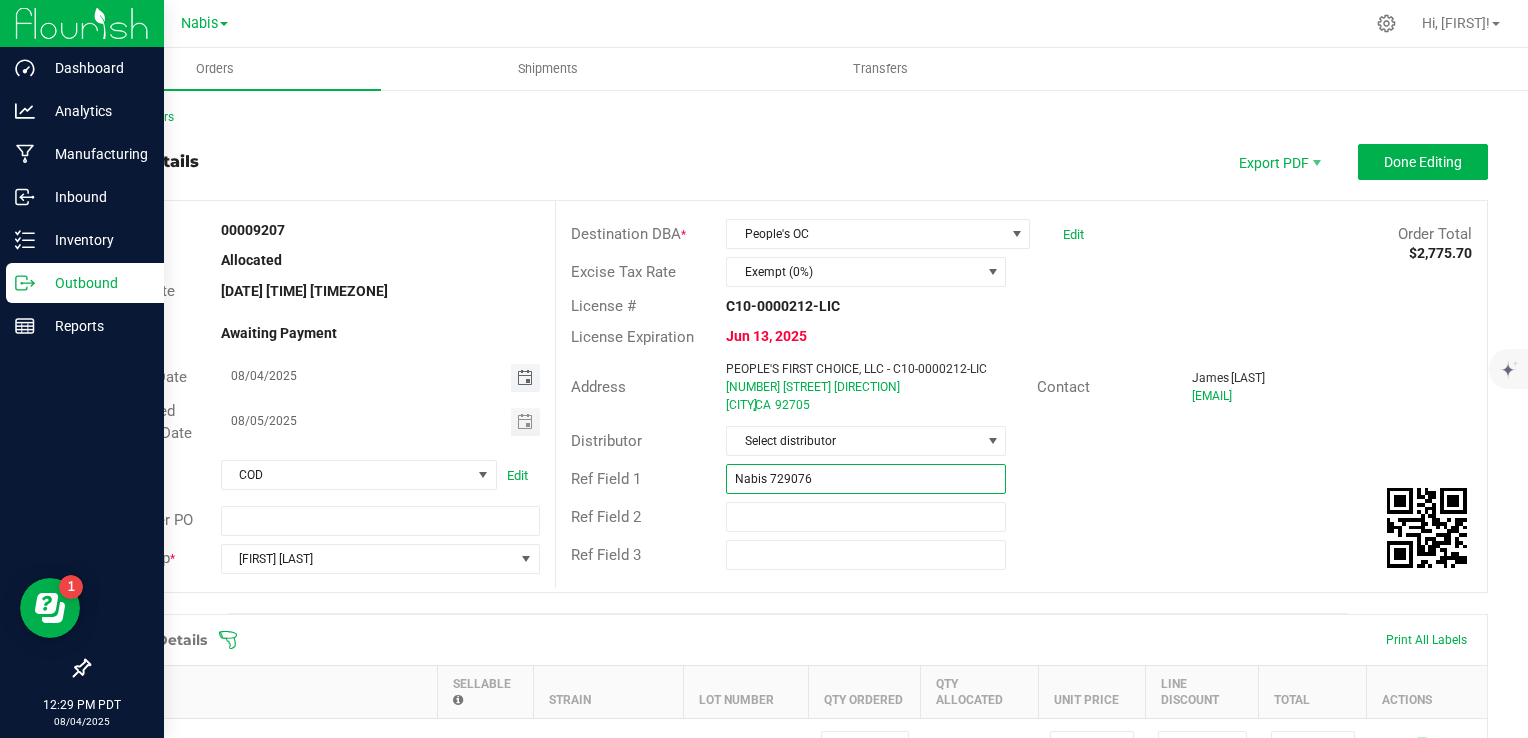 click at bounding box center [525, 378] 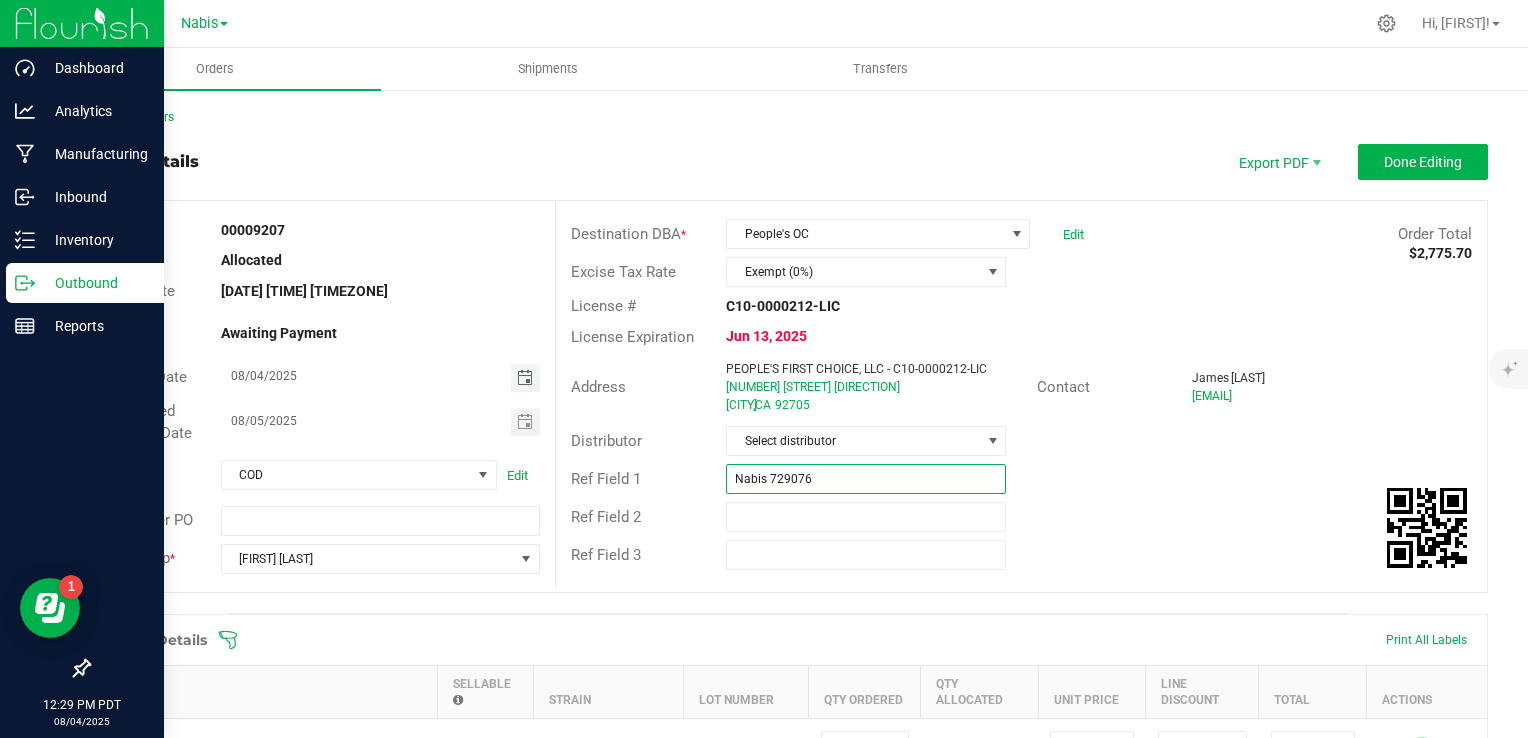type on "Nabis 729076" 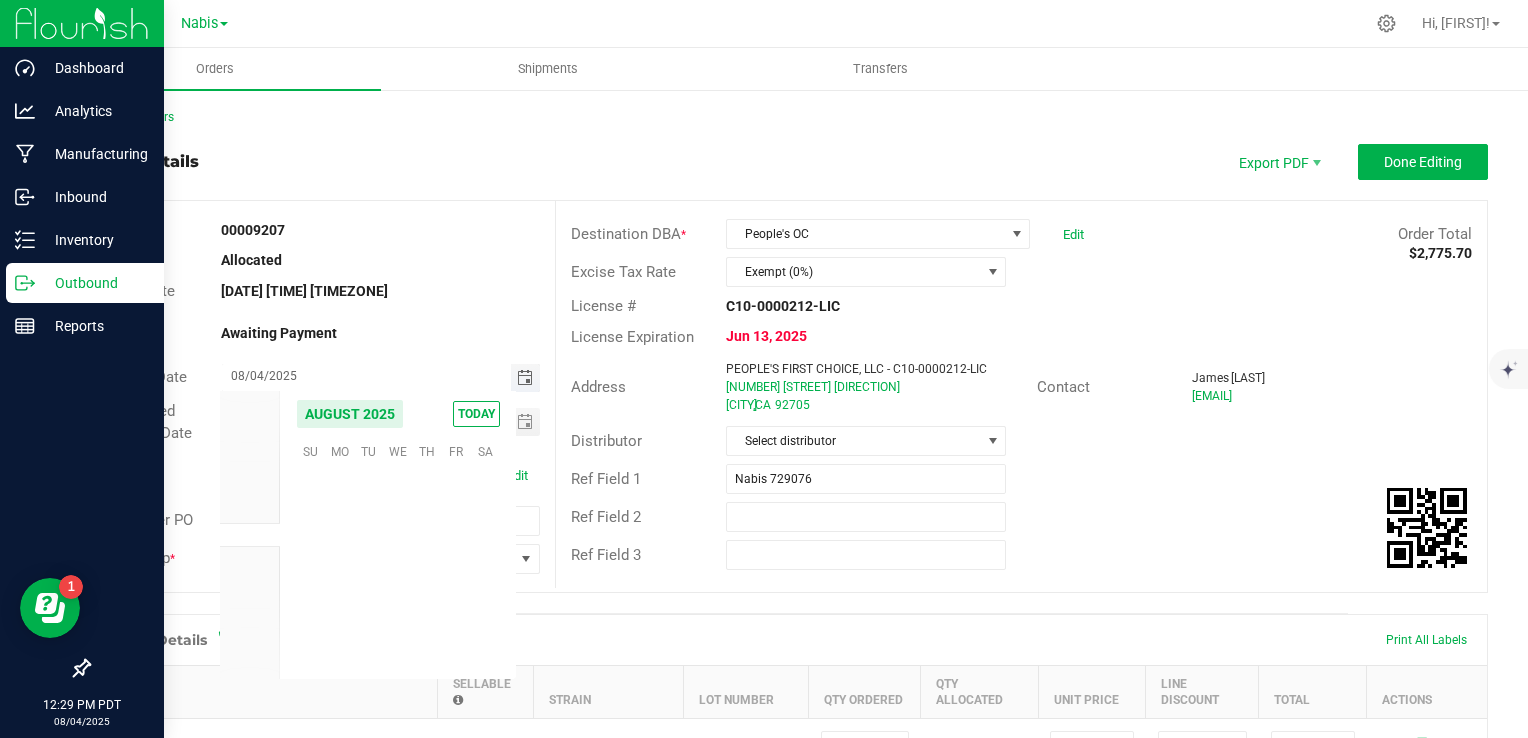 scroll, scrollTop: 36168, scrollLeft: 0, axis: vertical 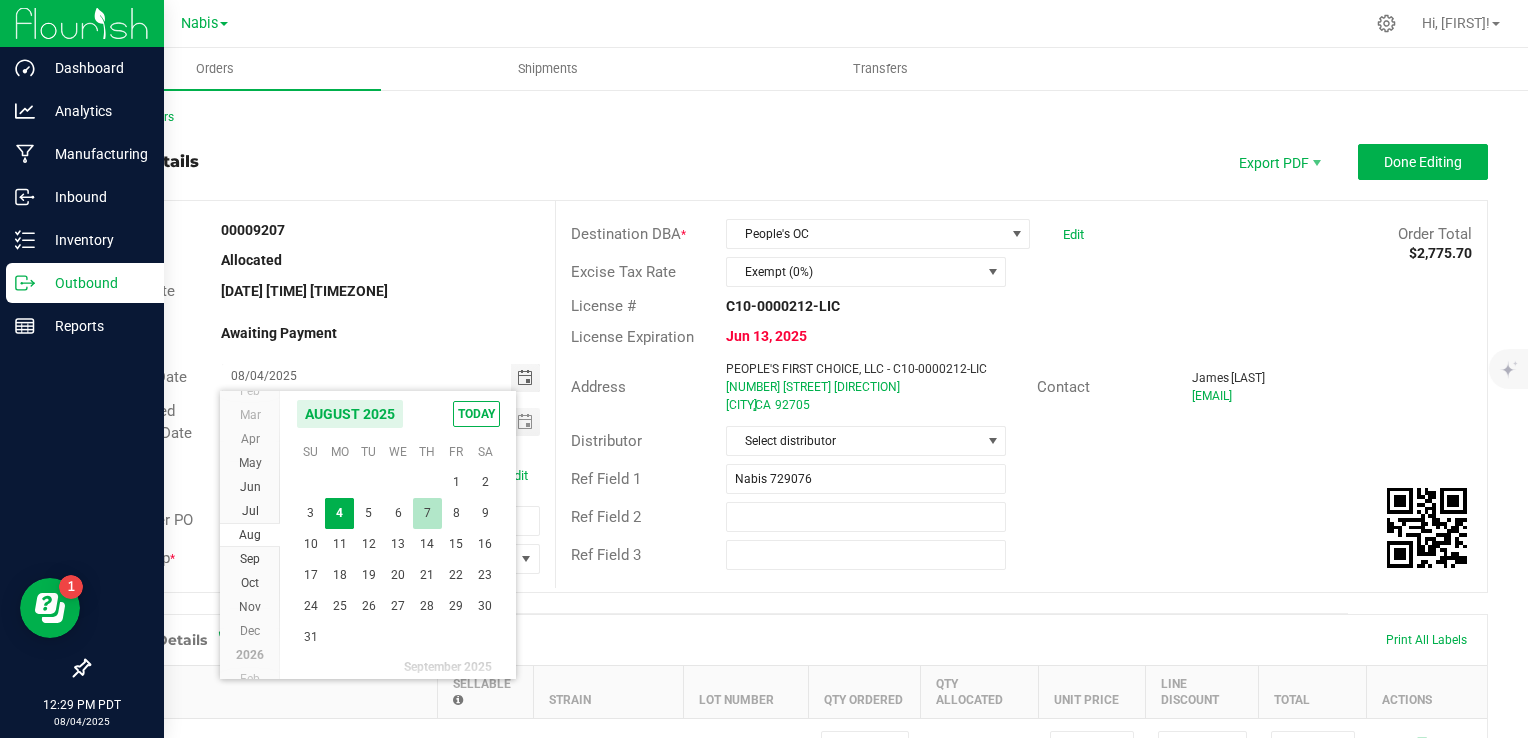 click on "7" at bounding box center [427, 513] 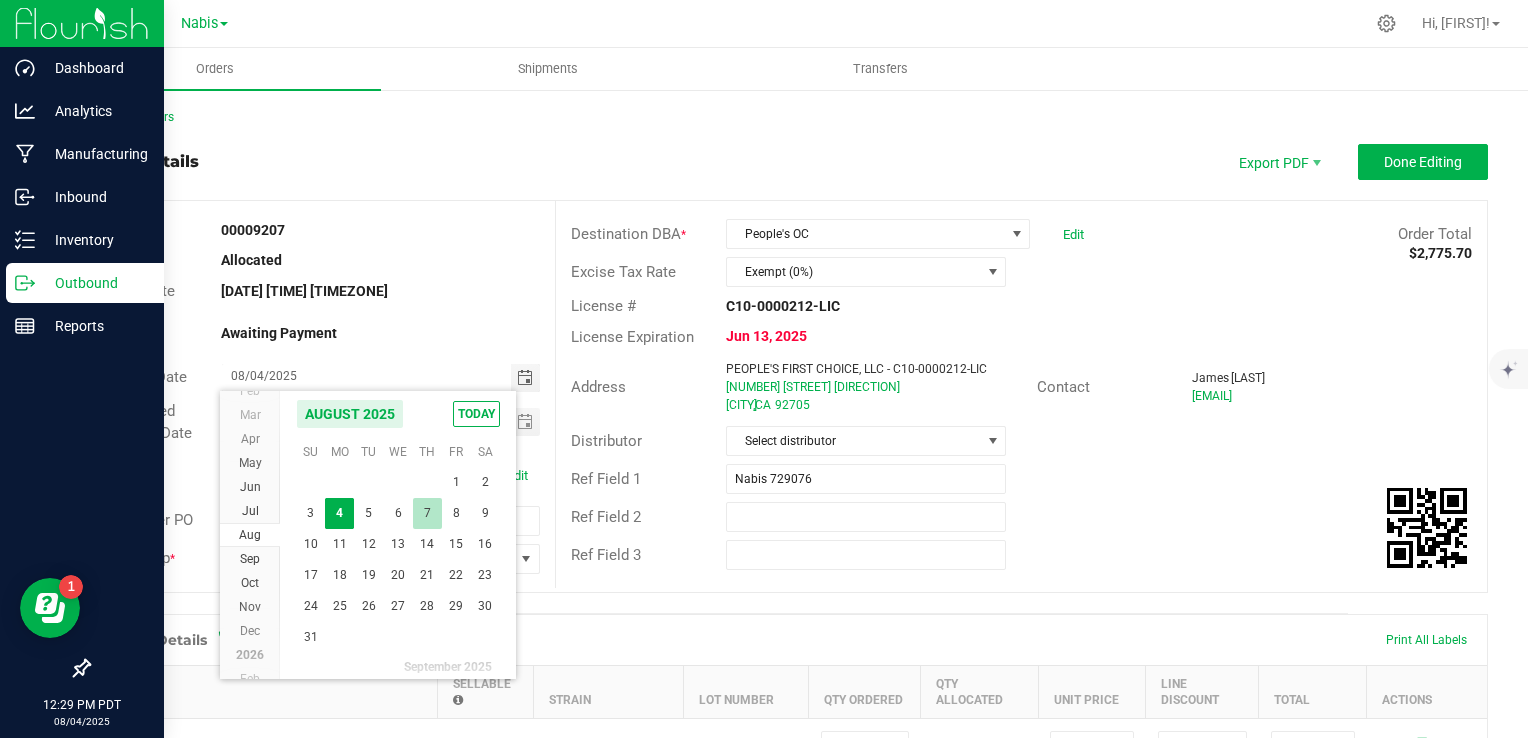 type on "08/07/2025" 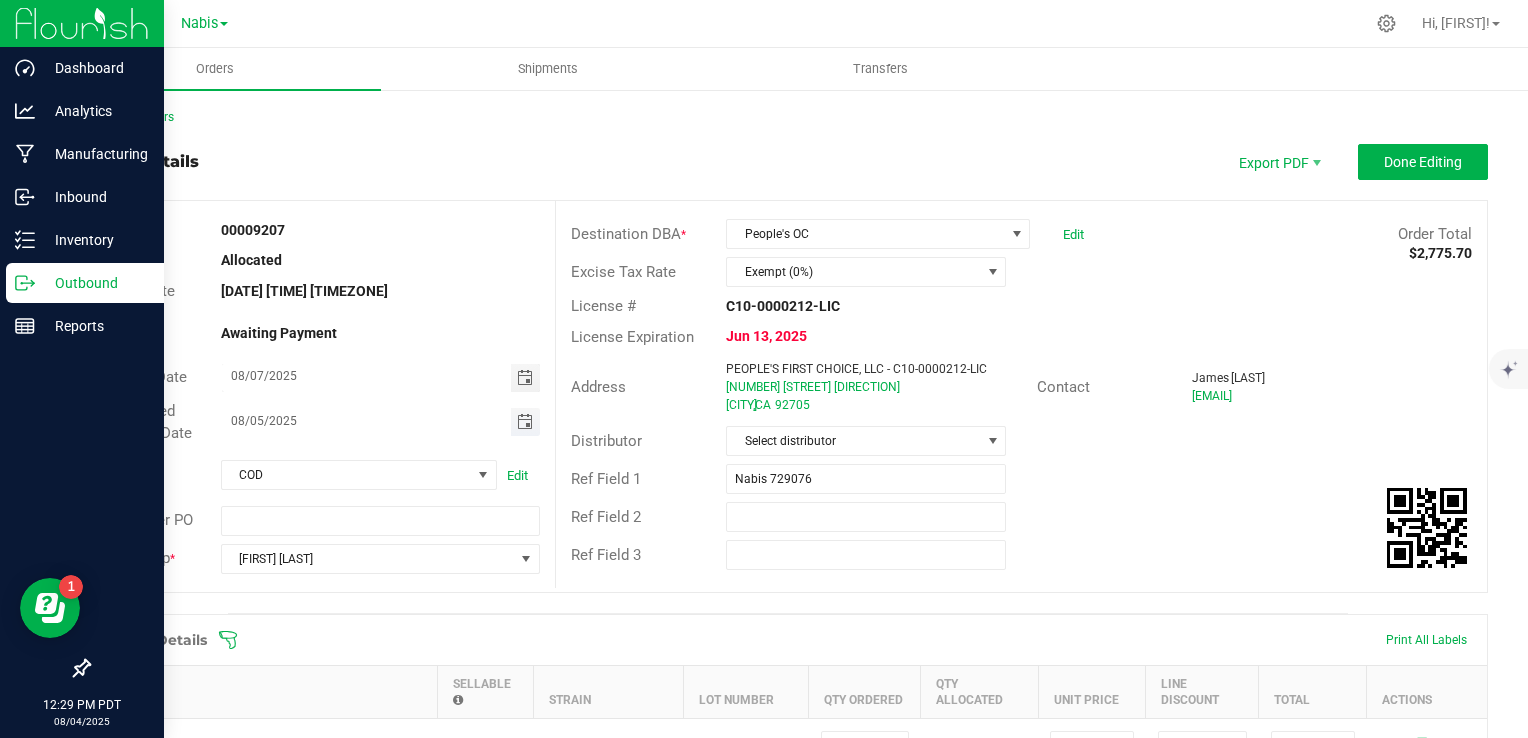 click at bounding box center [525, 422] 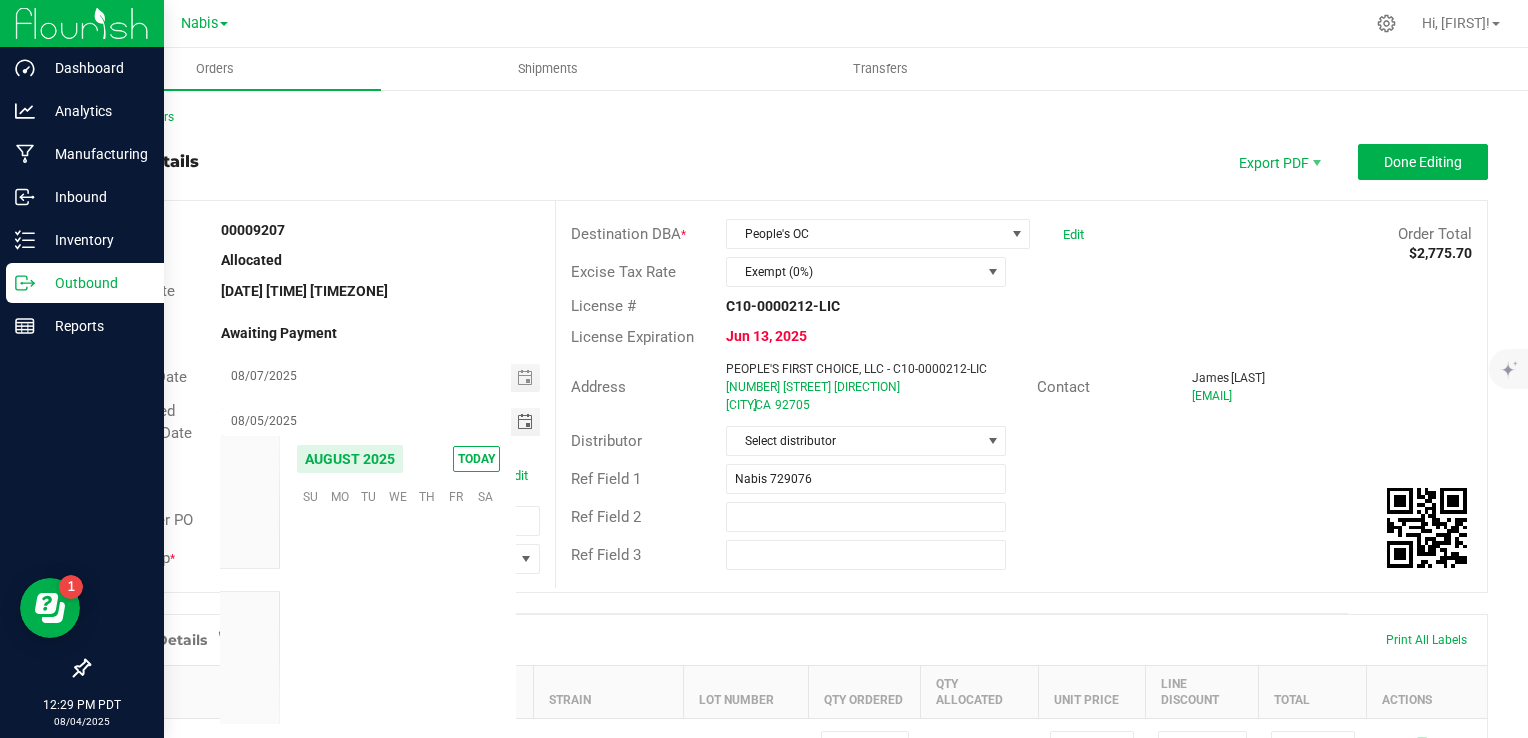 scroll, scrollTop: 36168, scrollLeft: 0, axis: vertical 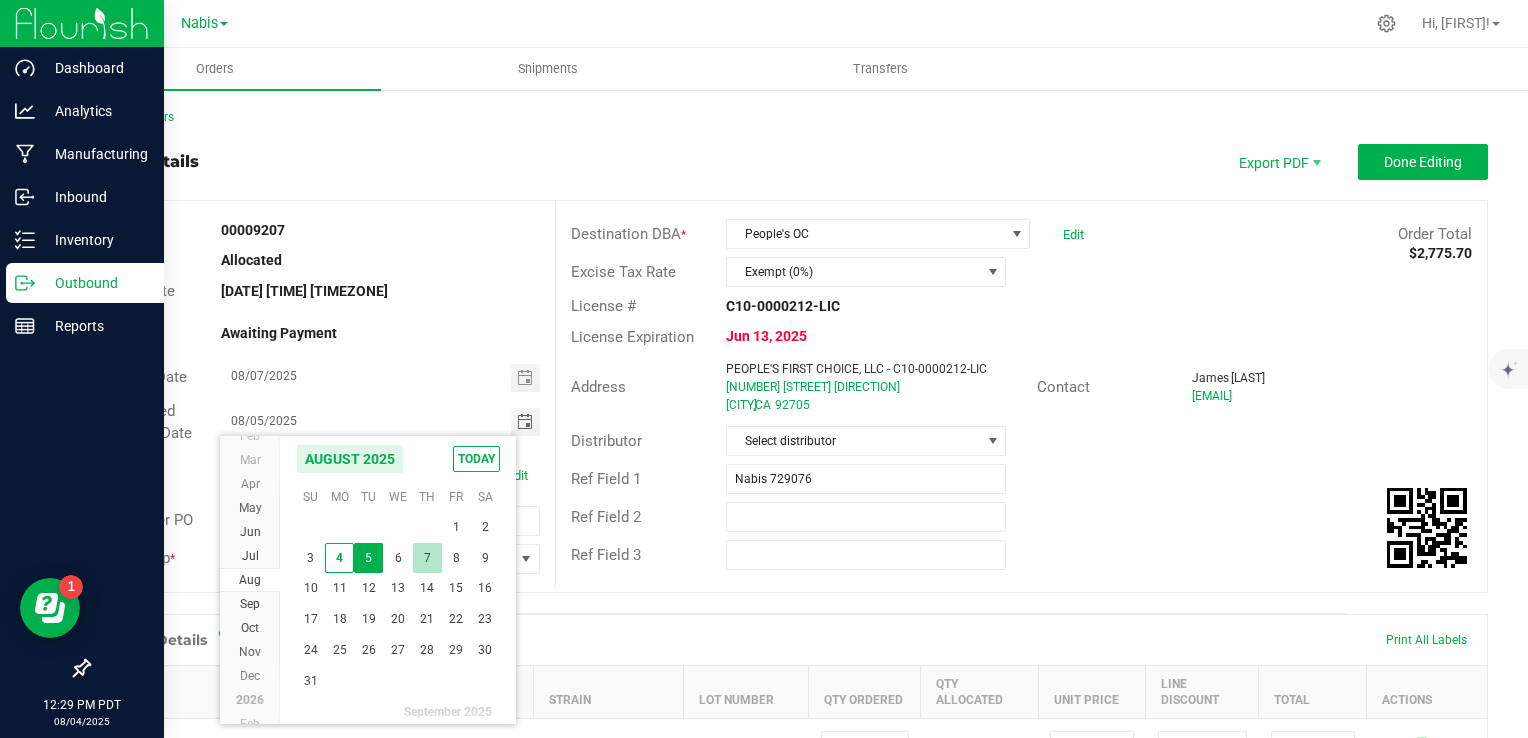 click on "7" at bounding box center [427, 558] 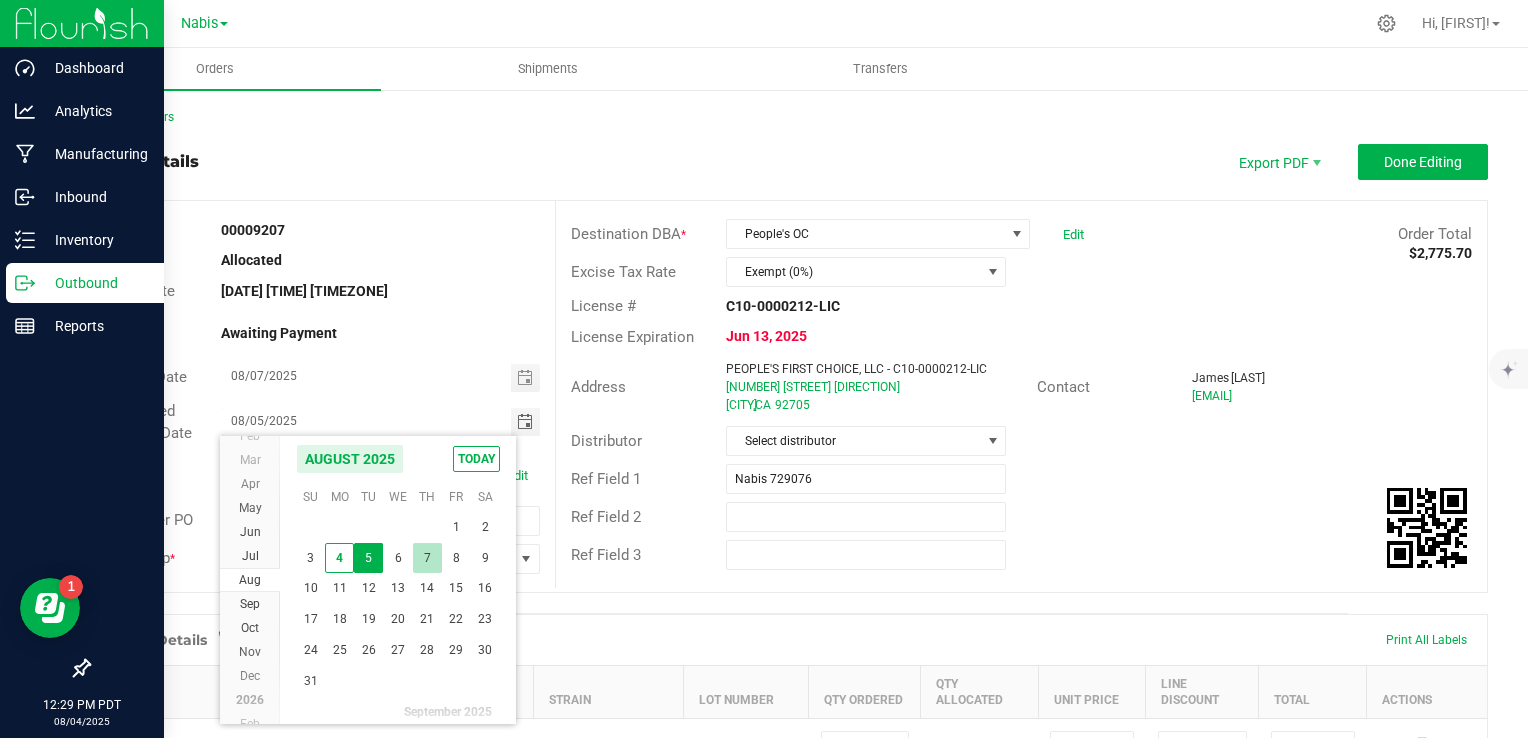 type on "08/07/2025" 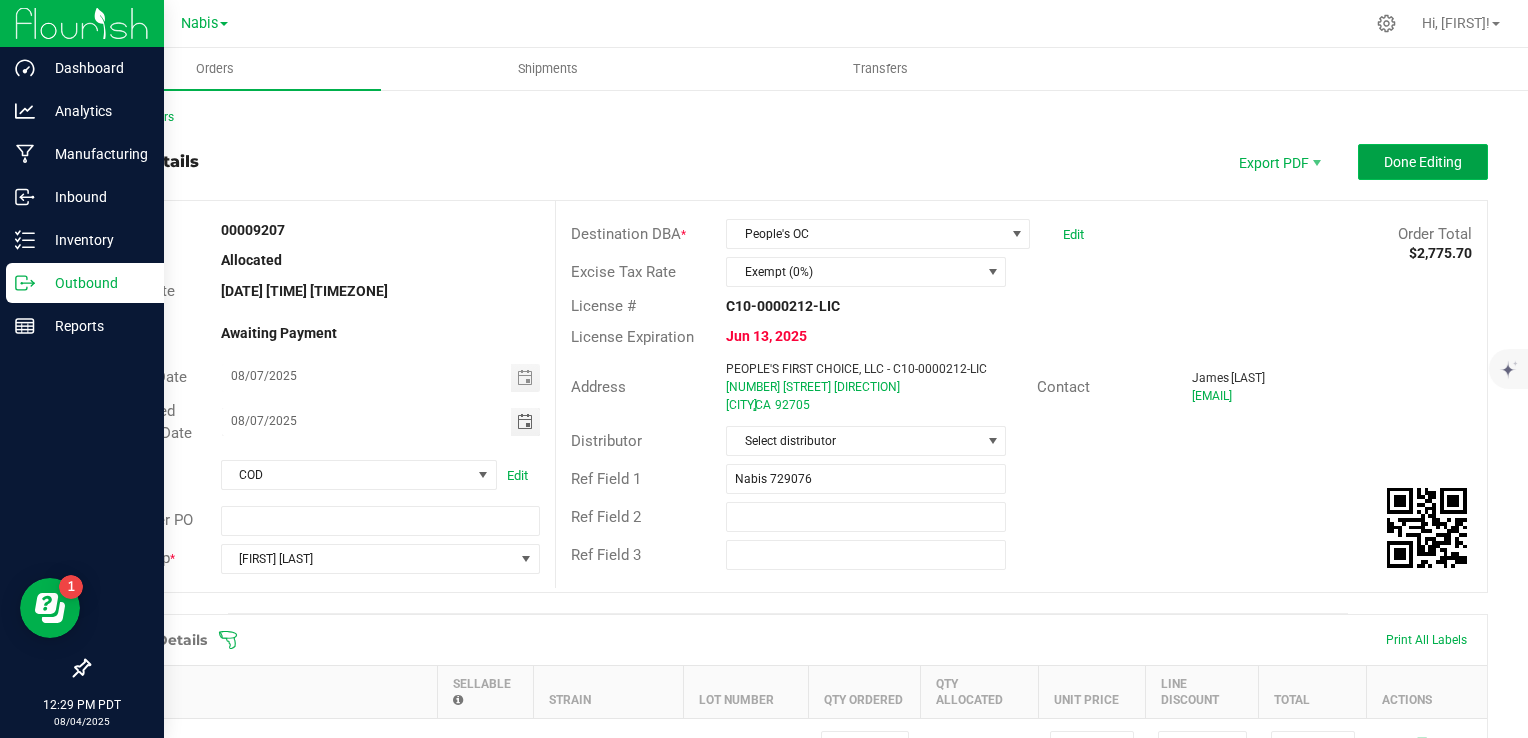 click on "Done Editing" at bounding box center (1423, 162) 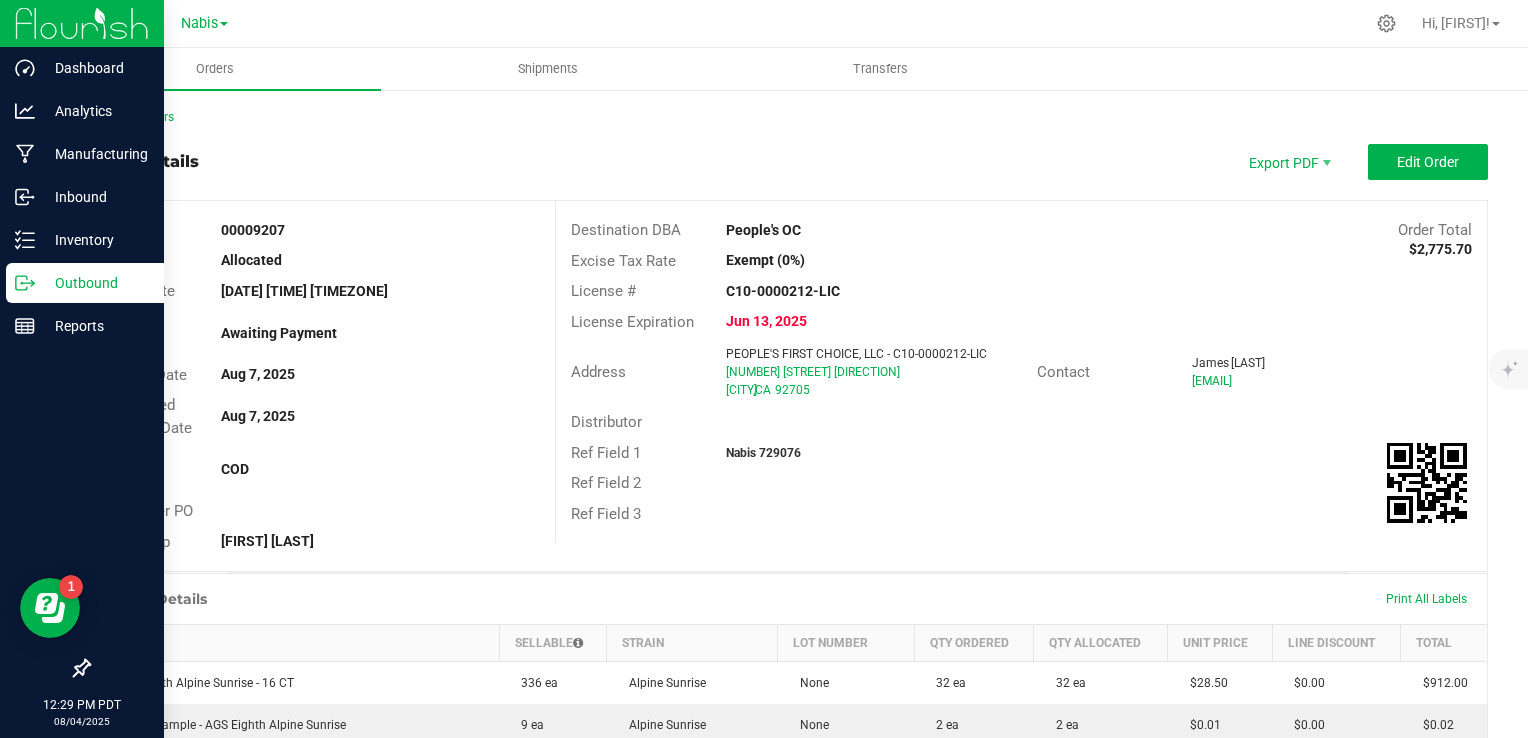 click on "Outbound" at bounding box center [95, 283] 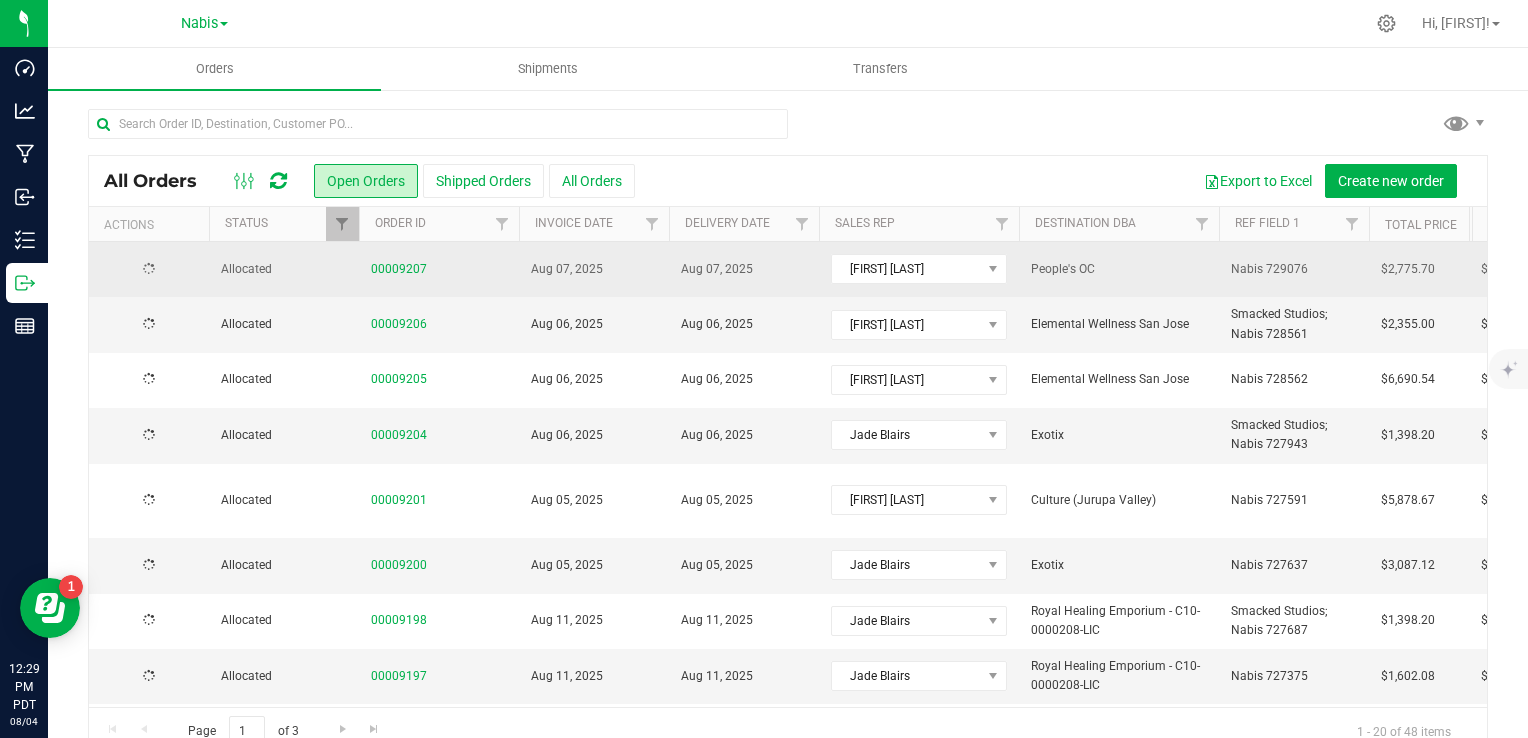 click on "Aug 07, 2025" at bounding box center (744, 269) 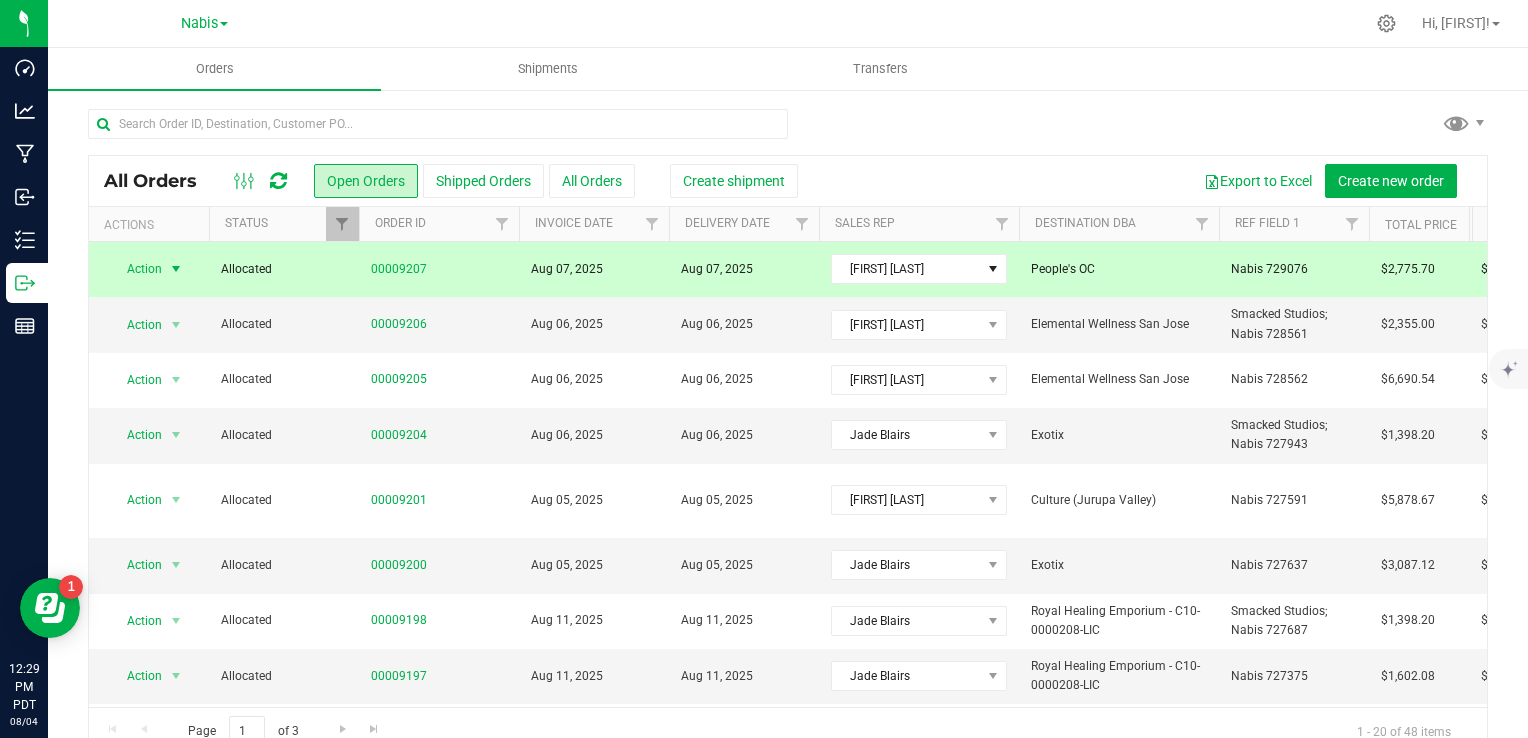 click on "Export to Excel
Create new order" at bounding box center [1127, 181] 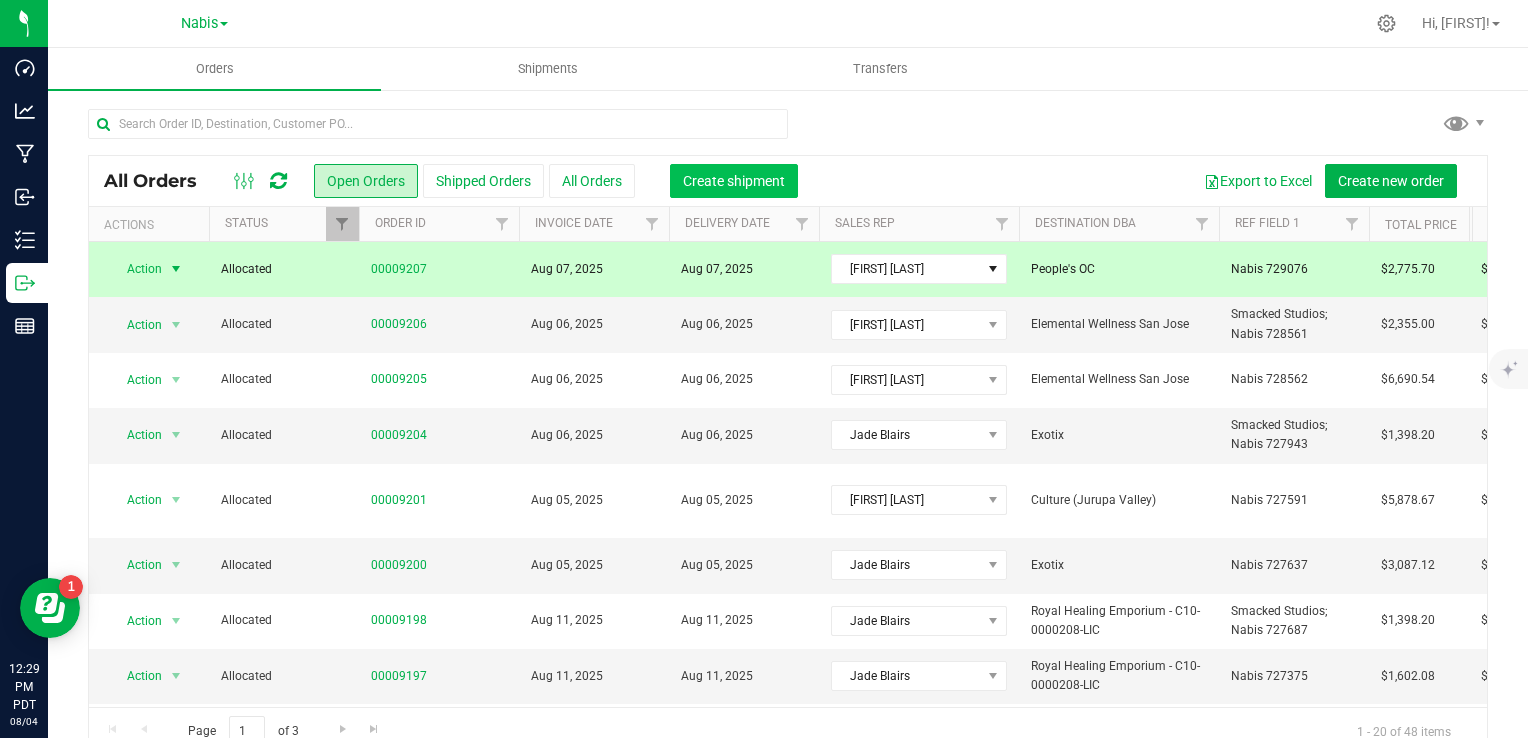 click on "Create shipment" at bounding box center [734, 181] 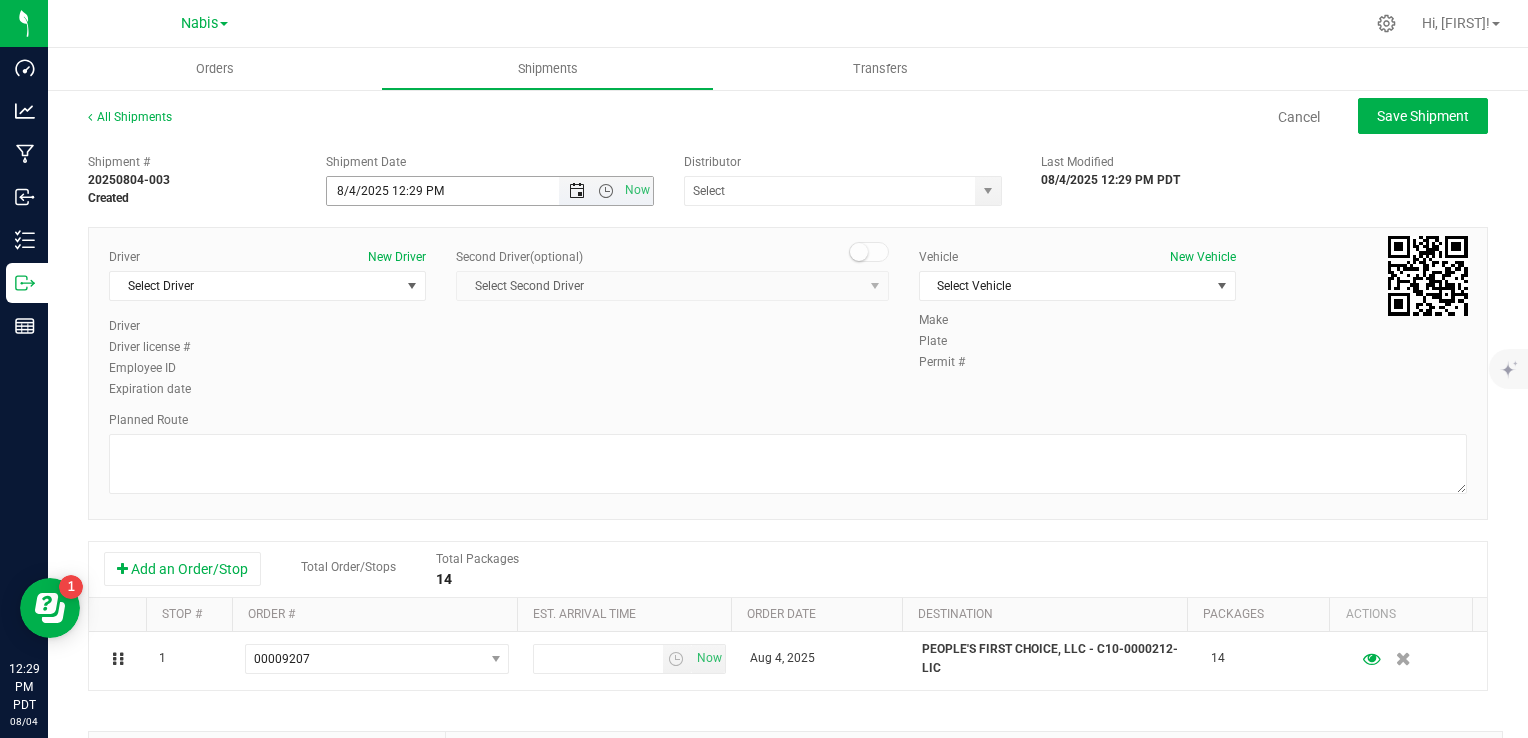 click at bounding box center [577, 191] 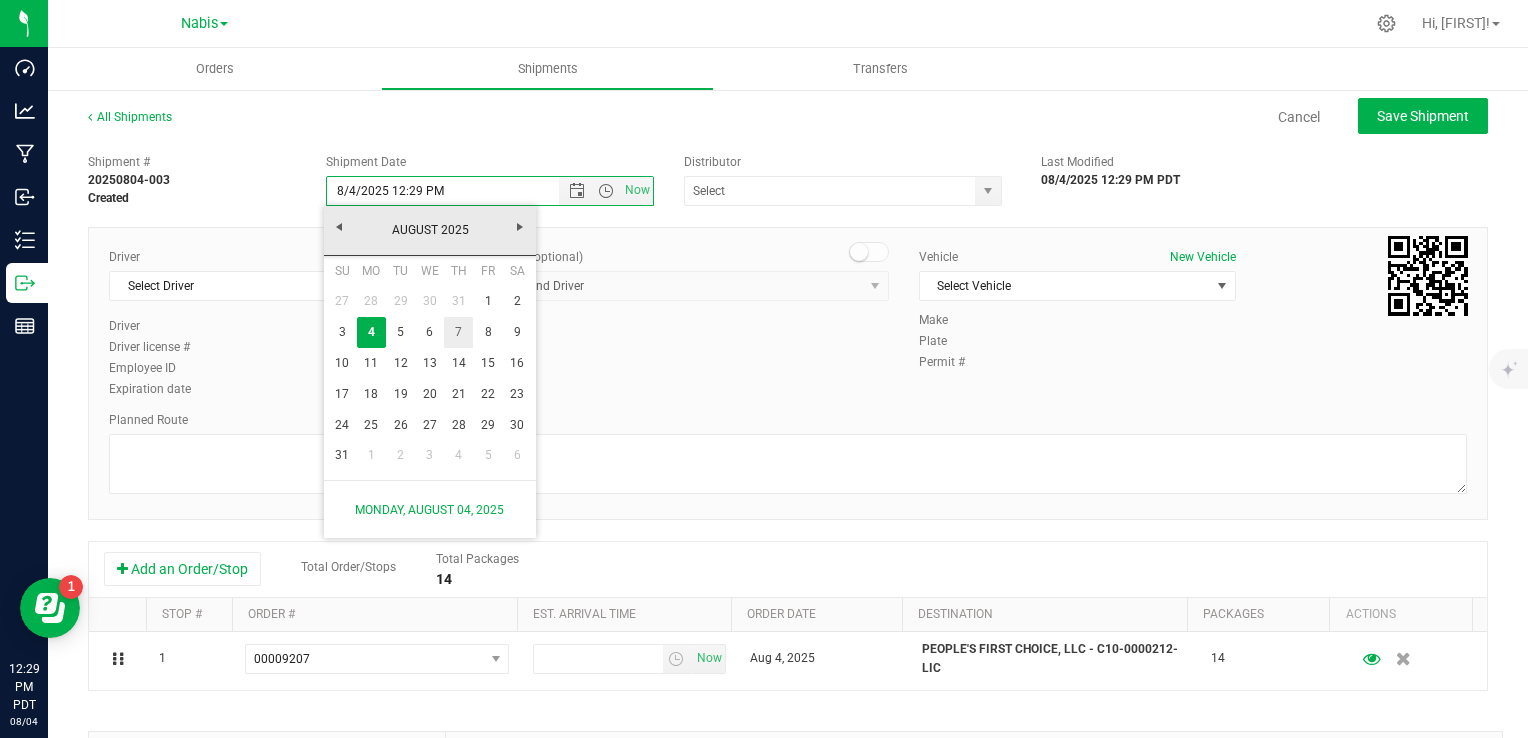 click on "7" at bounding box center [458, 332] 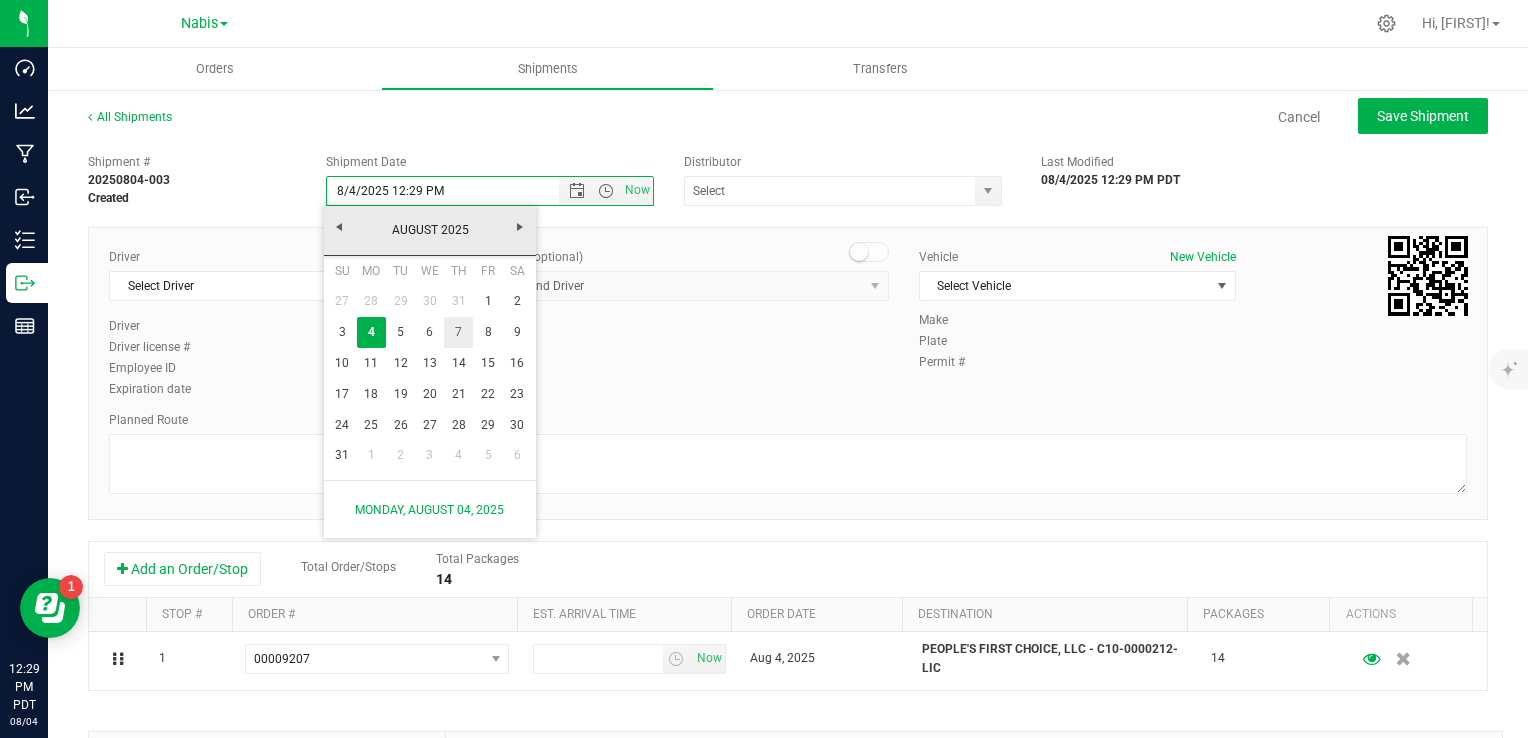 type on "[DATE] [TIME]" 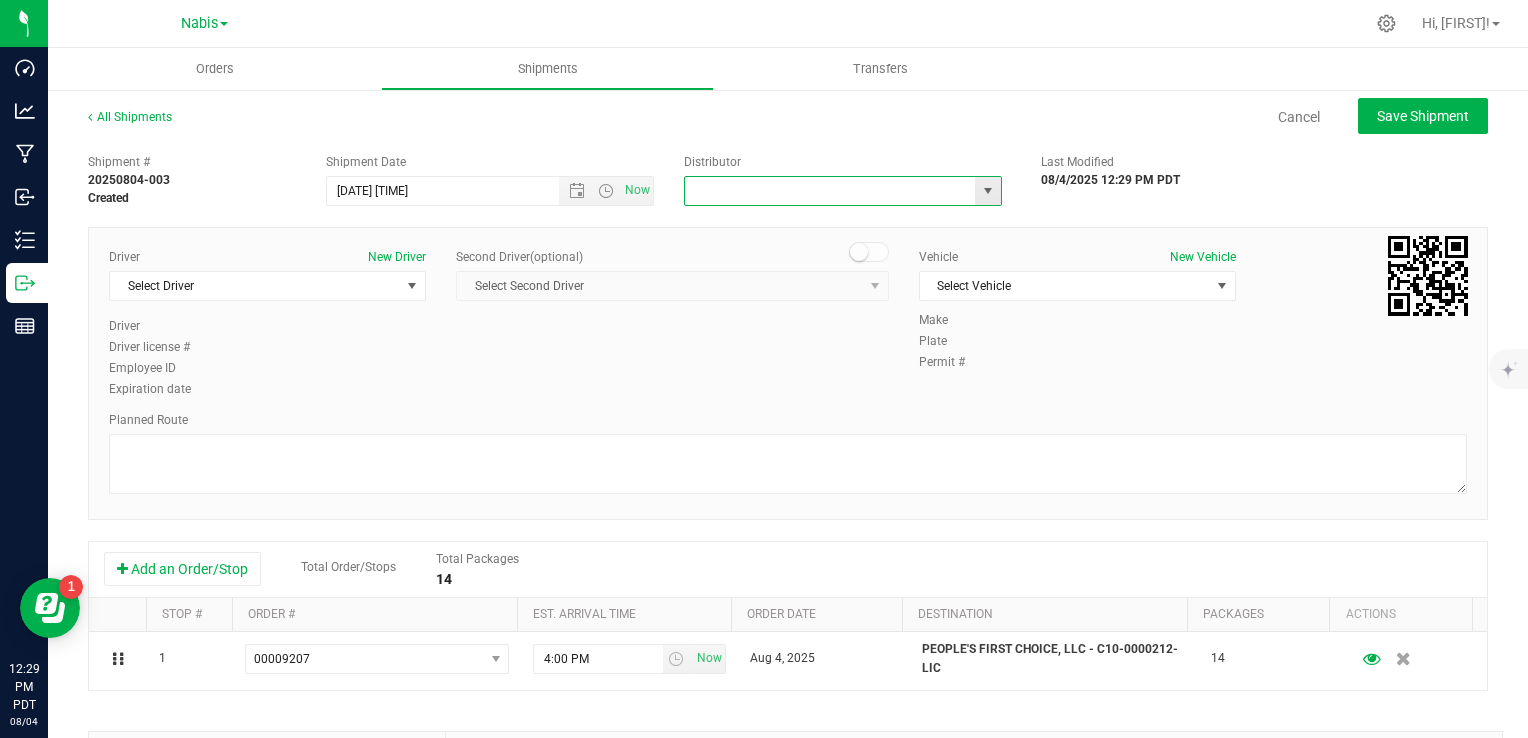 click at bounding box center [826, 191] 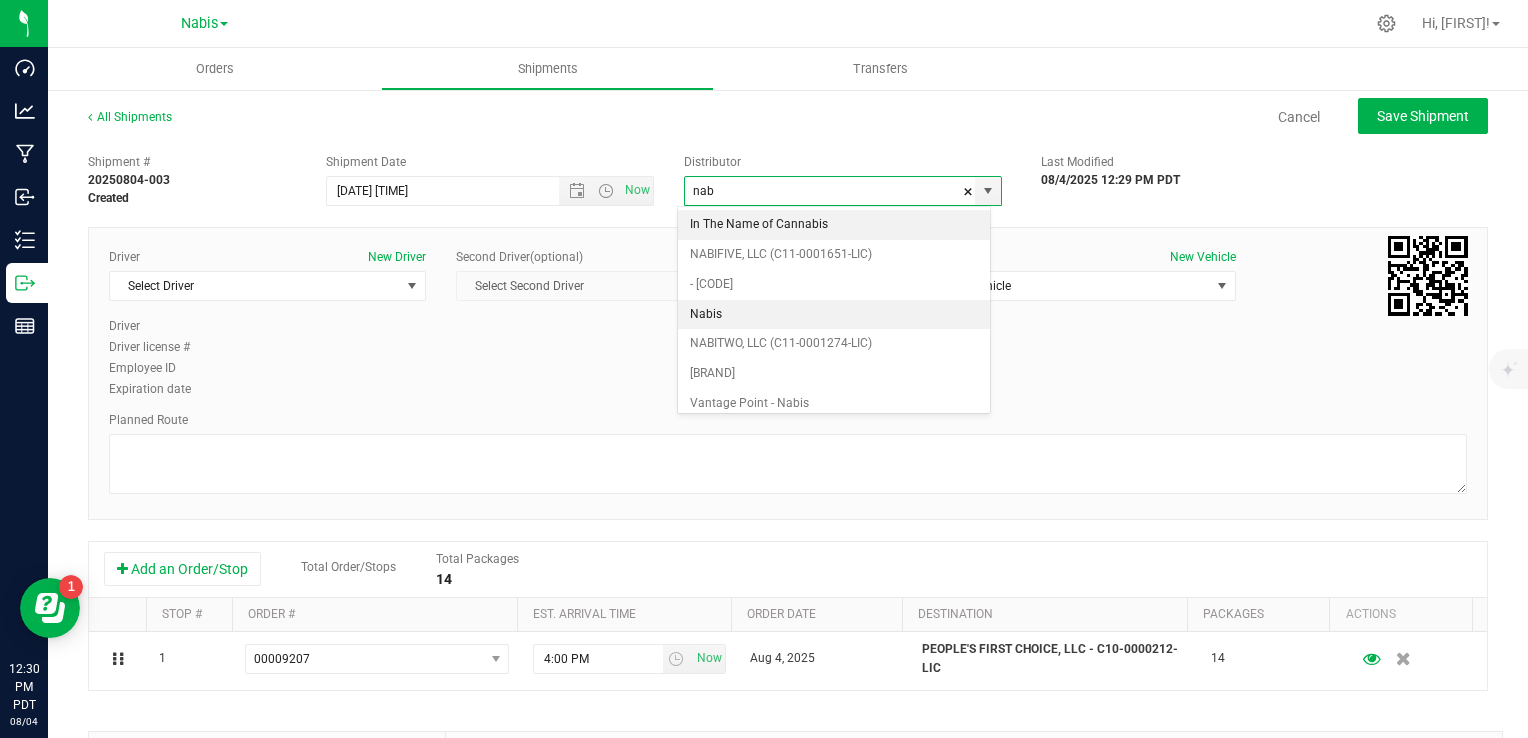 click on "Nabis" at bounding box center [834, 315] 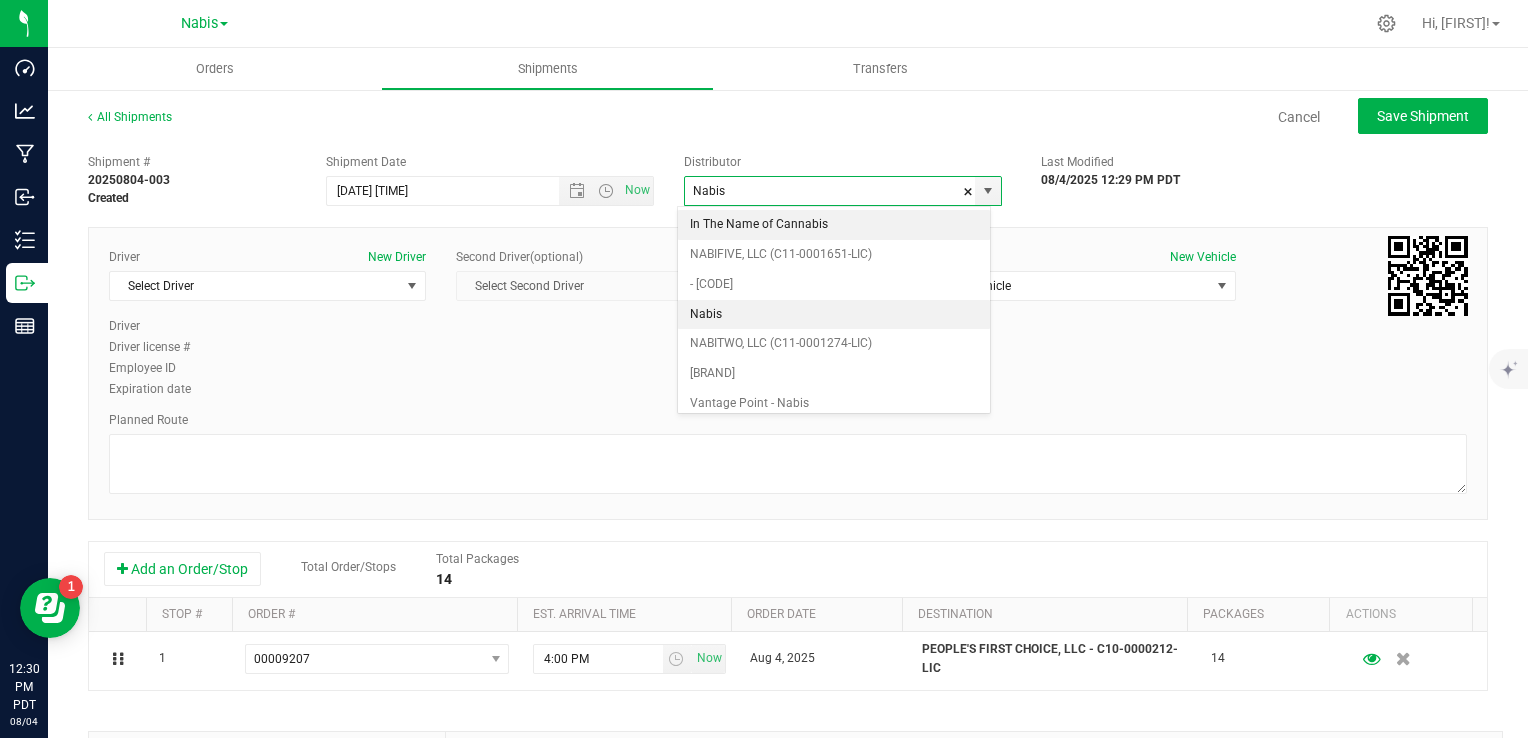 scroll, scrollTop: 0, scrollLeft: 0, axis: both 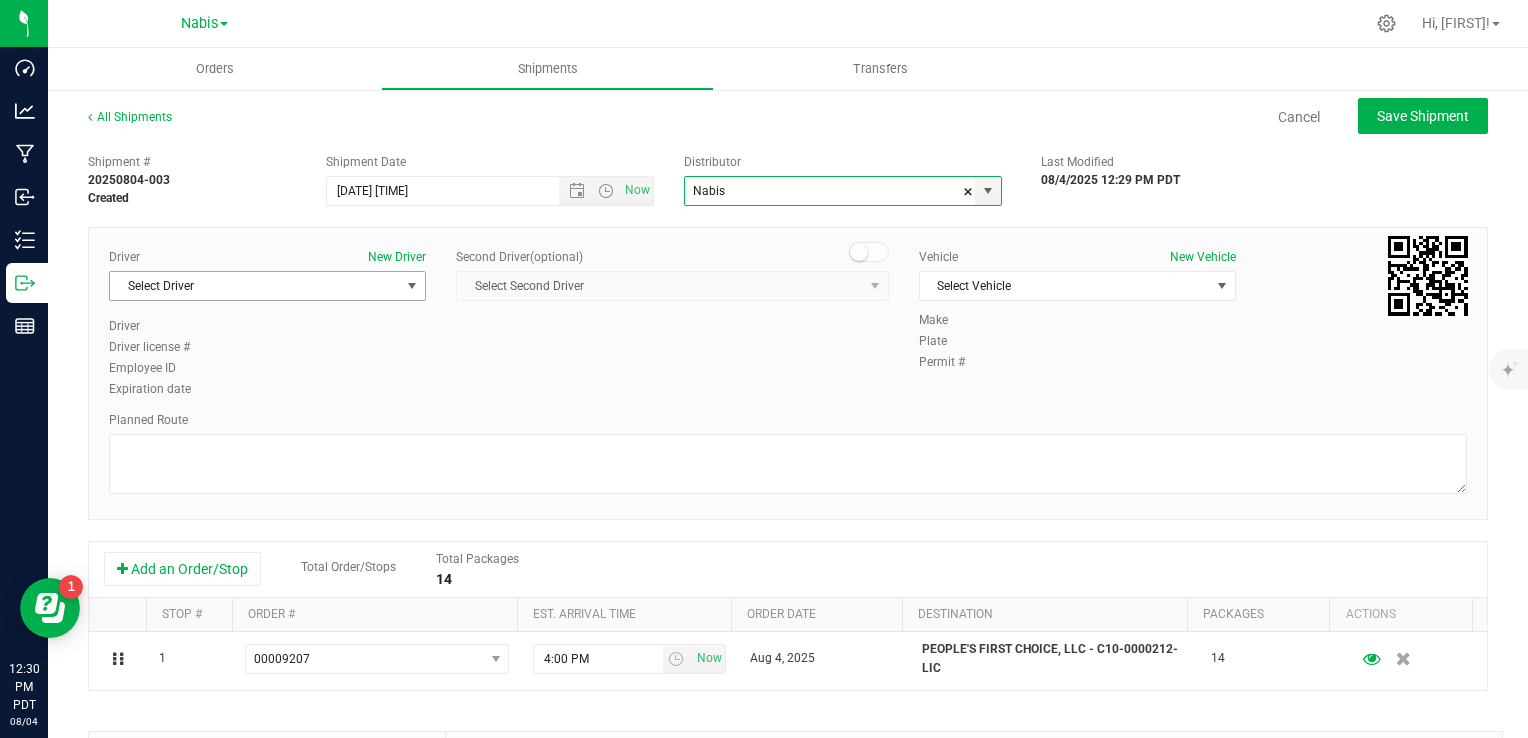 type on "Nabis" 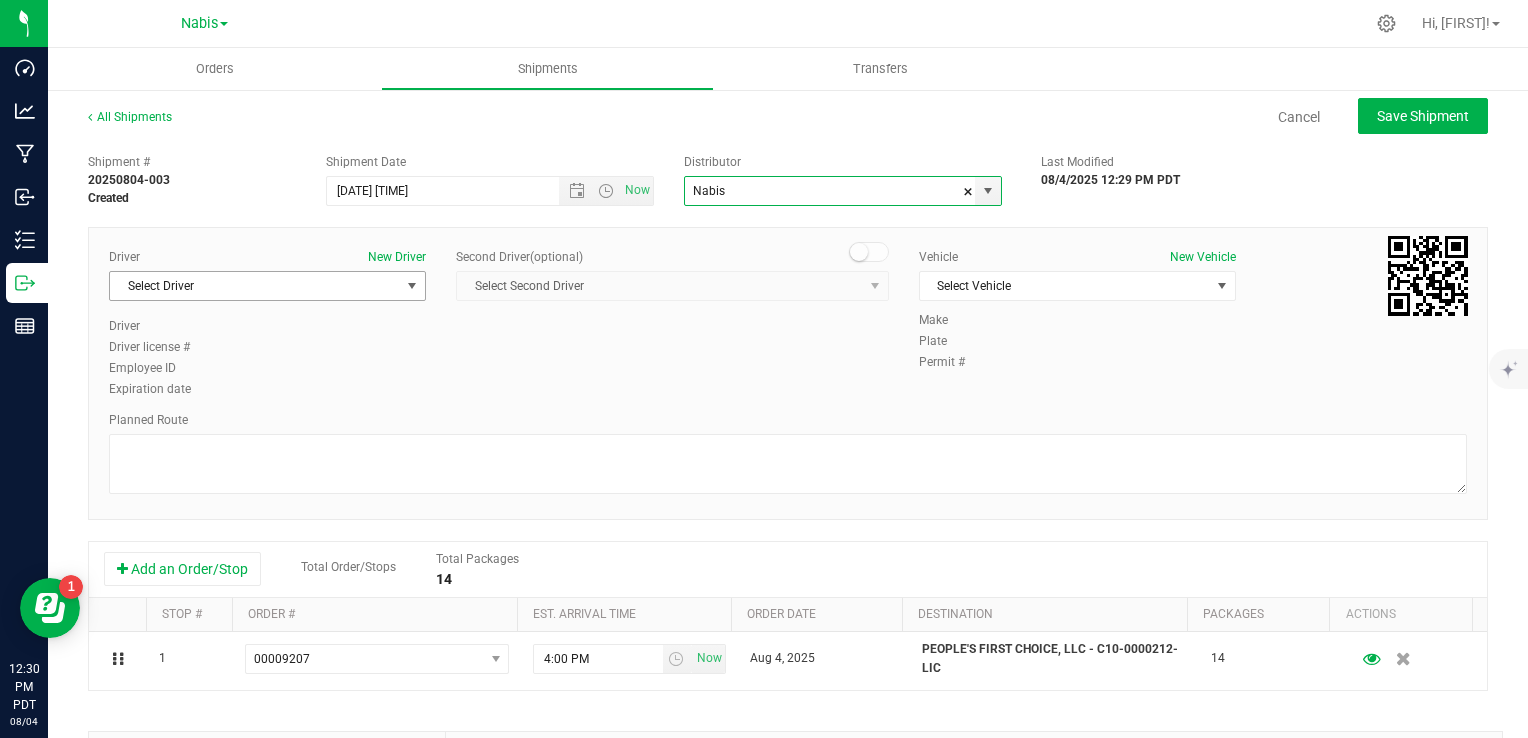 click on "Select Driver" at bounding box center (255, 286) 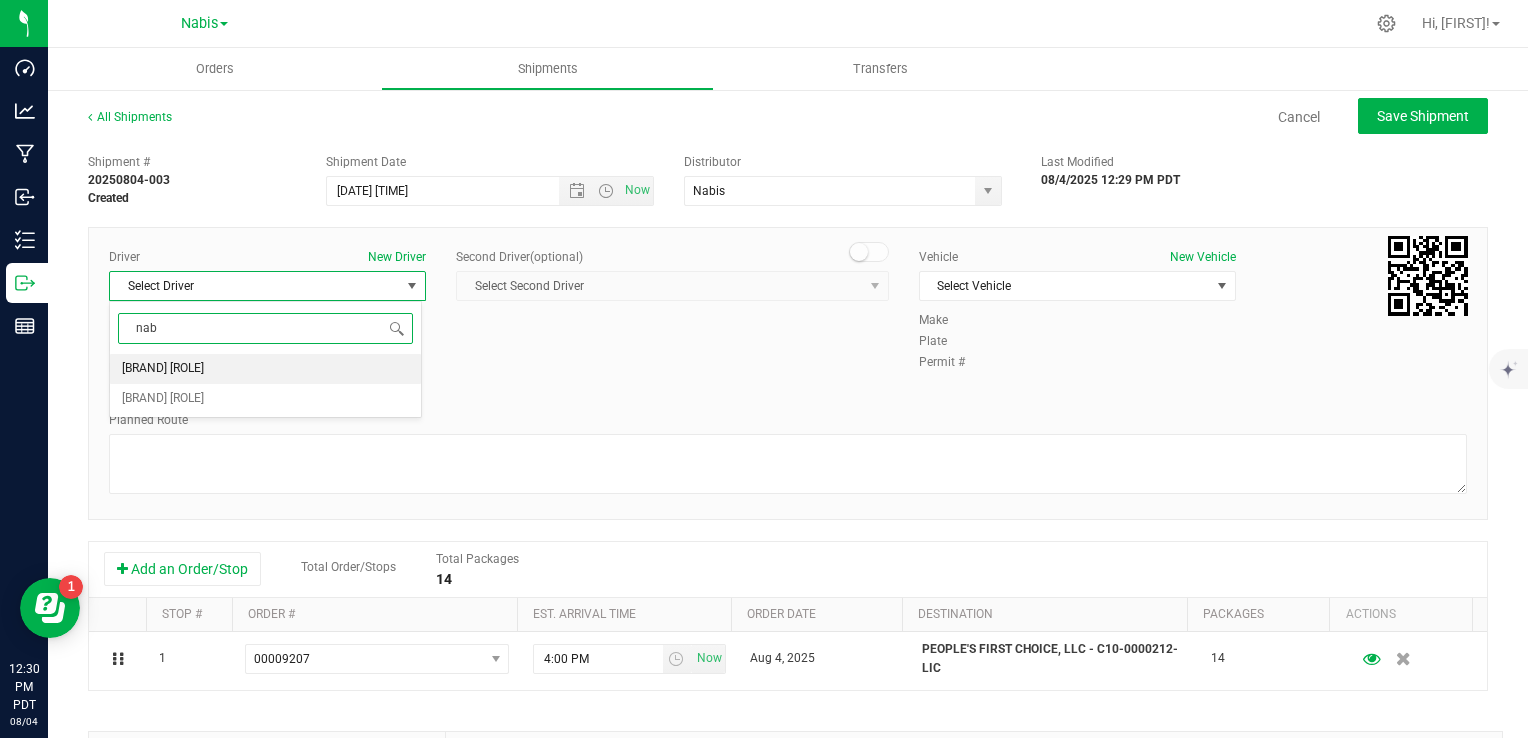 type on "nab" 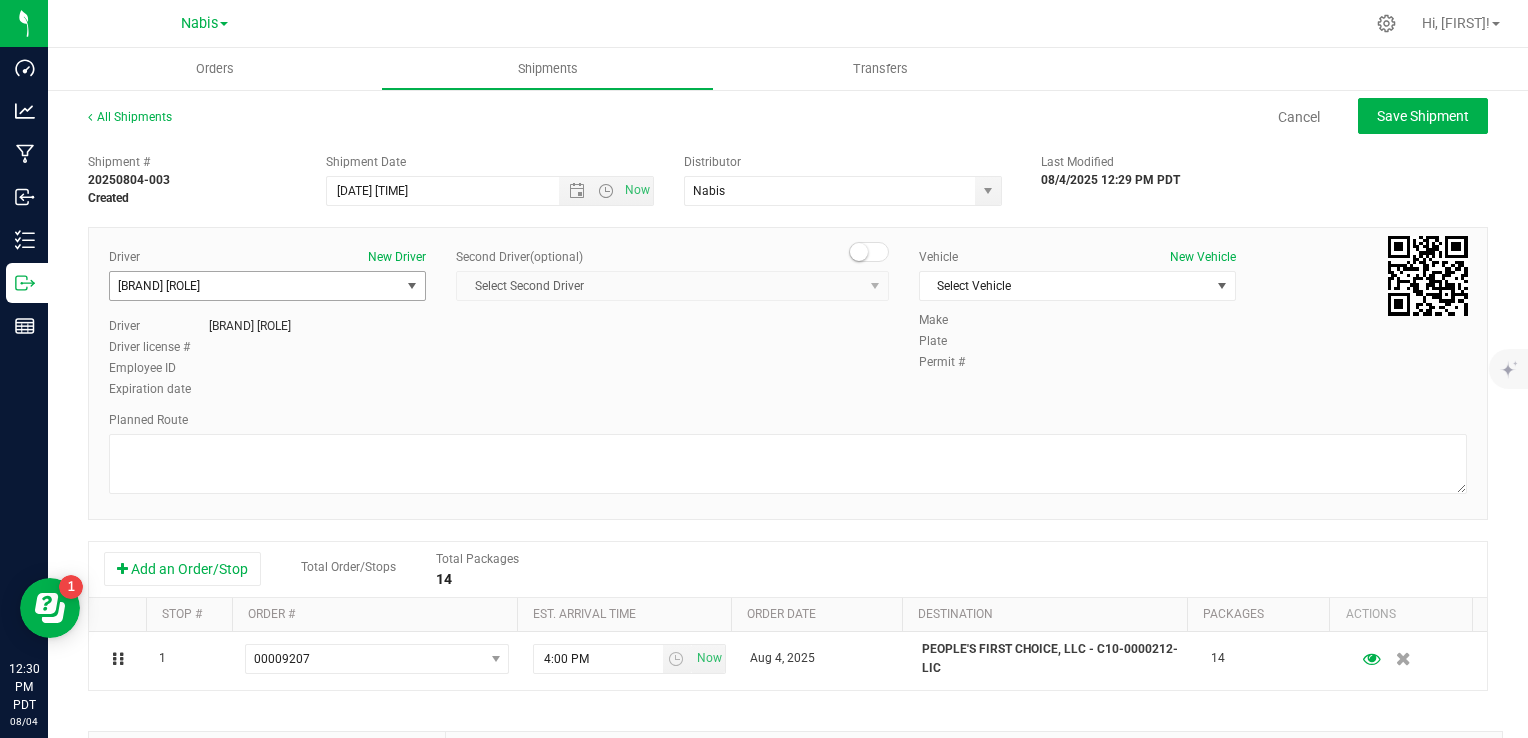type 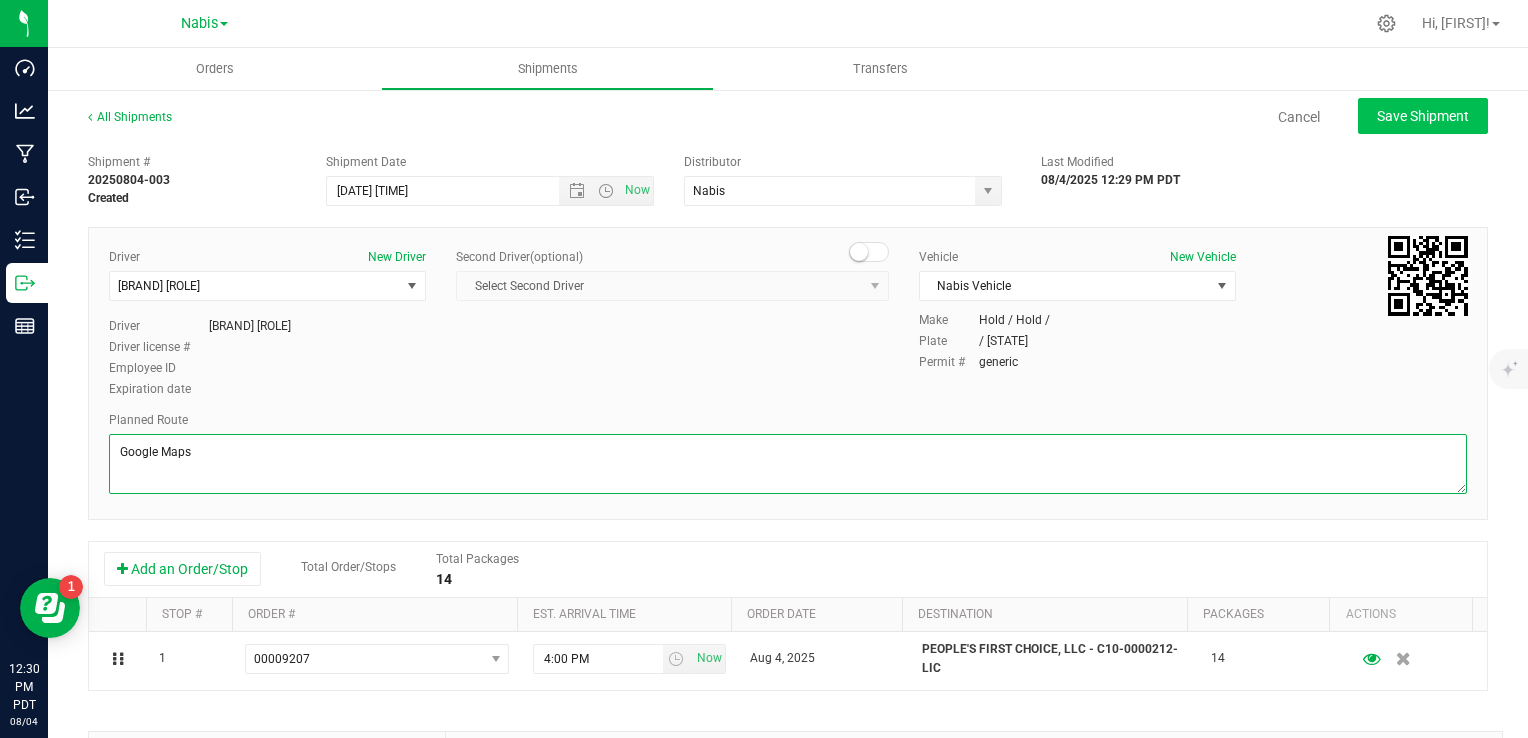 type on "Google Maps" 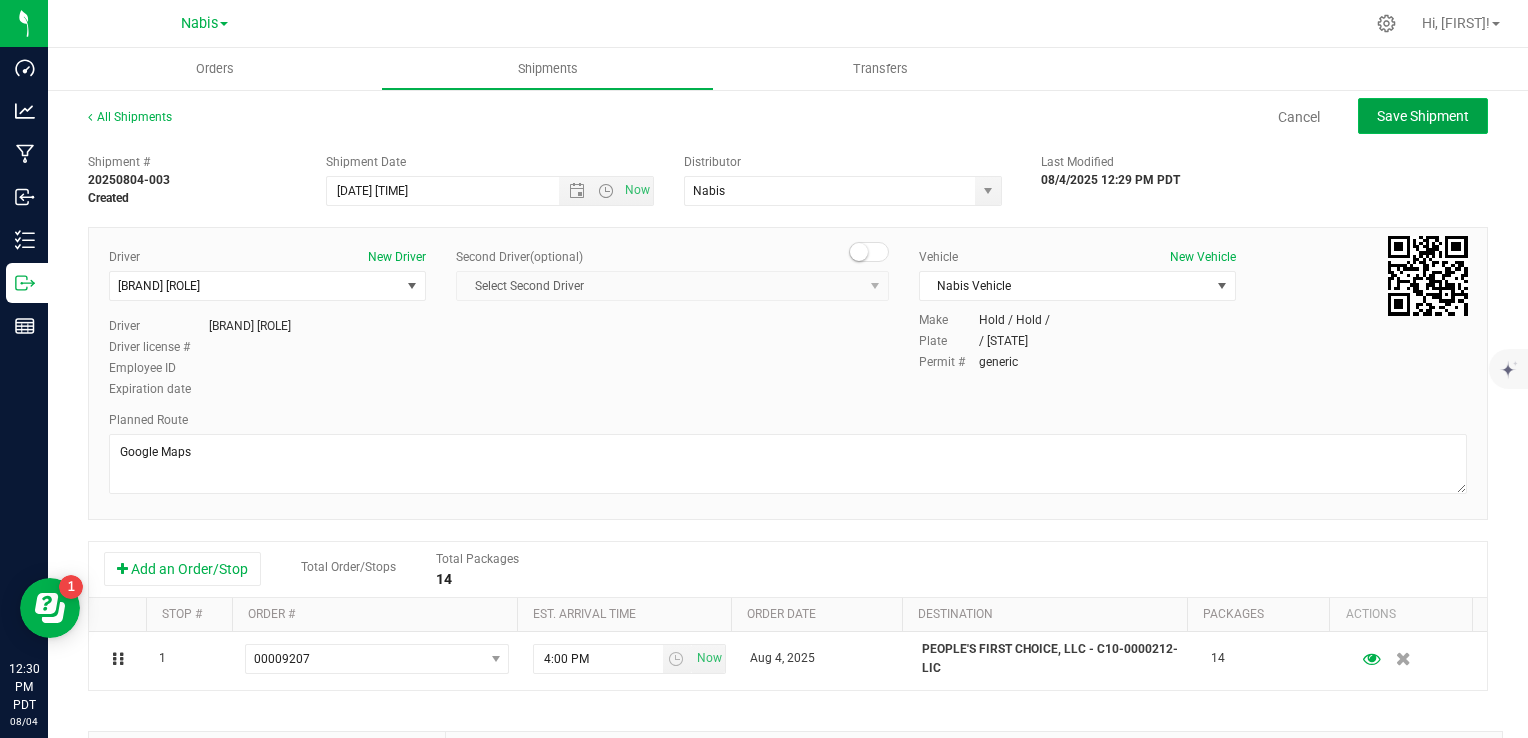 click on "Save Shipment" 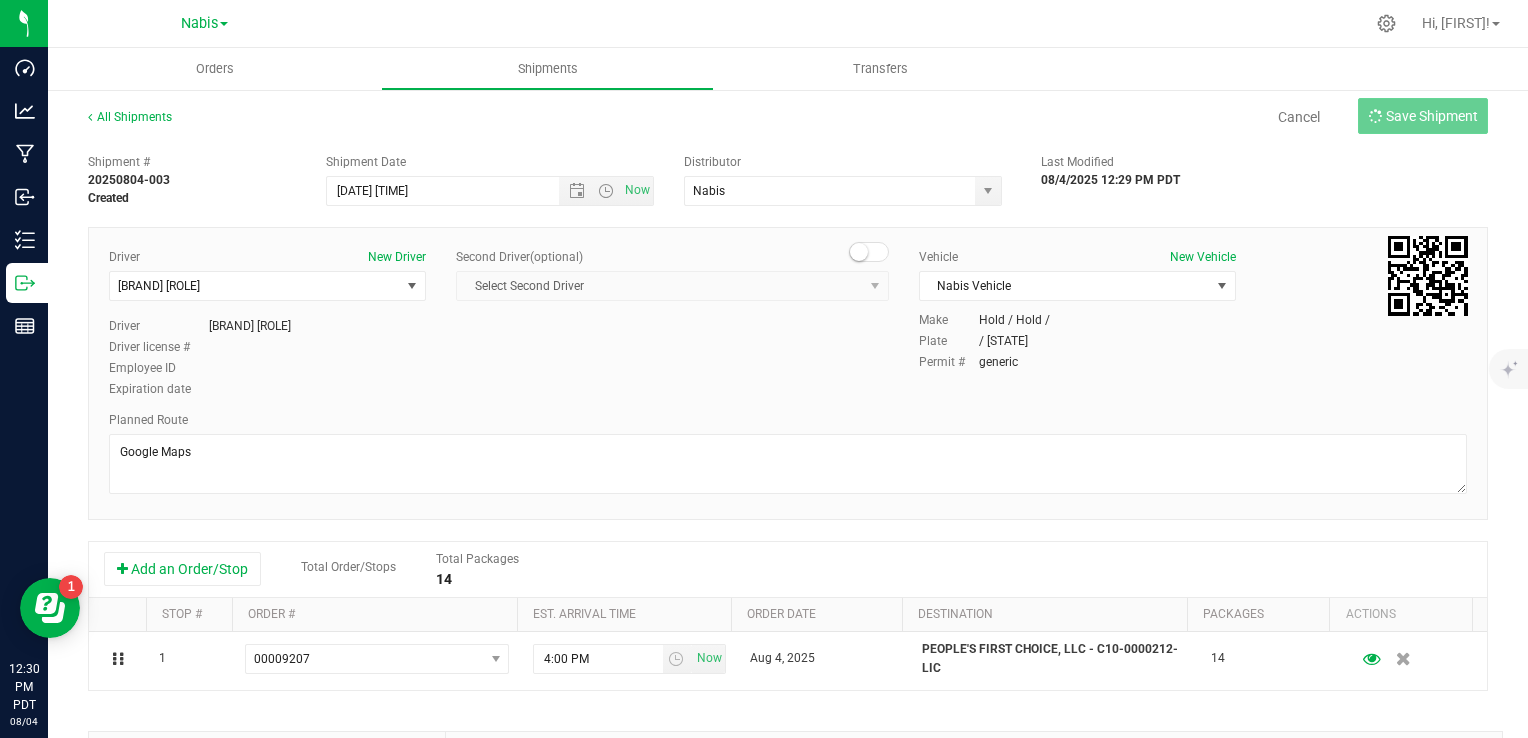 type on "8/7/2025 7:29 PM" 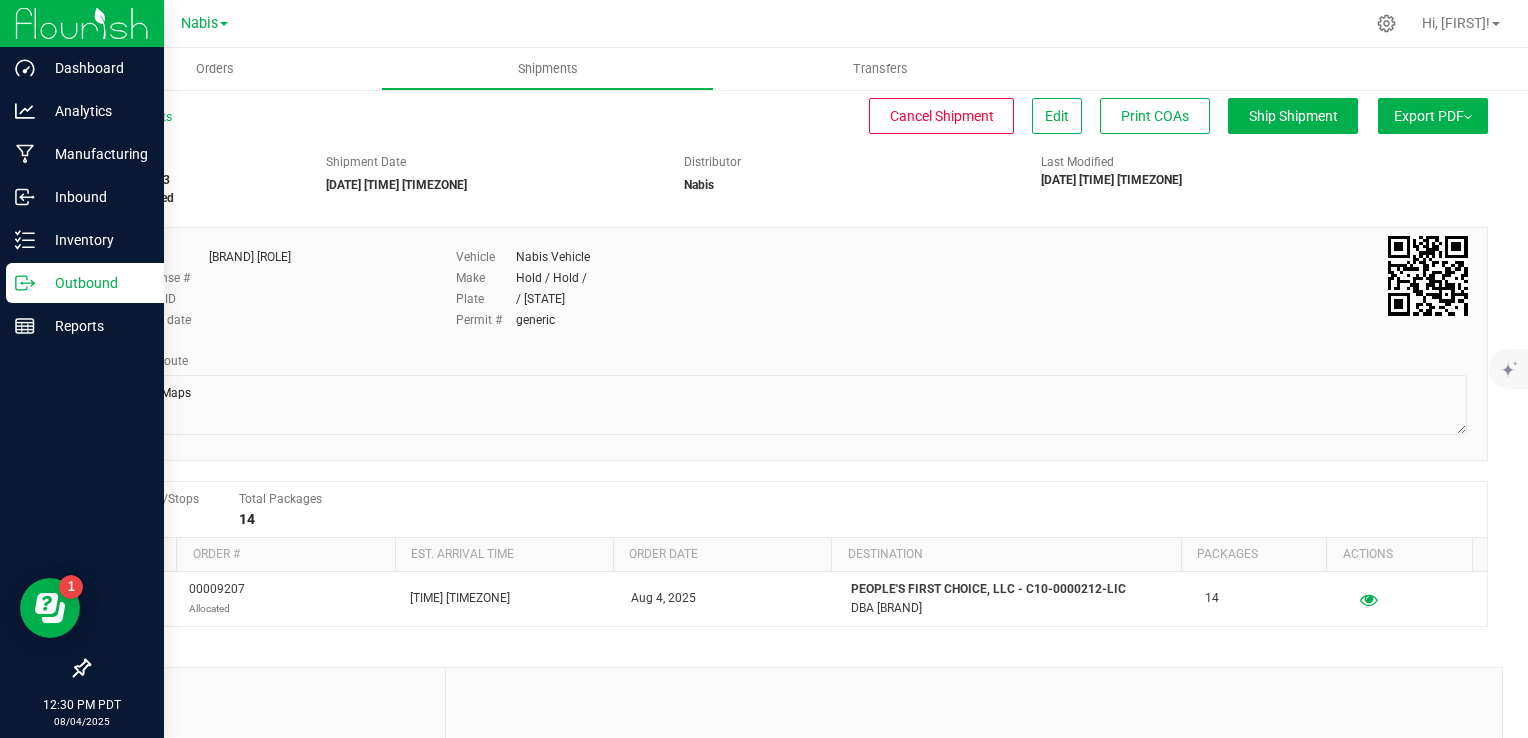 click on "Outbound" at bounding box center [95, 283] 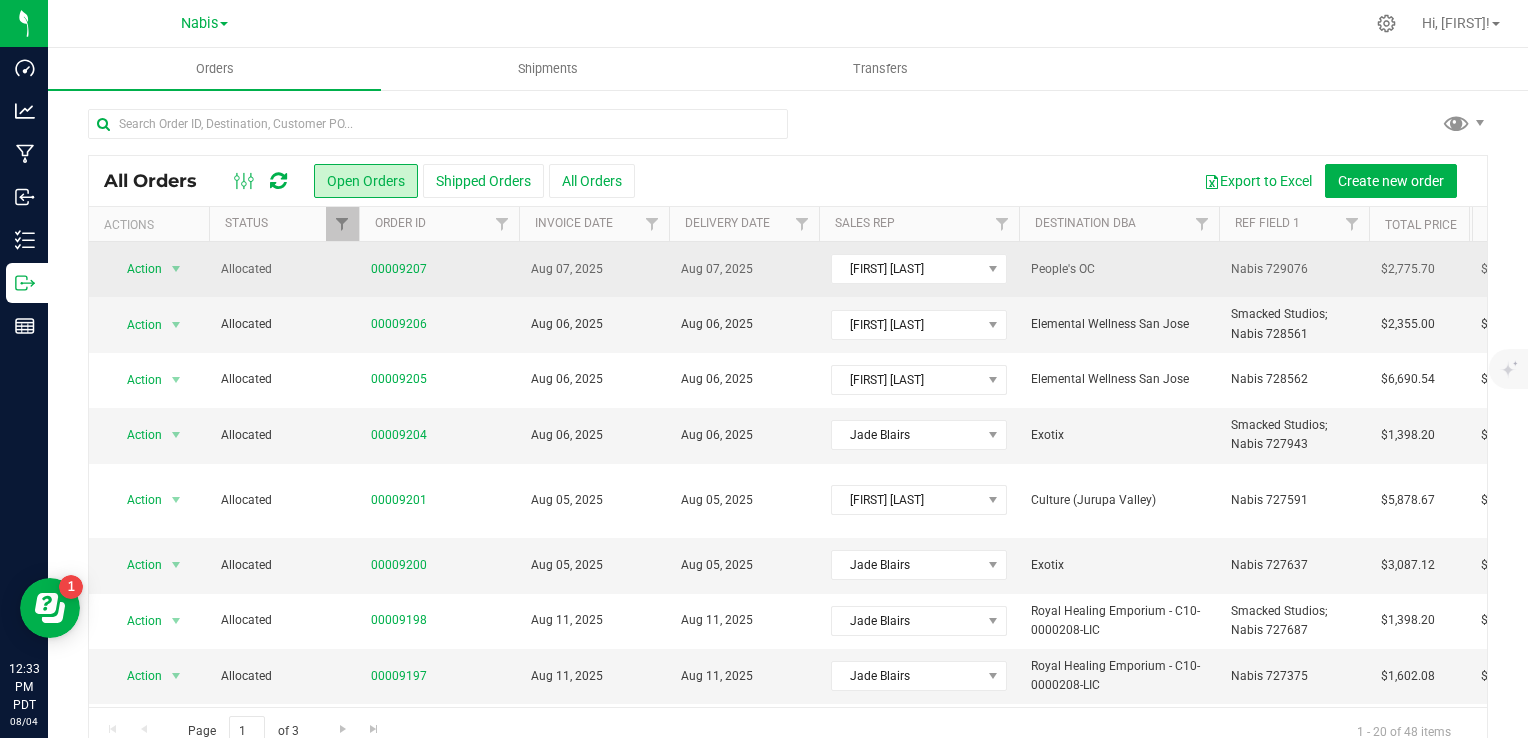 click on "Aug 07, 2025" at bounding box center (717, 269) 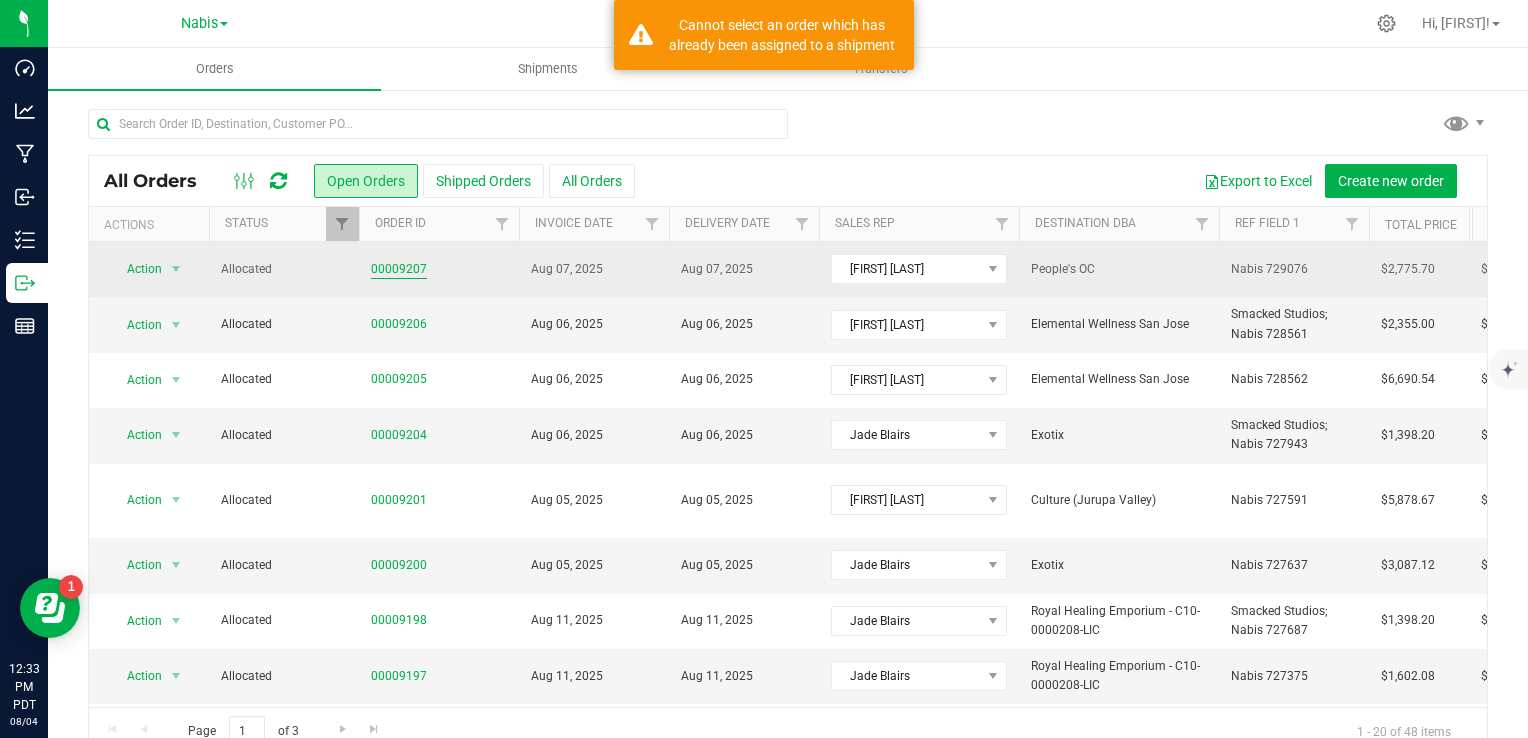 click on "00009207" at bounding box center [399, 269] 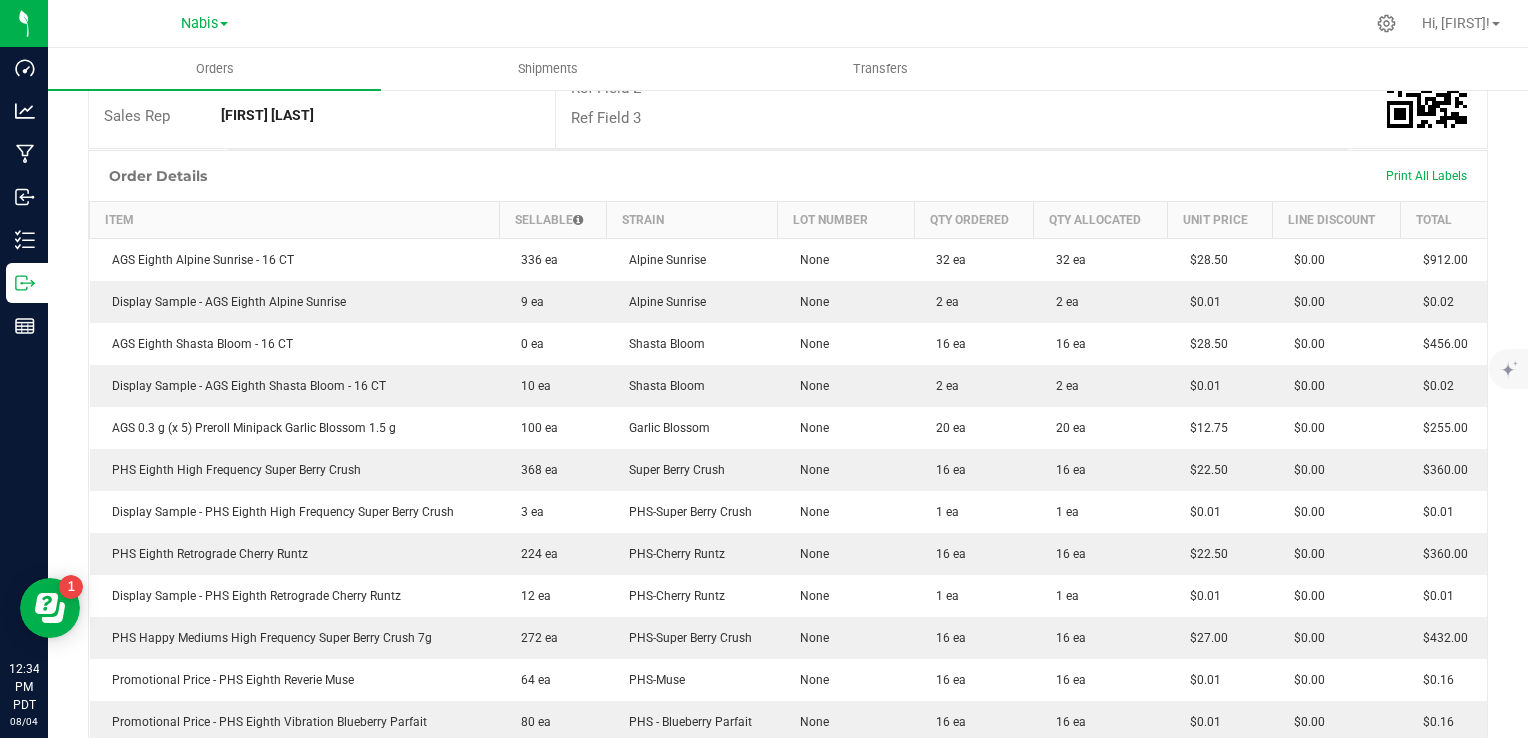 scroll, scrollTop: 0, scrollLeft: 0, axis: both 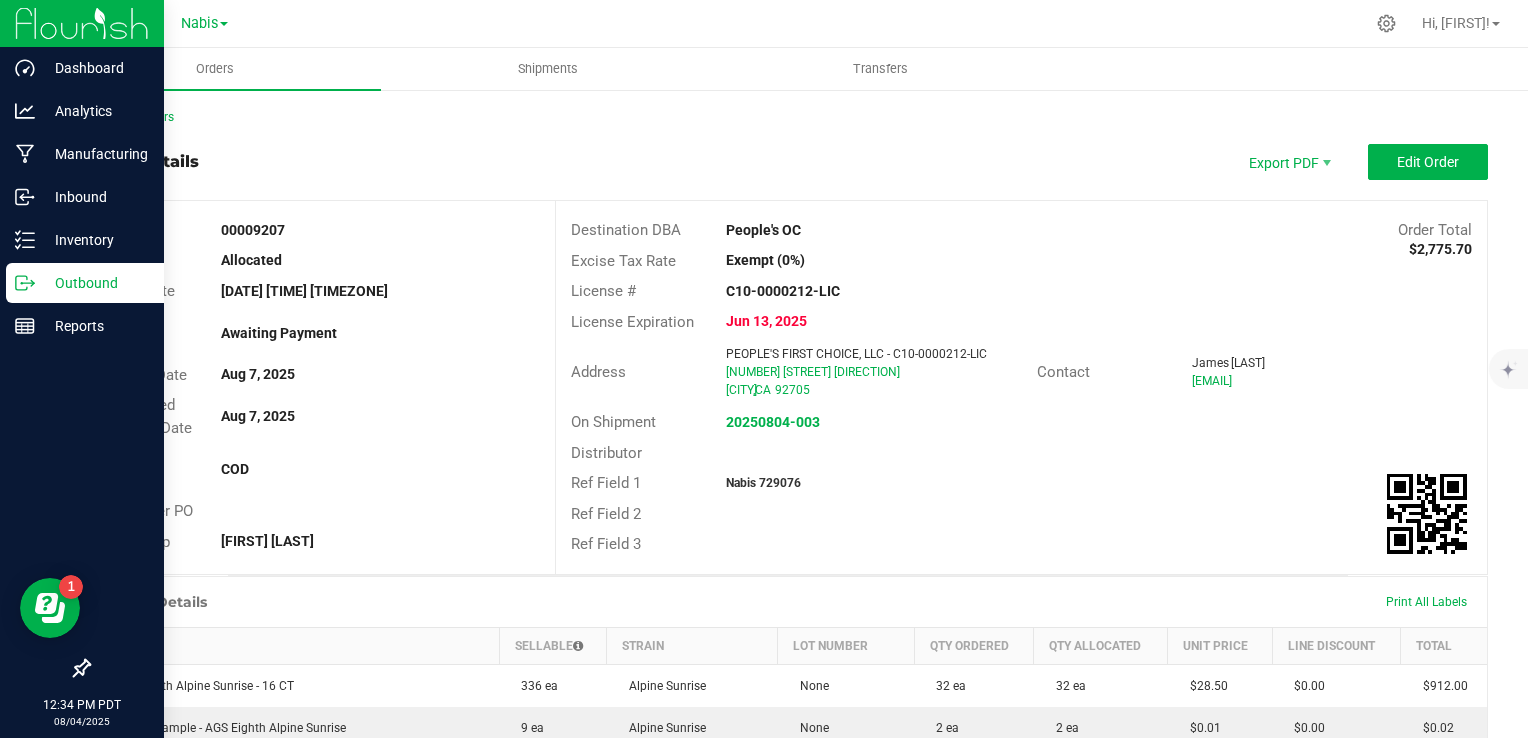 click on "Outbound" at bounding box center [95, 283] 